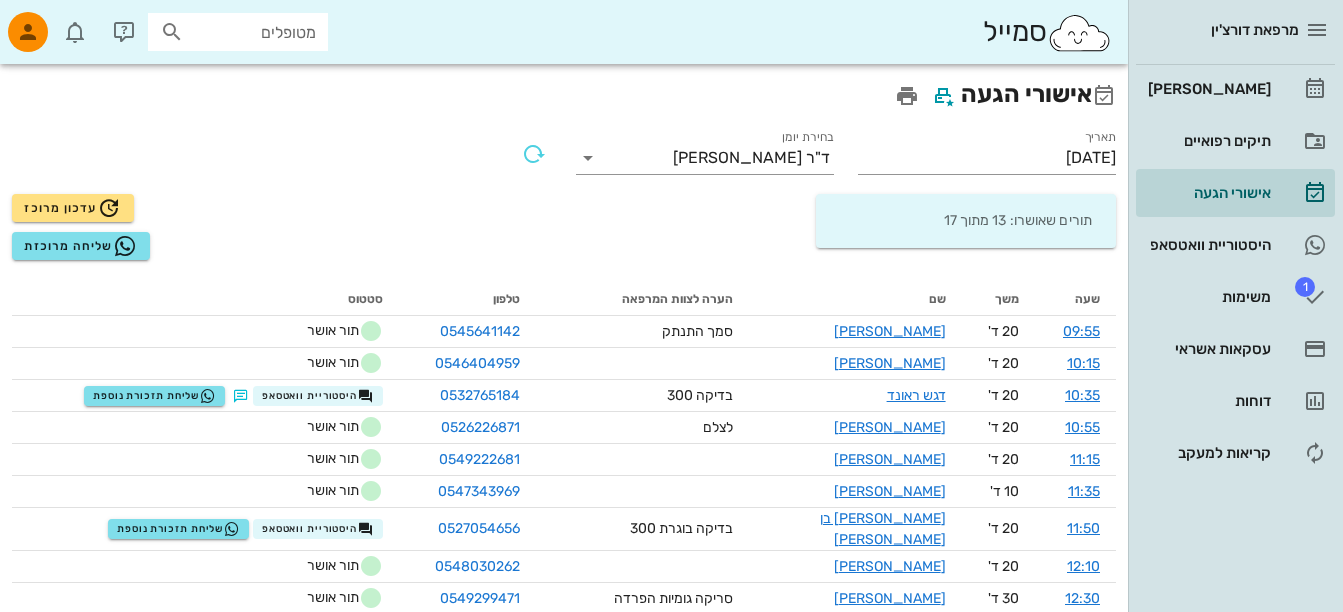 scroll, scrollTop: 300, scrollLeft: 0, axis: vertical 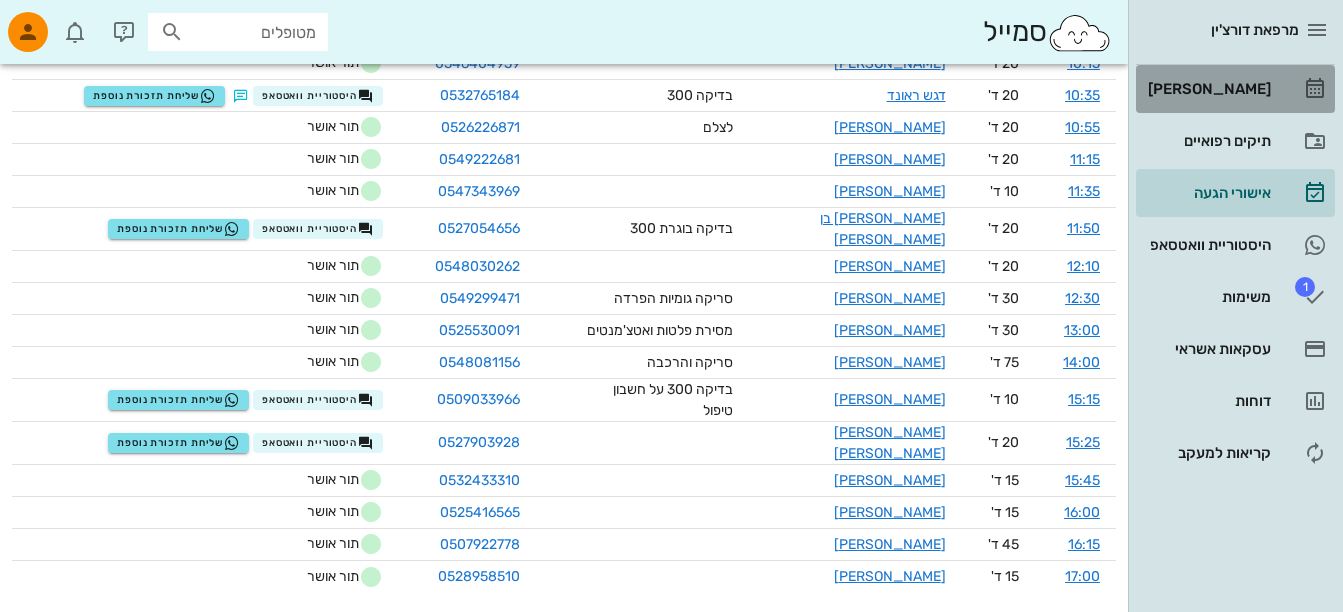 click on "[PERSON_NAME]" at bounding box center (1207, 89) 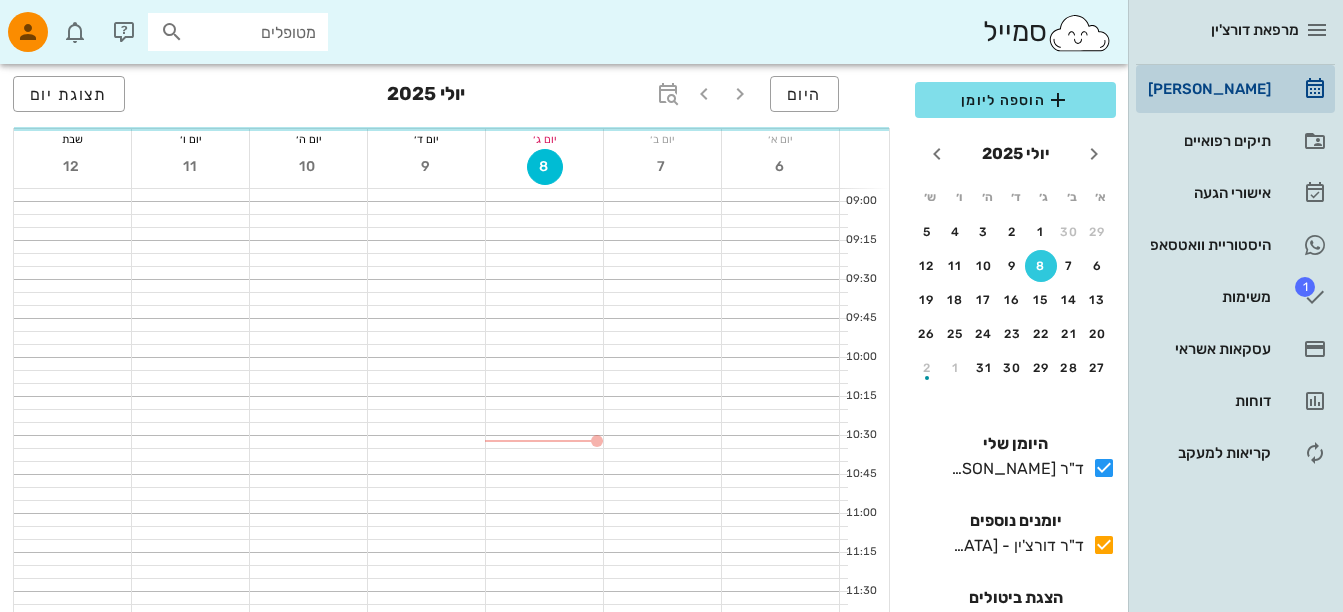 scroll, scrollTop: 0, scrollLeft: 0, axis: both 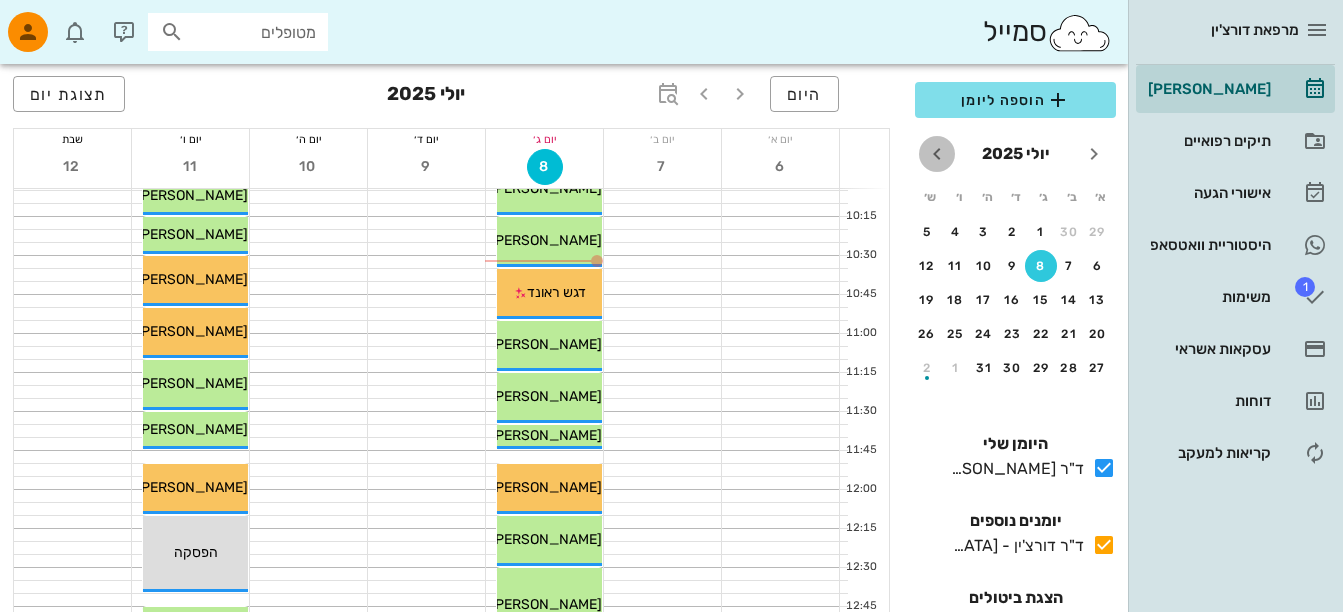 click at bounding box center [937, 154] 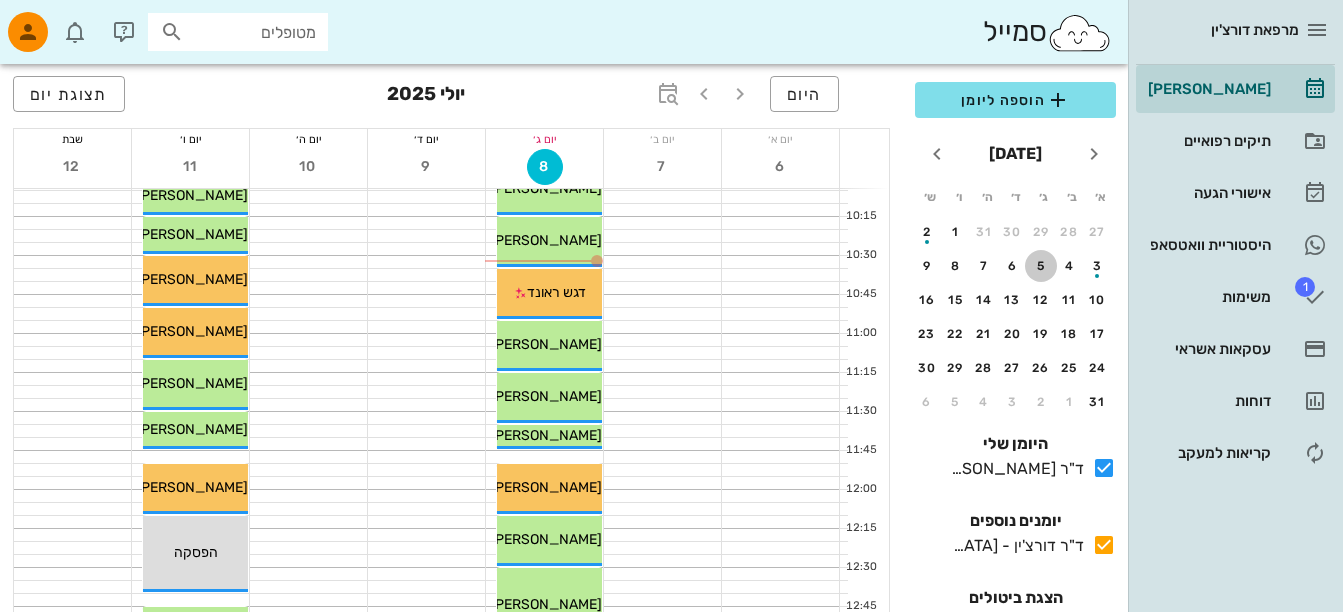 click on "5" at bounding box center [1041, 266] 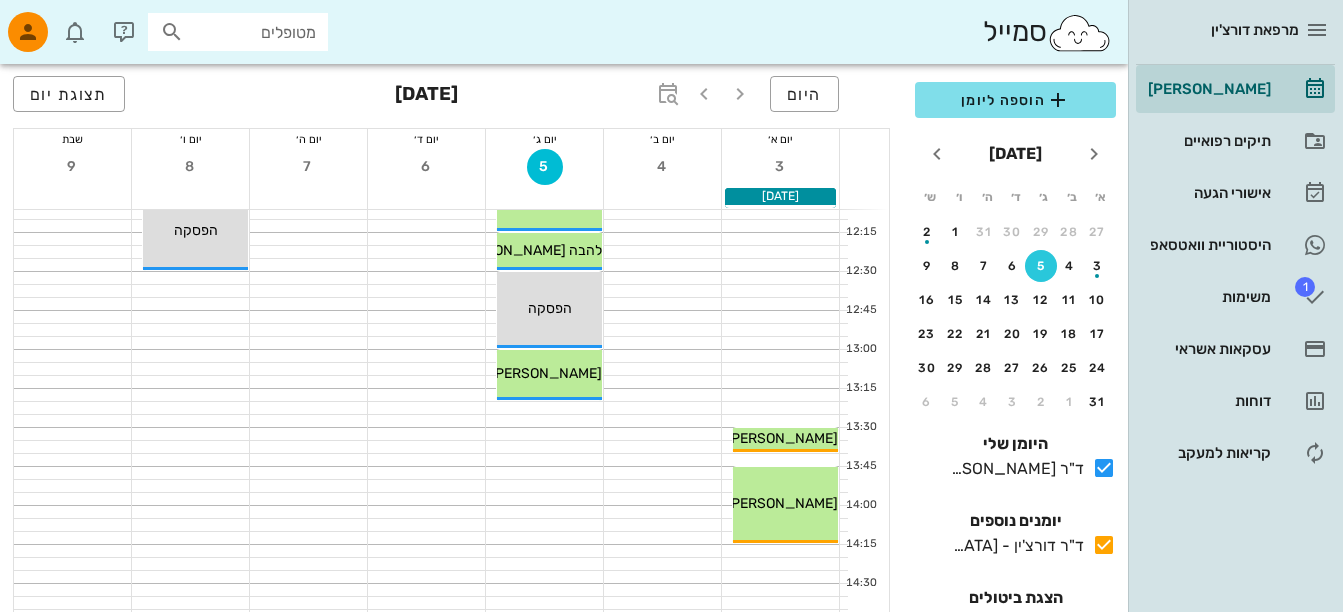 scroll, scrollTop: 800, scrollLeft: 0, axis: vertical 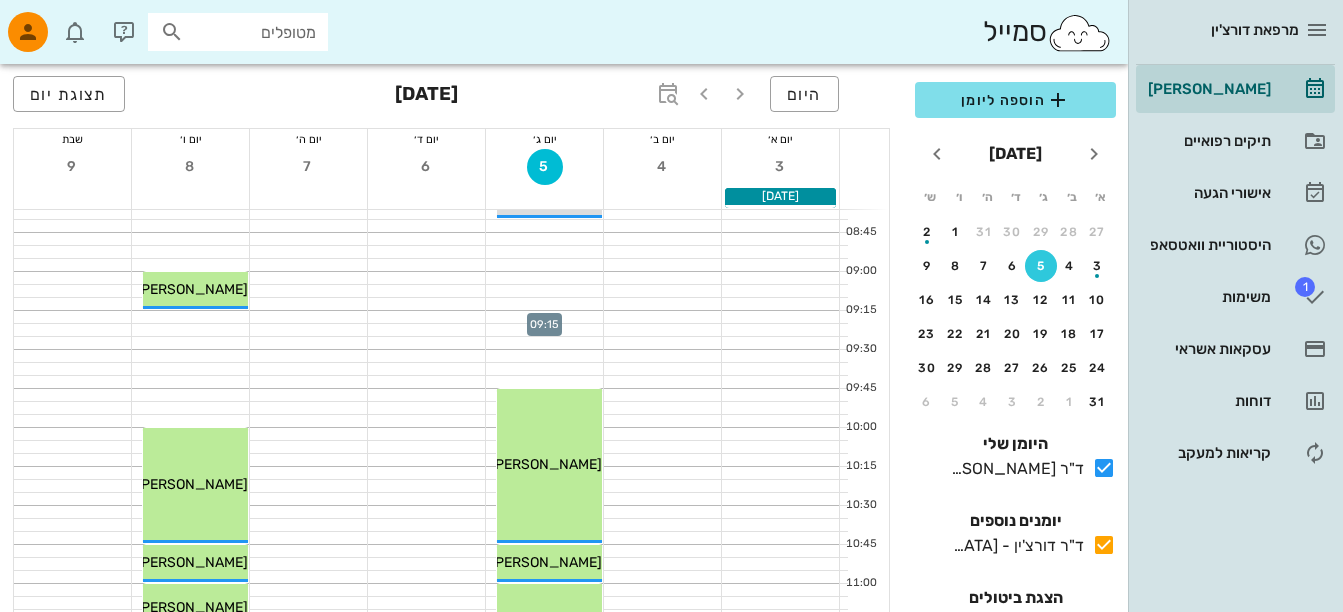 click at bounding box center [544, 317] 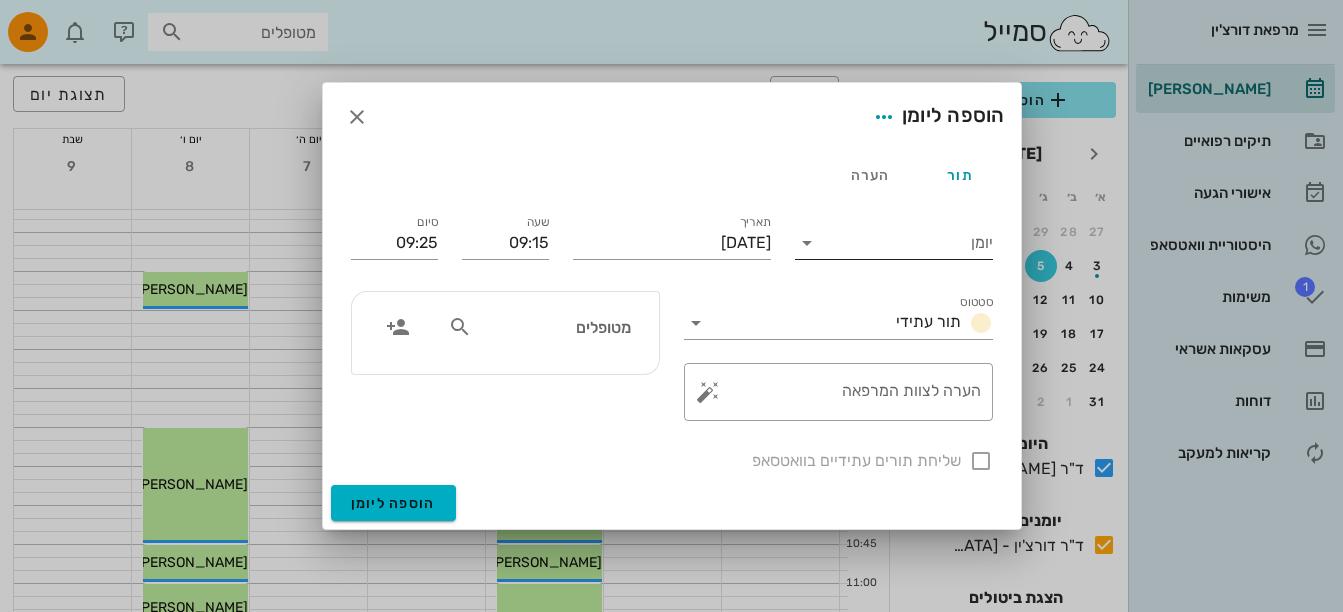 click at bounding box center (807, 243) 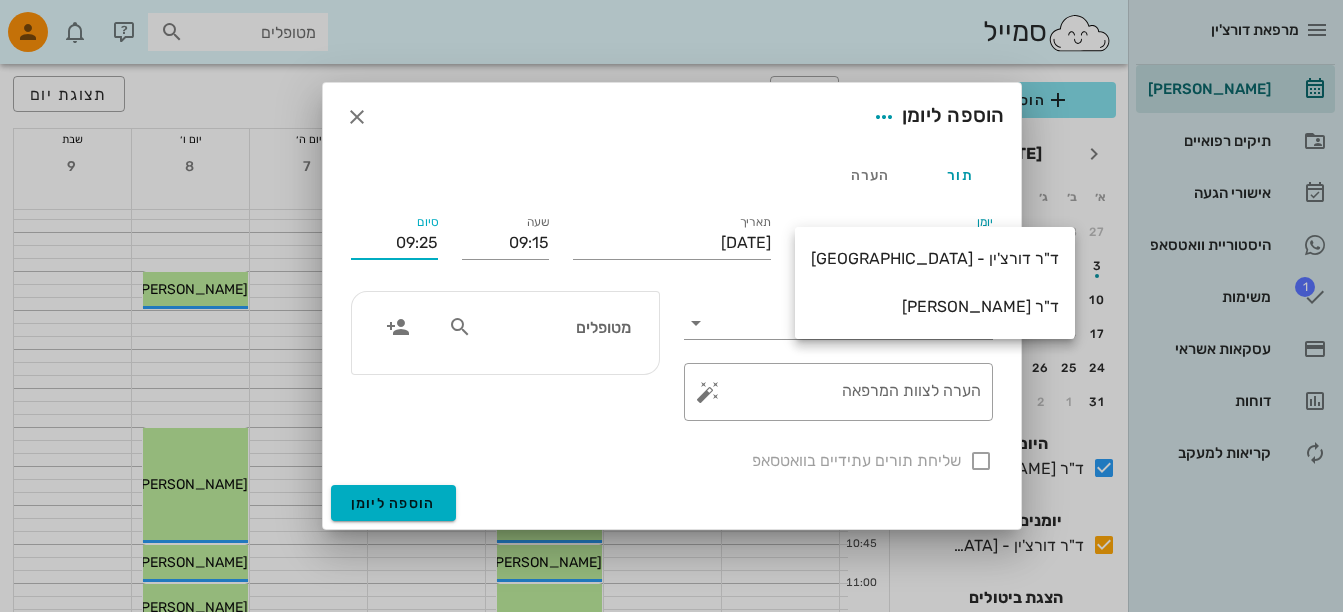 click on "09:25" at bounding box center (394, 243) 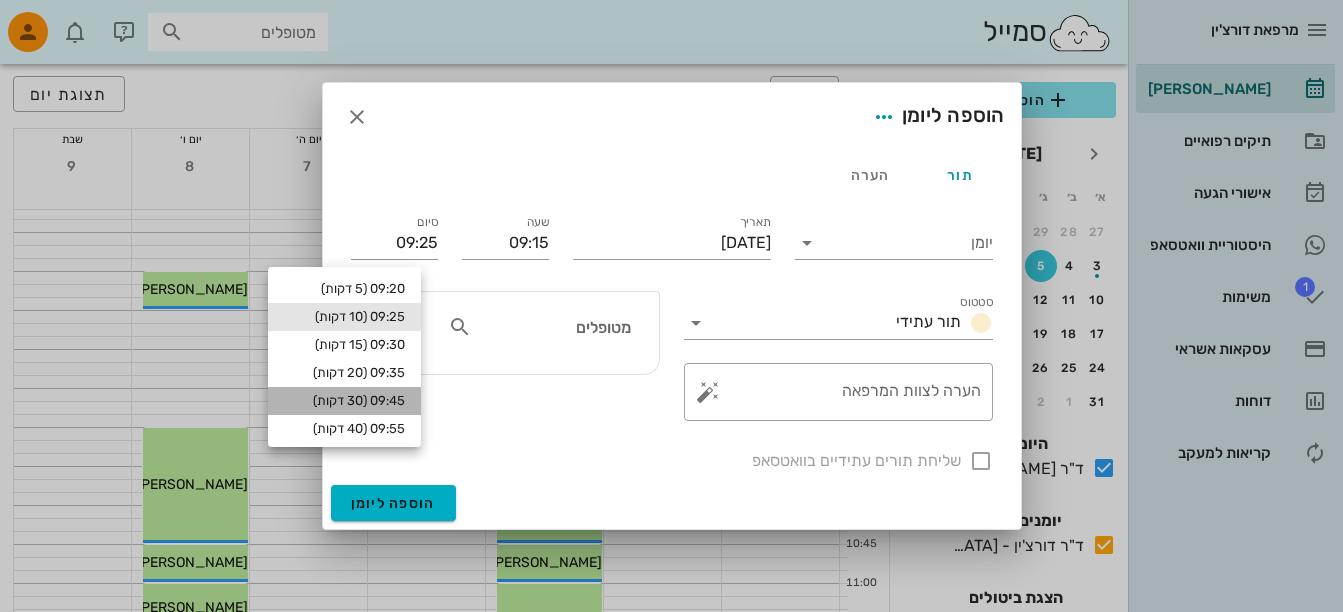 click on "09:45 (30 דקות)" at bounding box center (344, 401) 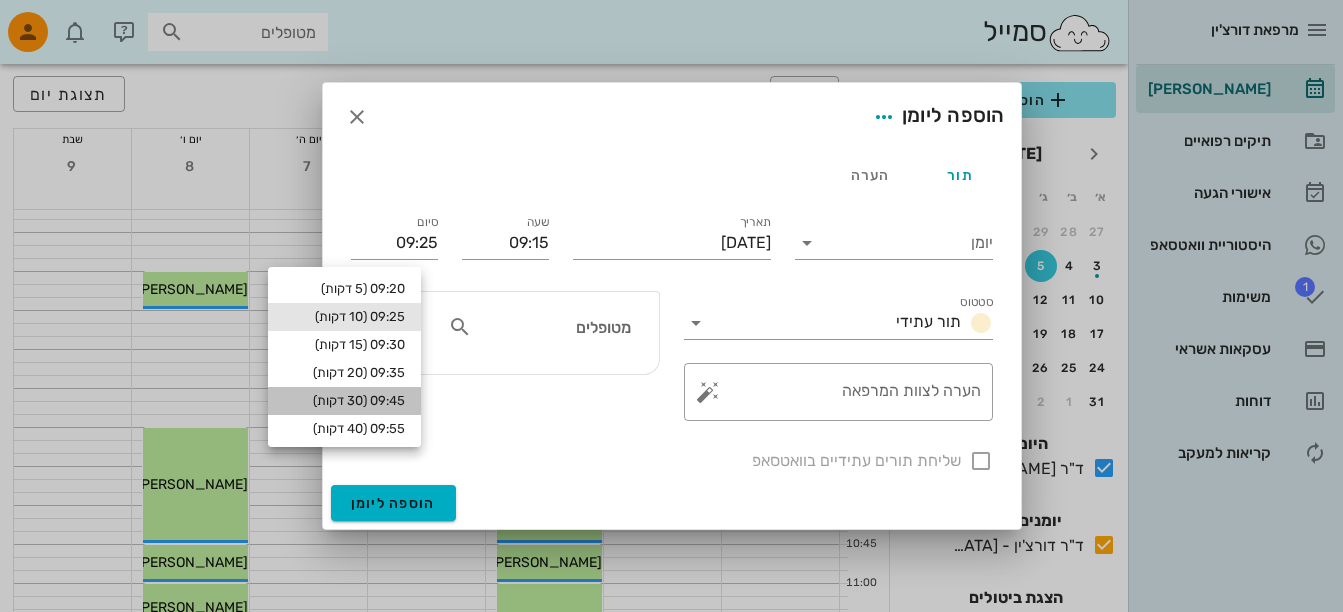 type on "09:45" 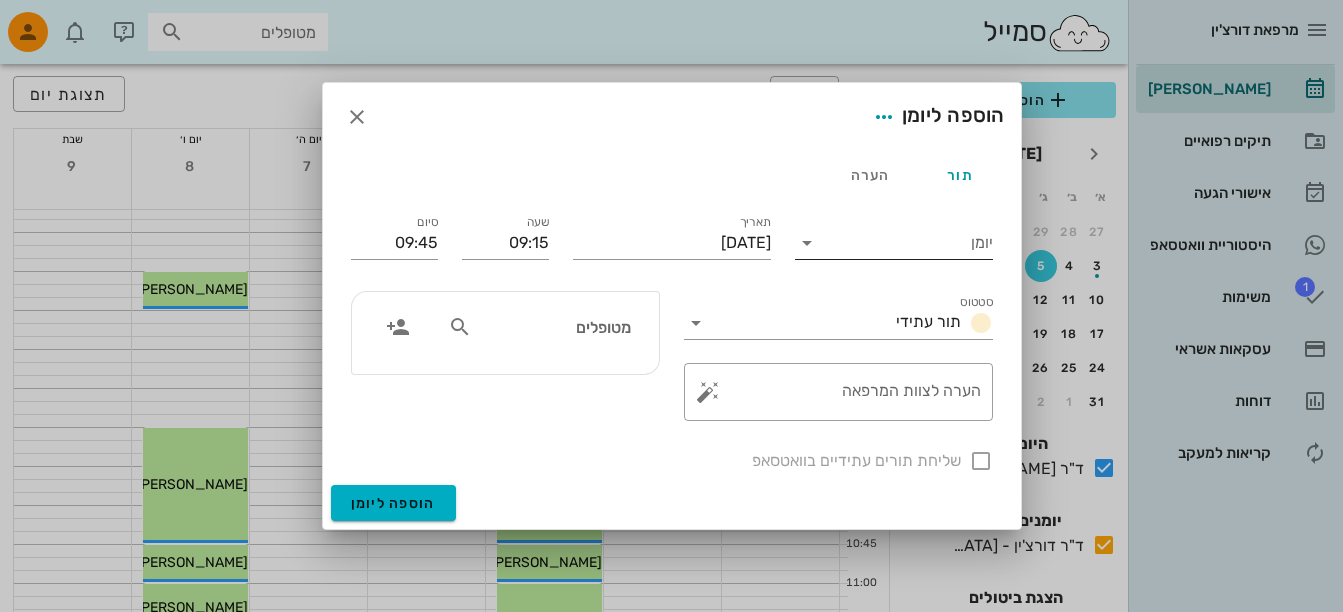 click at bounding box center [807, 243] 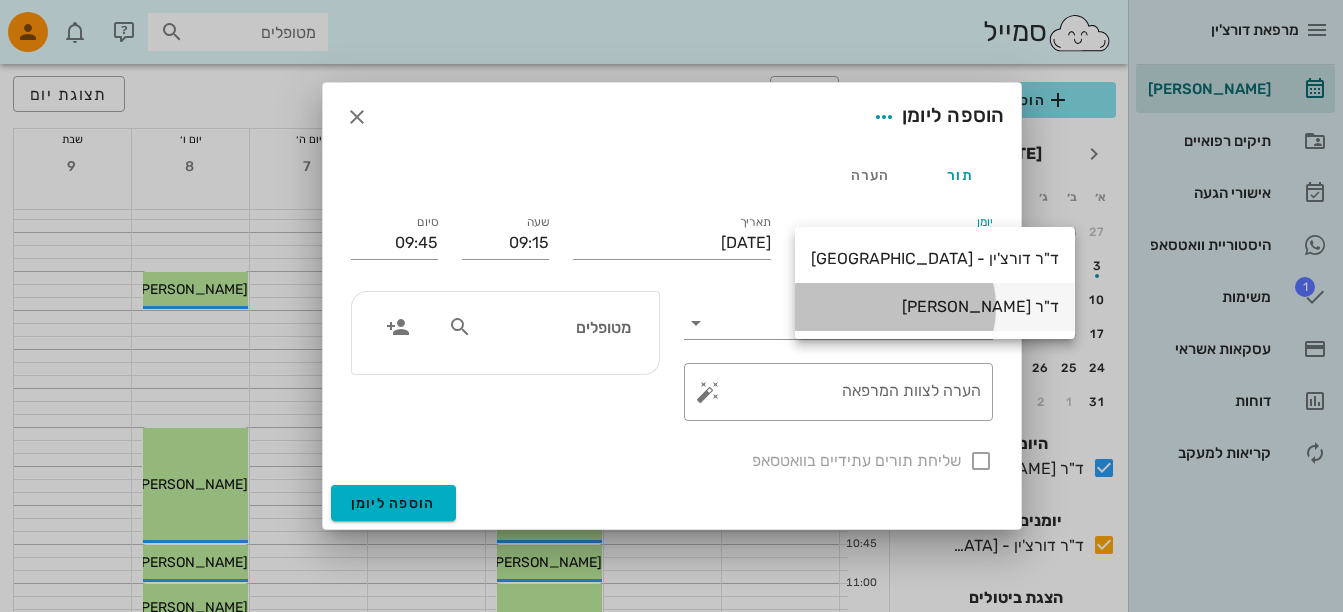 click on "ד"ר [PERSON_NAME]" at bounding box center (935, 306) 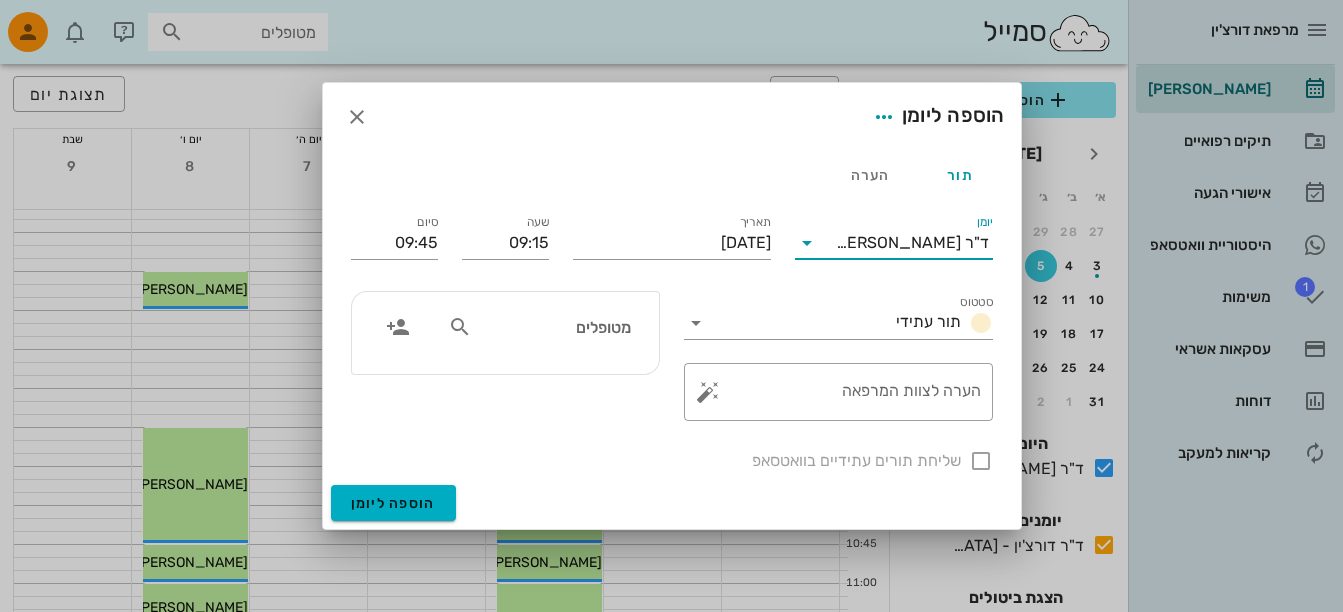 click at bounding box center (460, 327) 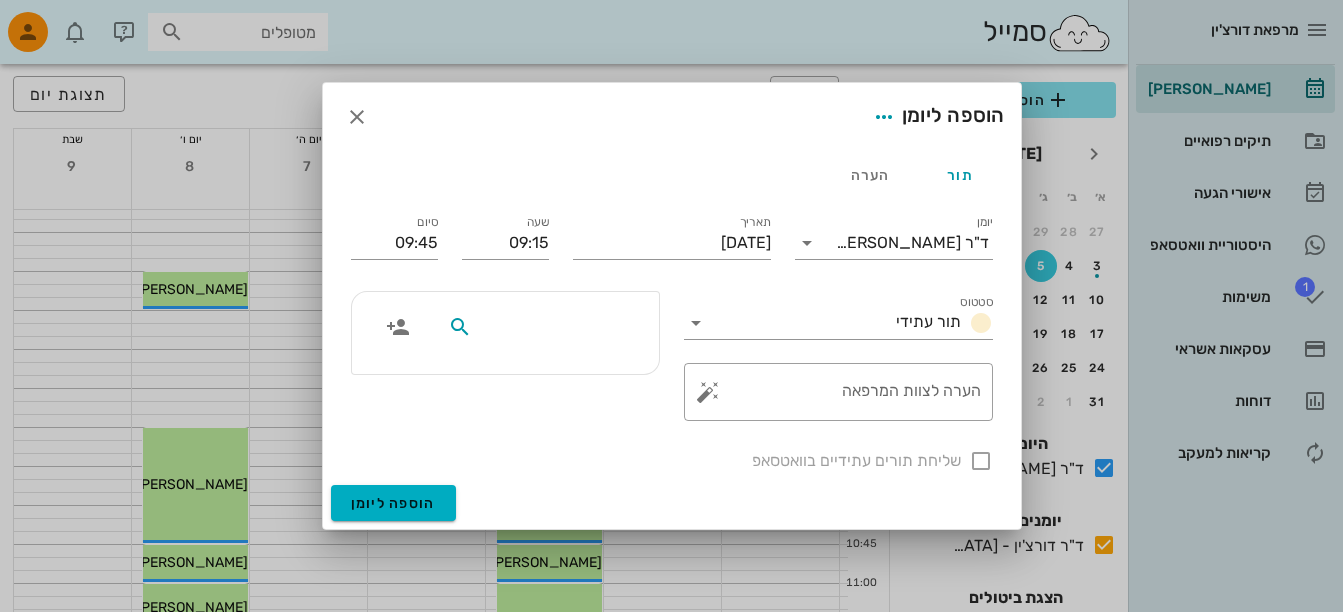 click at bounding box center (460, 327) 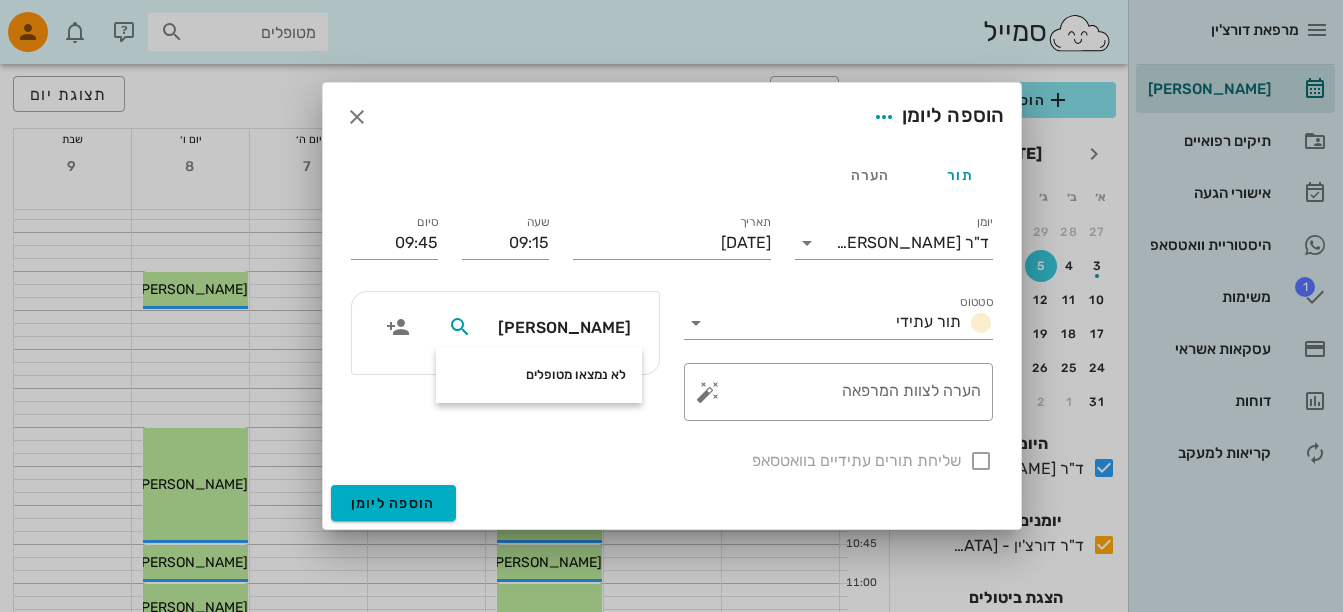 drag, startPoint x: 574, startPoint y: 323, endPoint x: 1359, endPoint y: 500, distance: 804.7074 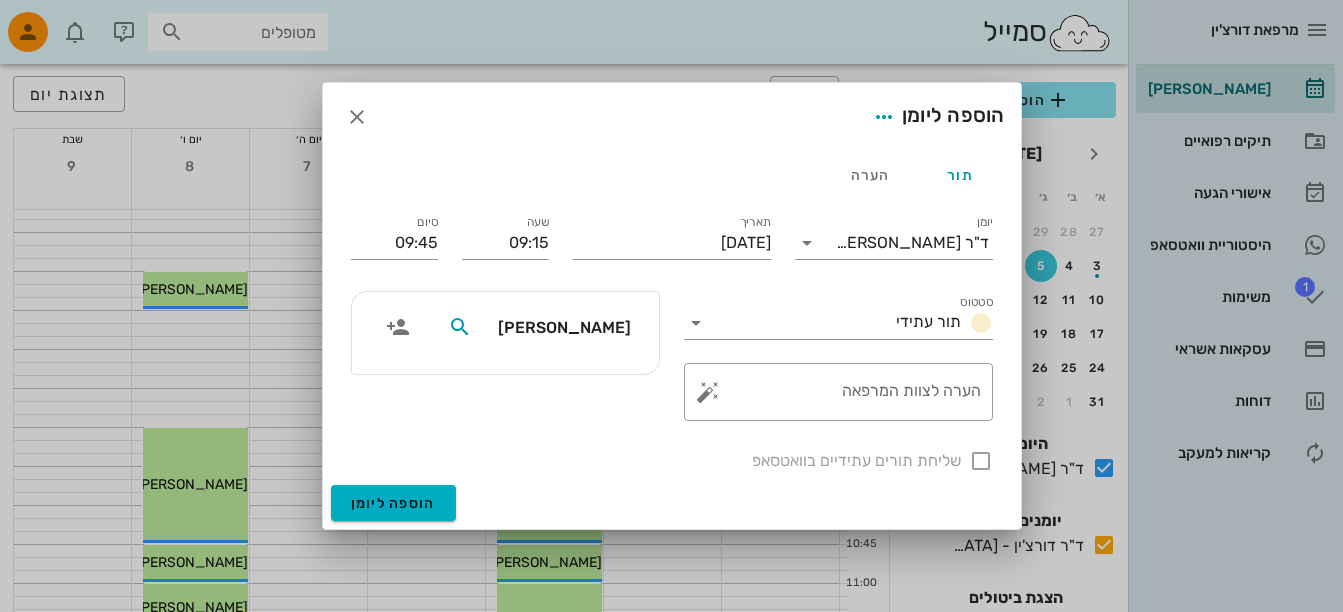 type on "שלמה" 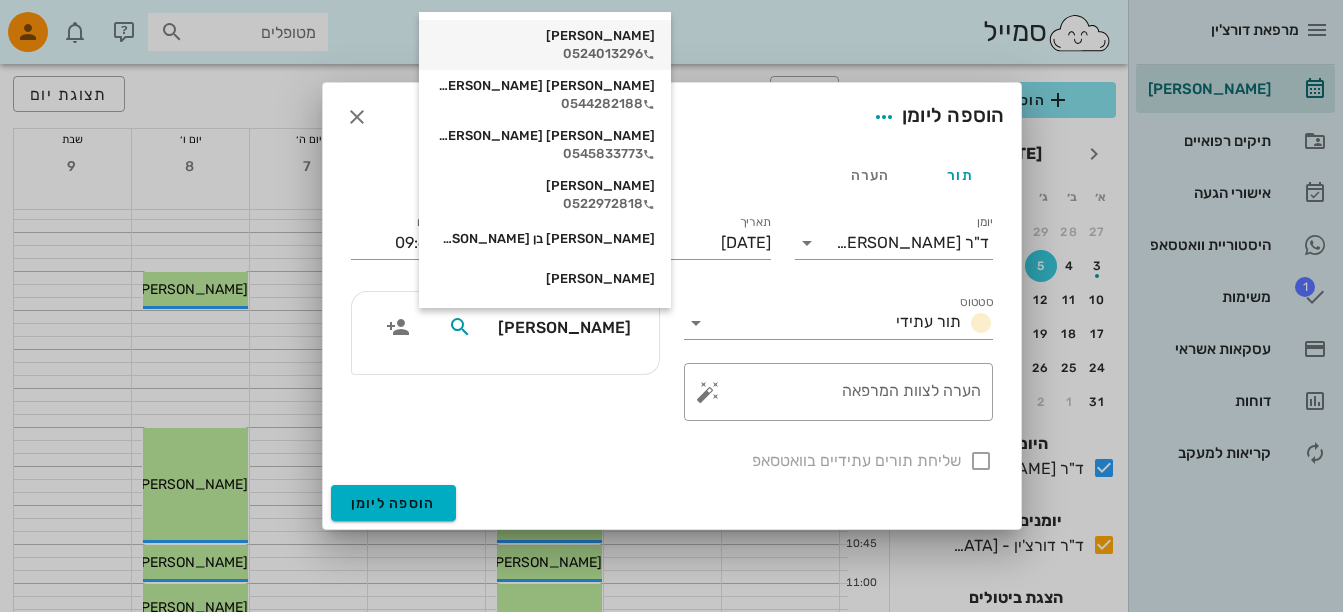 click on "0524013296" at bounding box center (545, 54) 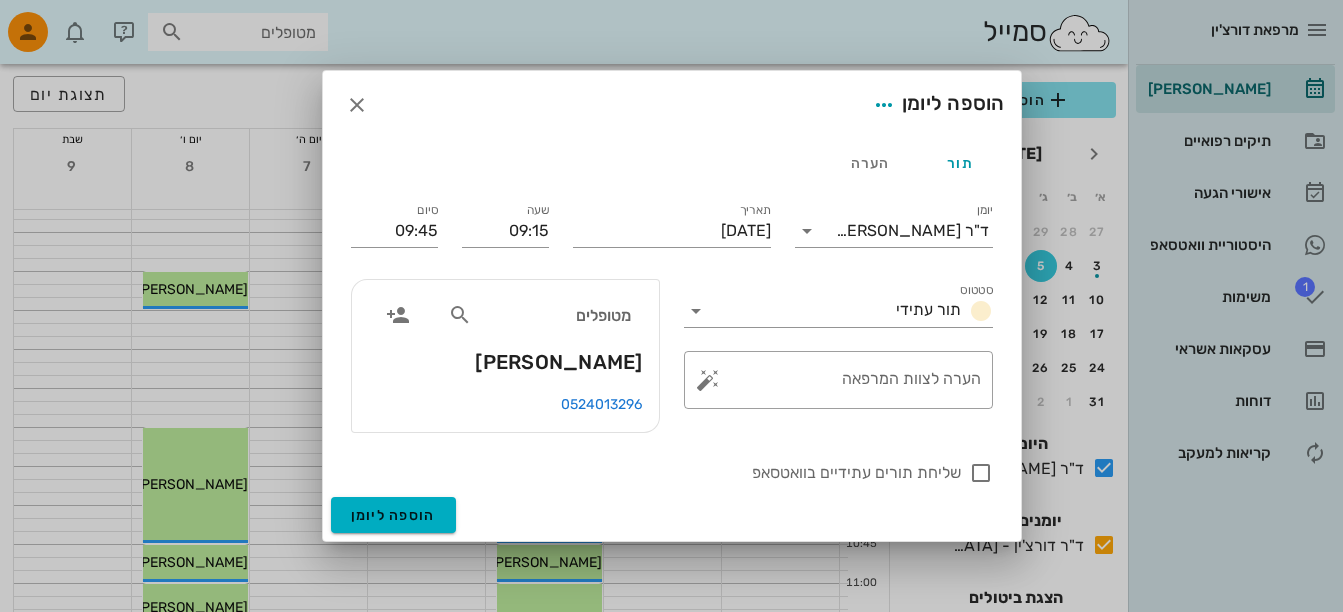 click at bounding box center [671, 306] 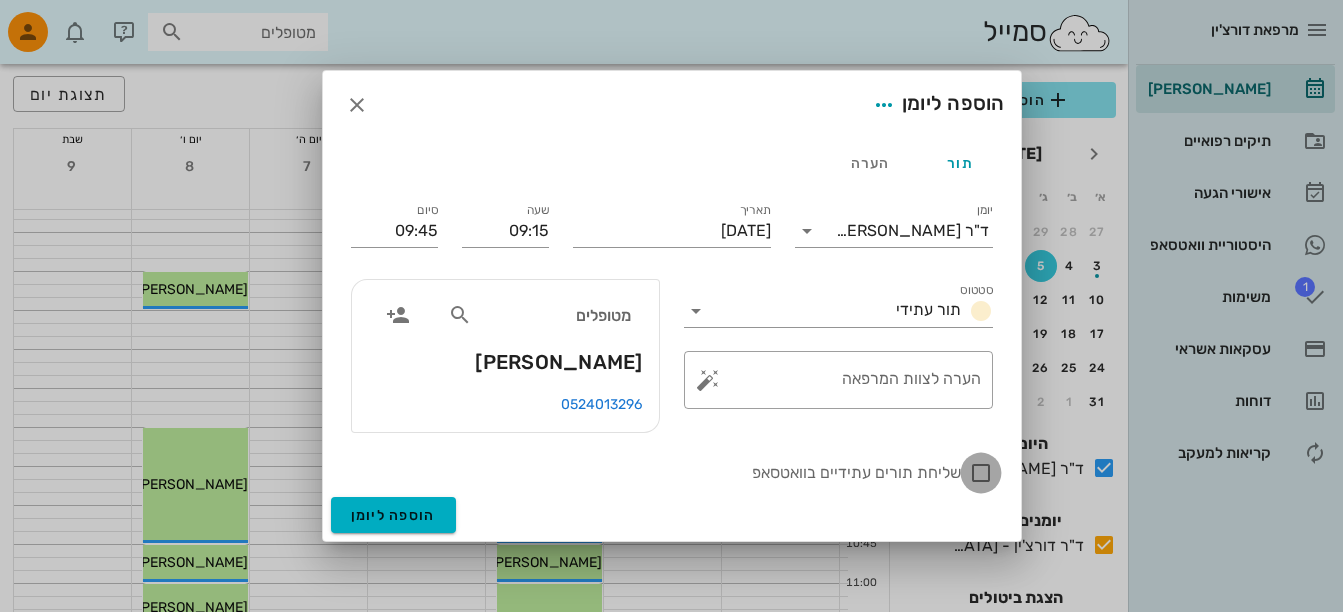 click at bounding box center (981, 473) 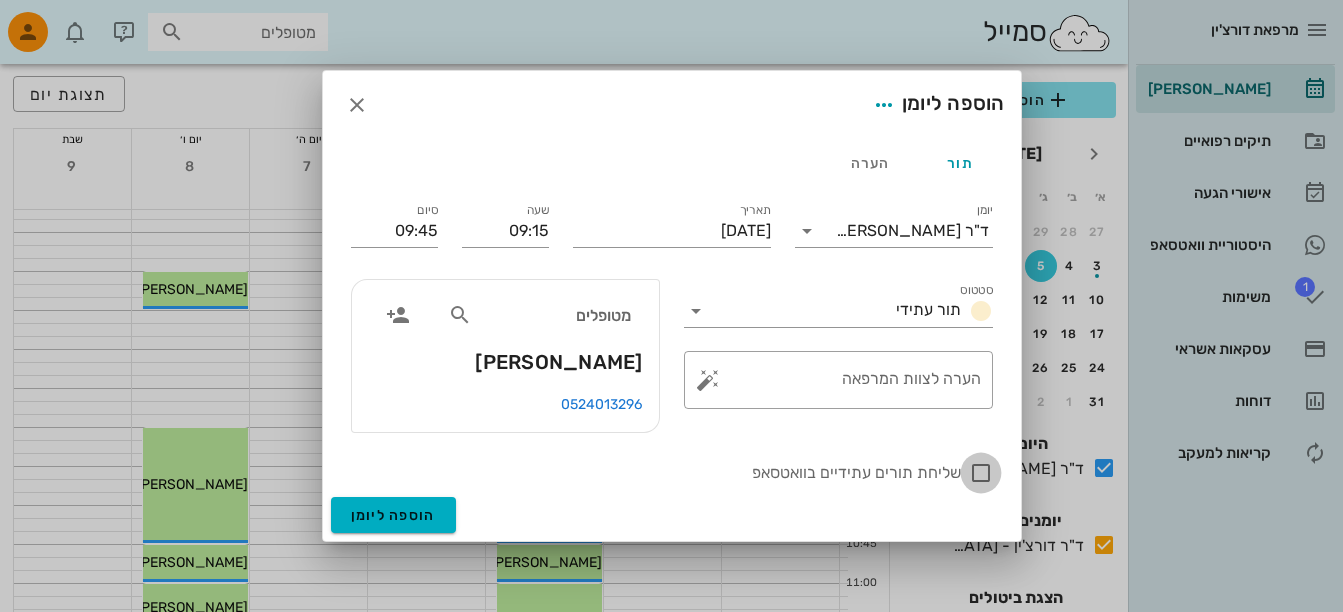 checkbox on "true" 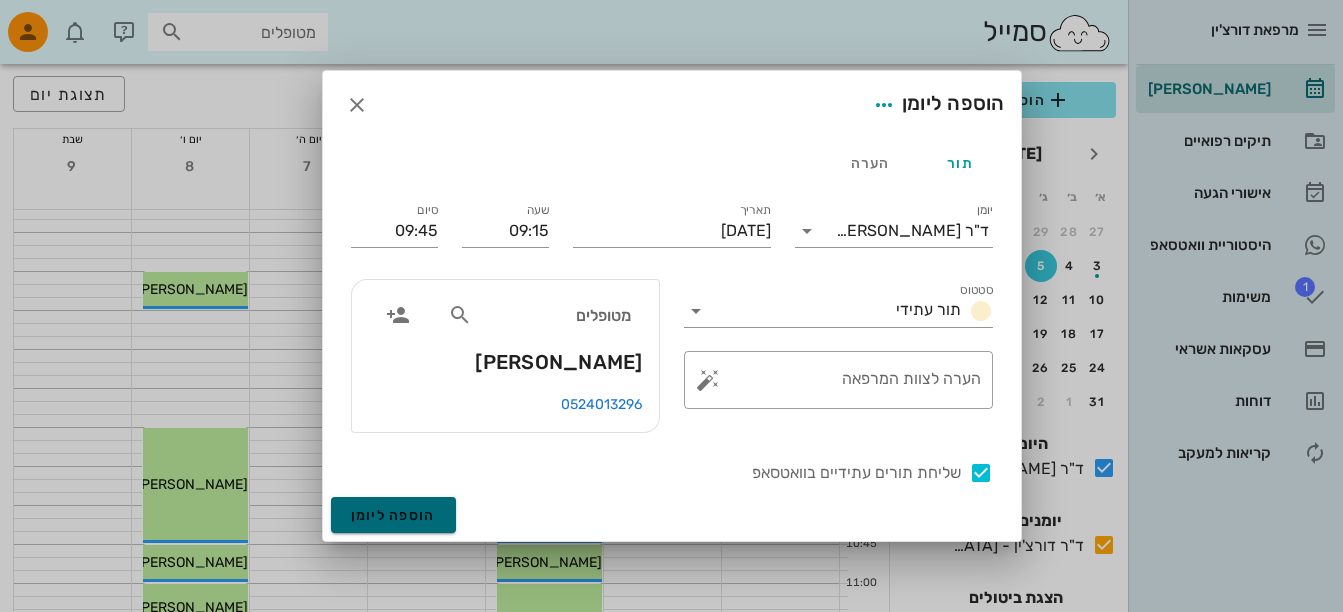 click on "הוספה ליומן" at bounding box center (393, 515) 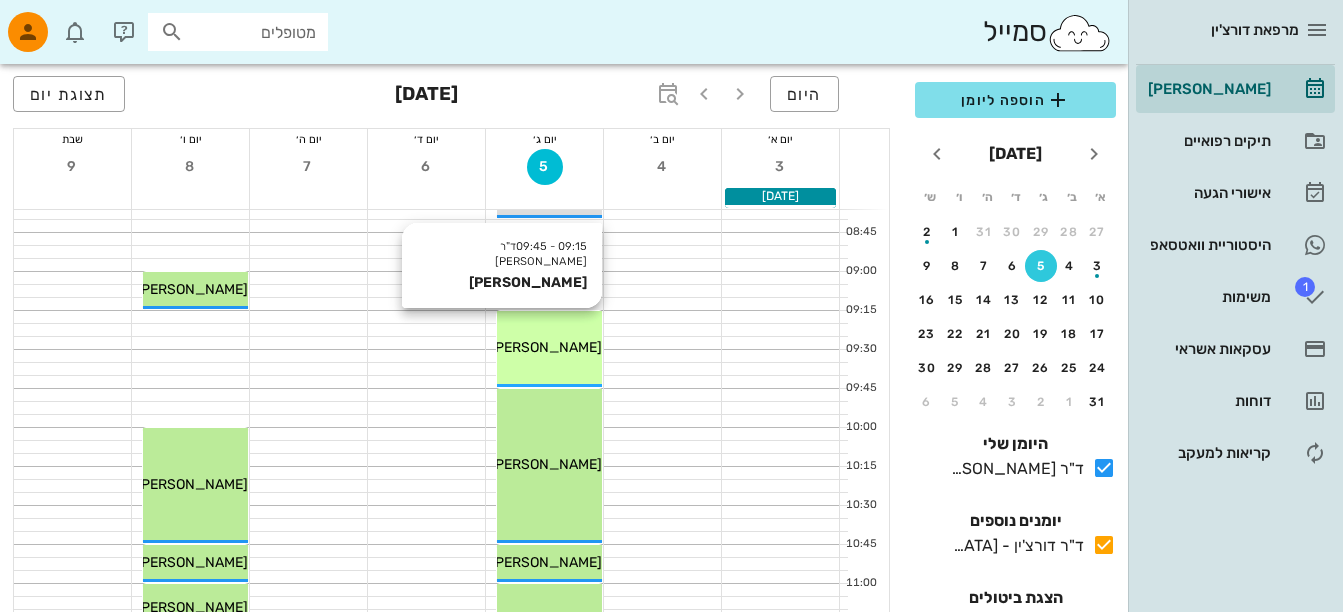 click on "09:15
- 09:45
ד"ר דורצ'ין - כרמיאל
שלמה
שושנקר
שלמה שושנקר" at bounding box center (549, 349) 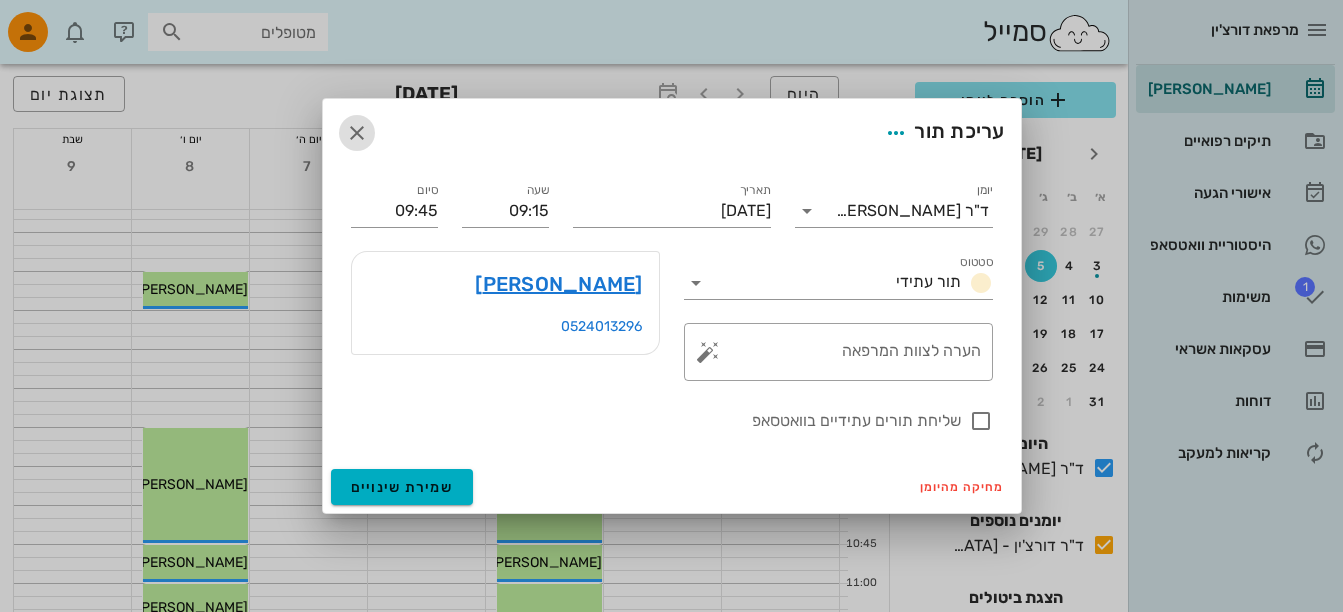 click at bounding box center [357, 133] 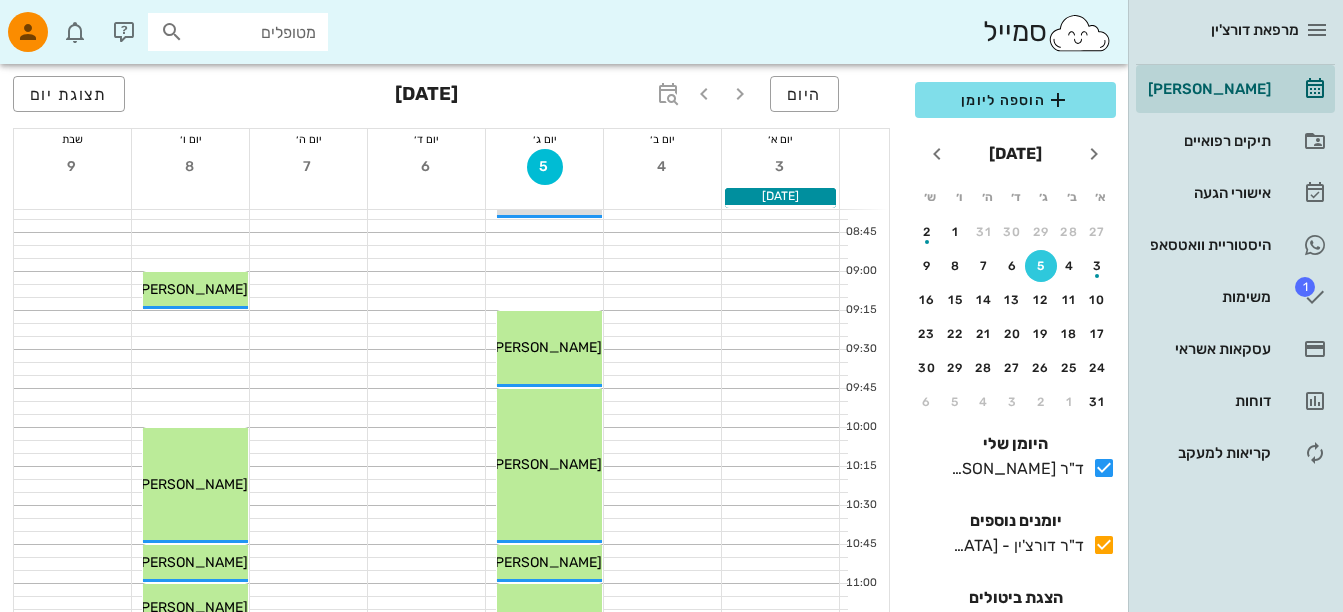 click at bounding box center (172, 32) 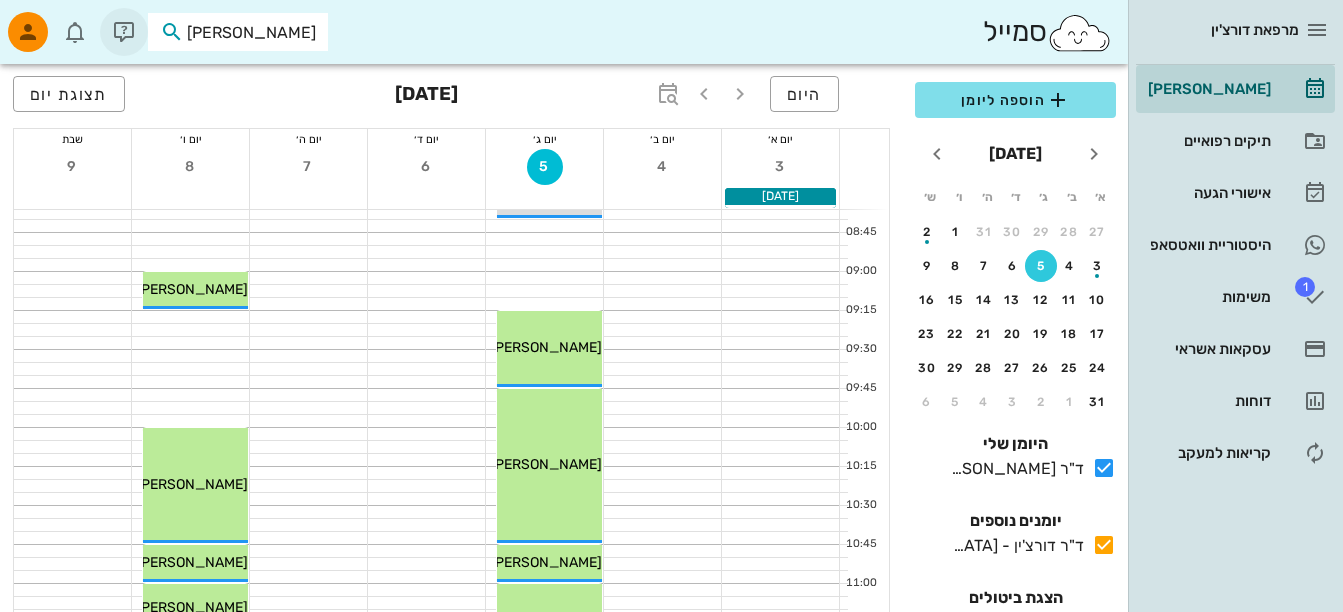 type on "שלמה" 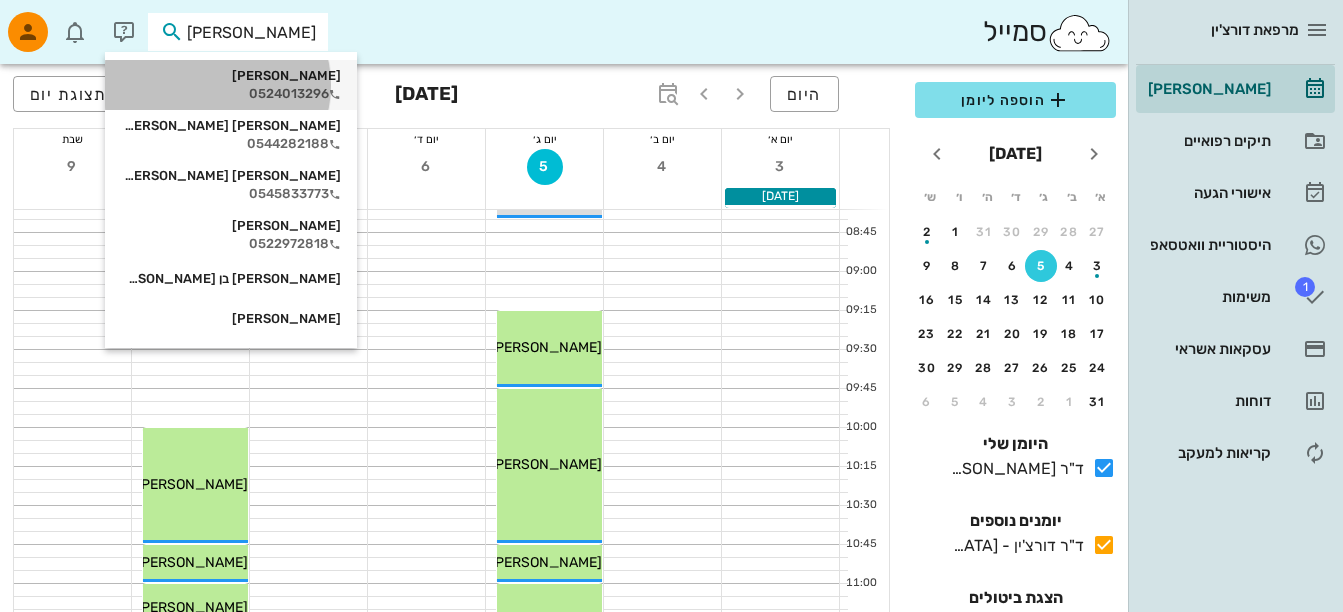 click on "0524013296" at bounding box center (231, 94) 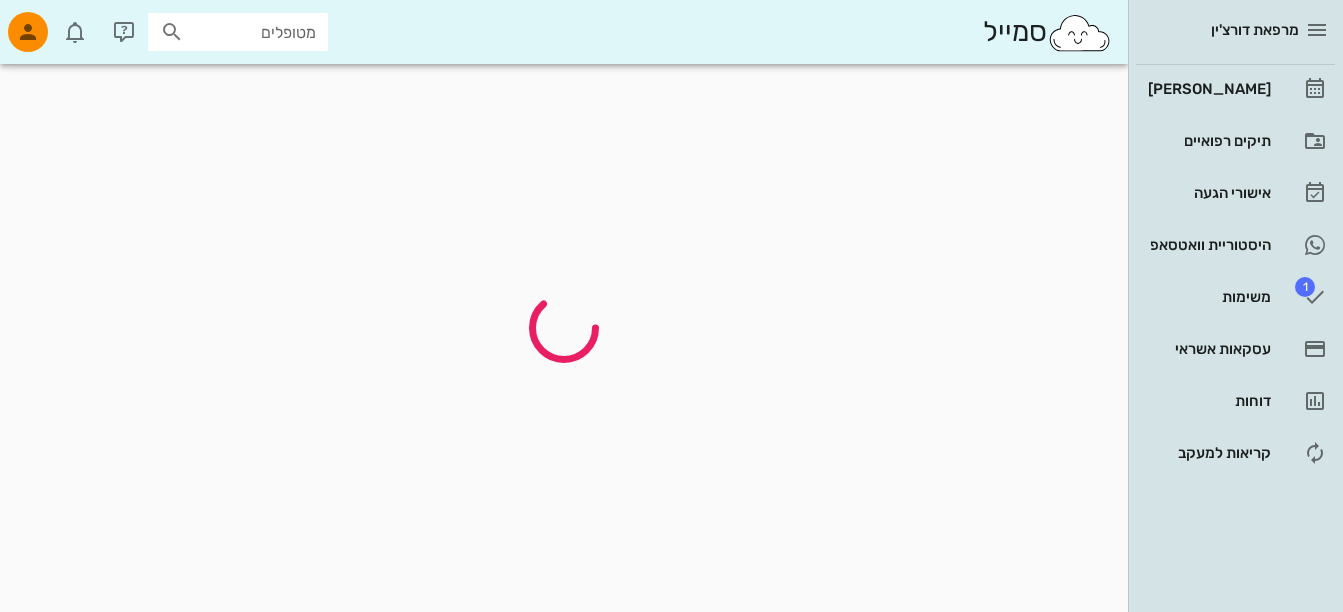 scroll, scrollTop: 0, scrollLeft: 0, axis: both 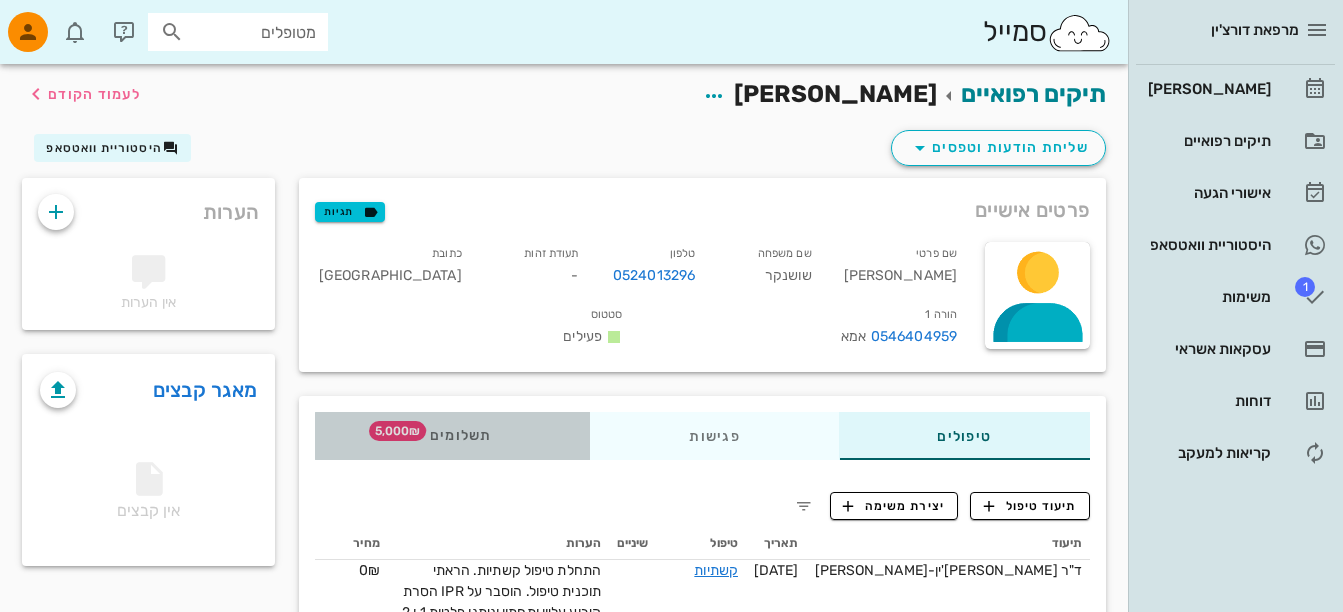click on "תשלומים
5,000₪" at bounding box center (453, 436) 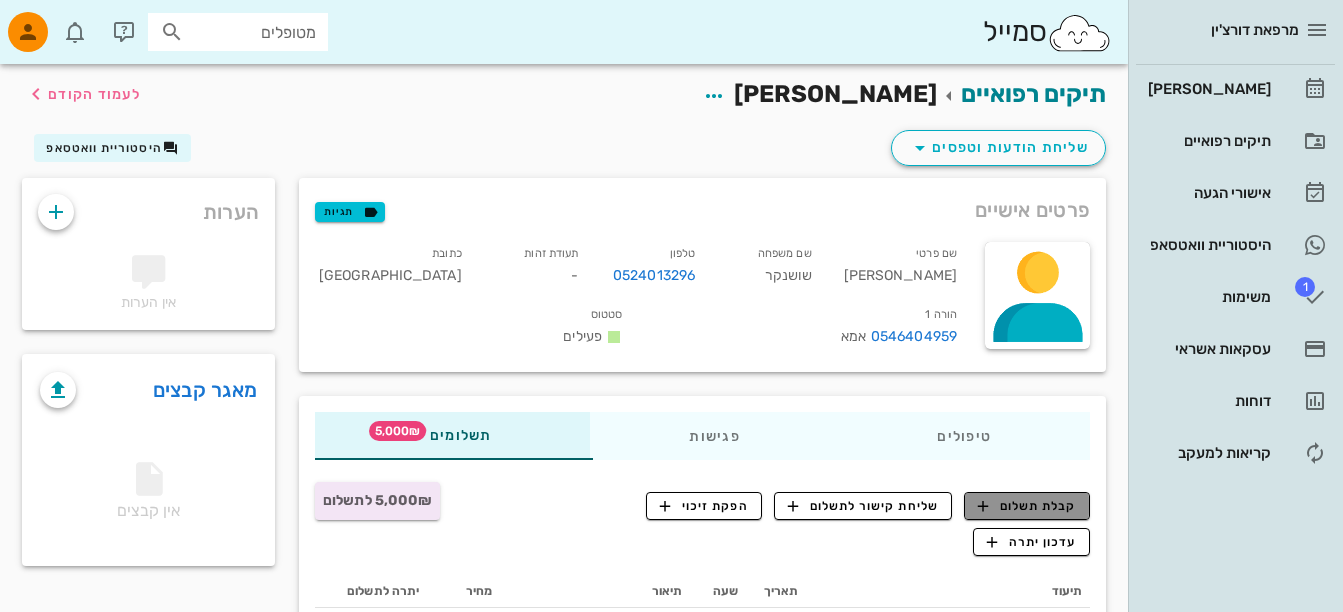 click on "קבלת תשלום" at bounding box center [1027, 506] 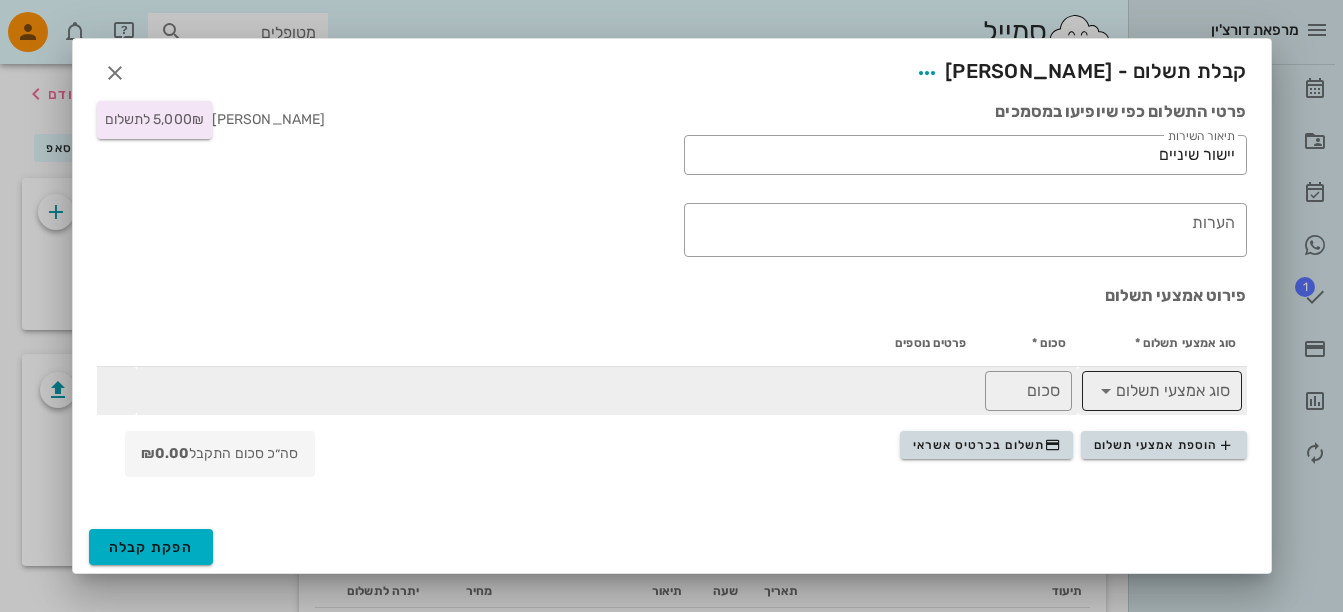 click at bounding box center [1106, 391] 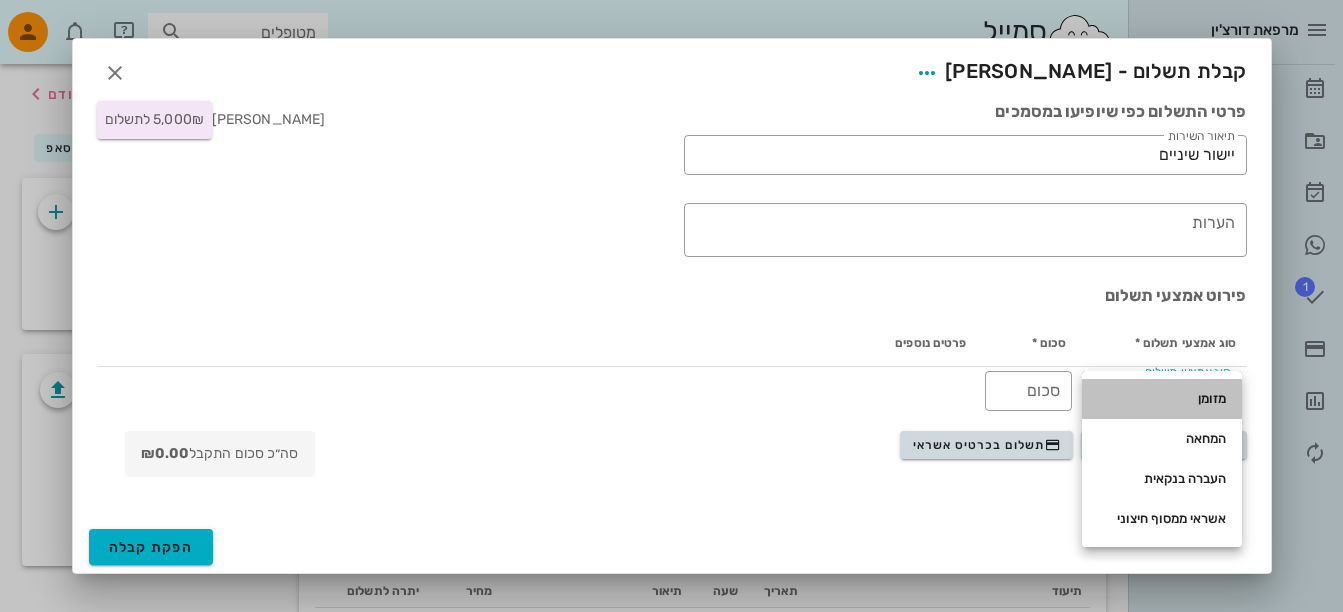 click on "מזומן" at bounding box center [1162, 399] 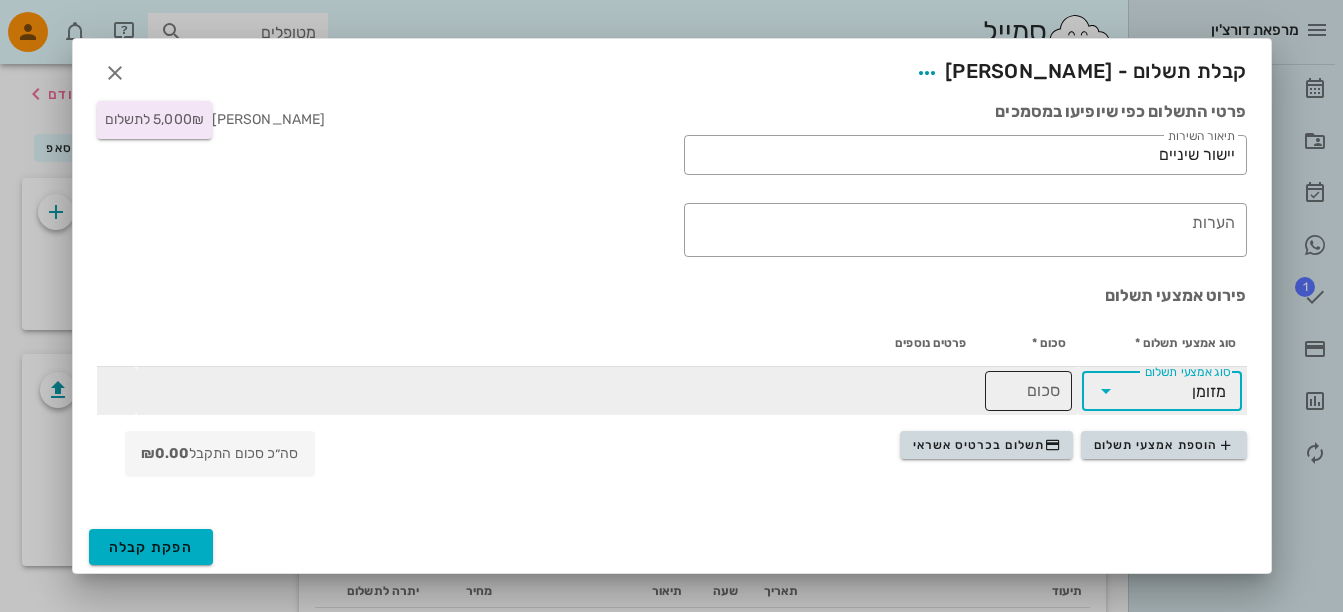 click on "סכום" at bounding box center (1028, 391) 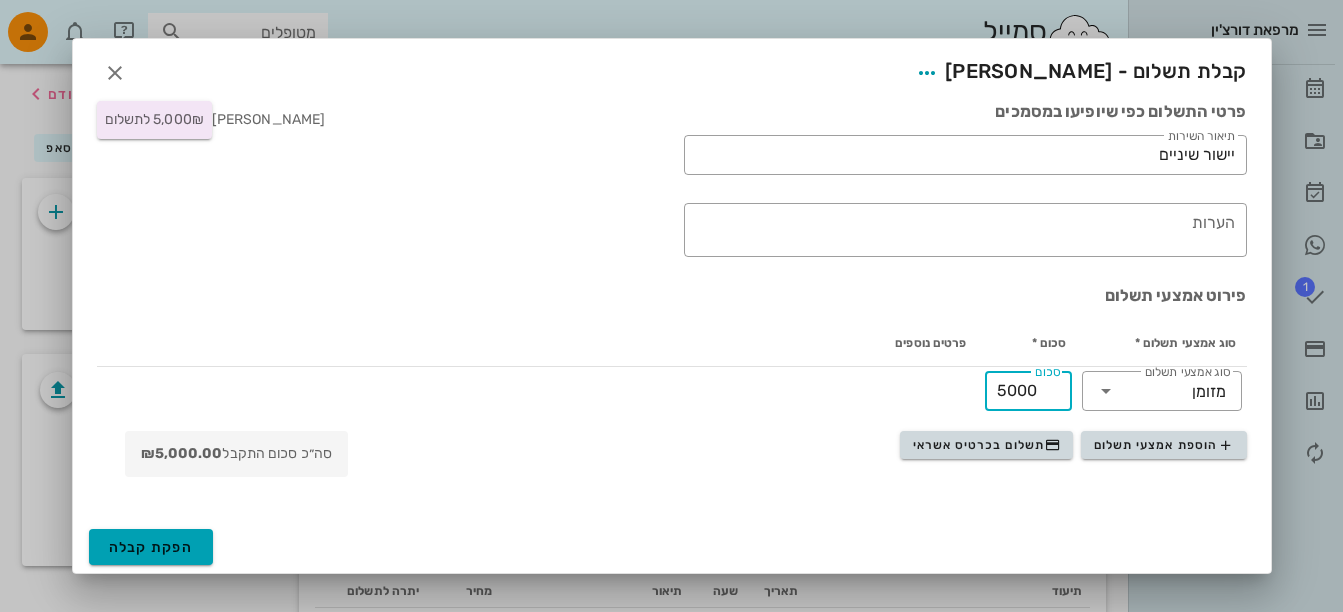 type on "5000" 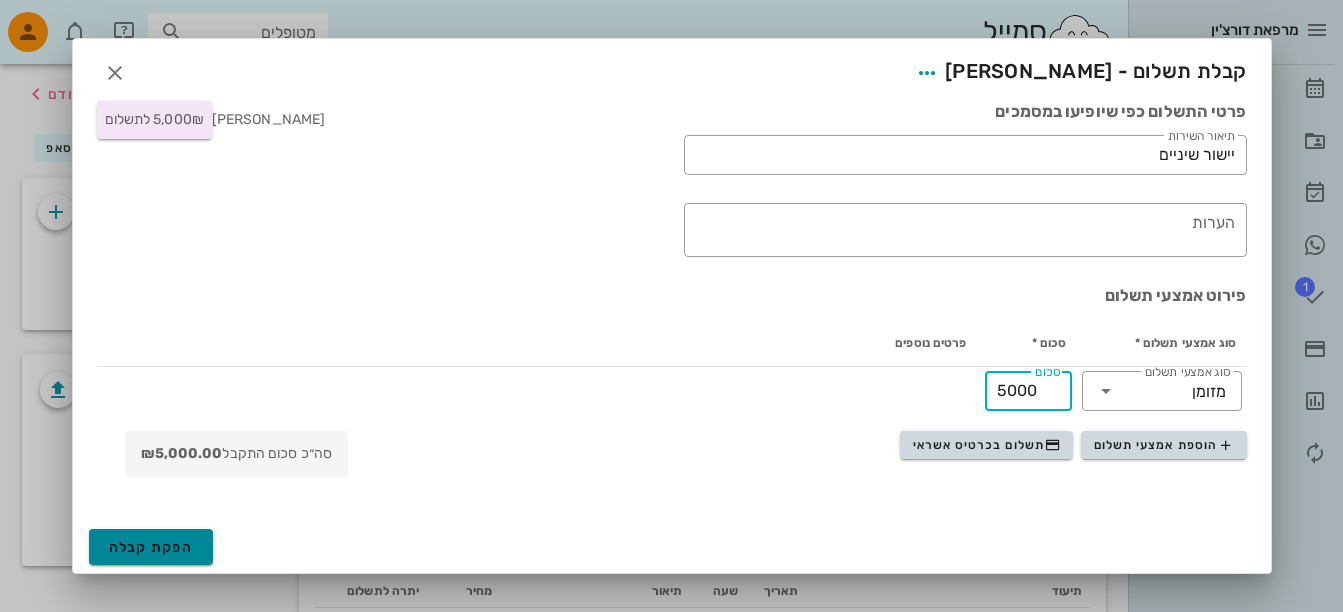 click on "הפקת קבלה" at bounding box center [151, 547] 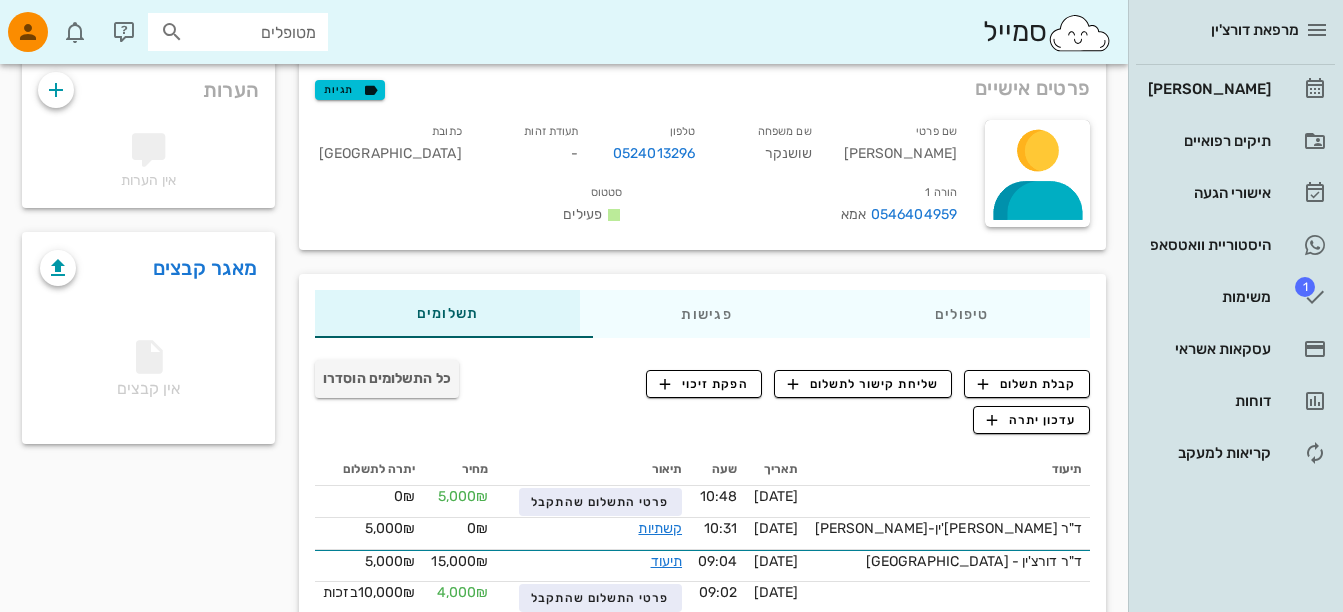 scroll, scrollTop: 110, scrollLeft: 0, axis: vertical 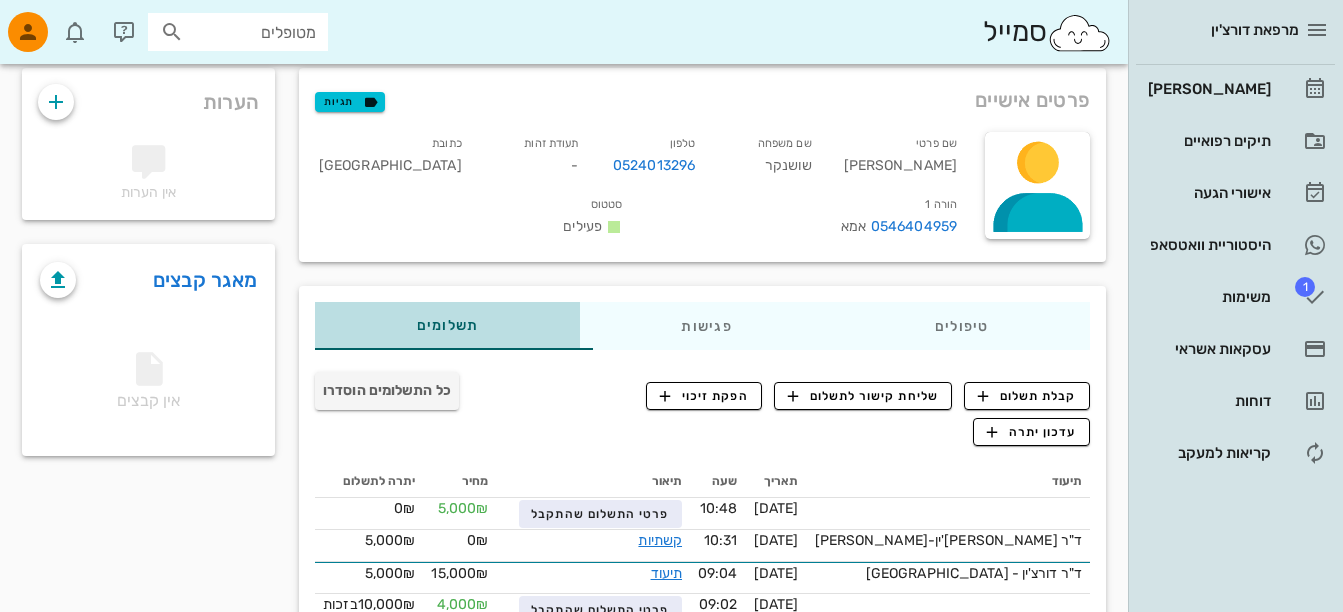 click on "תשלומים
0₪" at bounding box center (448, 326) 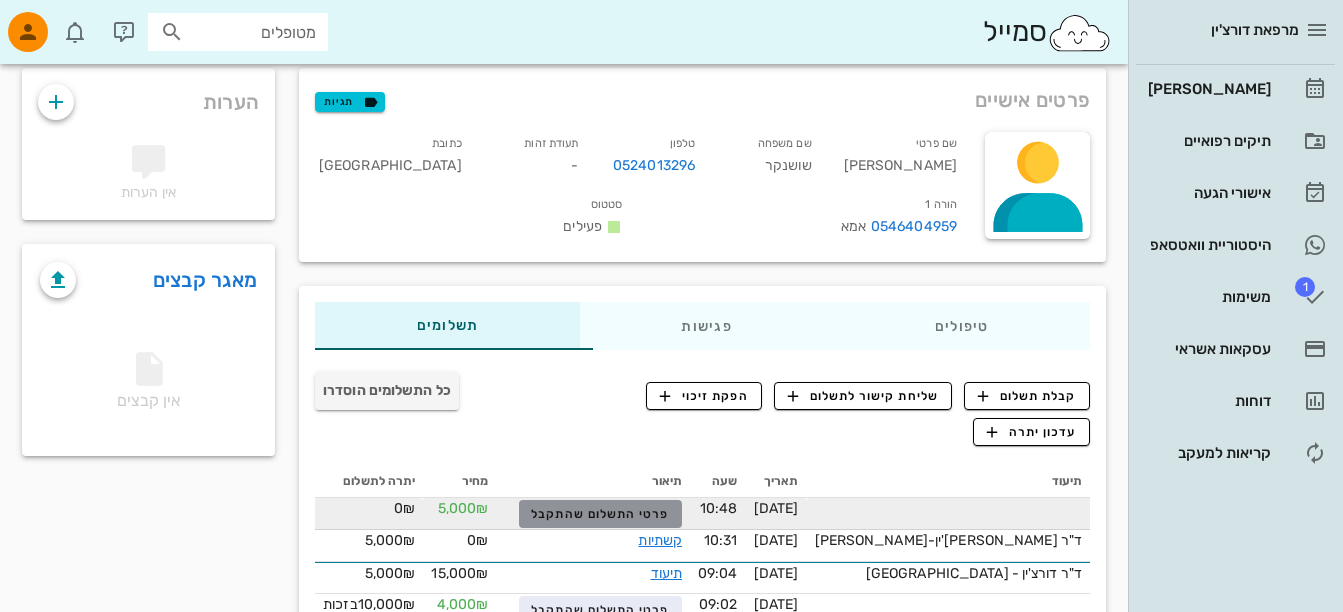 click on "פרטי התשלום שהתקבל" at bounding box center [600, 514] 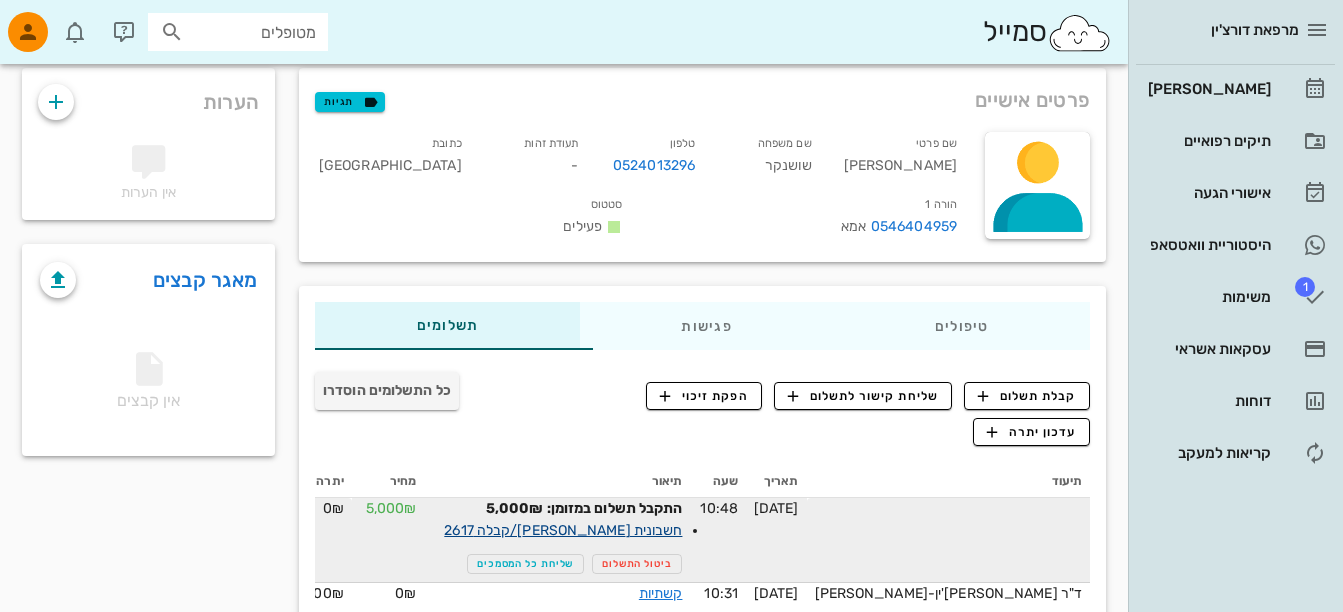 click on "חשבונית מס/קבלה
2617" at bounding box center (563, 530) 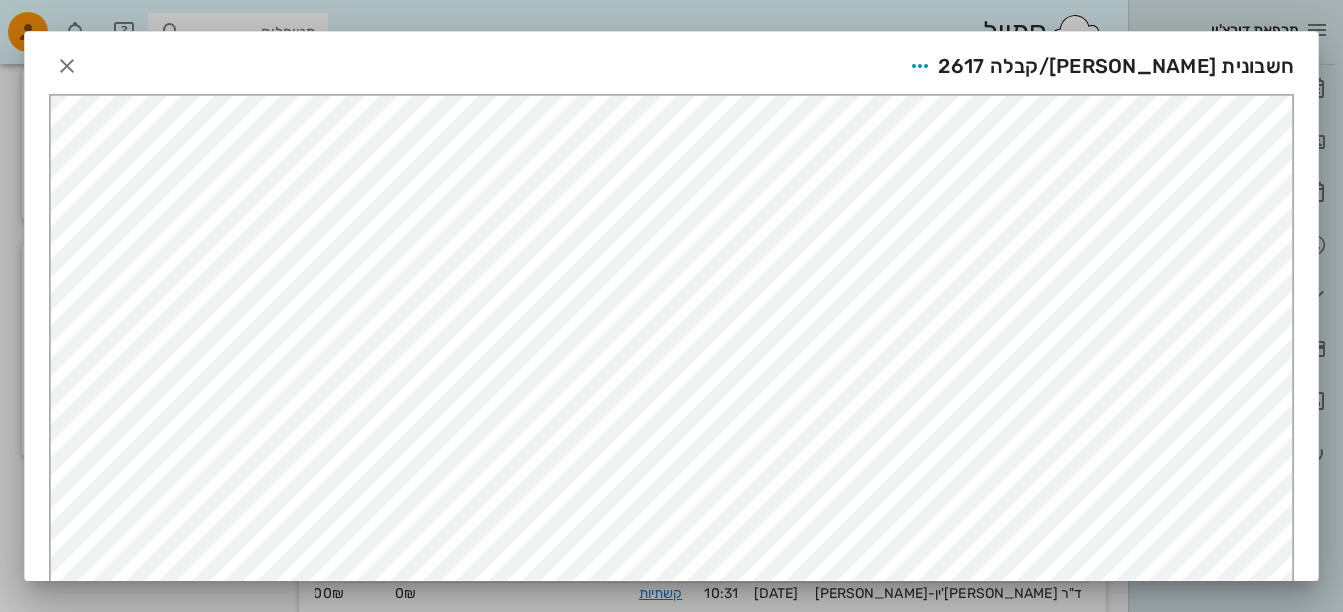 scroll, scrollTop: 0, scrollLeft: 0, axis: both 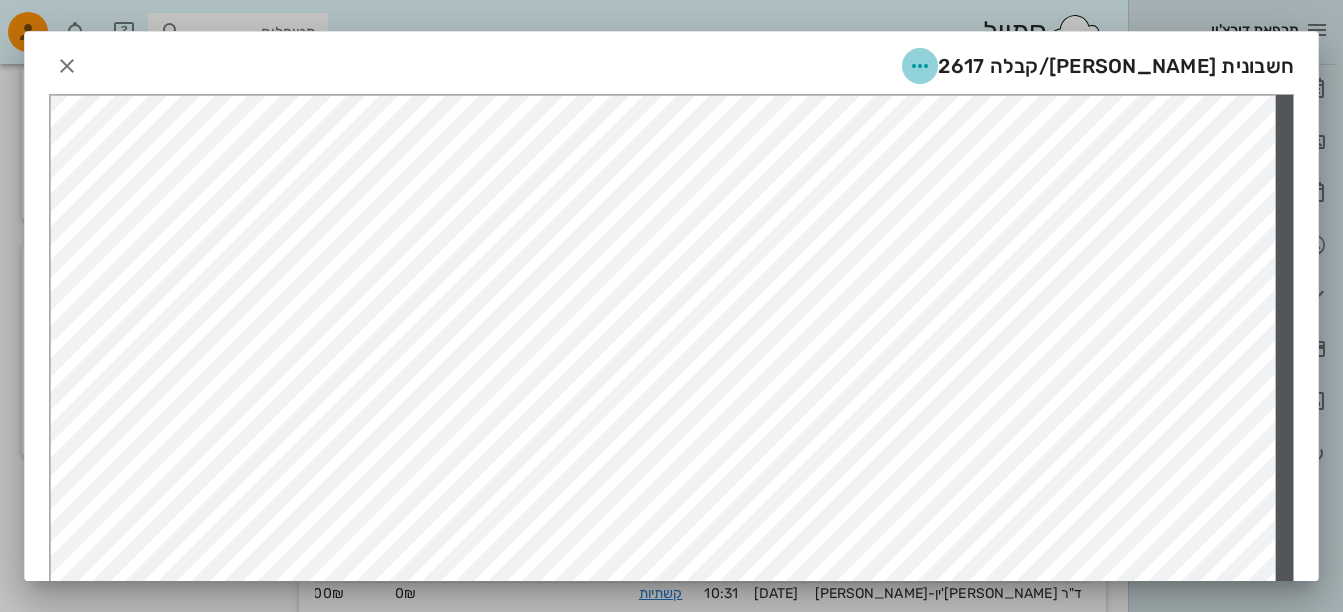 click at bounding box center [920, 66] 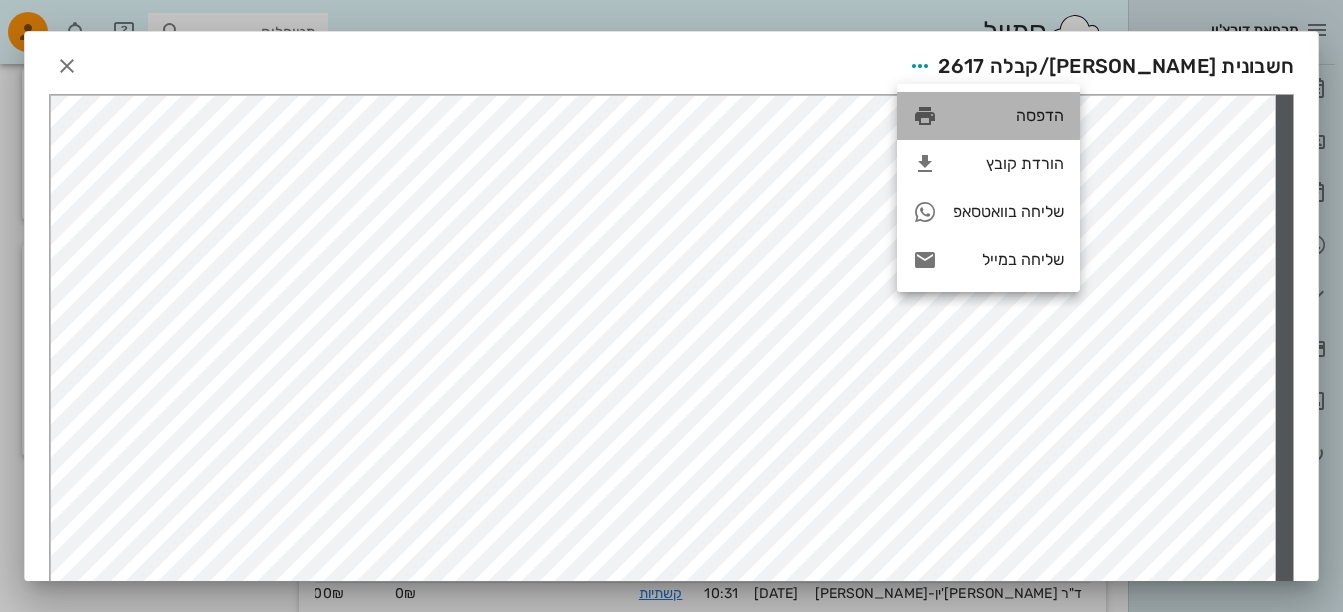 click at bounding box center [925, 116] 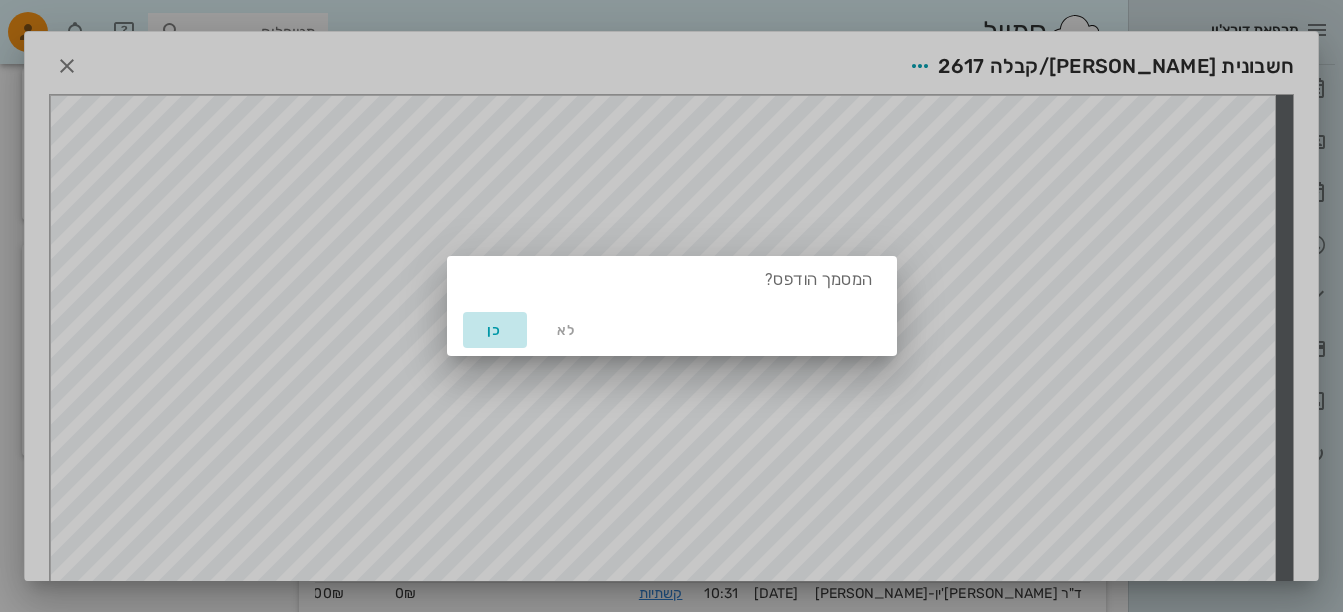 click on "כן" at bounding box center [495, 330] 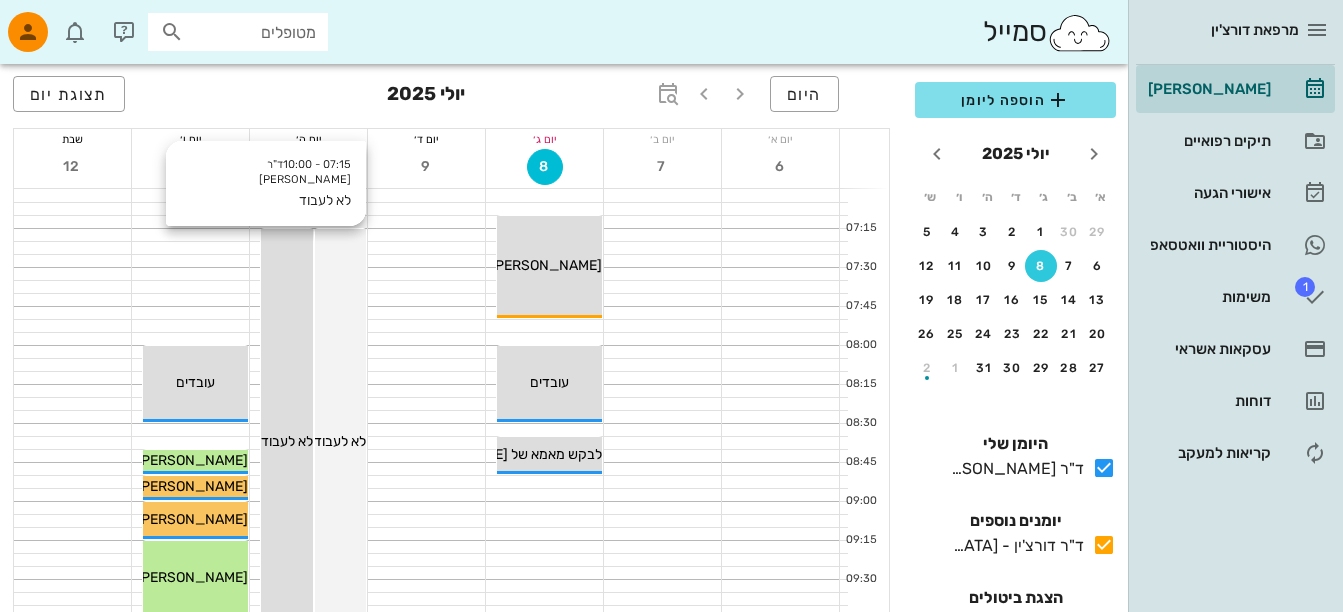 scroll, scrollTop: 0, scrollLeft: 0, axis: both 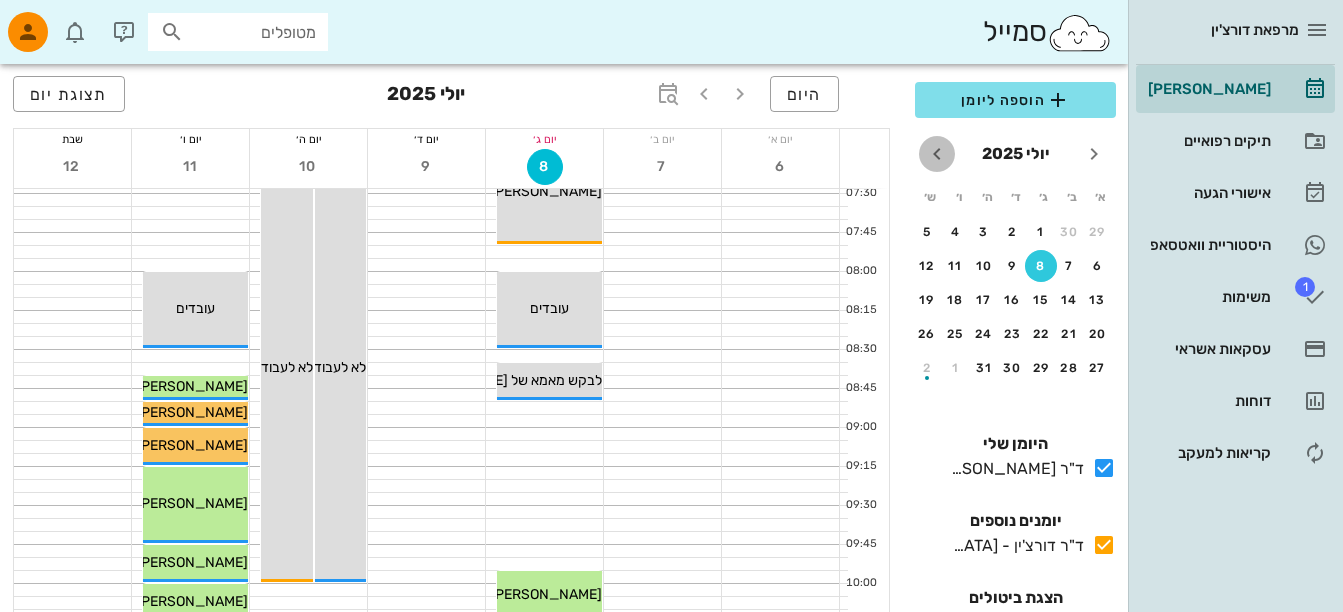 click at bounding box center (937, 154) 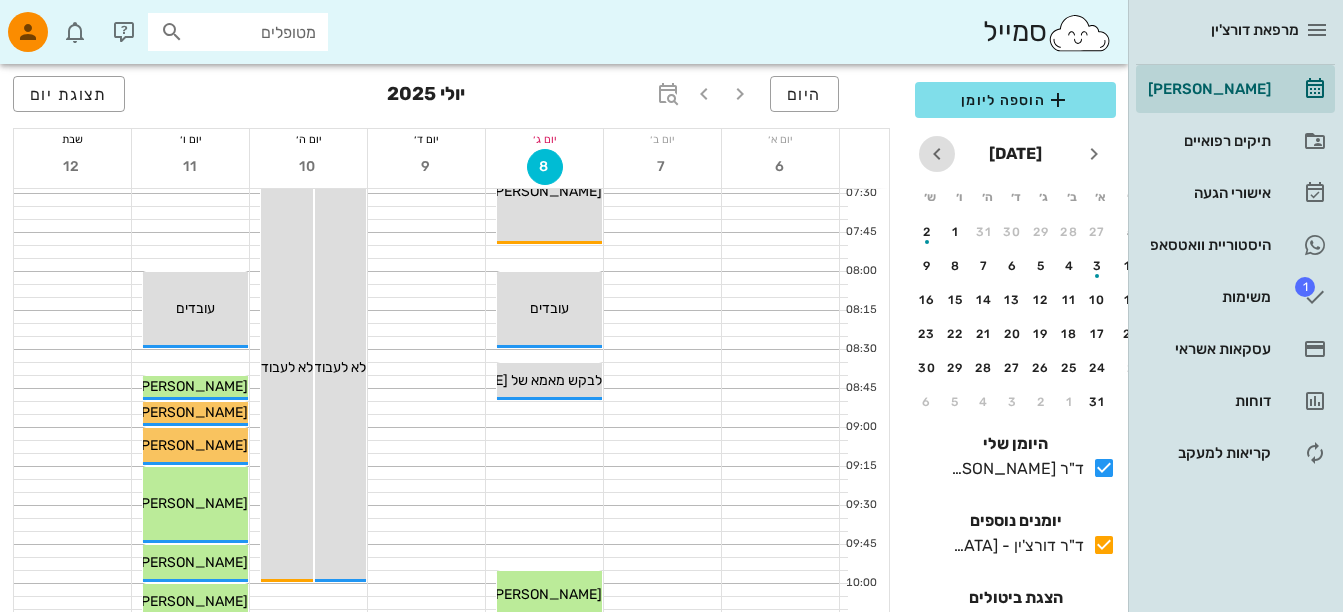 click at bounding box center [937, 154] 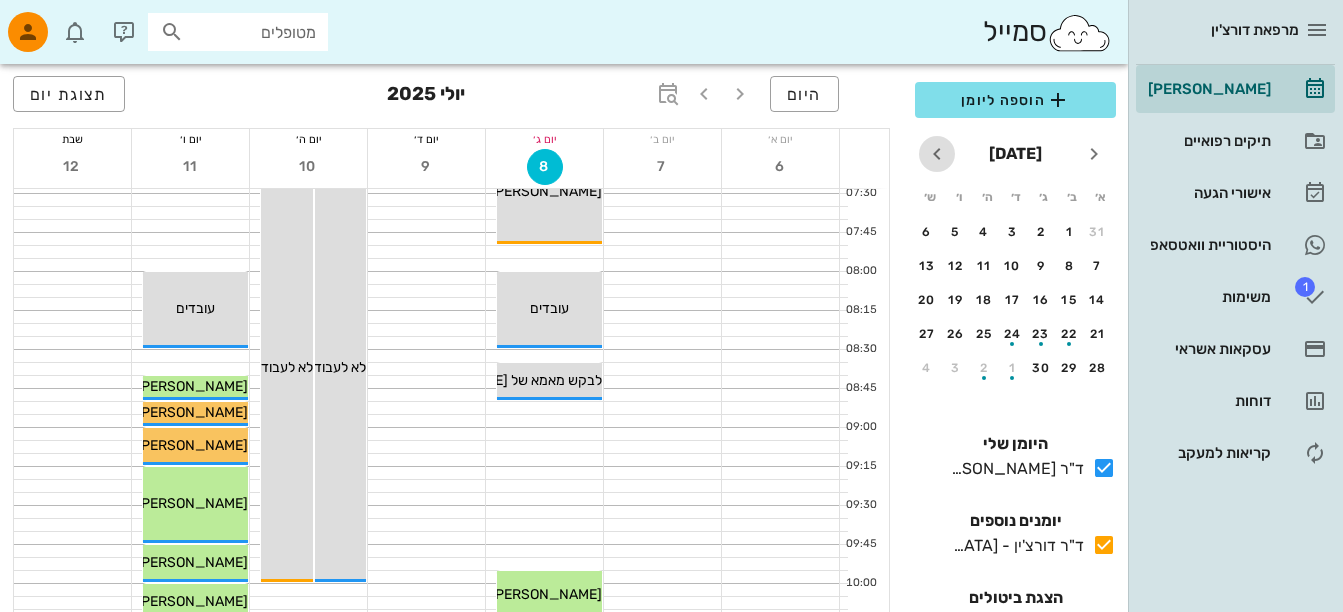 click at bounding box center (937, 154) 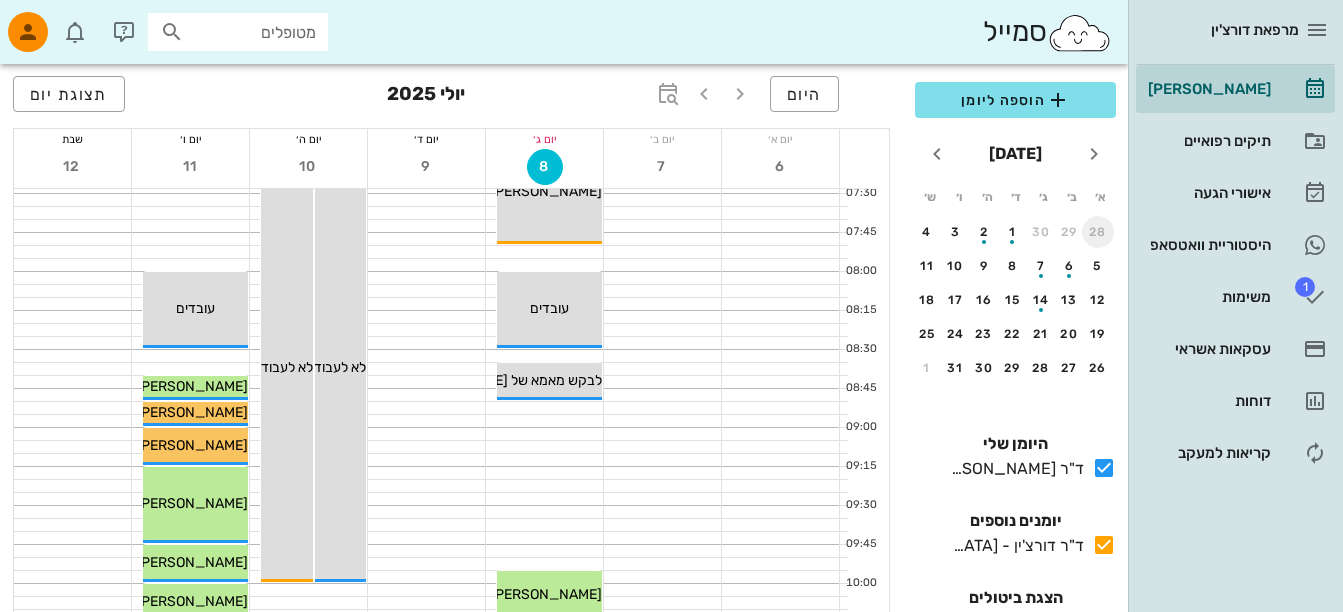 click on "28" at bounding box center (1098, 232) 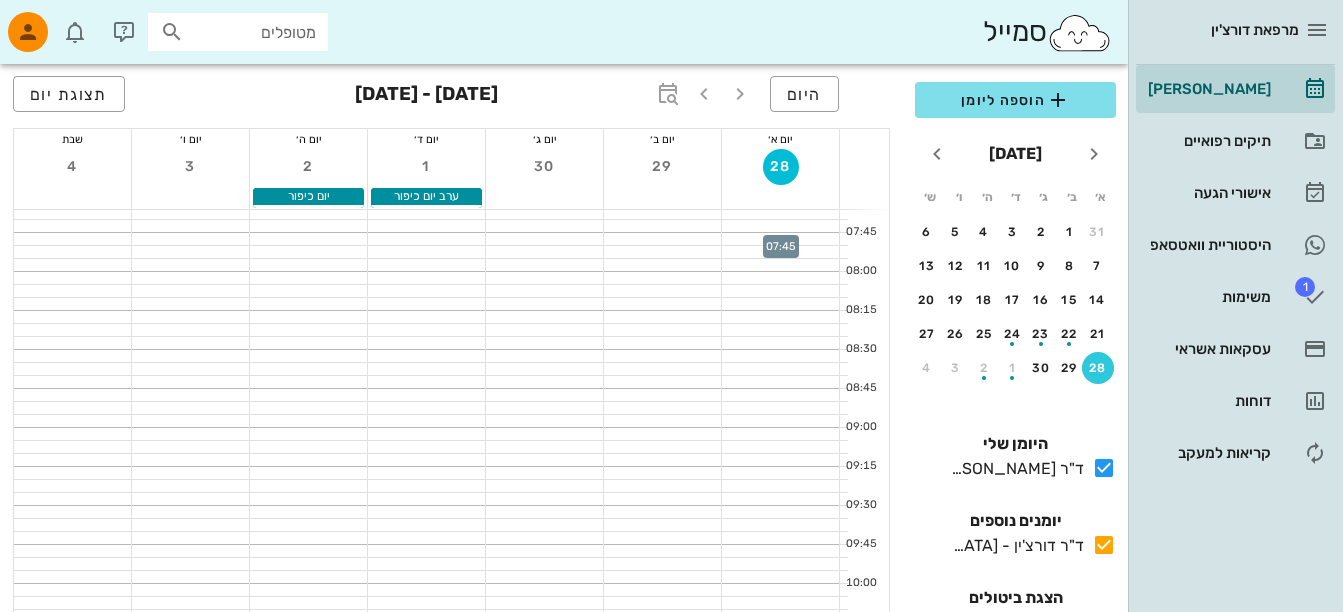 click at bounding box center [780, 239] 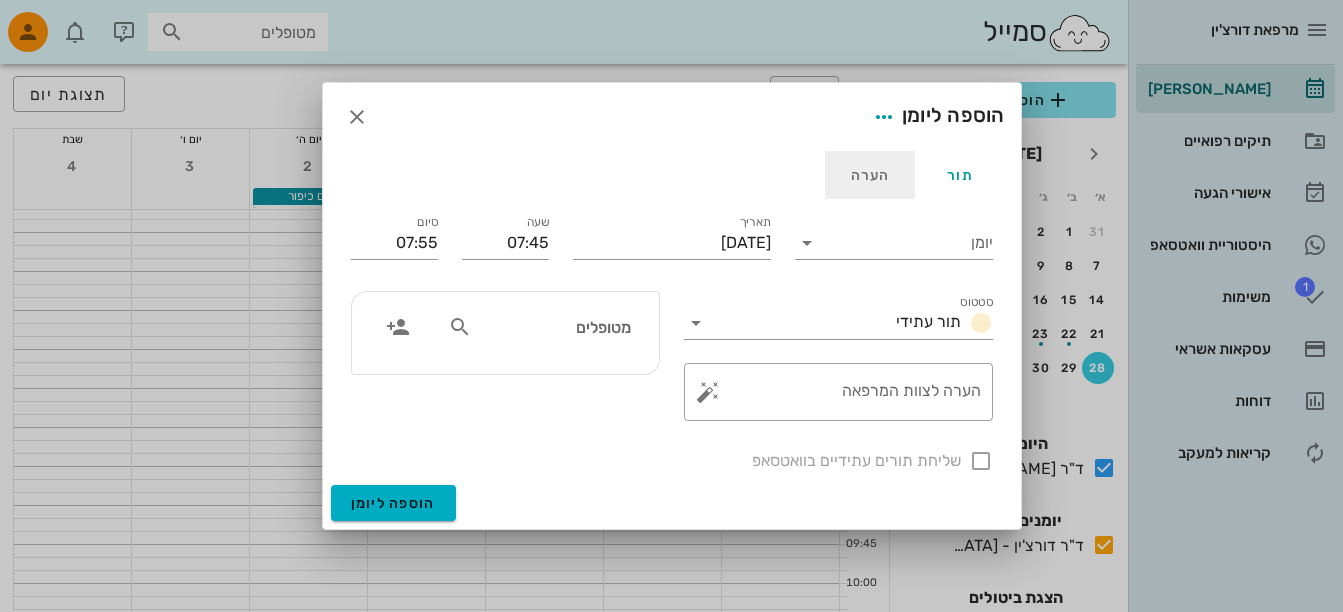 click on "הערה" at bounding box center (870, 175) 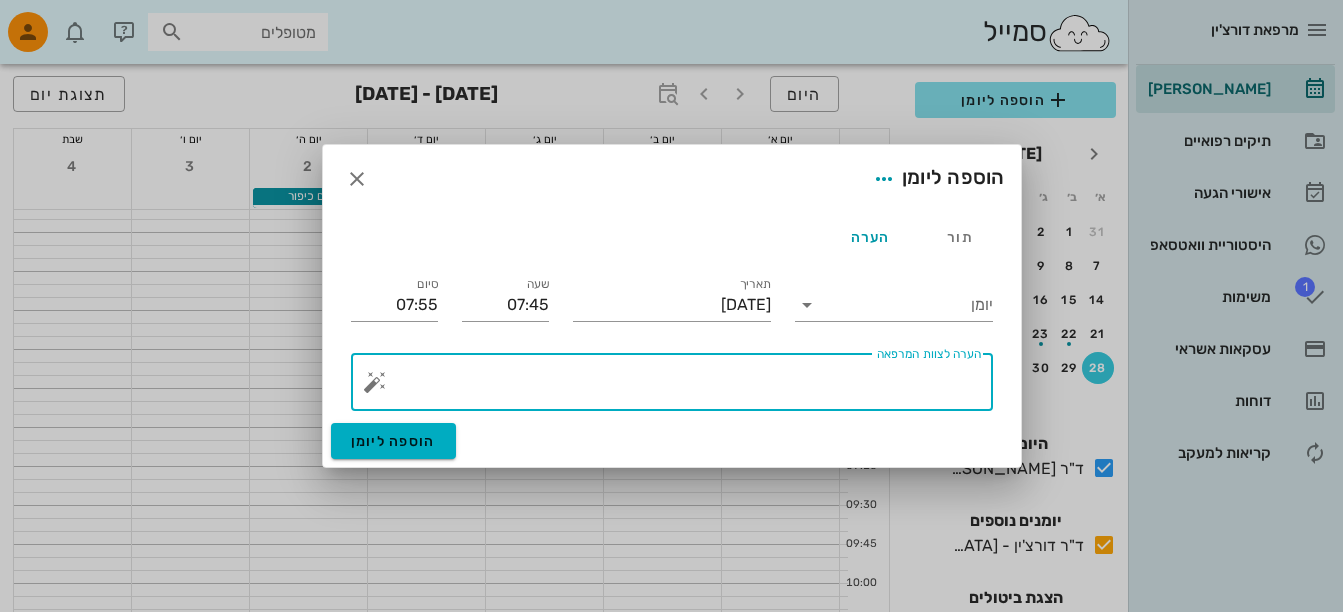 click on "הערה לצוות המרפאה" at bounding box center [680, 387] 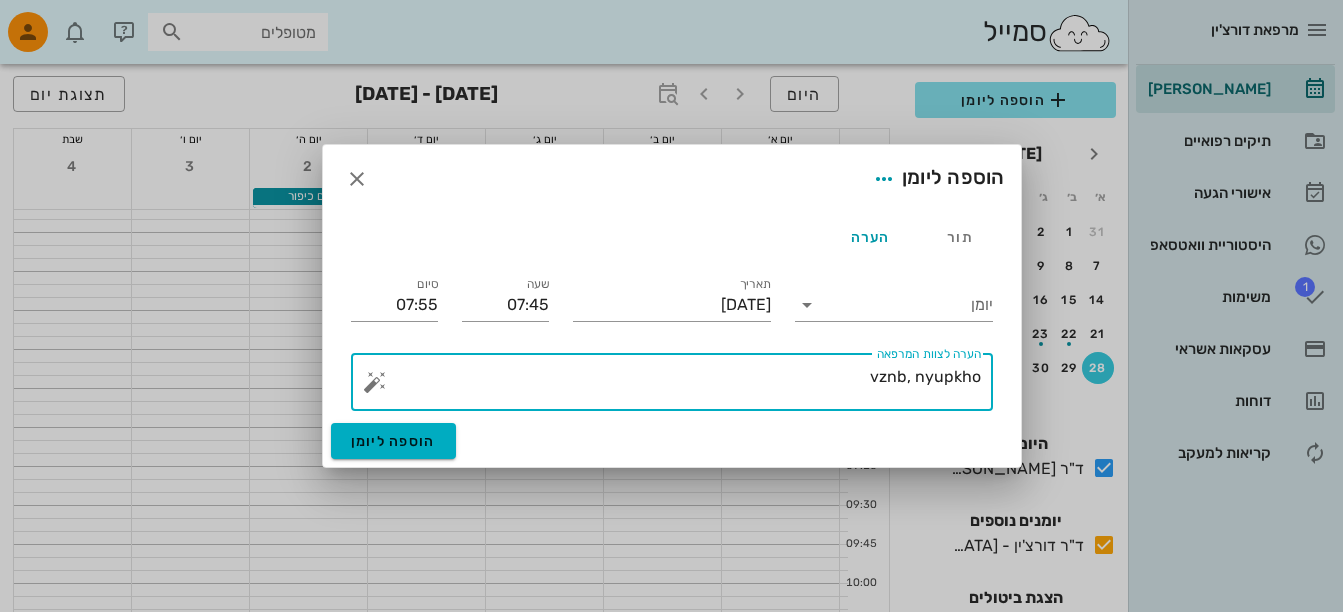 drag, startPoint x: 816, startPoint y: 369, endPoint x: 1286, endPoint y: 478, distance: 482.47385 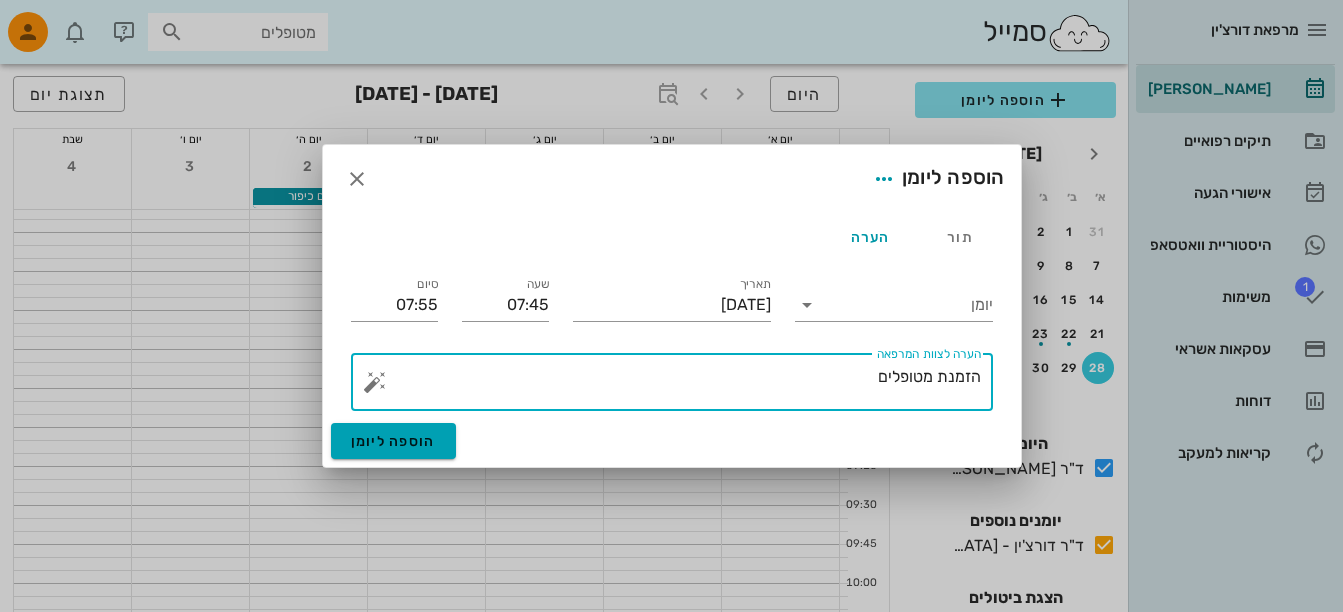 type on "הזמנת מטופלים" 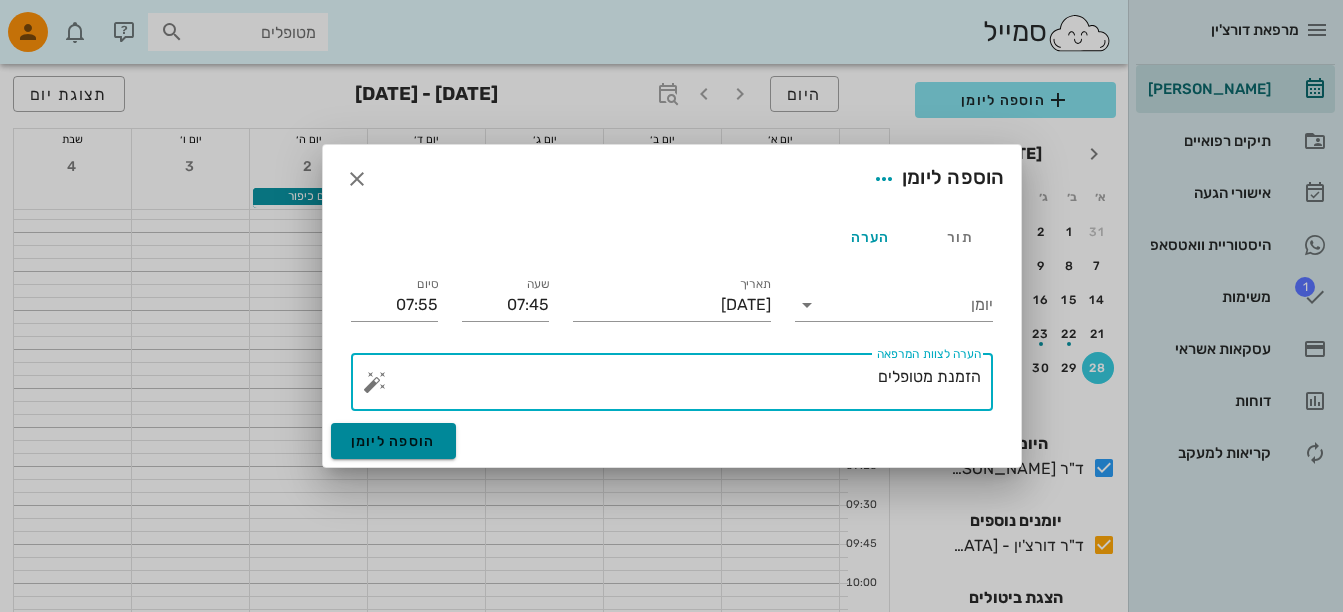 click on "הוספה ליומן" at bounding box center (393, 441) 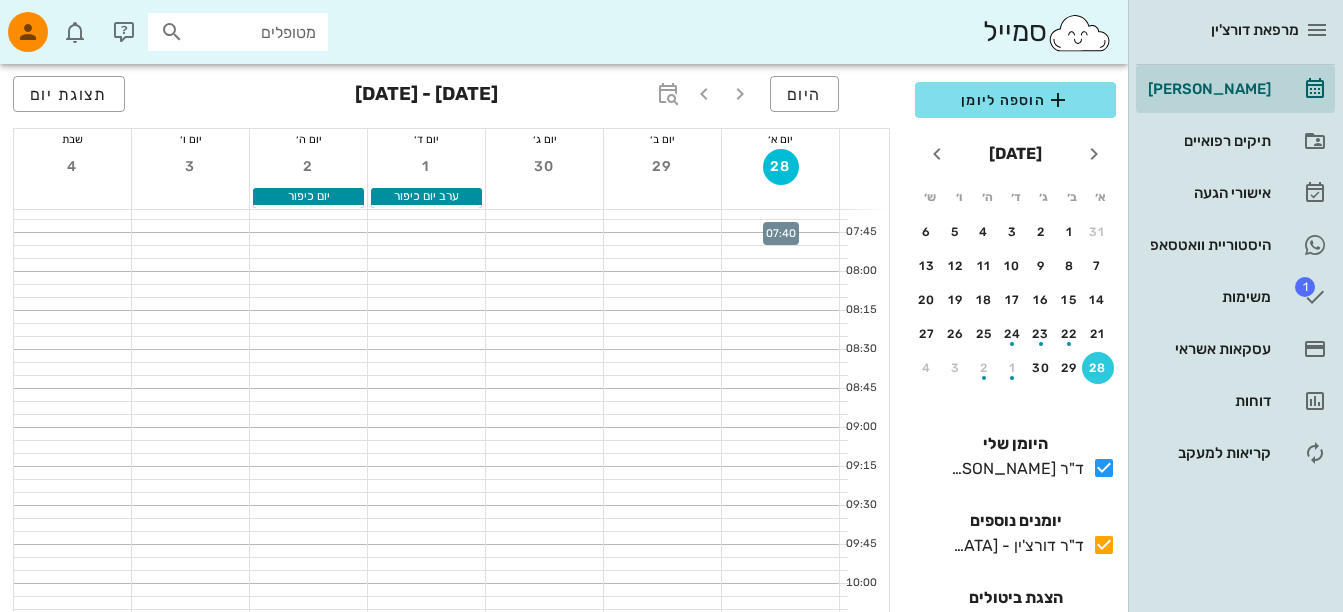 click at bounding box center [780, 226] 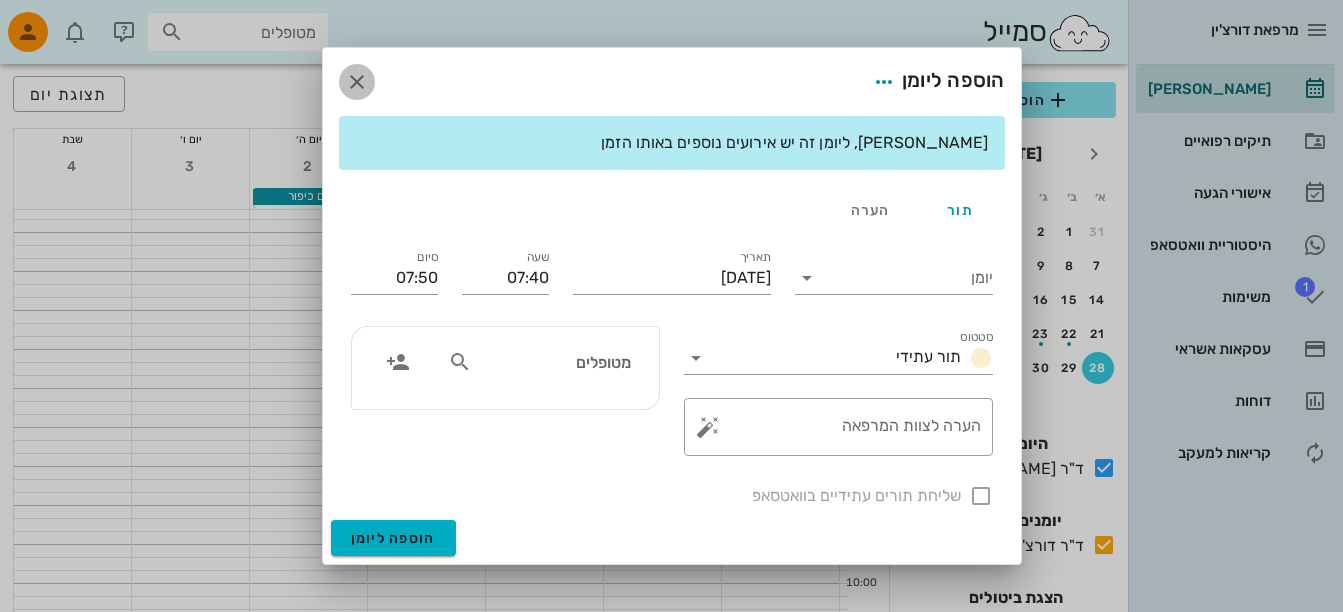 click at bounding box center (357, 82) 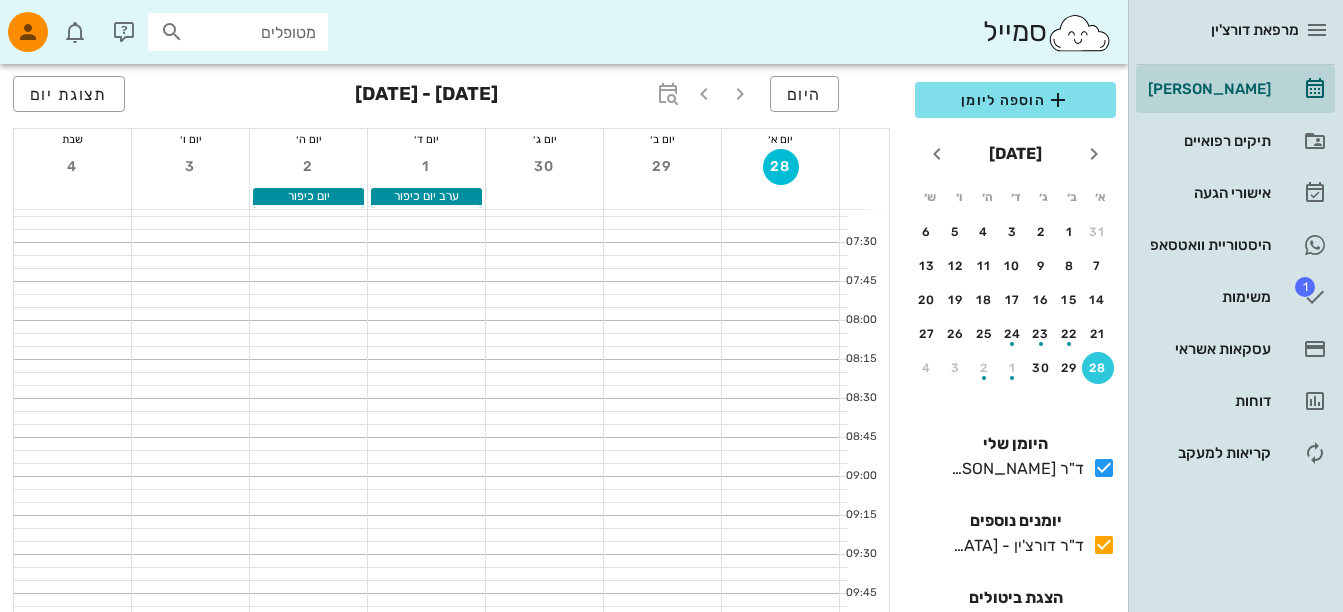 scroll, scrollTop: 0, scrollLeft: 0, axis: both 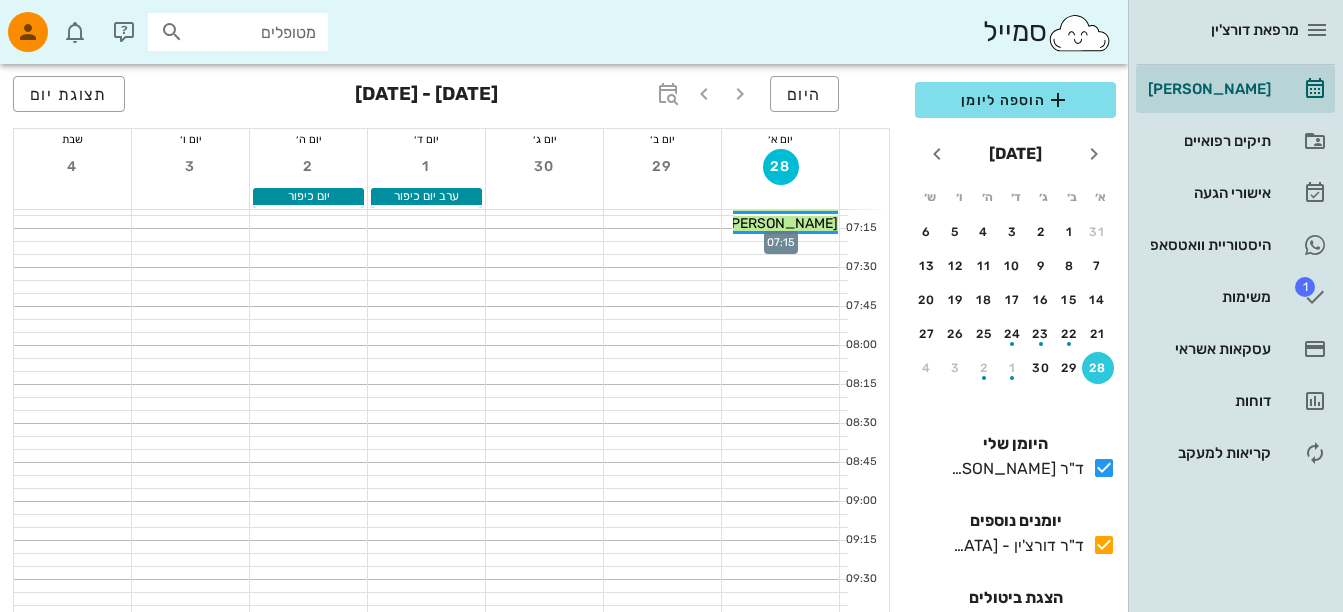 click at bounding box center [780, 235] 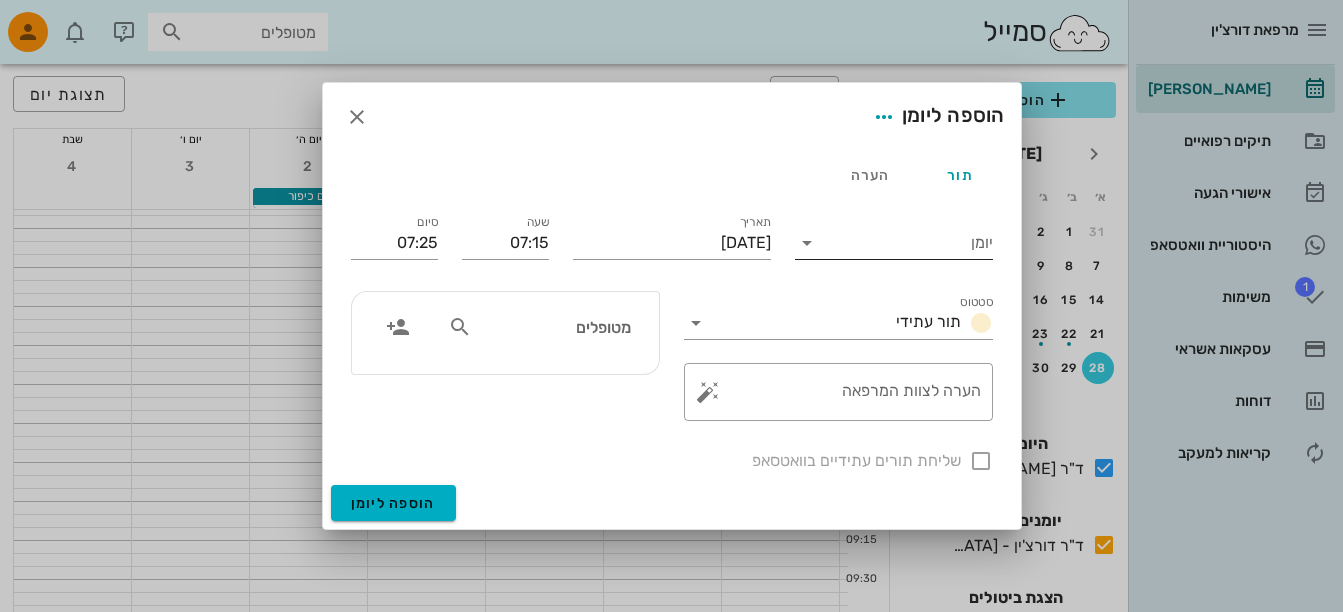 click at bounding box center (807, 243) 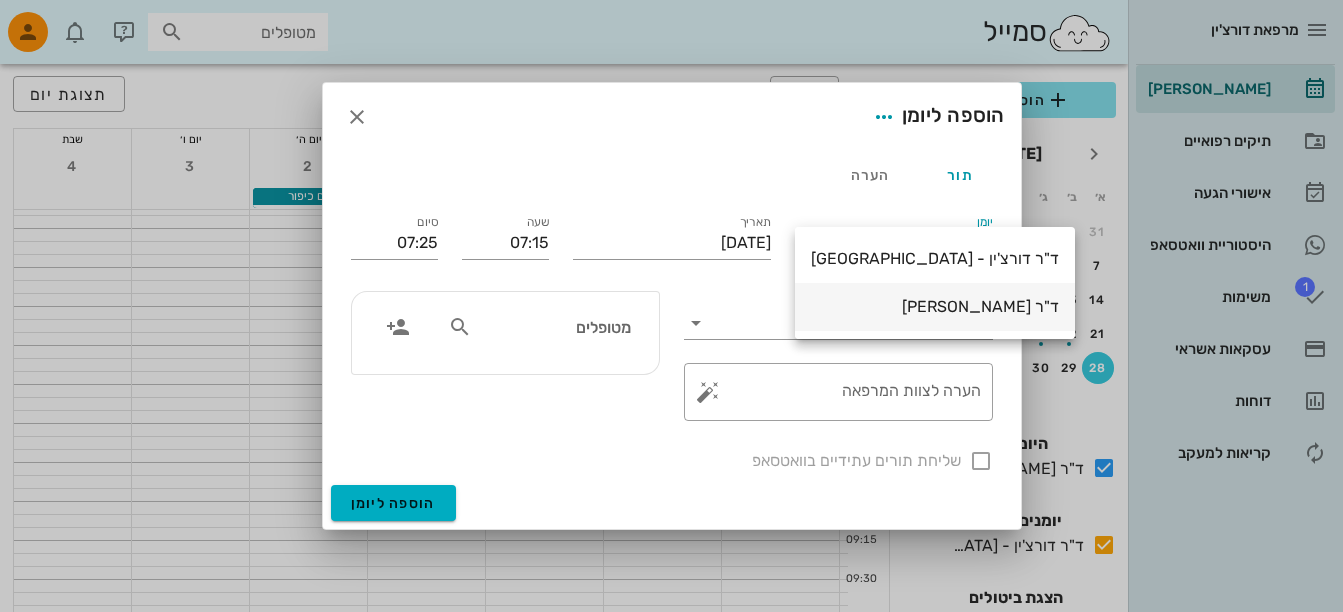 click on "ד"ר [PERSON_NAME]" at bounding box center [935, 306] 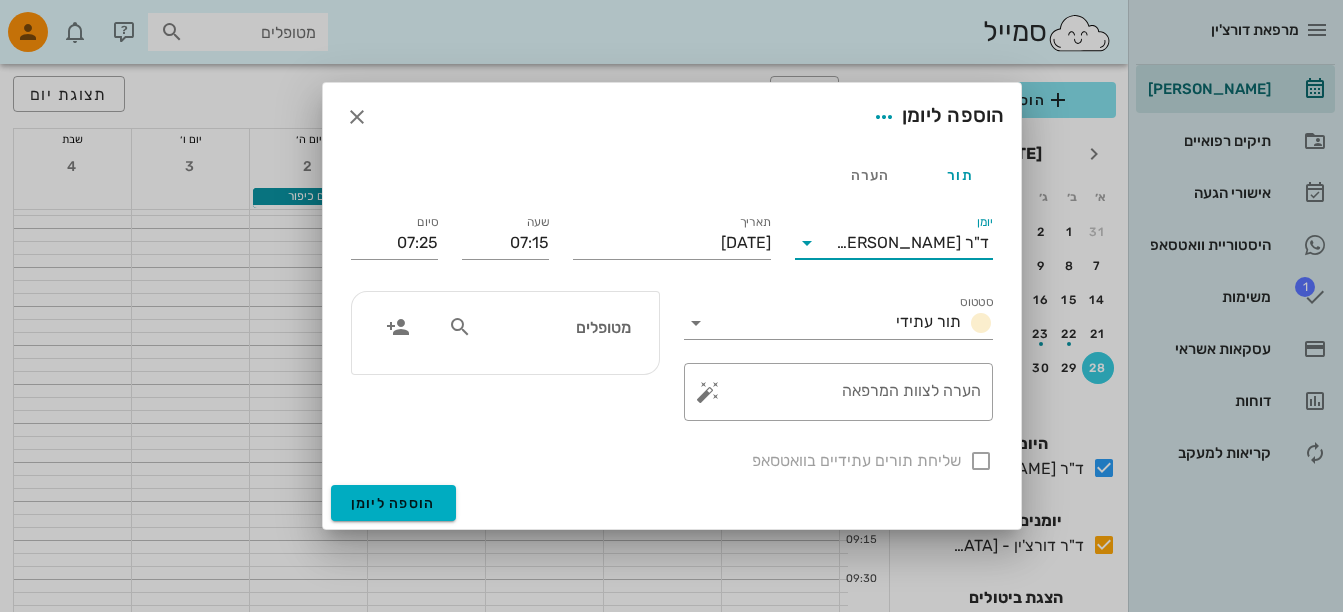 click at bounding box center [460, 327] 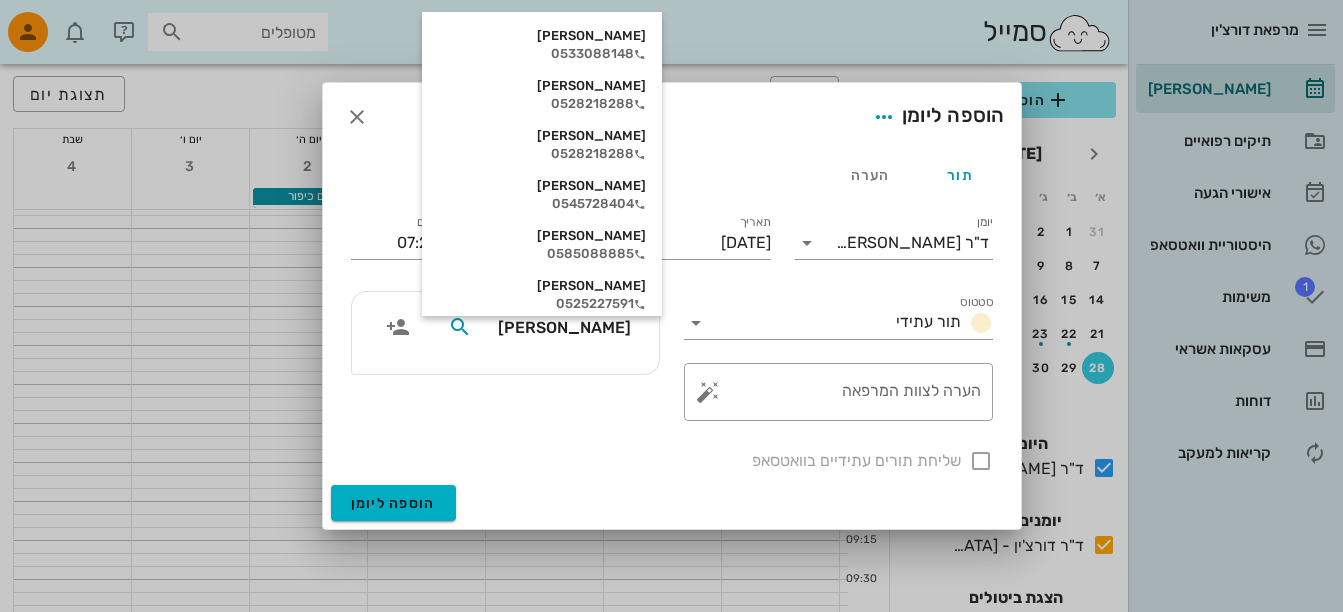 type on "עמרם" 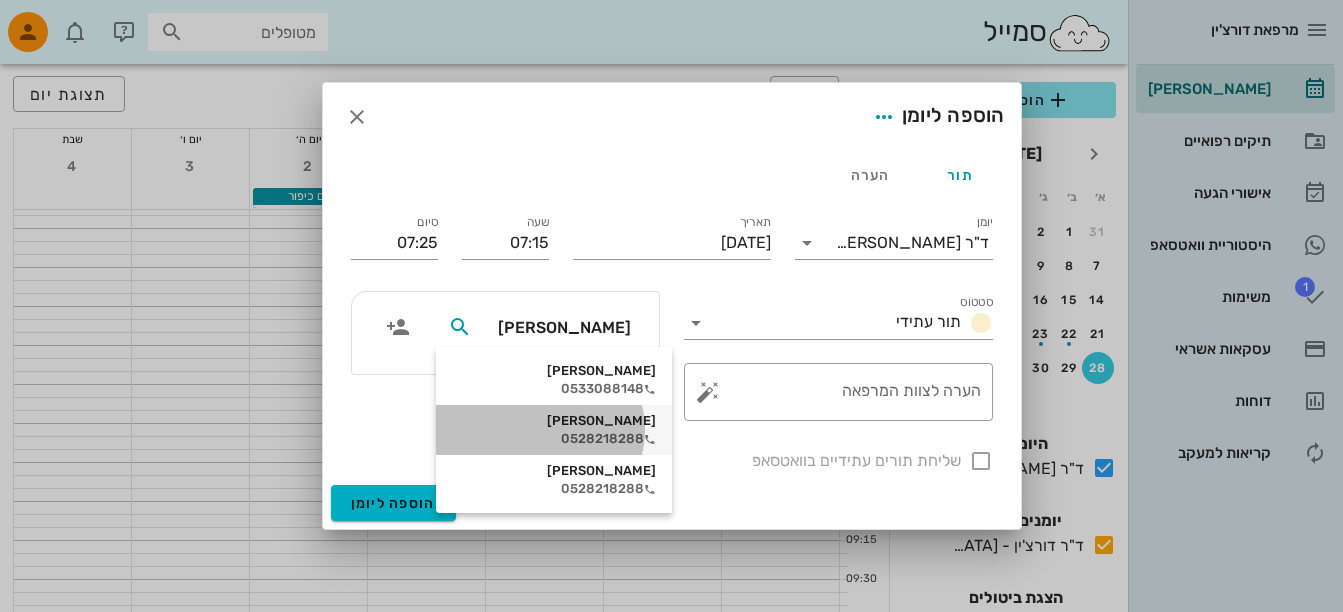 click on "0528218288" at bounding box center (554, 439) 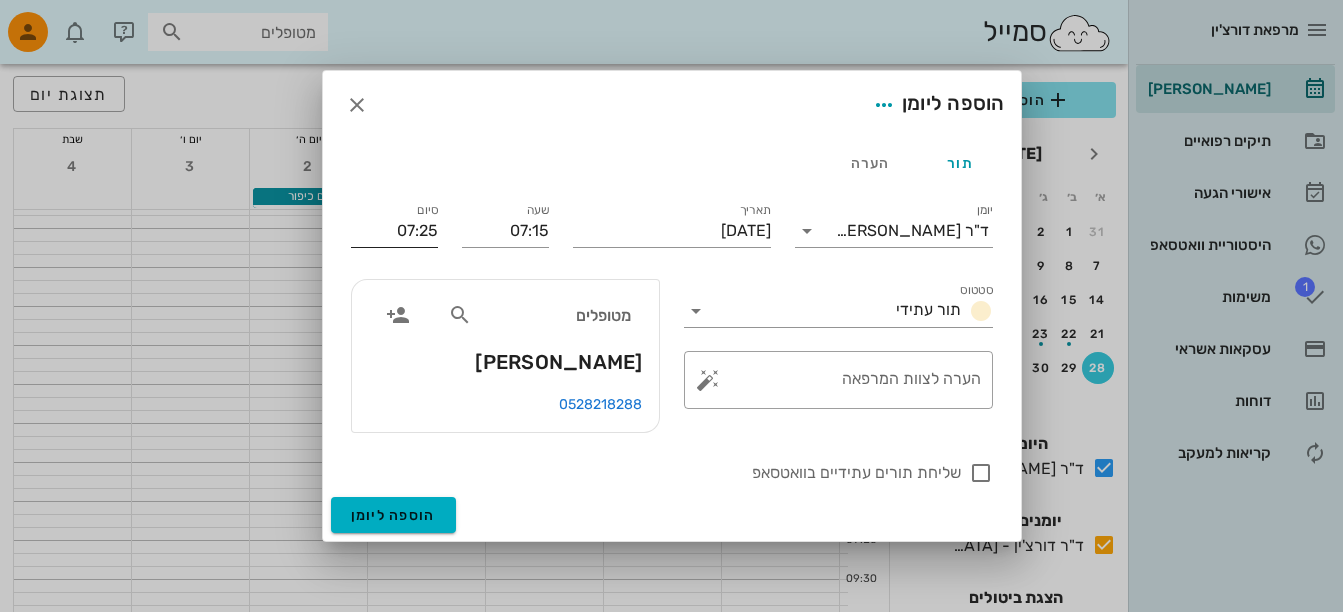 click on "07:25" at bounding box center (394, 231) 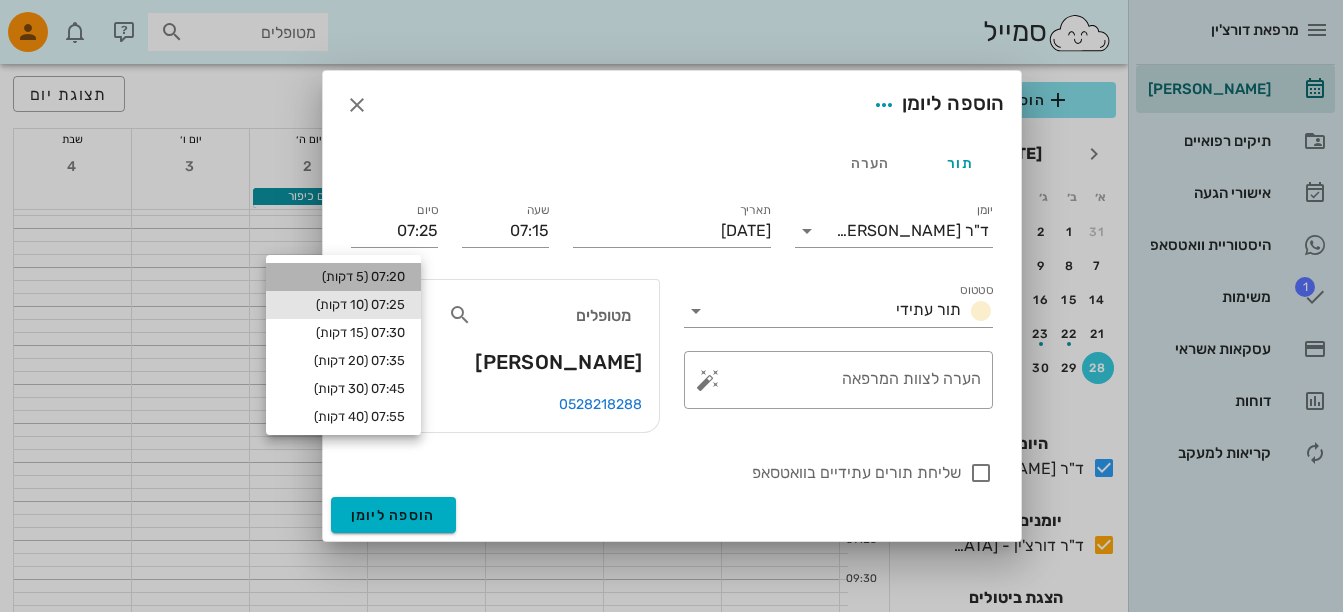 click on "07:20 (5 דקות)" at bounding box center [343, 277] 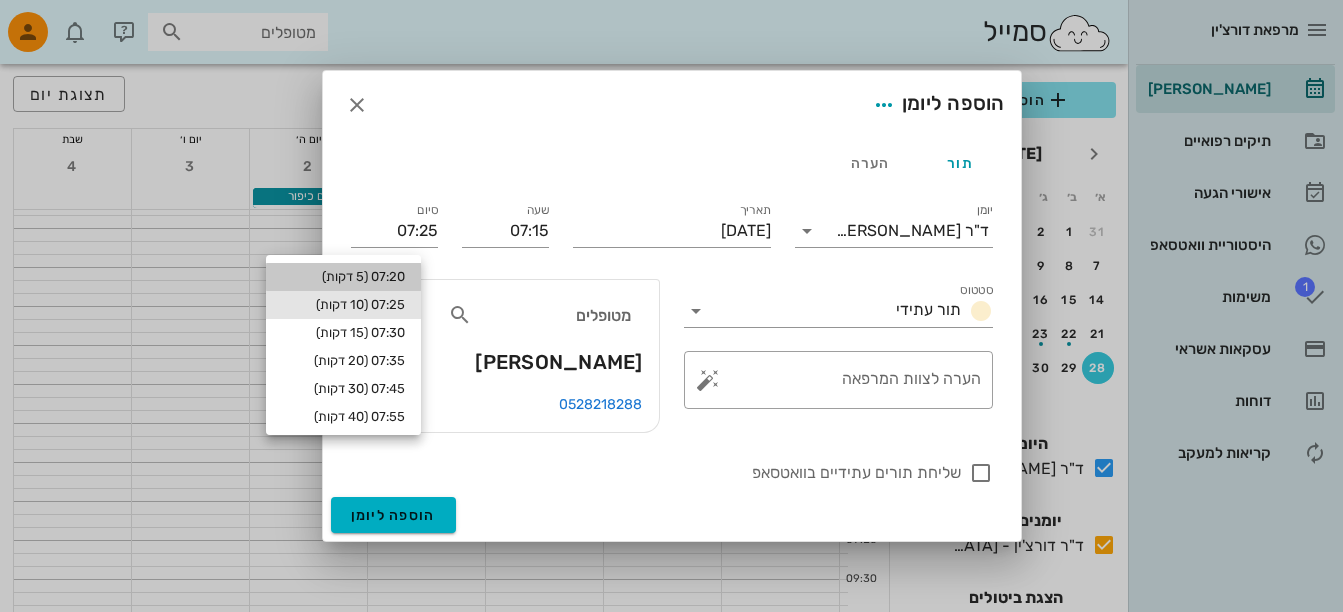 type on "07:20" 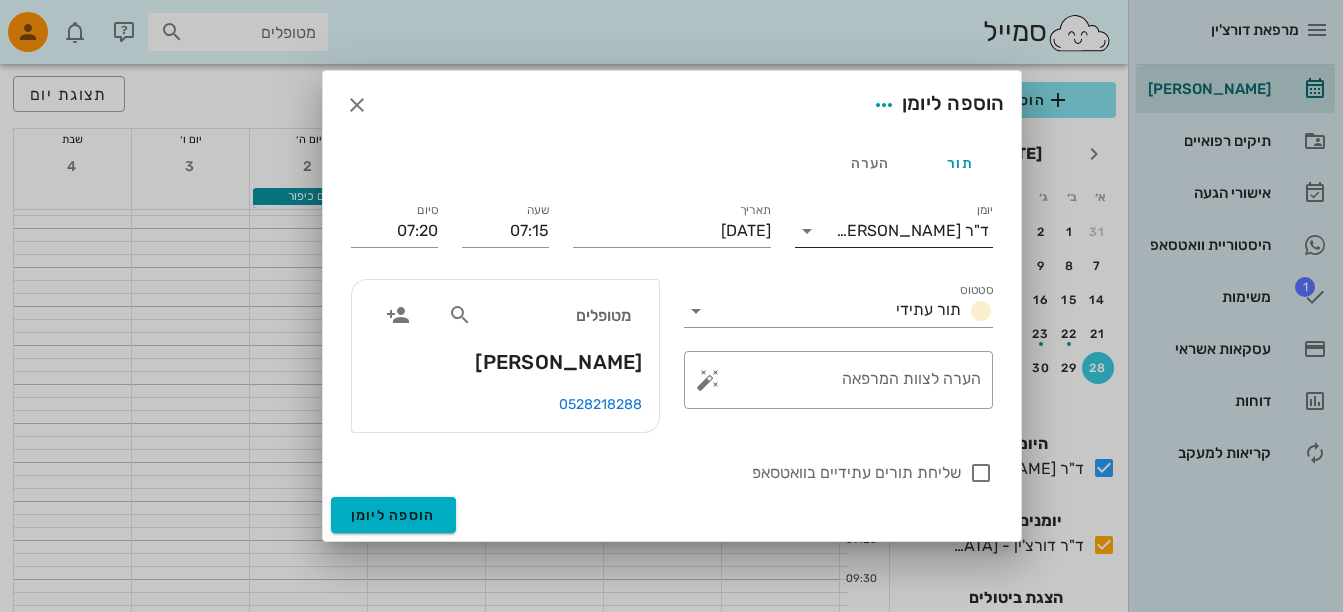 click at bounding box center [807, 231] 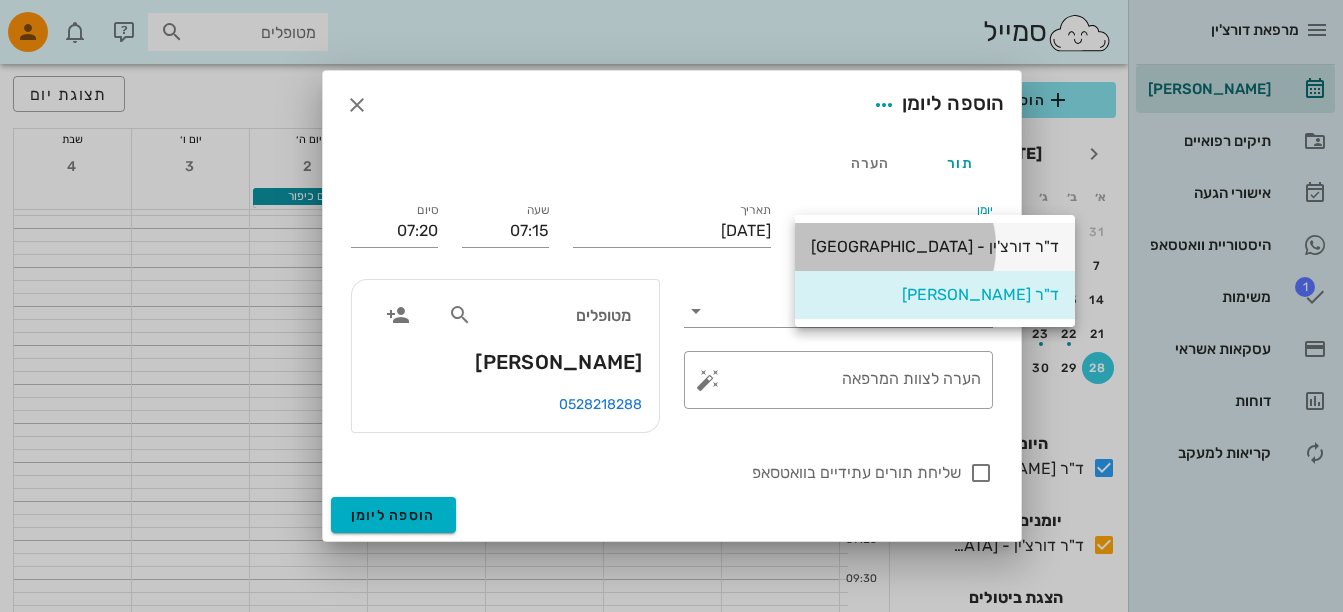 click on "ד"ר דורצ'ין - [GEOGRAPHIC_DATA]" at bounding box center (935, 246) 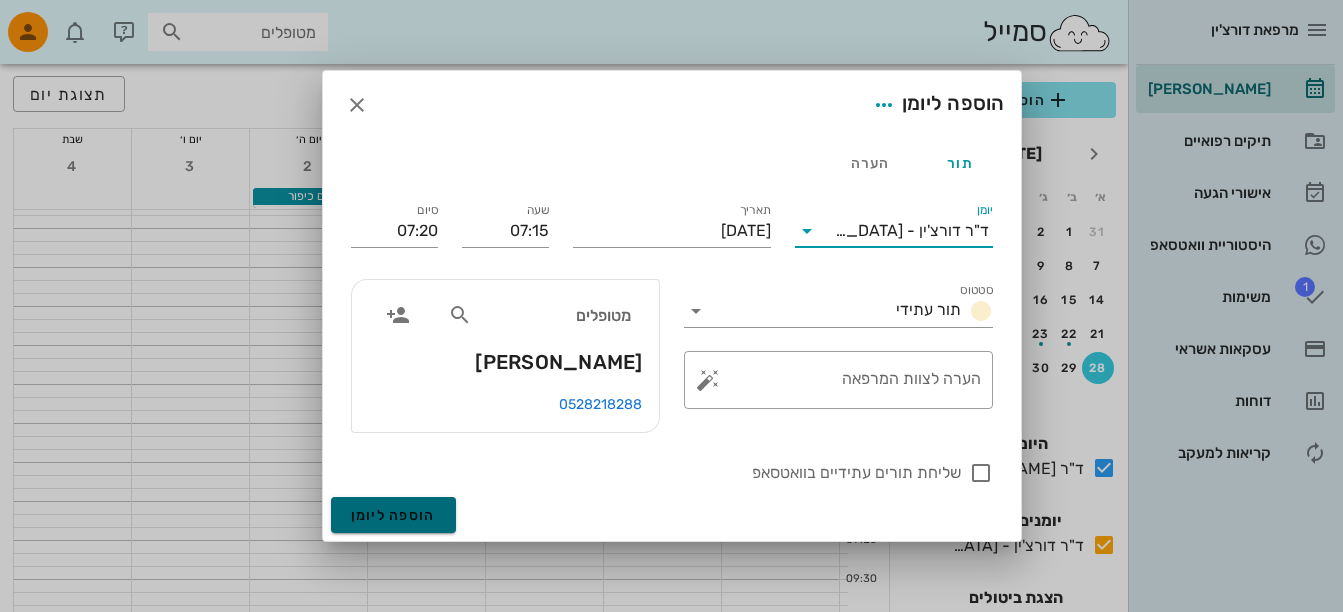 drag, startPoint x: 417, startPoint y: 520, endPoint x: 386, endPoint y: 474, distance: 55.470715 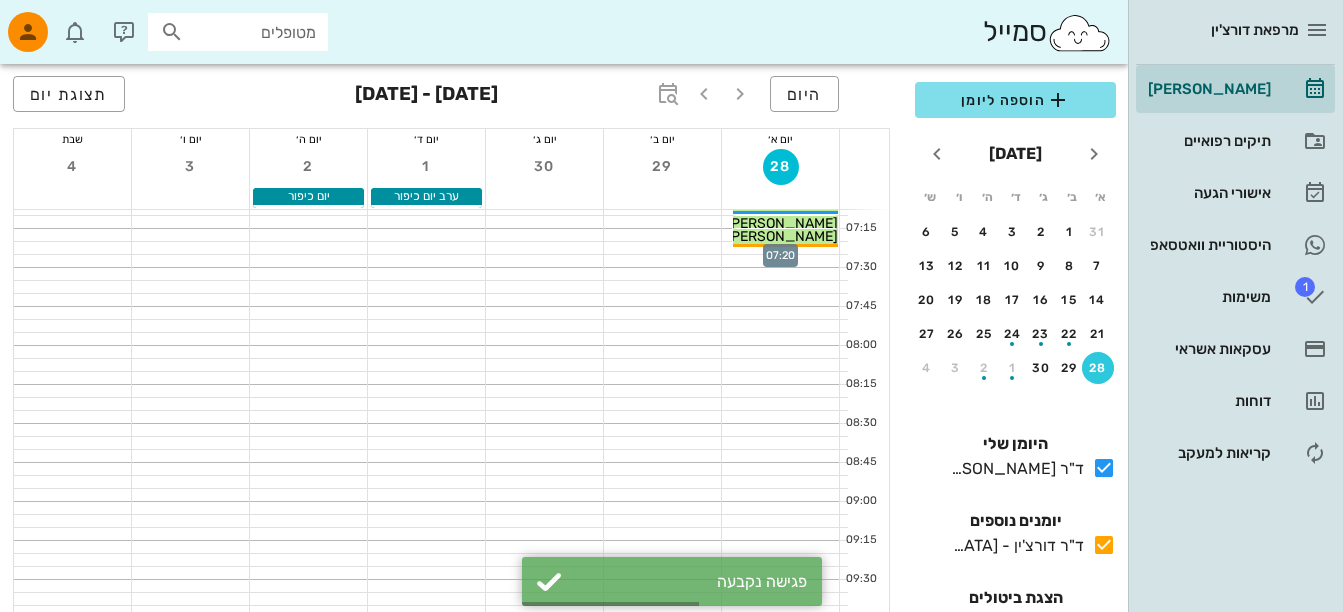 click at bounding box center (780, 248) 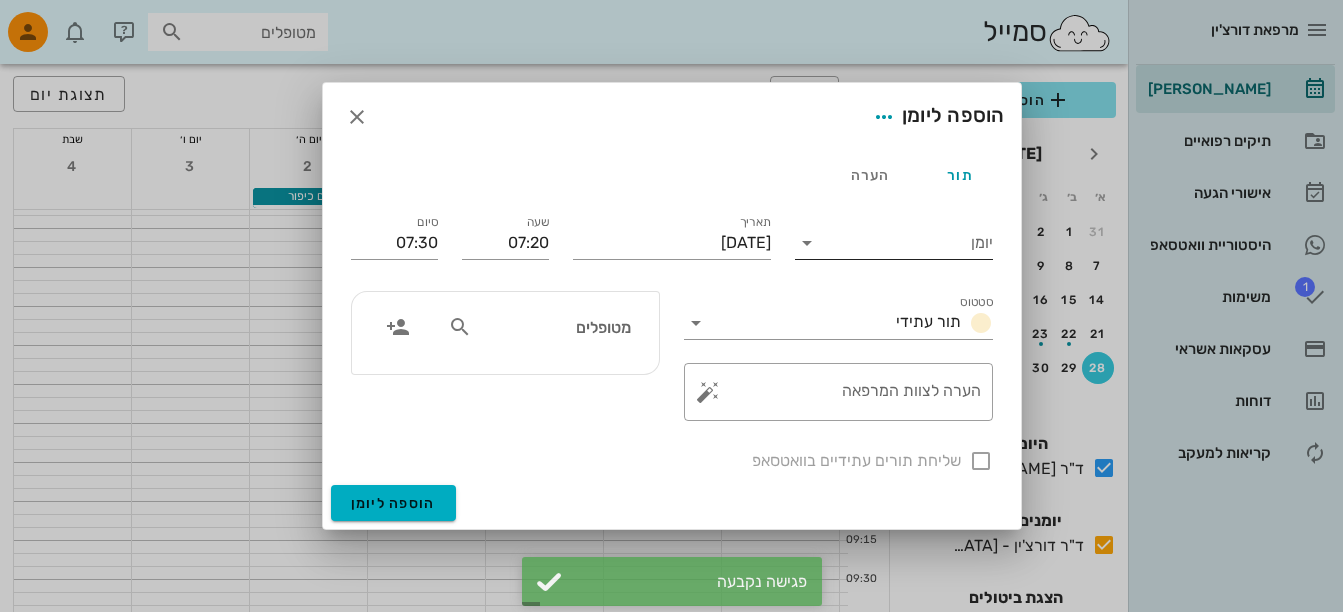 click at bounding box center [807, 243] 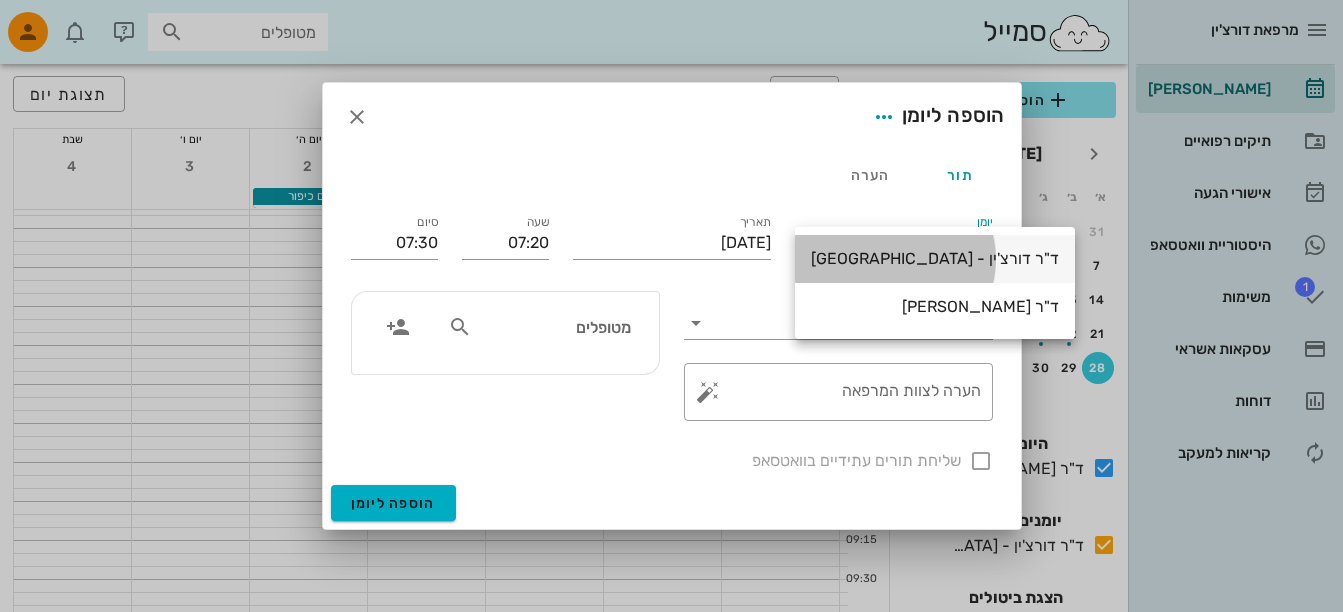 click on "ד"ר דורצ'ין - [GEOGRAPHIC_DATA]" at bounding box center [935, 258] 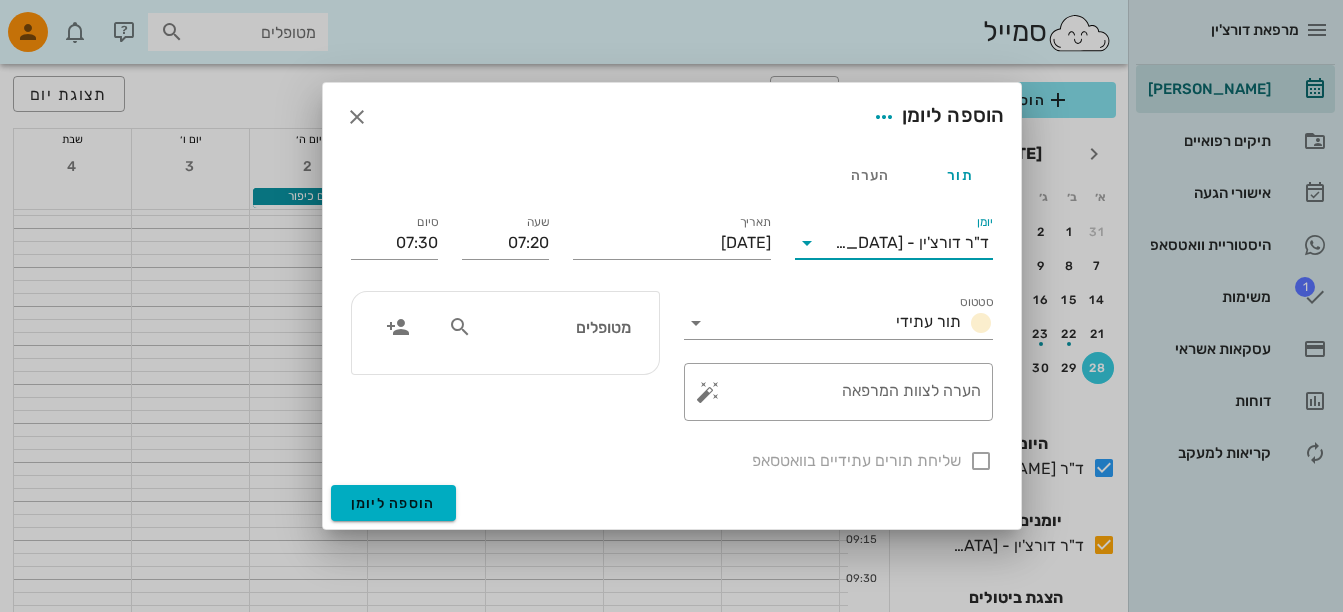 click at bounding box center (460, 327) 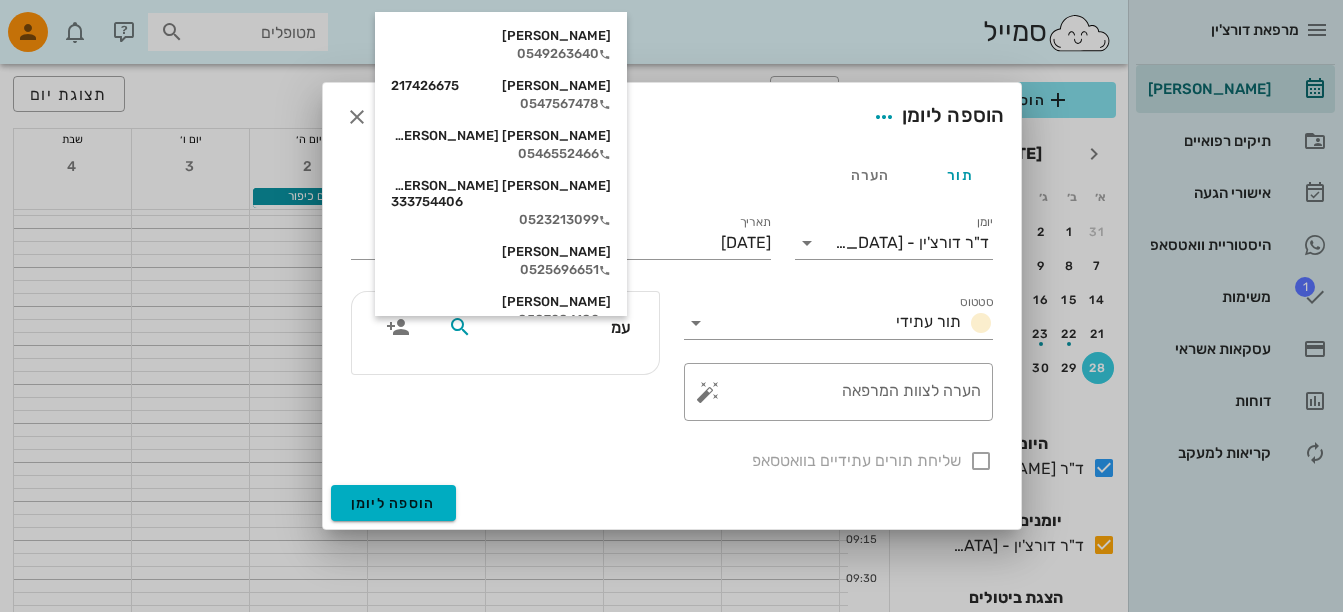 type on "עמר" 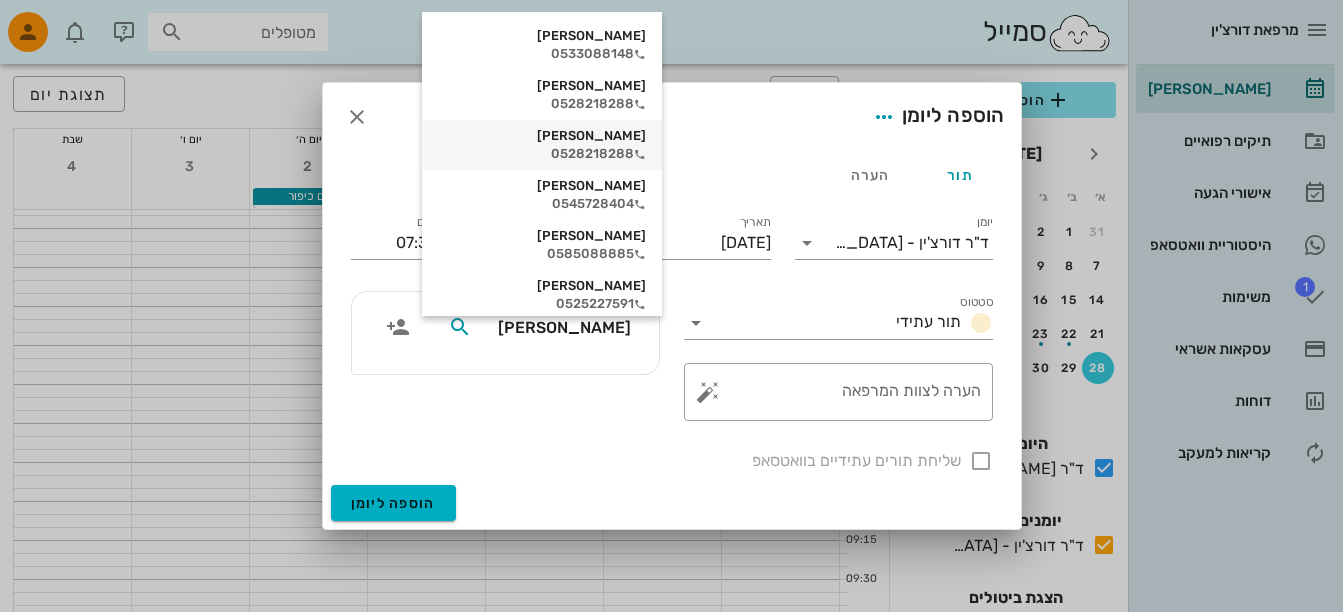 click on "0528218288" at bounding box center (542, 154) 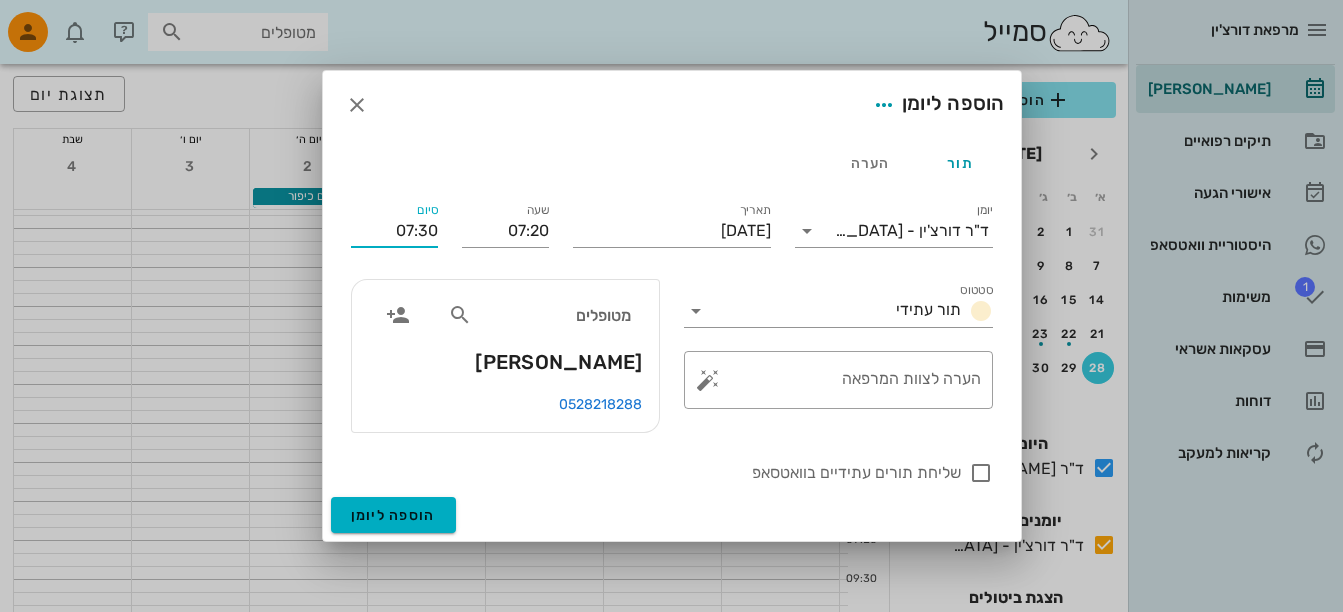 click on "07:30" at bounding box center (394, 231) 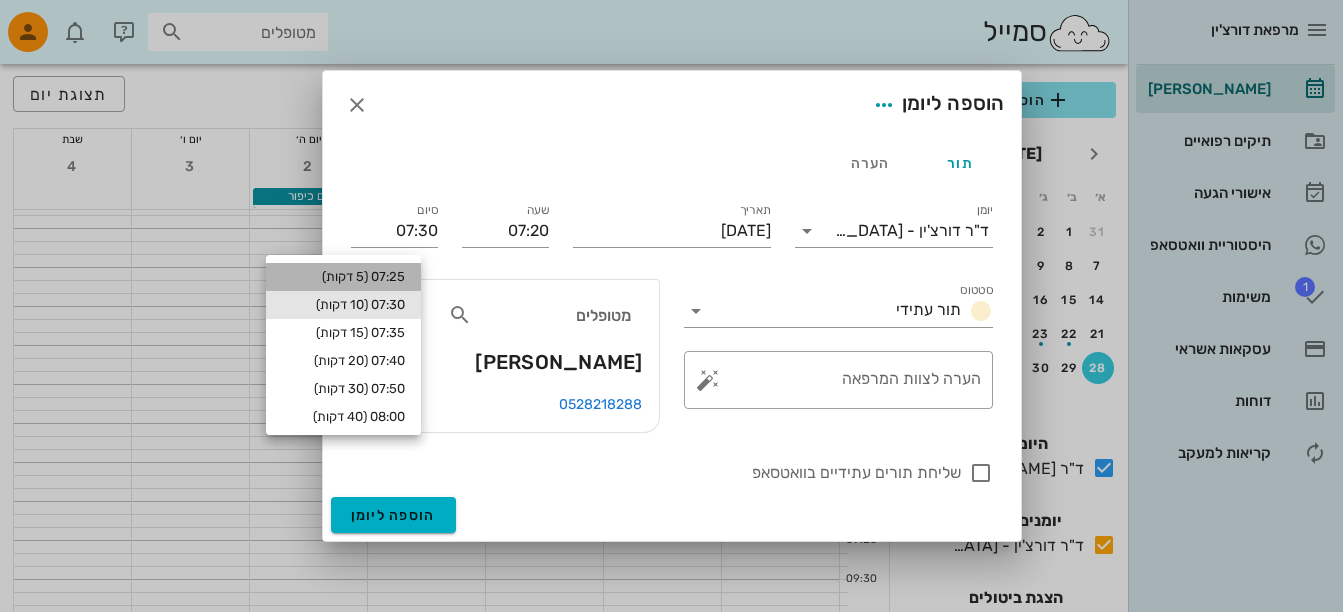 drag, startPoint x: 376, startPoint y: 280, endPoint x: 454, endPoint y: 339, distance: 97.80082 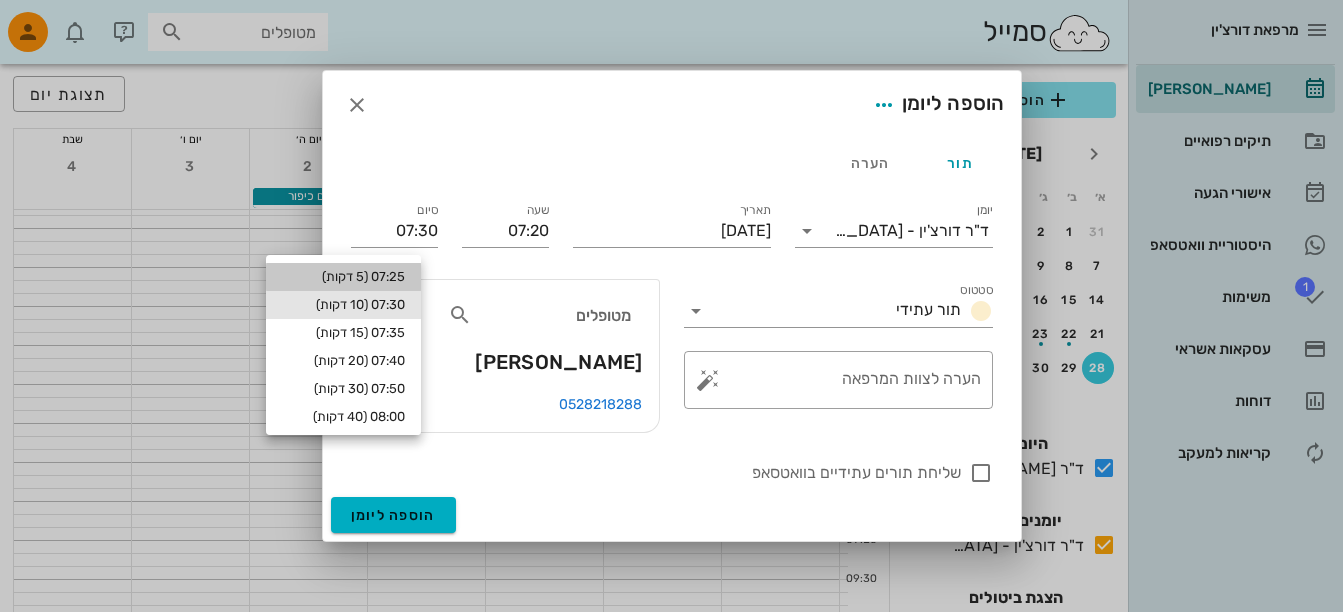 type on "07:25" 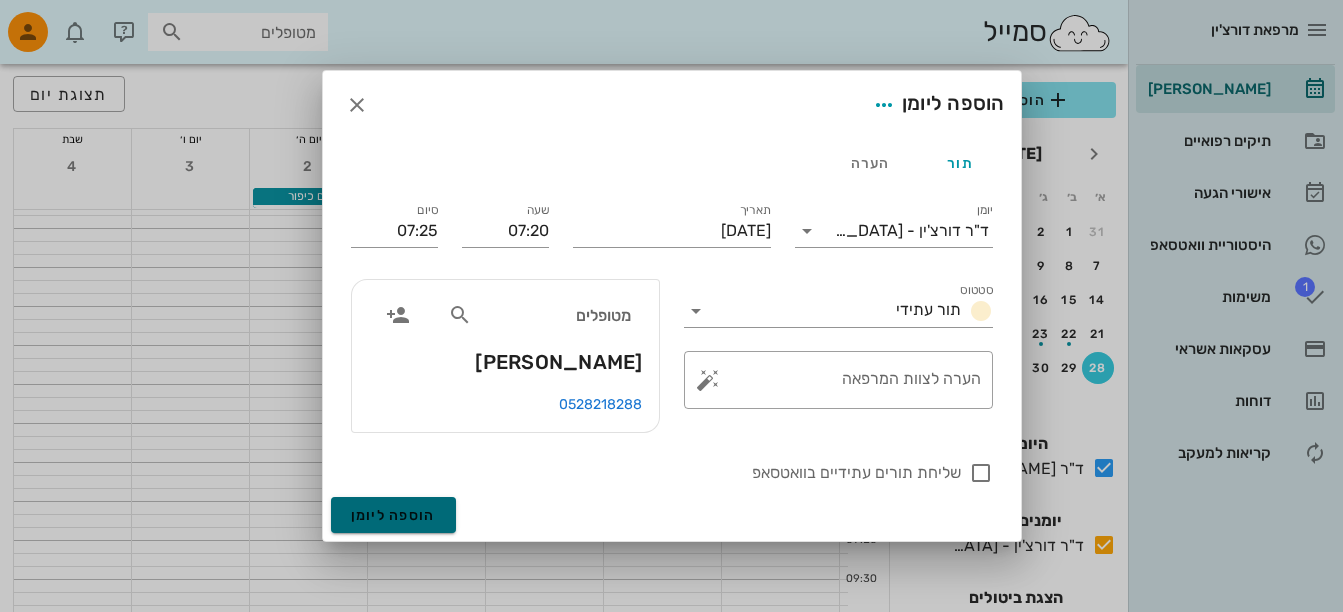 drag, startPoint x: 422, startPoint y: 512, endPoint x: 453, endPoint y: 484, distance: 41.773197 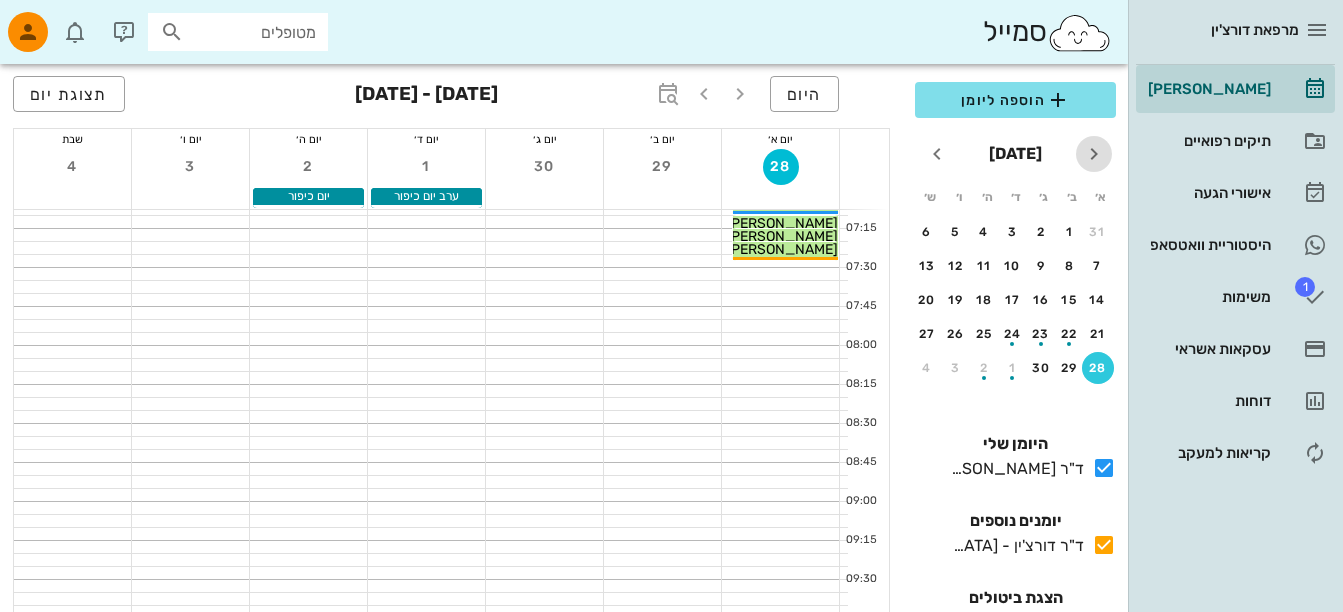 click at bounding box center [1094, 154] 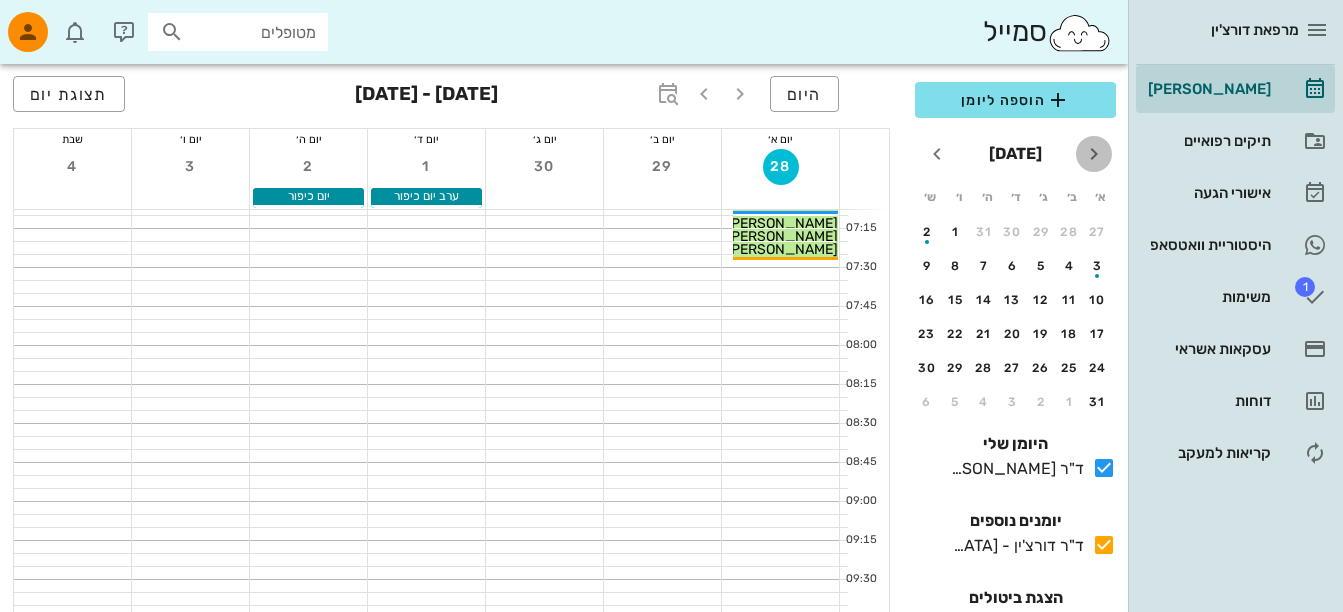 click at bounding box center [1094, 154] 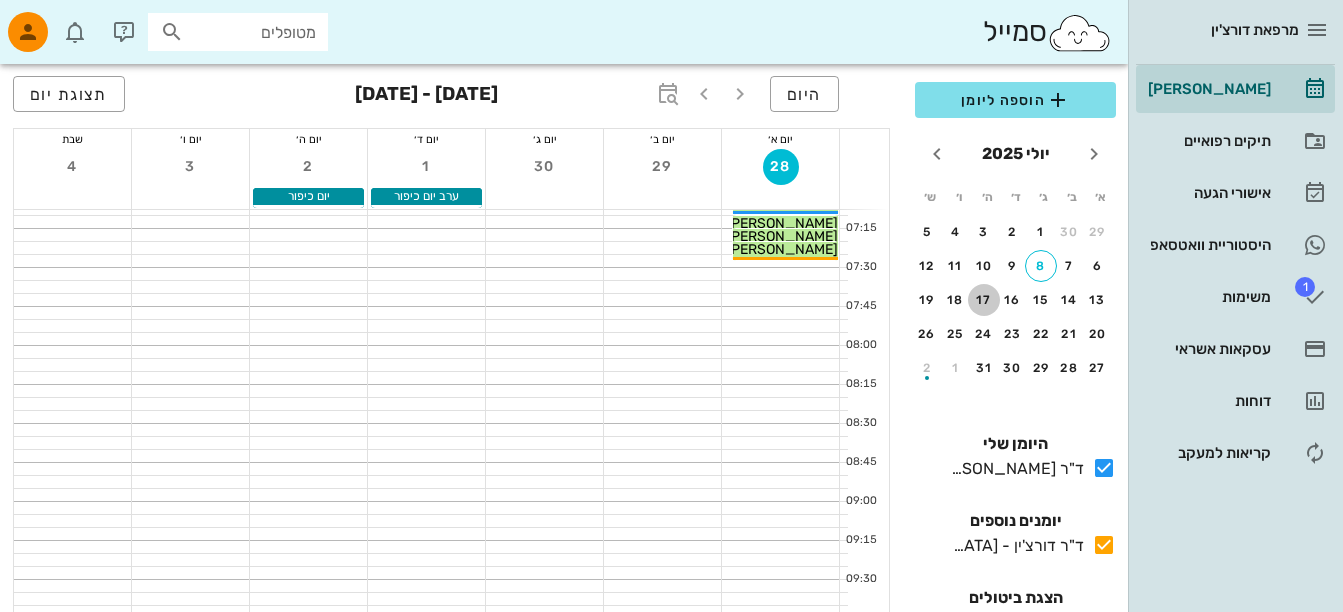 click on "17" at bounding box center [984, 300] 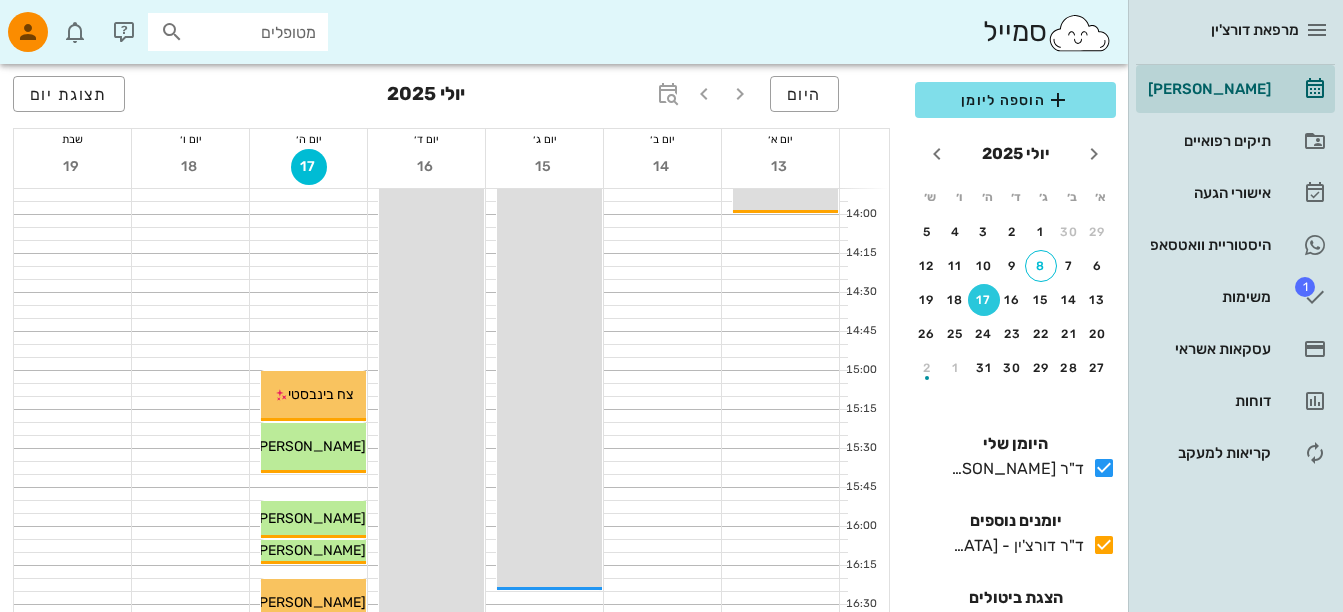 scroll, scrollTop: 1084, scrollLeft: 0, axis: vertical 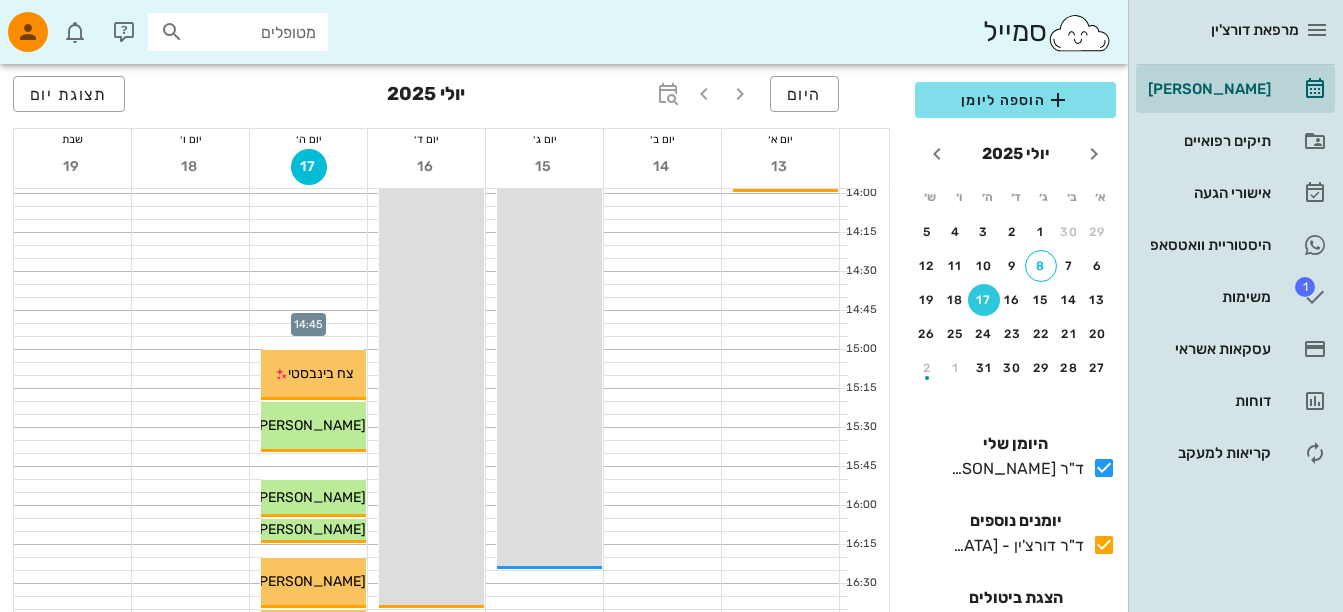 click at bounding box center [308, 317] 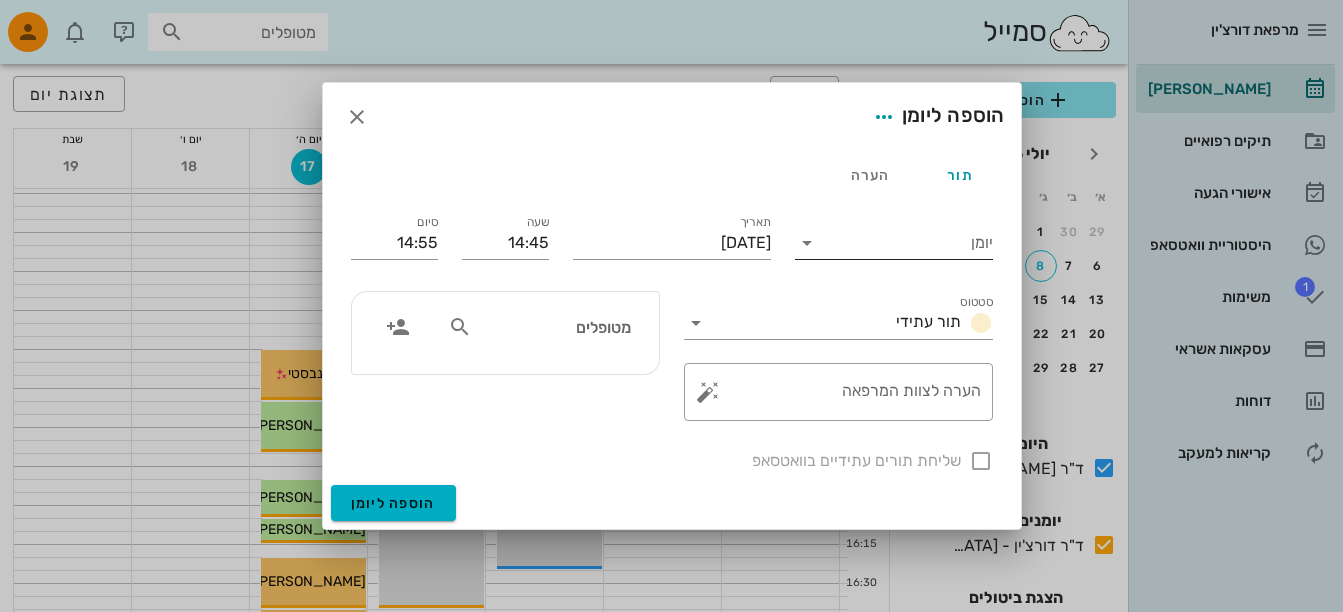 click at bounding box center [807, 243] 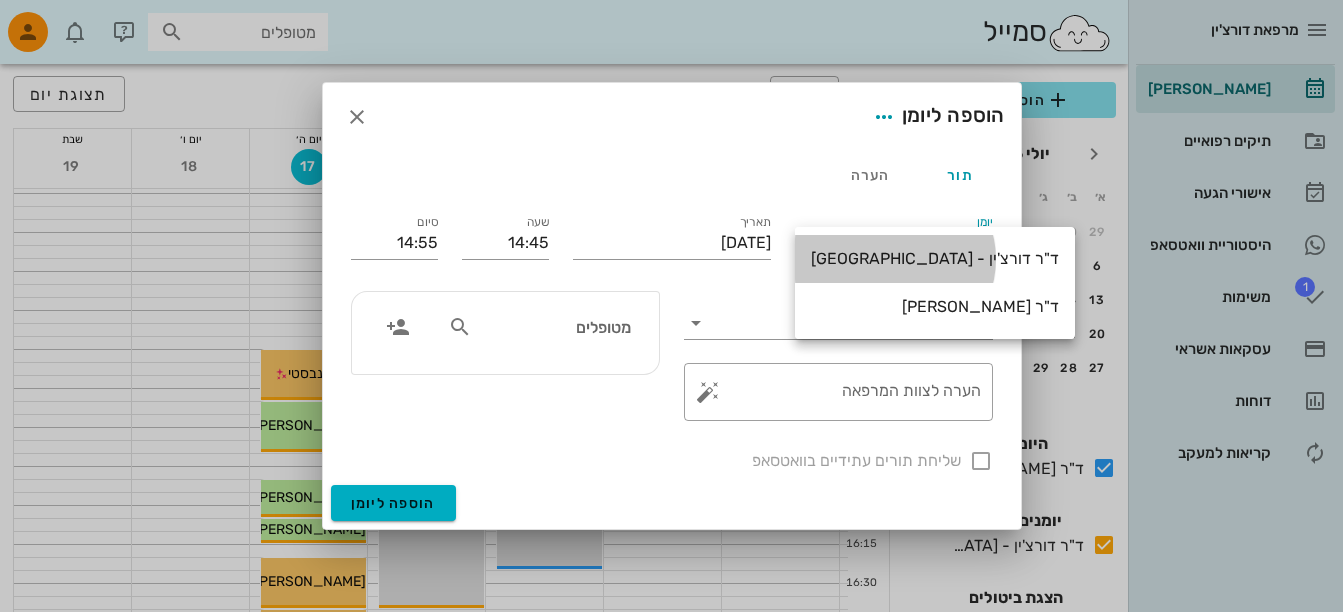 drag, startPoint x: 883, startPoint y: 254, endPoint x: 873, endPoint y: 271, distance: 19.723083 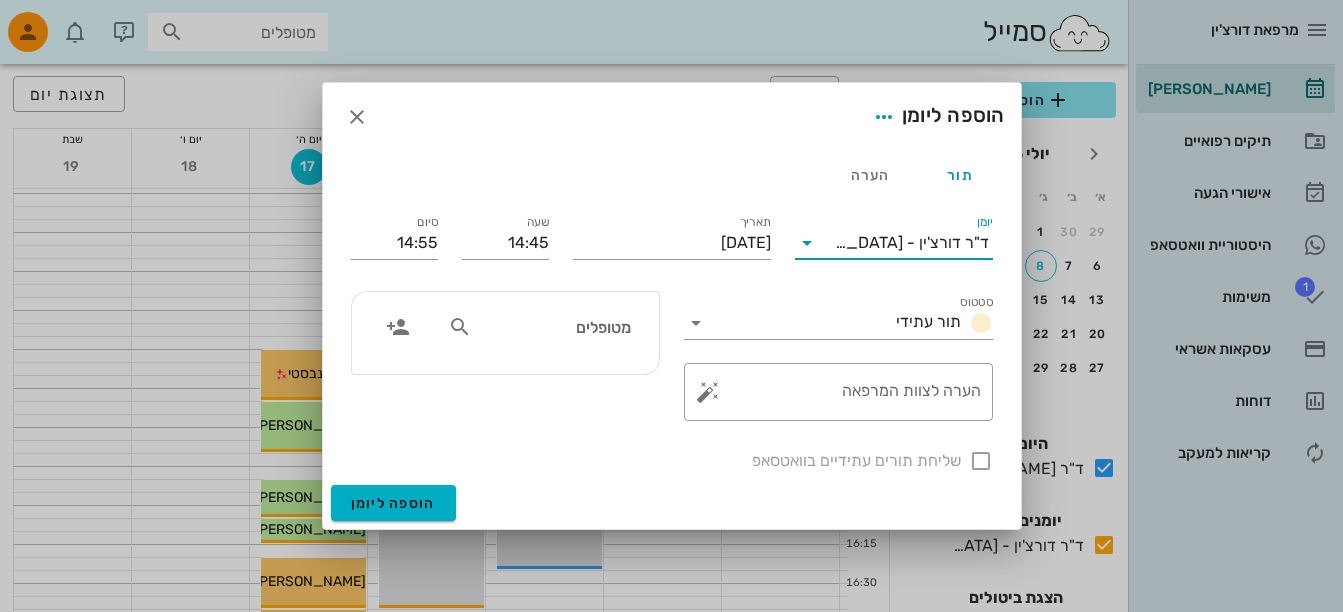 click at bounding box center (460, 327) 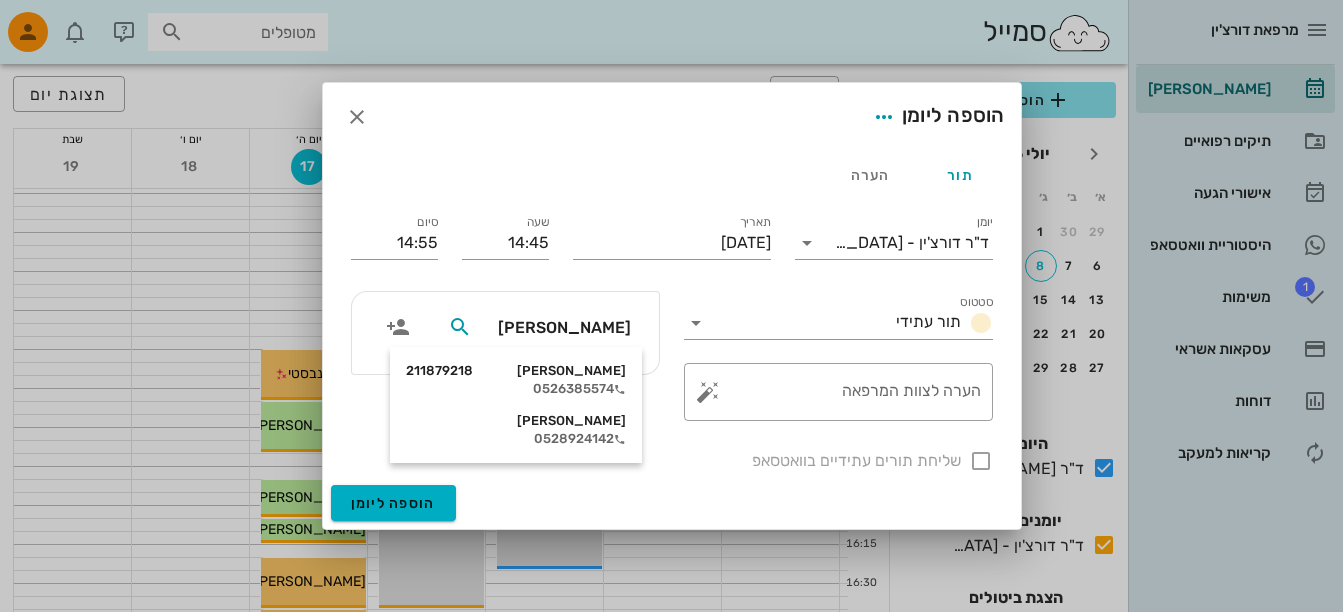 type on "אסמרה" 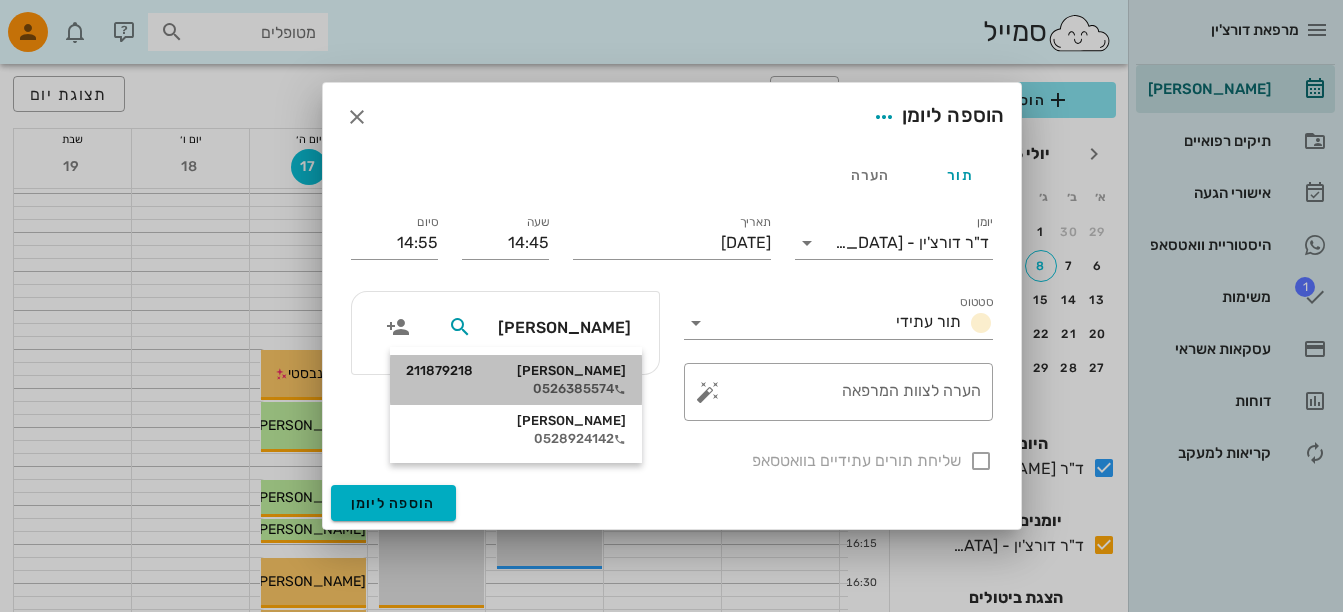 click on "ראובן אסמרה  211879218" at bounding box center (516, 371) 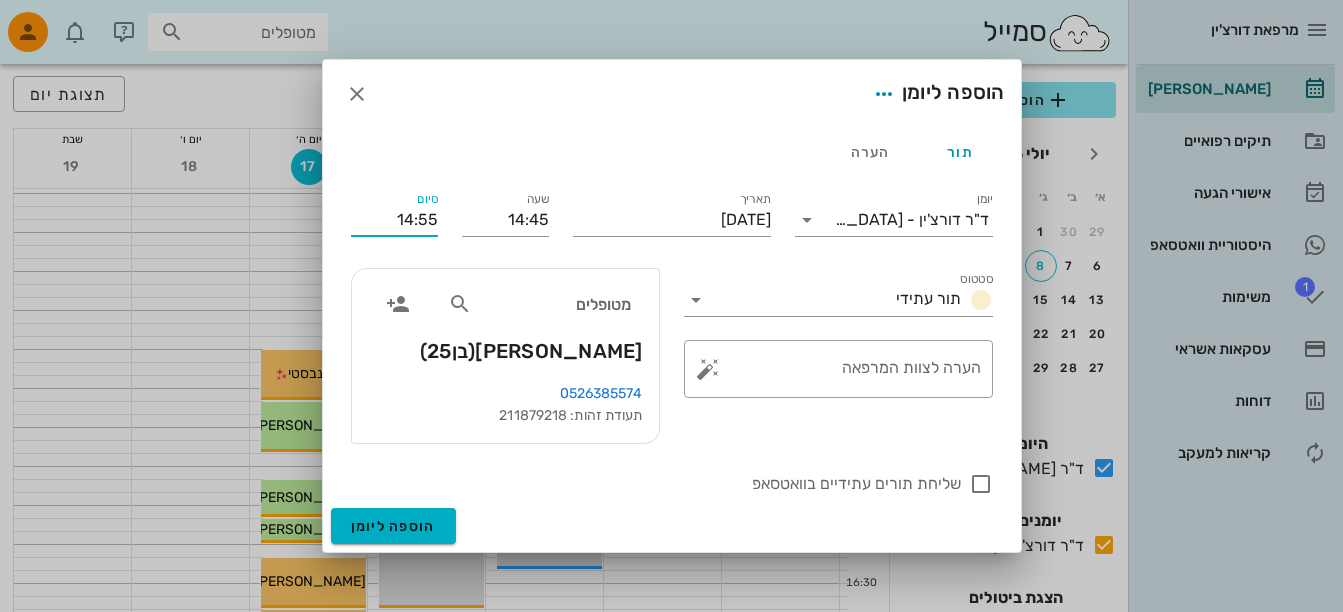 click on "14:55" at bounding box center [394, 220] 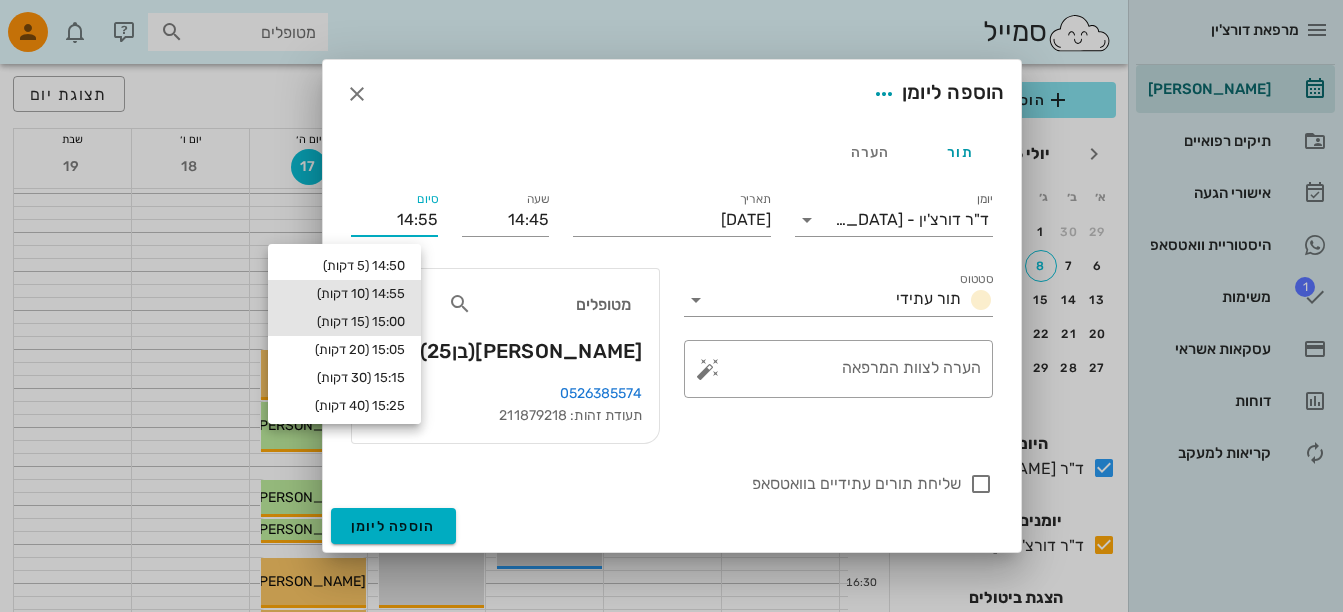 click on "15:00 (15 דקות)" at bounding box center [344, 322] 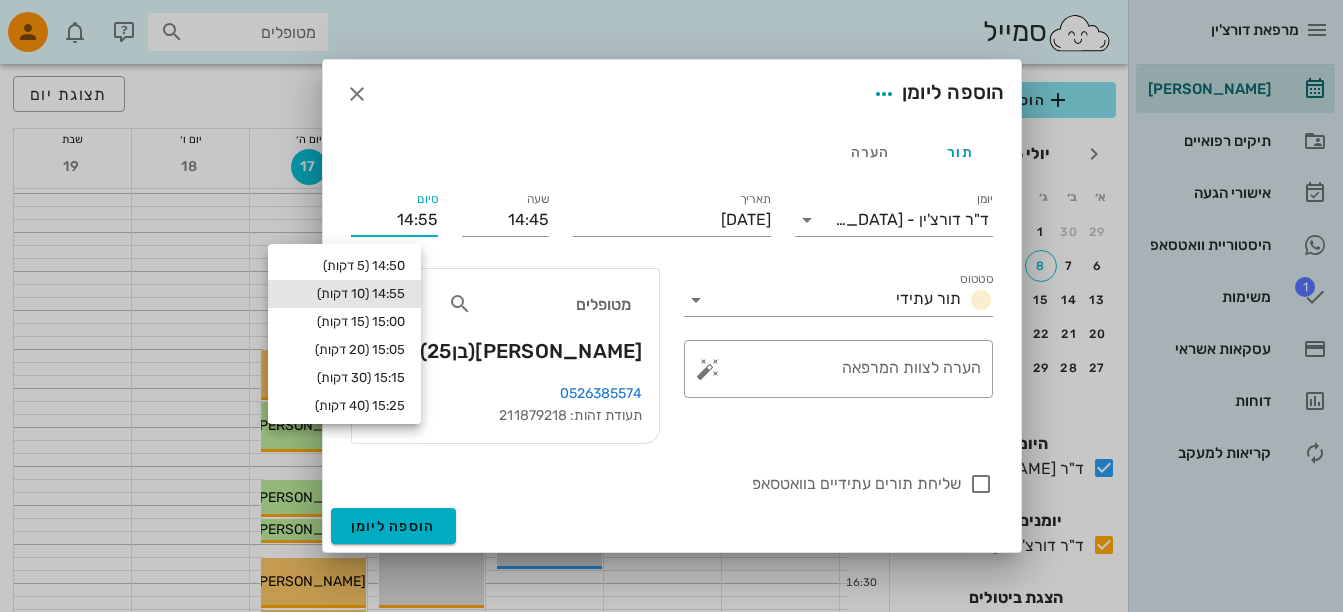 type on "15:00" 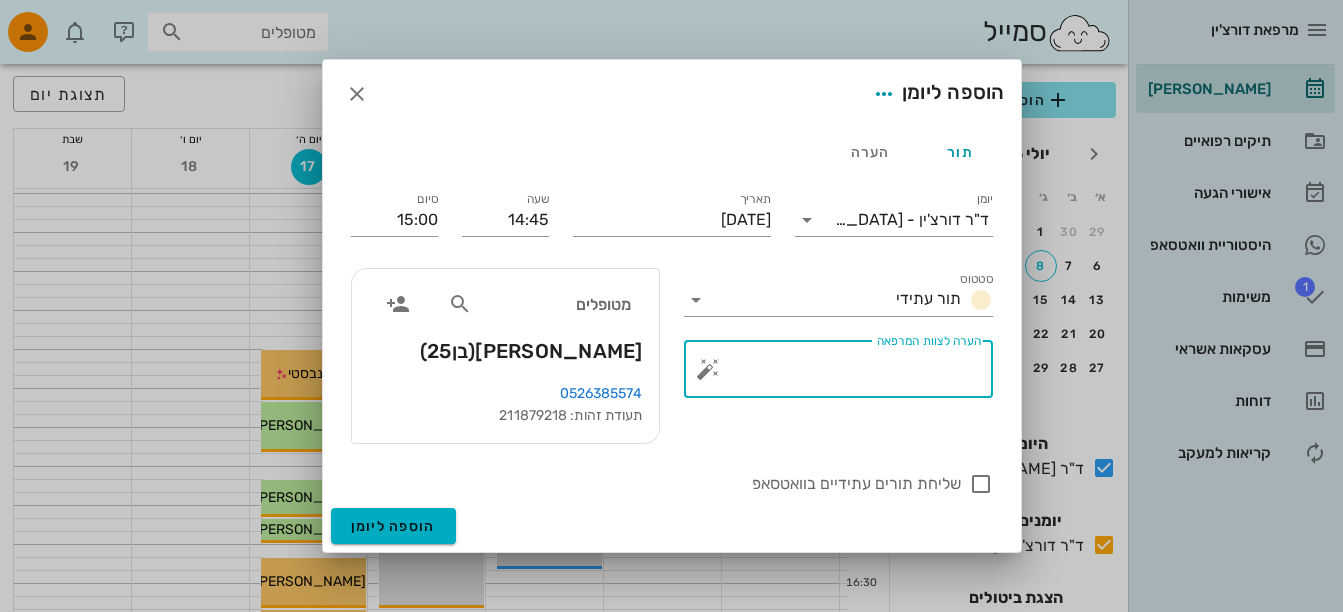 drag, startPoint x: 947, startPoint y: 382, endPoint x: 946, endPoint y: 392, distance: 10.049875 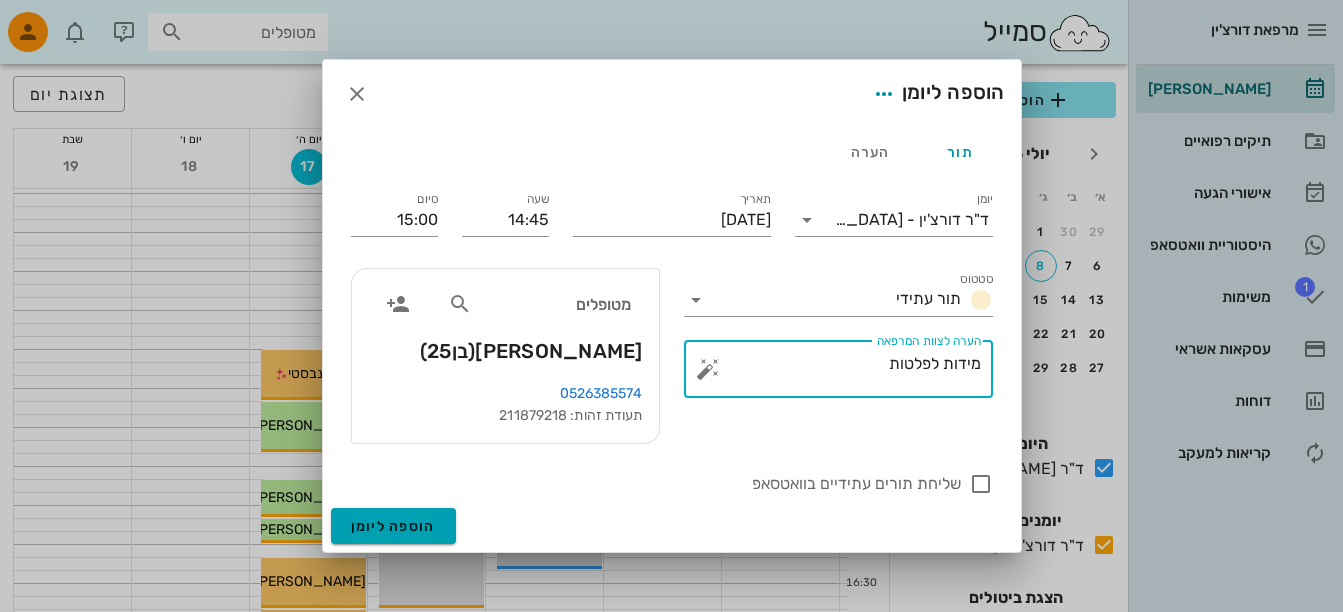 type on "מידות לפלטות" 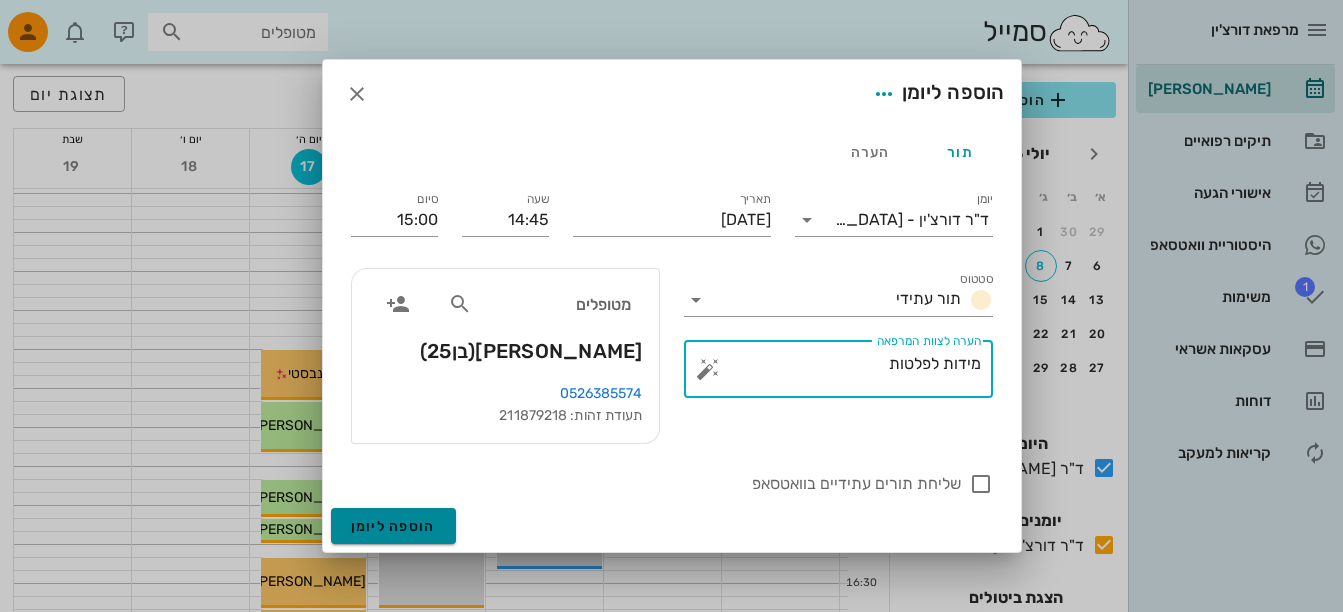 click on "הוספה ליומן" at bounding box center [393, 526] 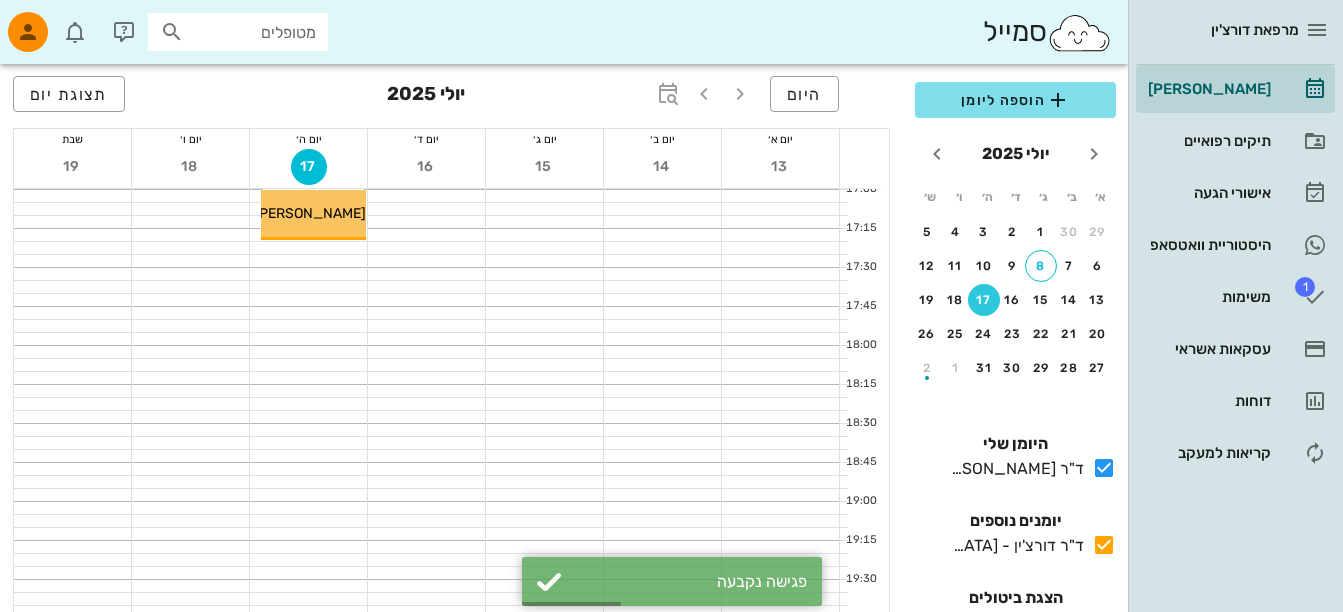 scroll, scrollTop: 1556, scrollLeft: 0, axis: vertical 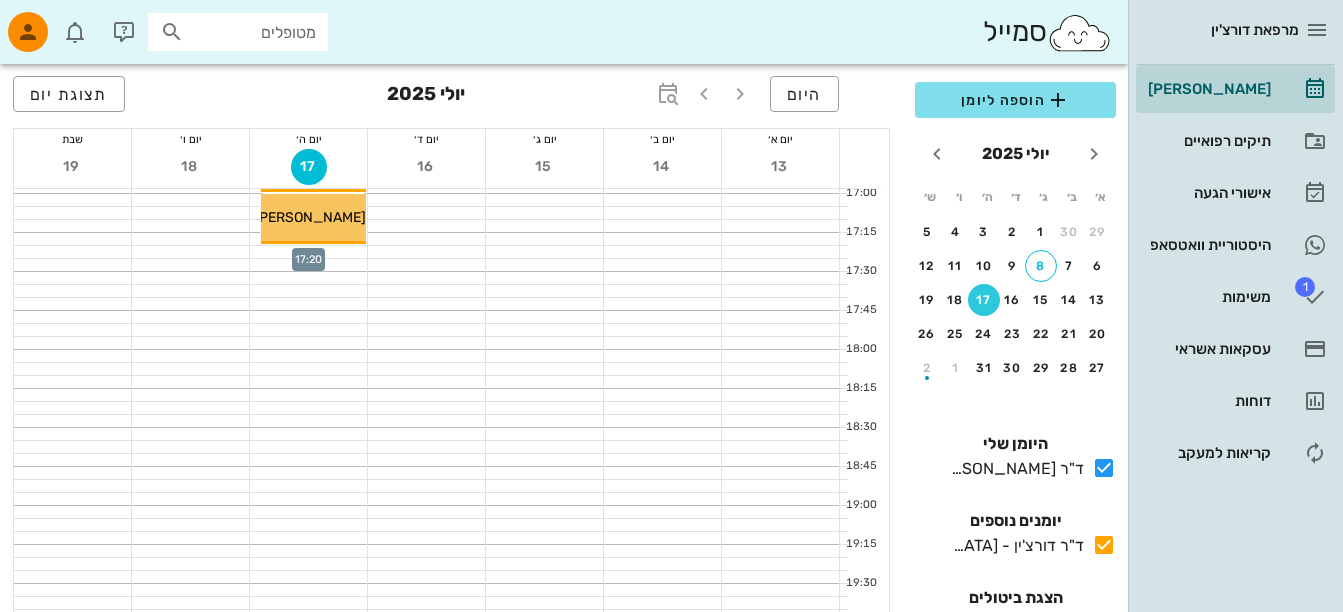 click at bounding box center (308, 252) 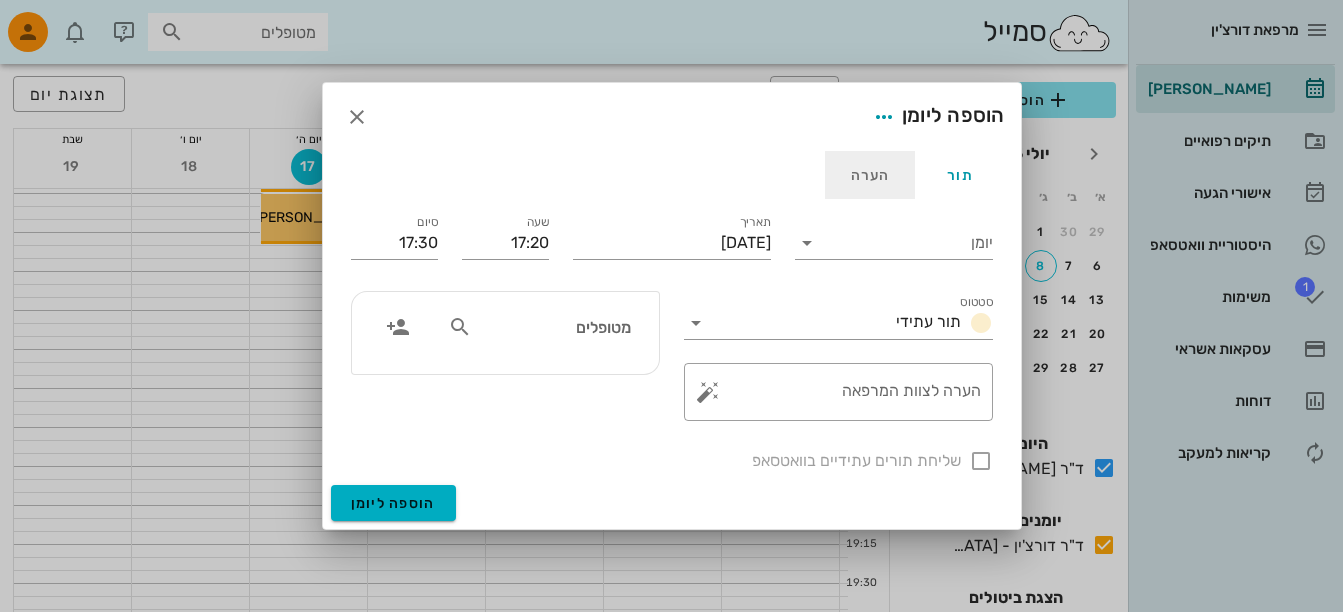 drag, startPoint x: 875, startPoint y: 175, endPoint x: 873, endPoint y: 185, distance: 10.198039 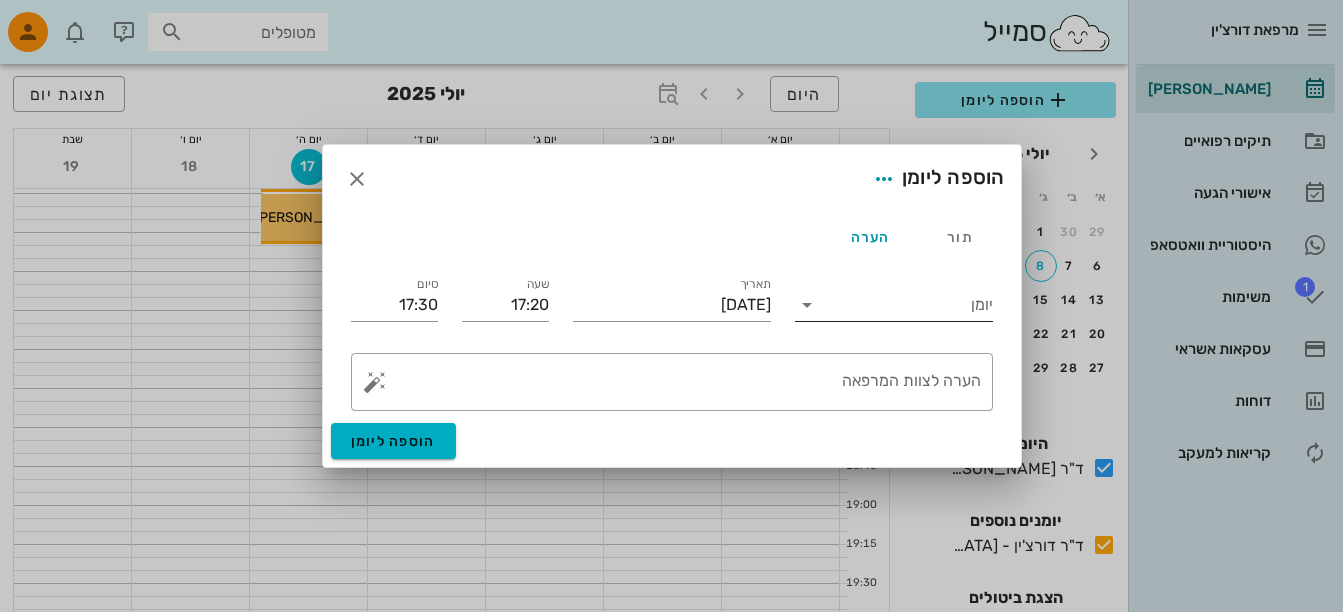 click at bounding box center [807, 305] 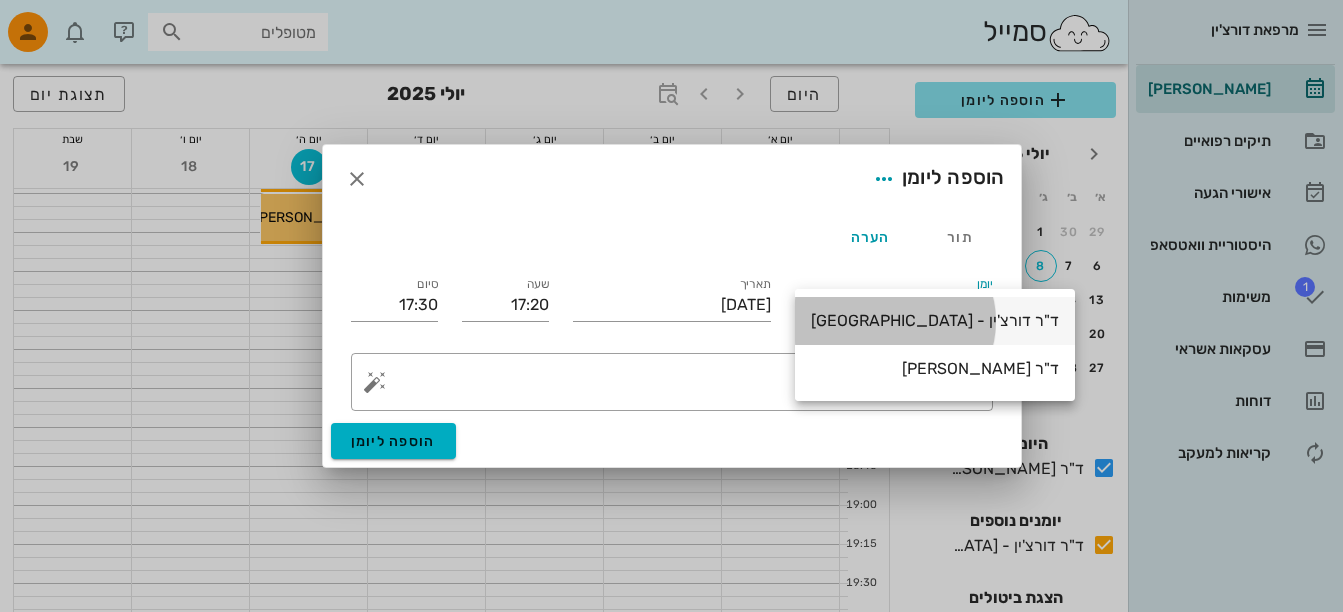 click on "ד"ר דורצ'ין - [GEOGRAPHIC_DATA]" at bounding box center (935, 320) 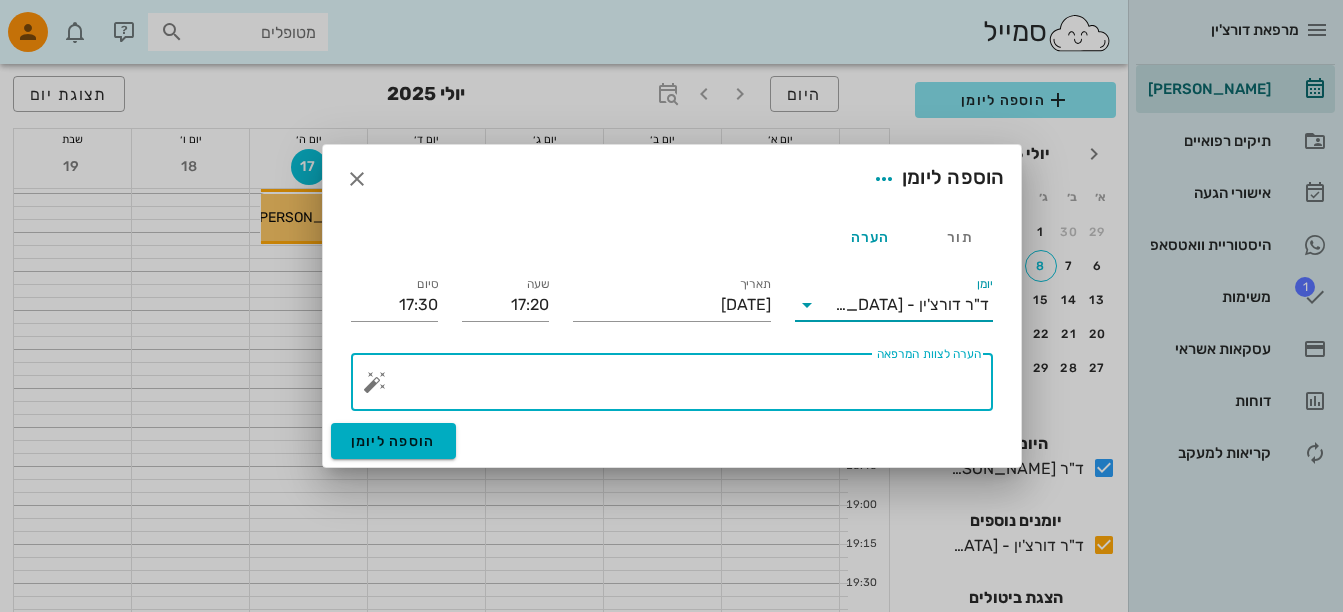 click on "הערה לצוות המרפאה" at bounding box center (680, 387) 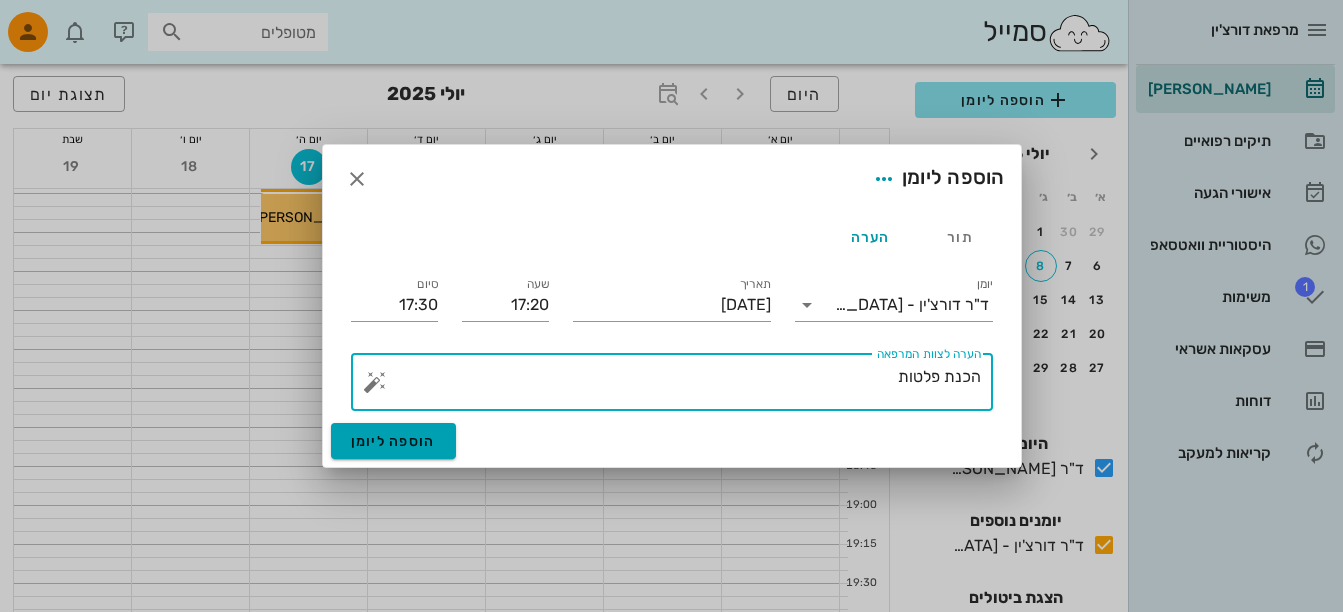 type on "הכנת פלטות" 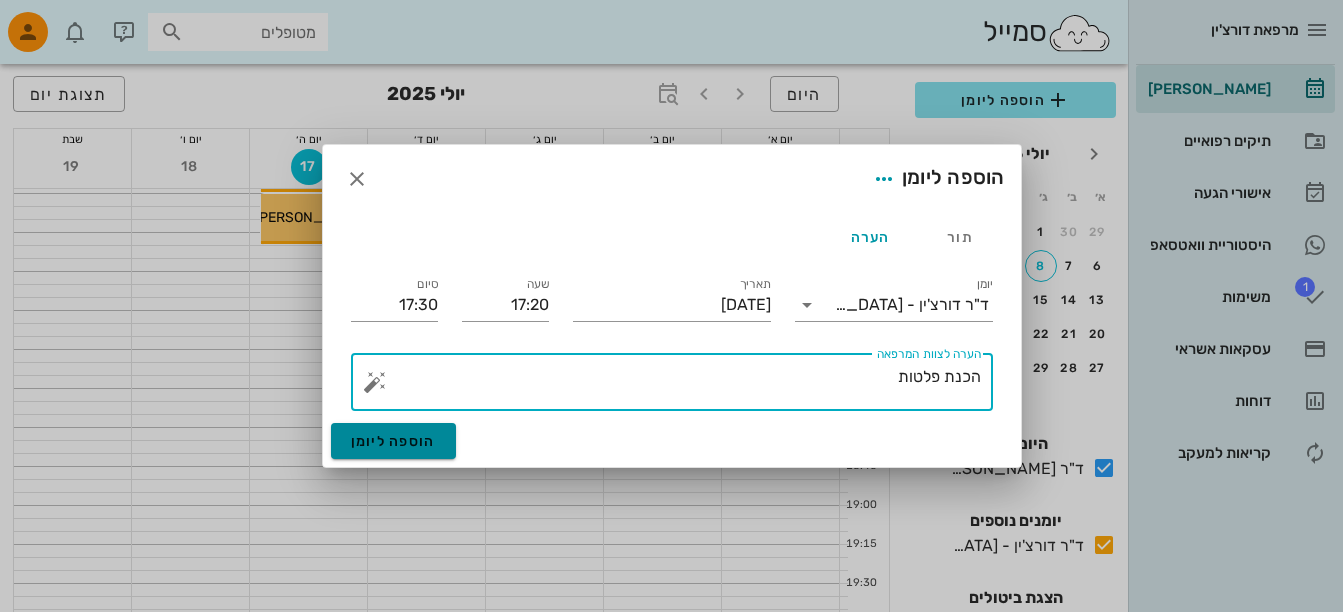 click on "הוספה ליומן" at bounding box center [393, 441] 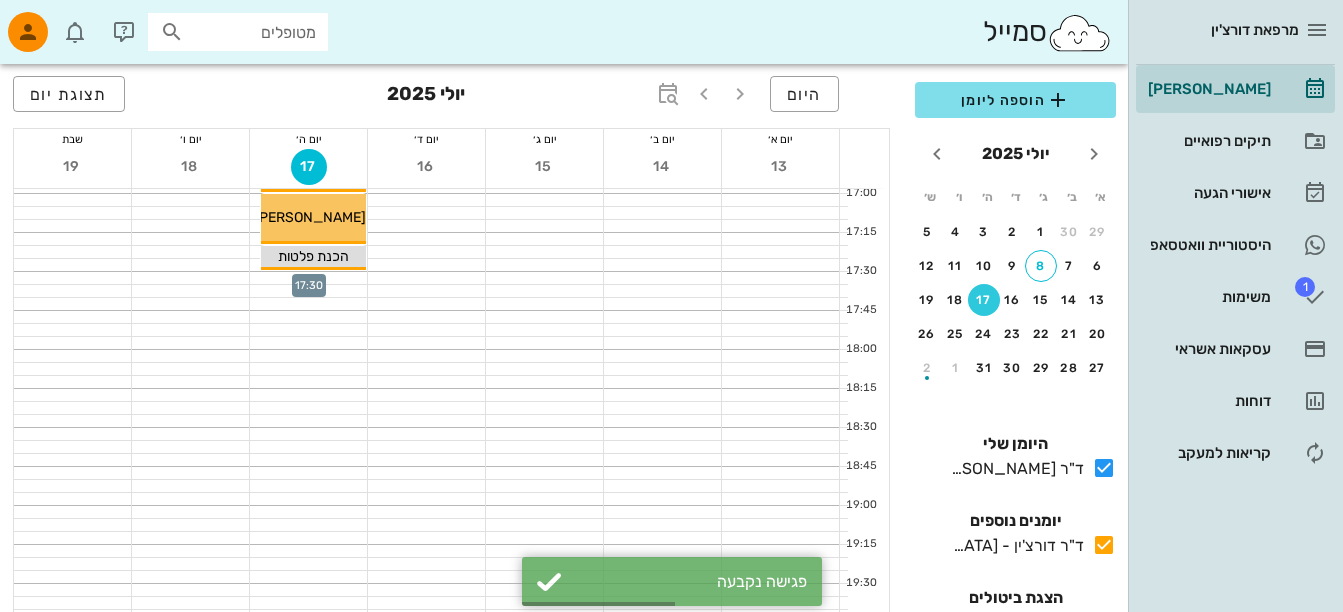 click at bounding box center [308, 278] 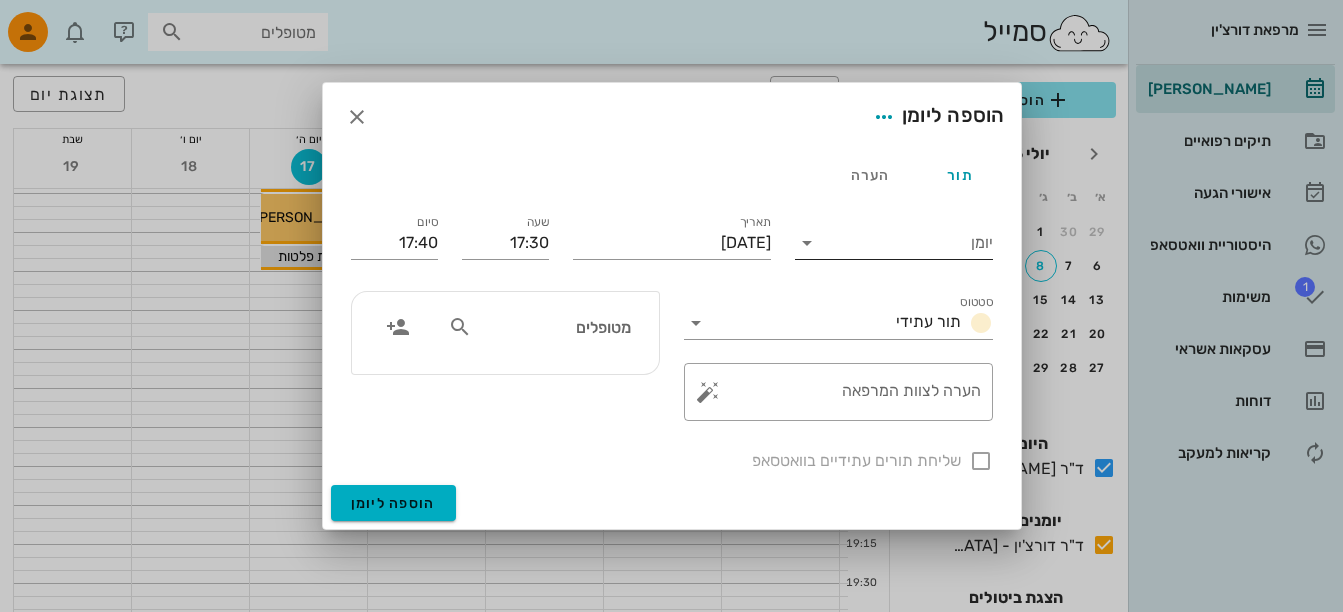click at bounding box center [807, 243] 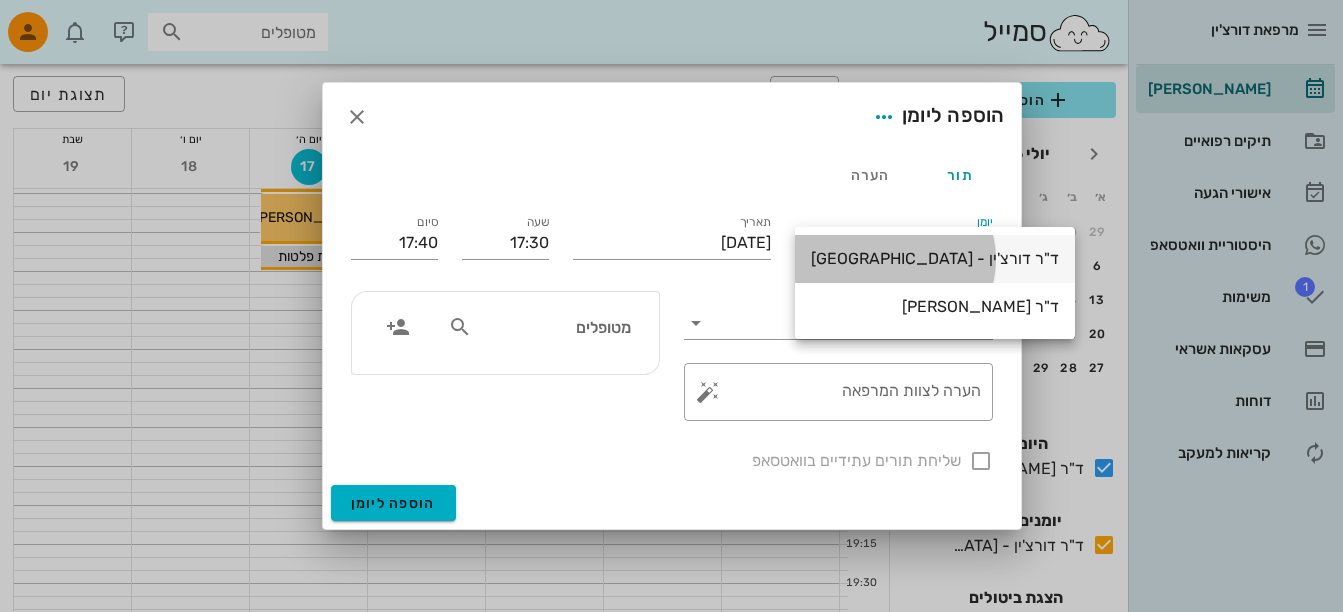click on "ד"ר דורצ'ין - [GEOGRAPHIC_DATA]" at bounding box center [935, 258] 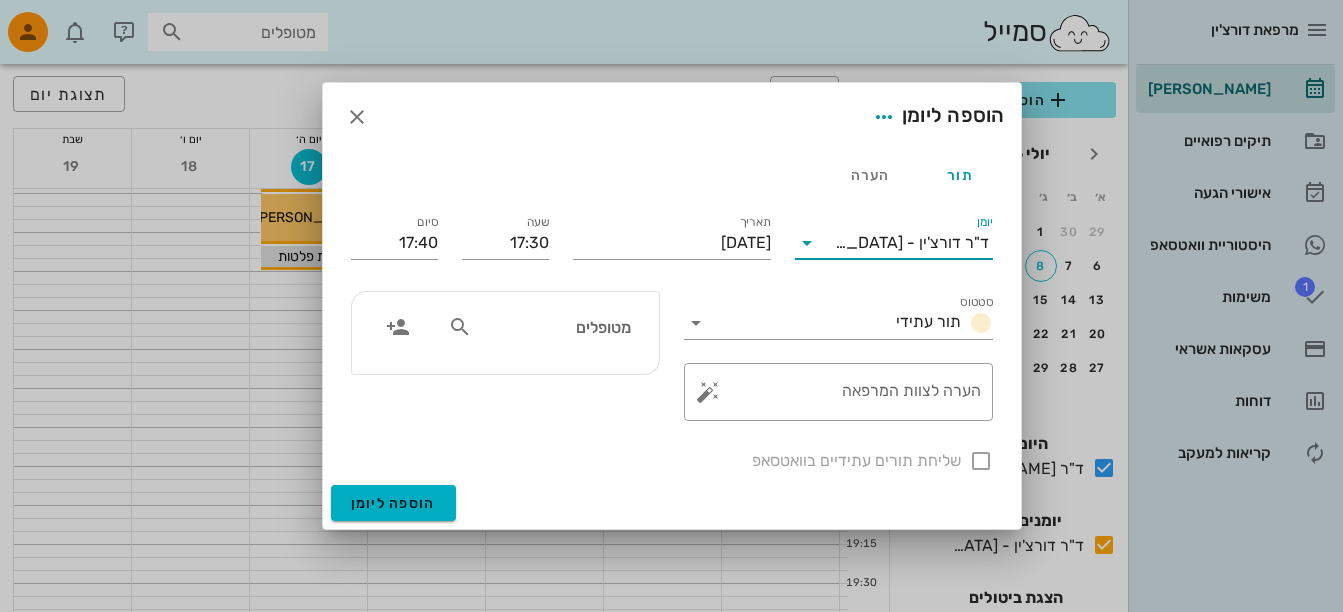 click at bounding box center (460, 327) 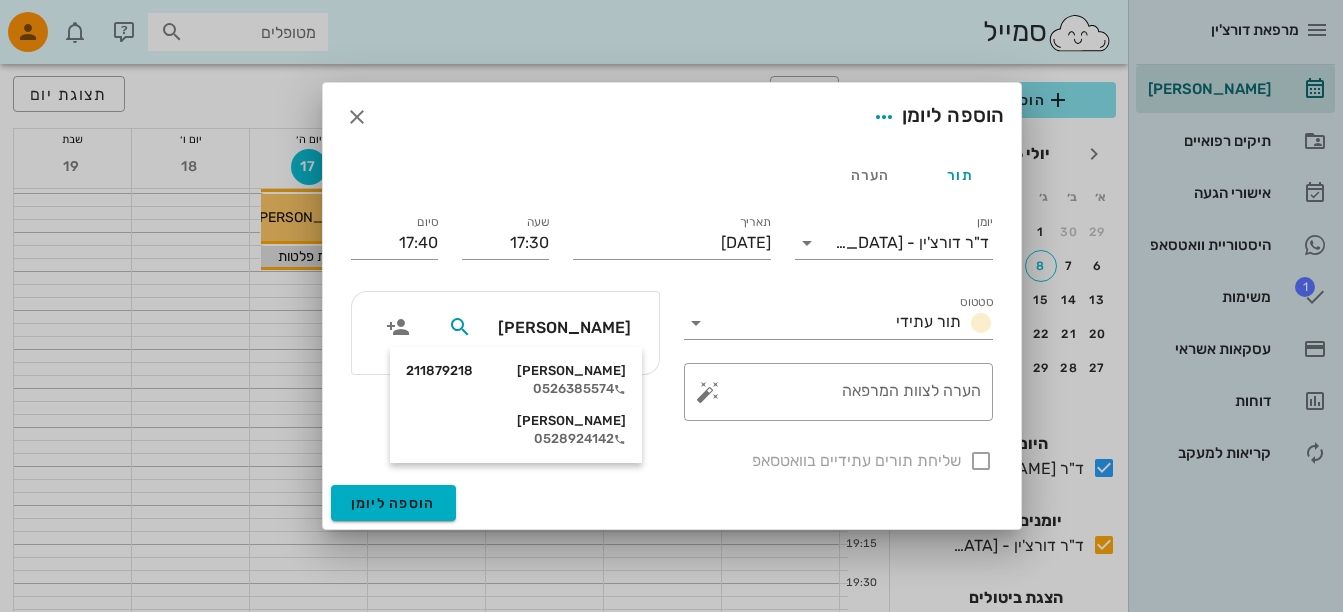type on "אסמרה" 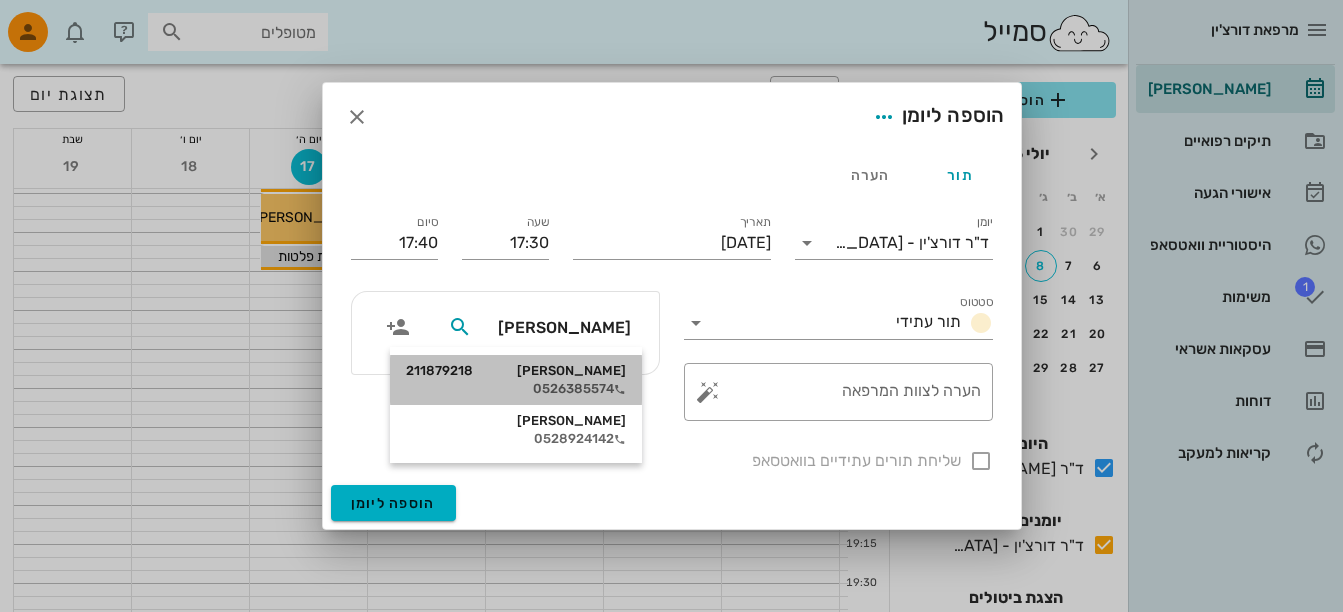 click on "0526385574" at bounding box center [516, 389] 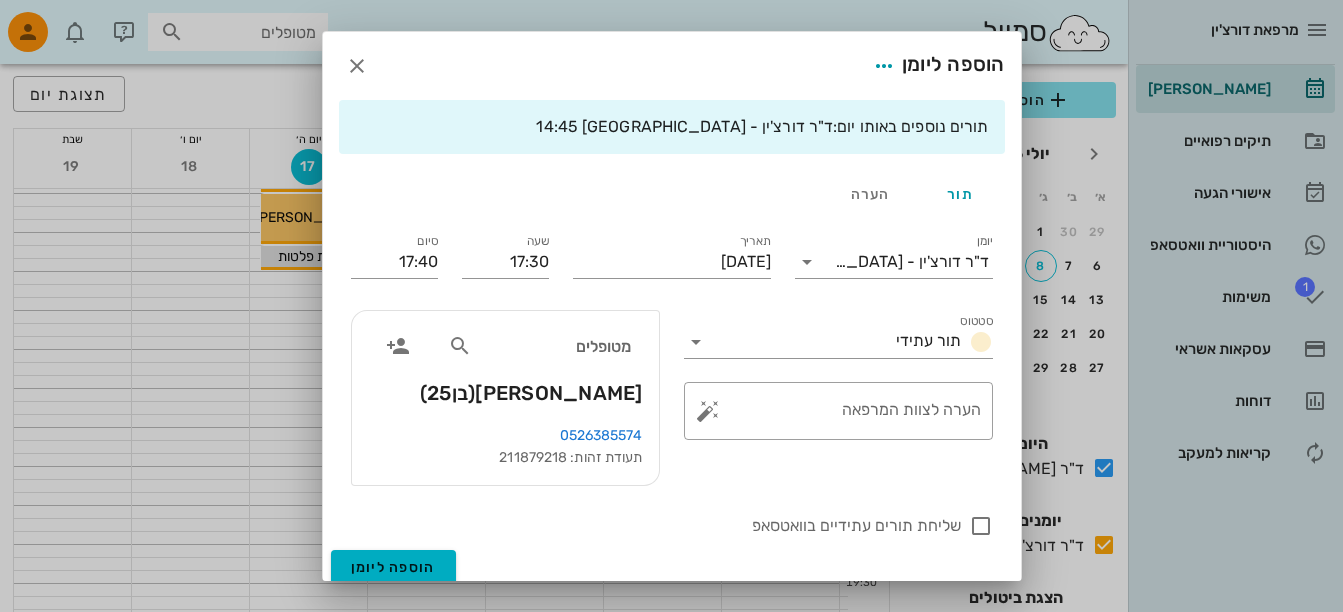 drag, startPoint x: 590, startPoint y: 382, endPoint x: 620, endPoint y: 386, distance: 30.265491 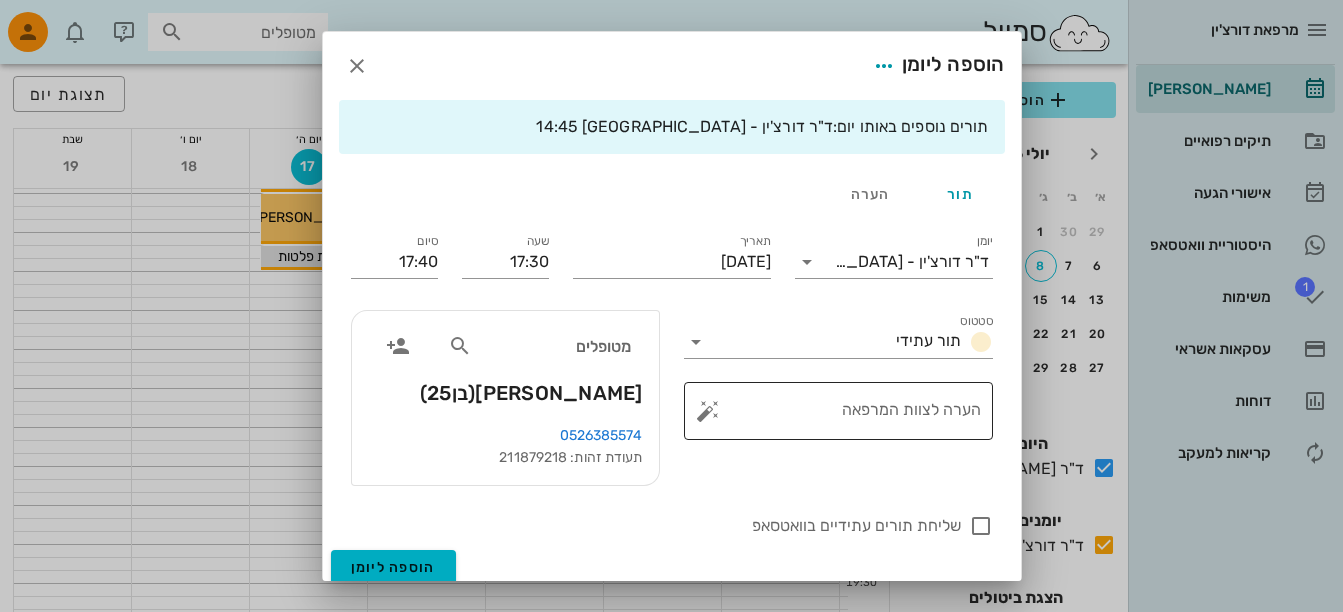 click on "הערה לצוות המרפאה" at bounding box center (846, 416) 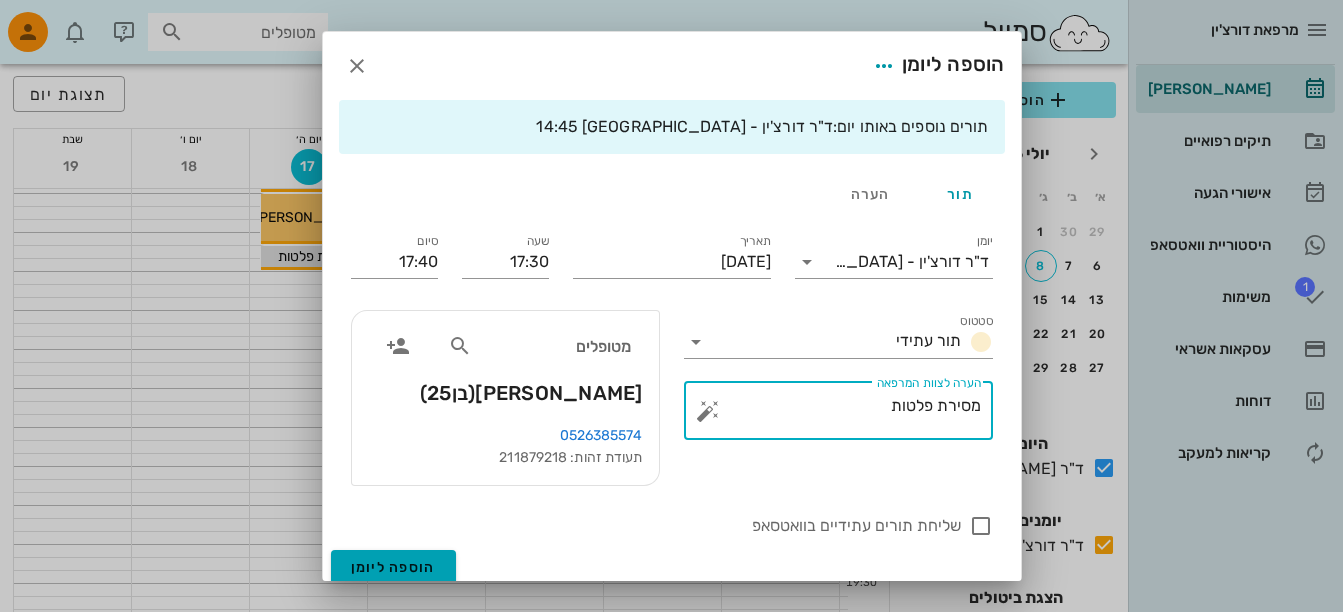 type on "מסירת פלטות" 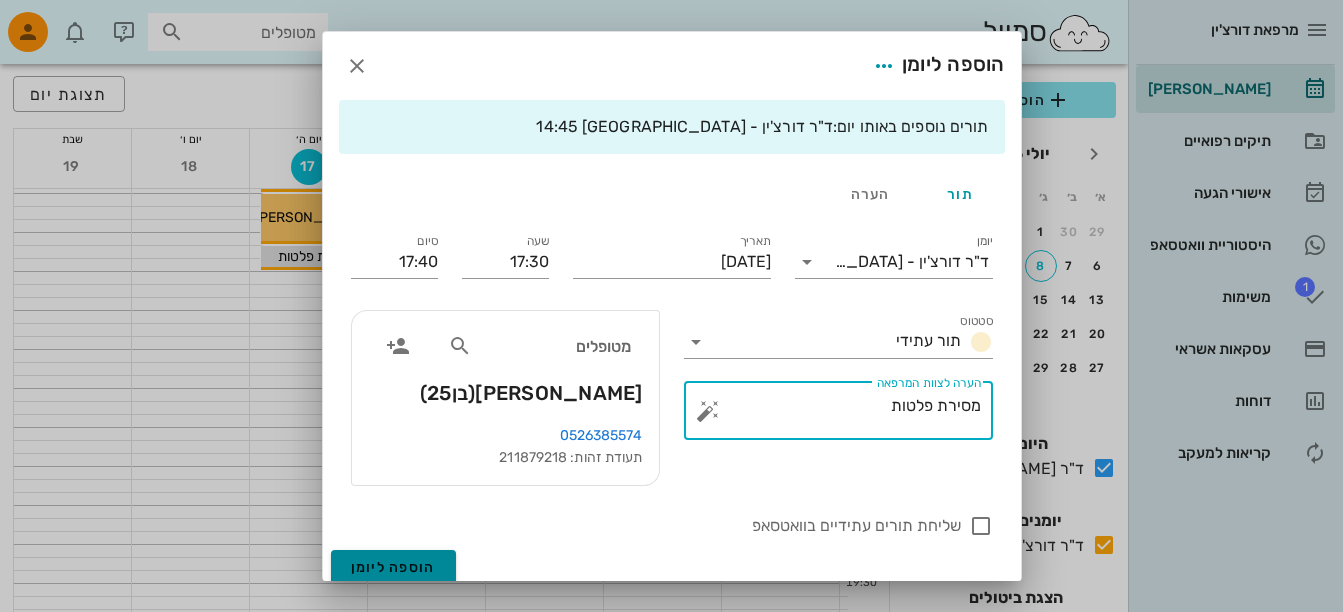 click on "הוספה ליומן" at bounding box center (393, 567) 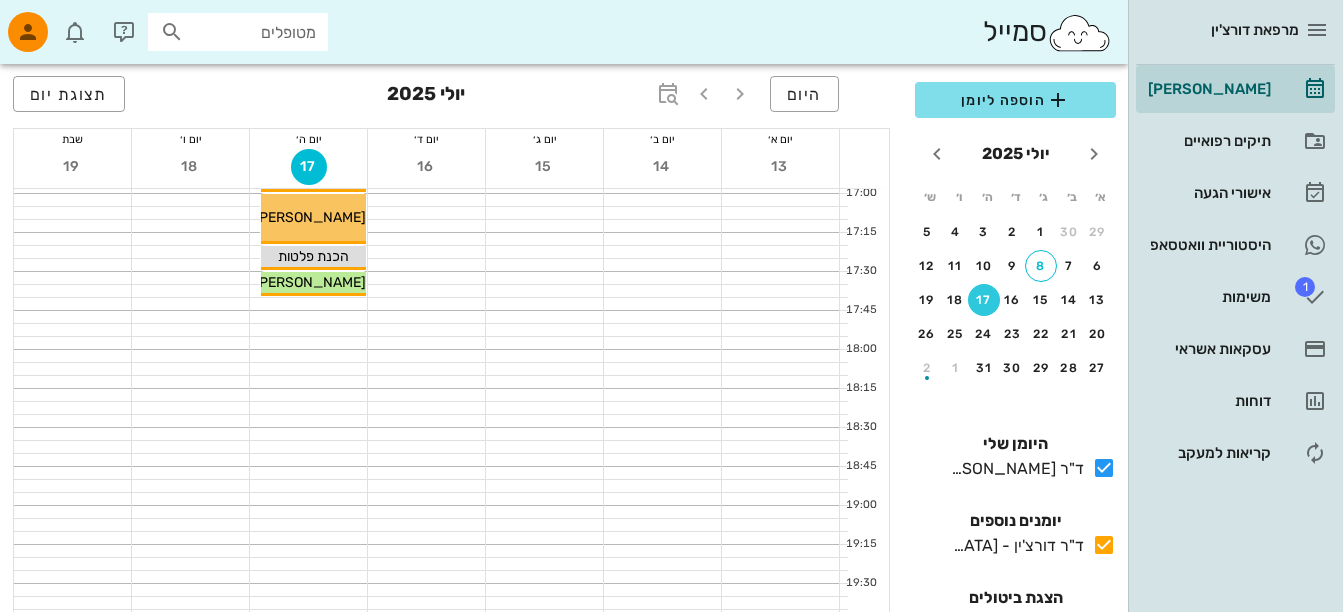 click on "מטופלים" at bounding box center [238, 32] 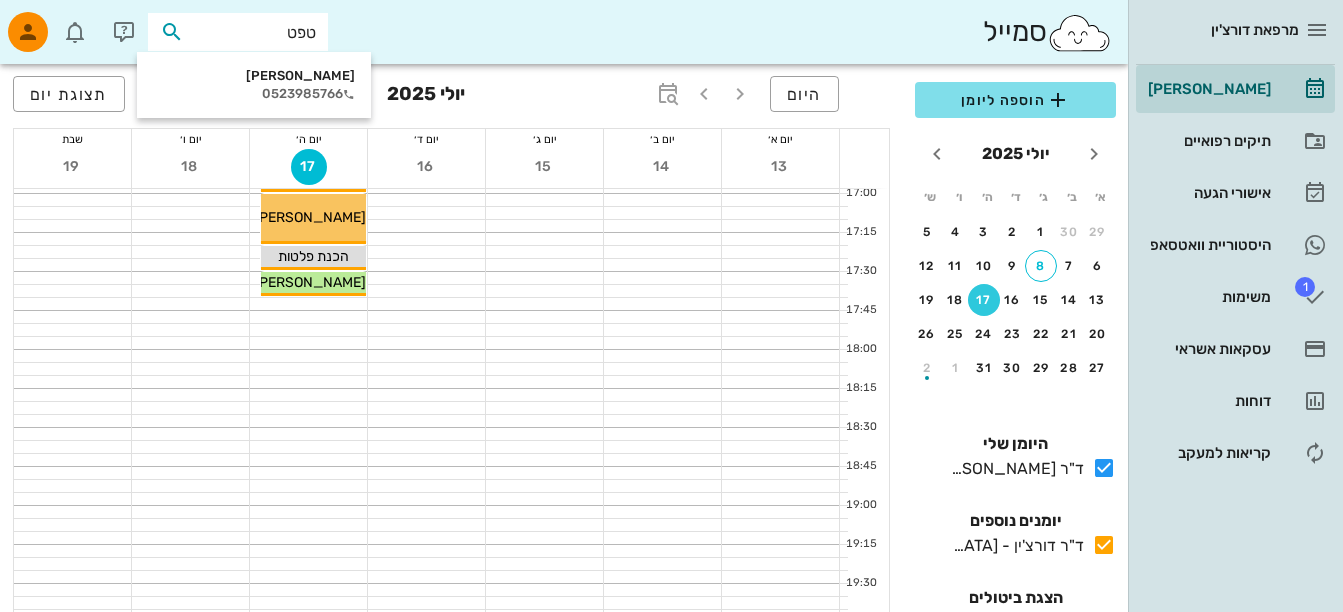 type on "טפטה" 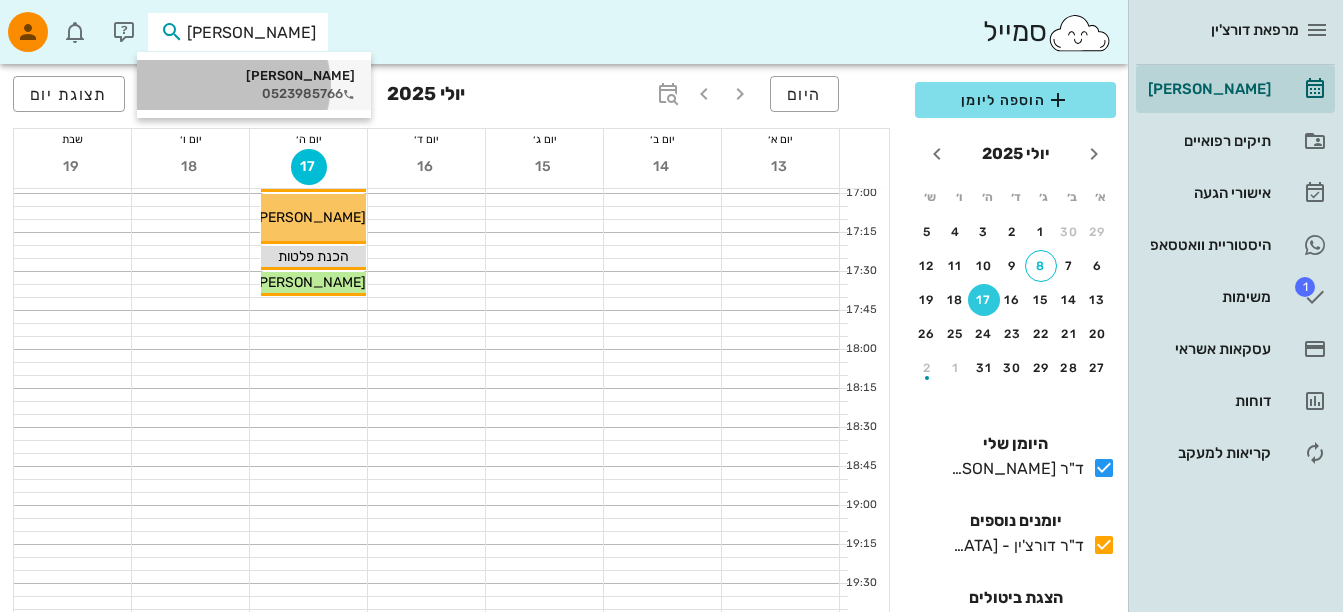click at bounding box center [349, 95] 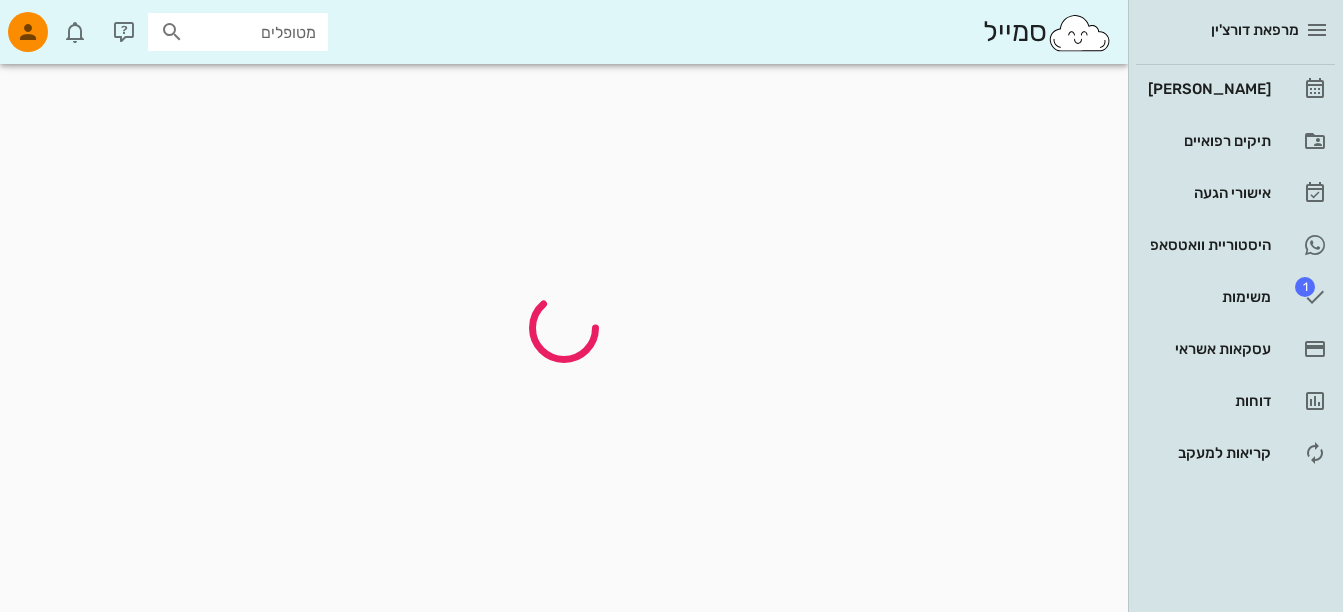 click at bounding box center [564, 328] 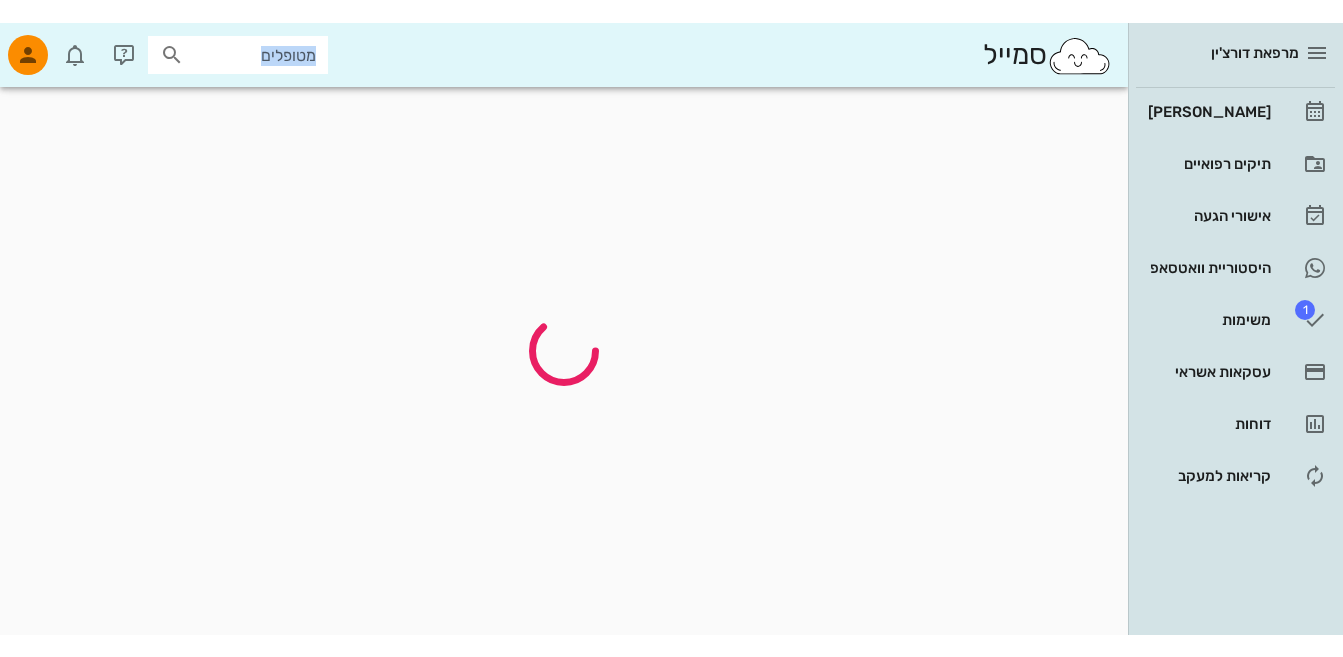 scroll, scrollTop: 0, scrollLeft: 0, axis: both 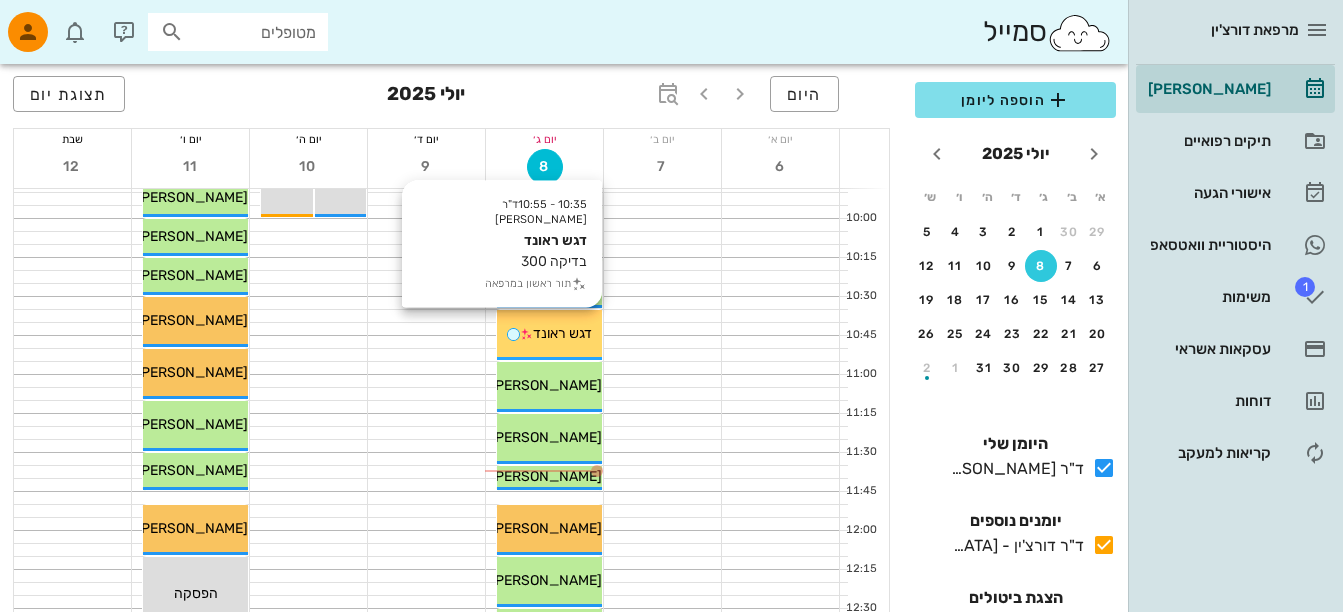 click on "דגש ראונד" at bounding box center (562, 333) 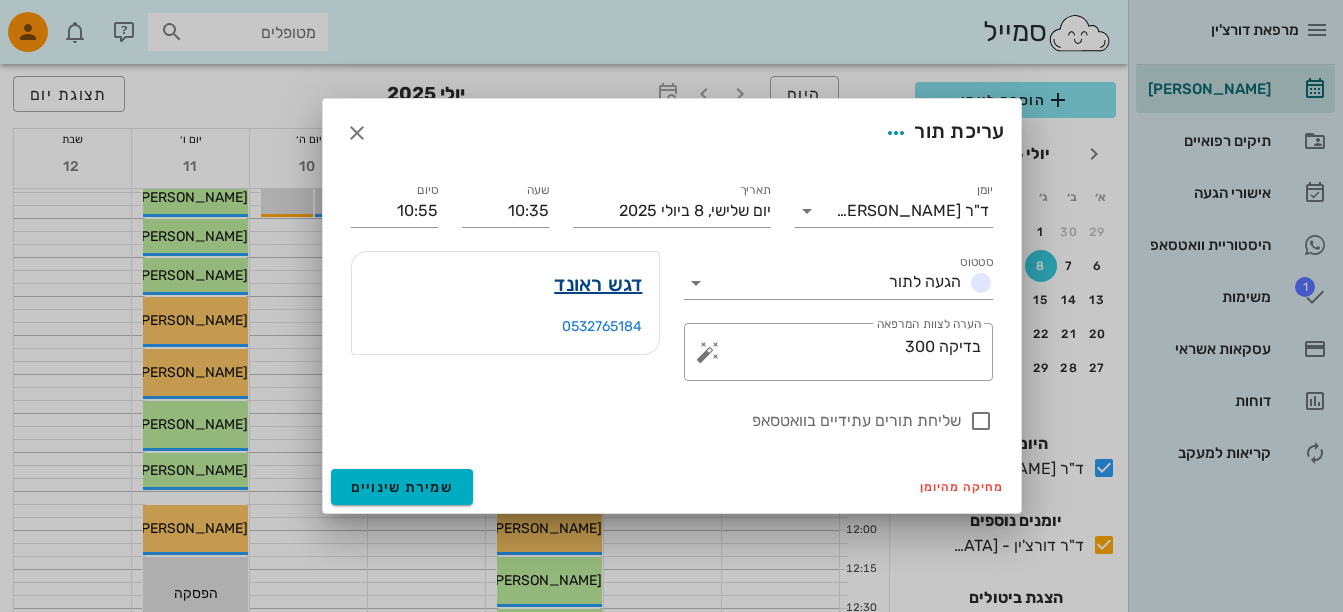 click on "דגש
ראונד" at bounding box center [598, 284] 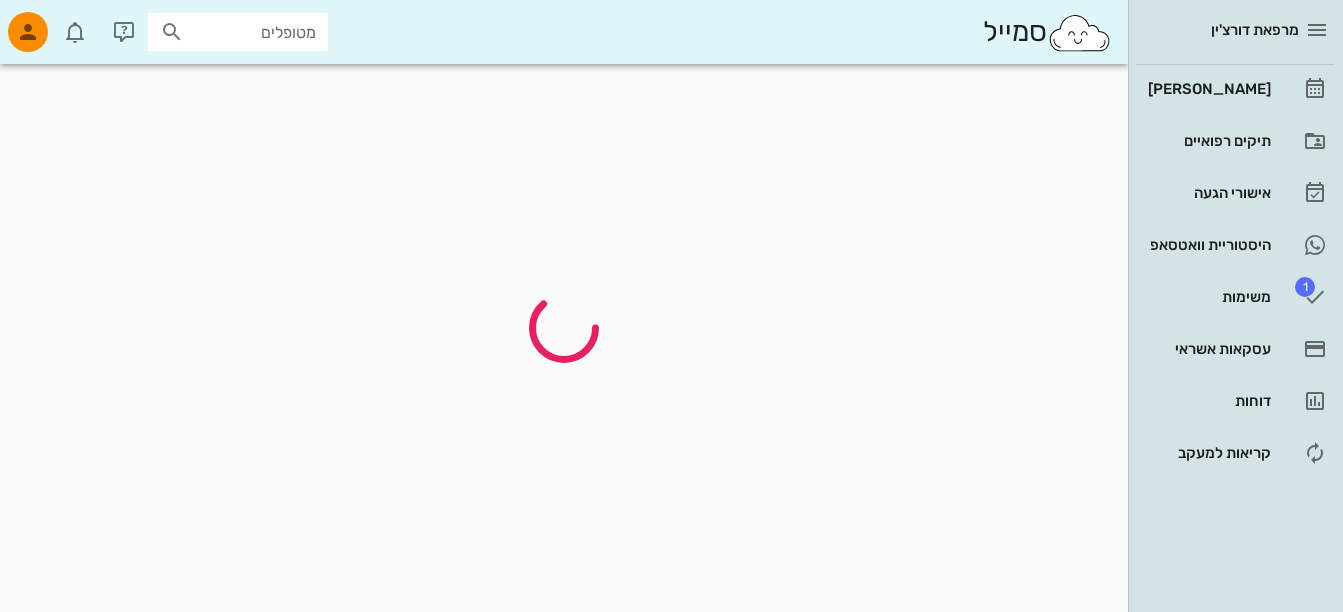 scroll, scrollTop: 0, scrollLeft: 0, axis: both 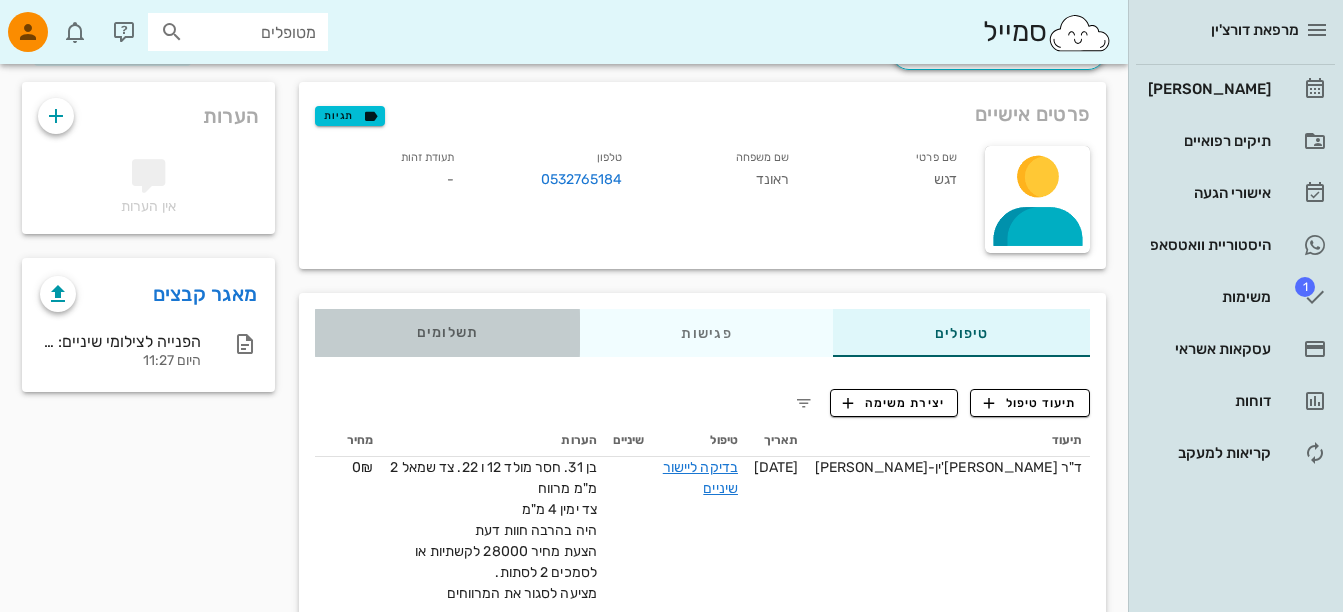 click on "תשלומים
0₪" at bounding box center [448, 333] 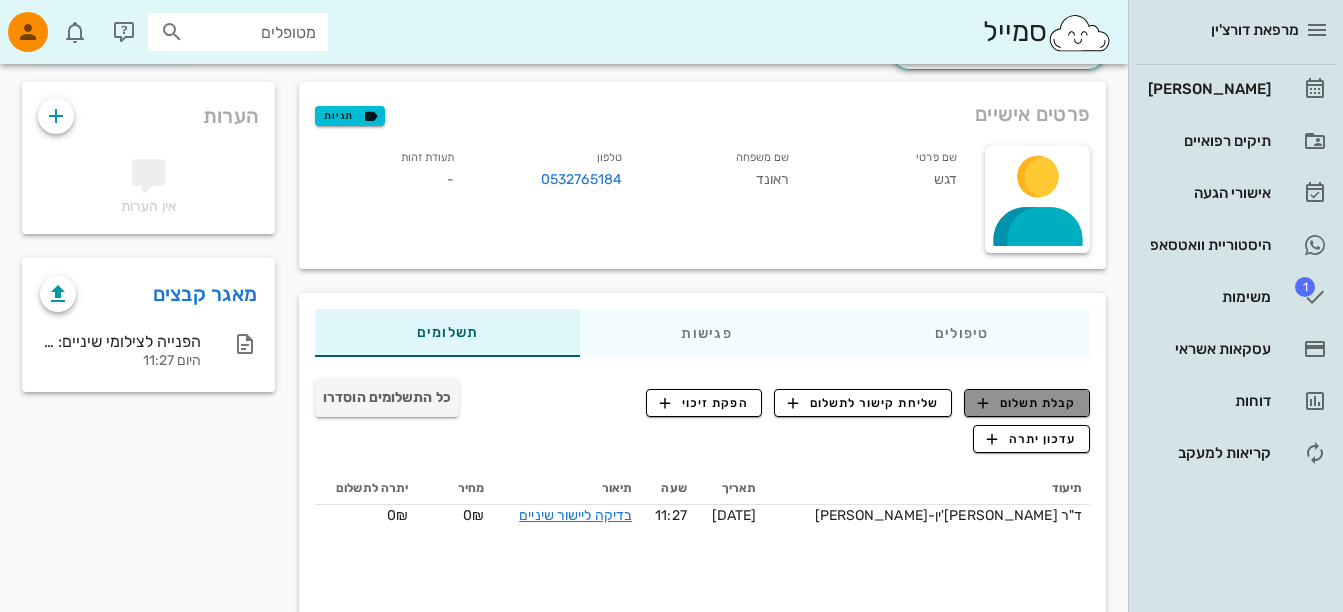 click on "קבלת תשלום" at bounding box center (1027, 403) 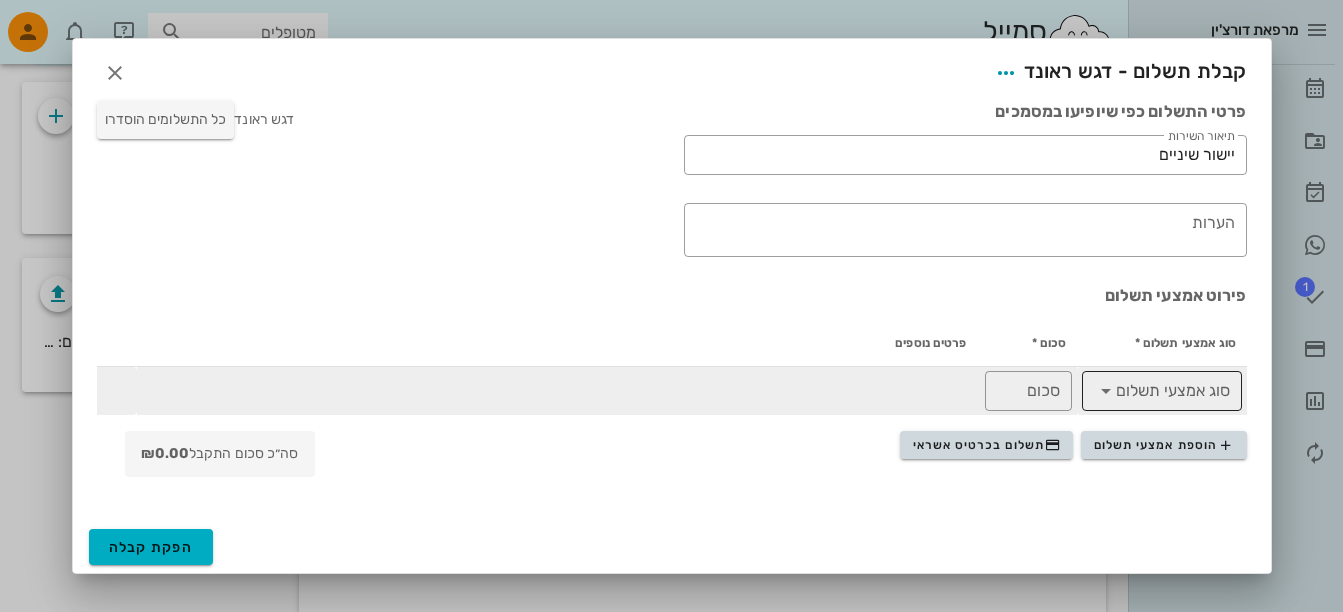 click at bounding box center (1106, 391) 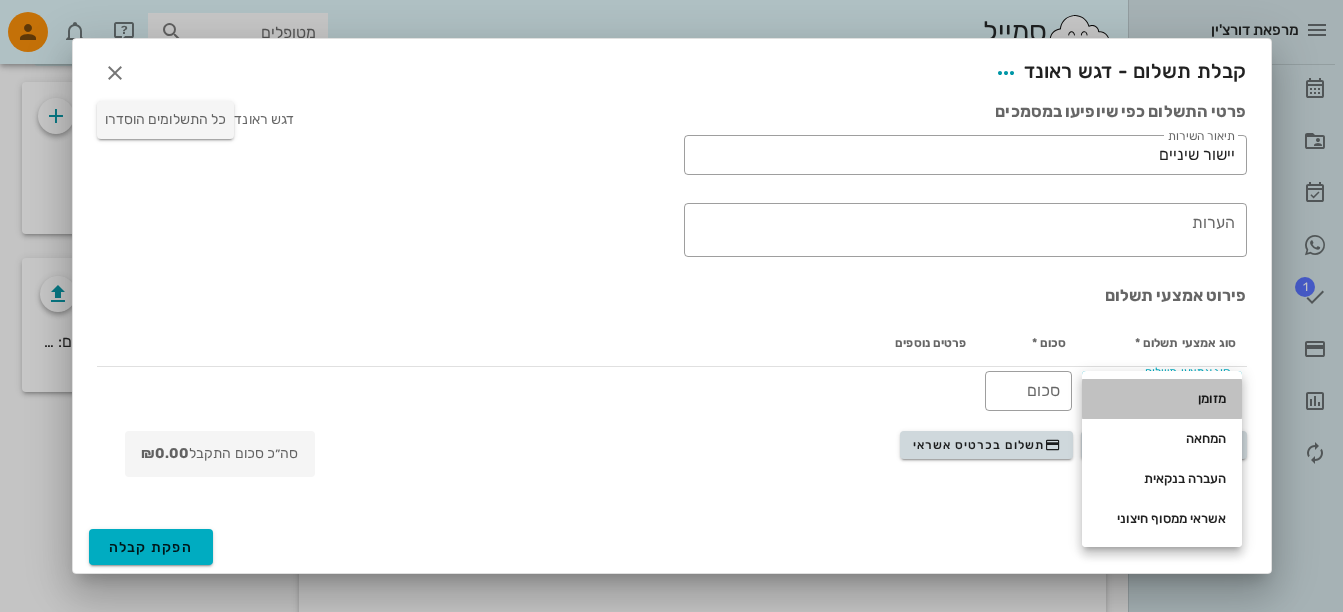 click on "מזומן" at bounding box center (1162, 399) 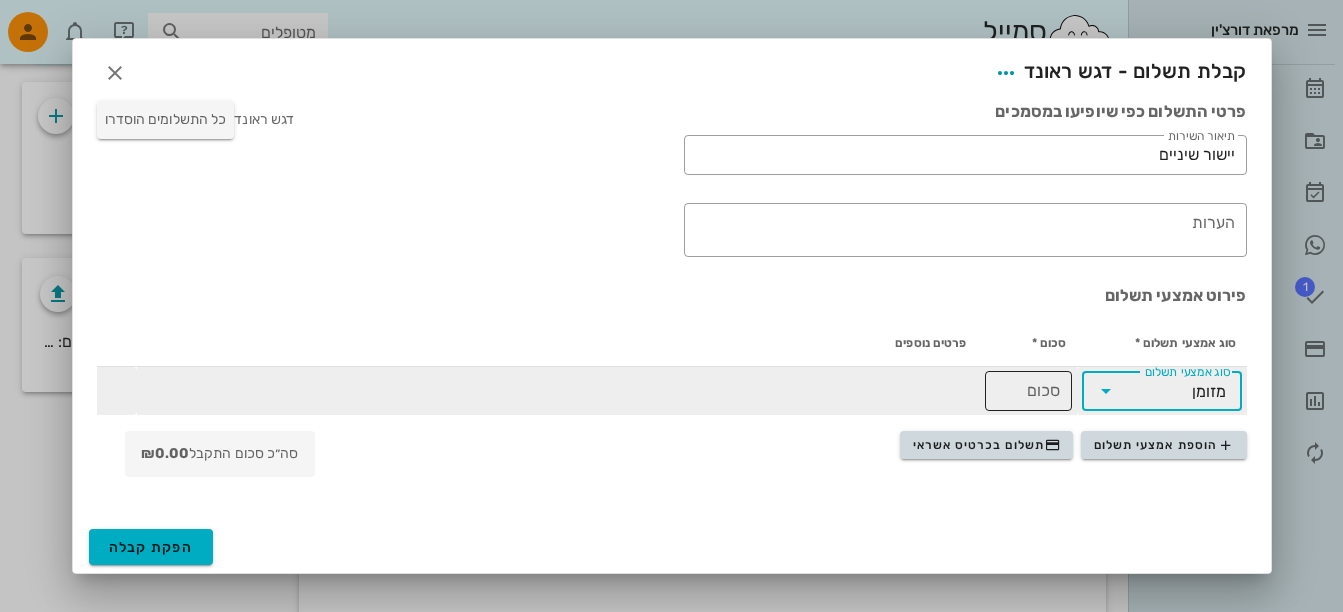 click on "סכום" at bounding box center (1028, 391) 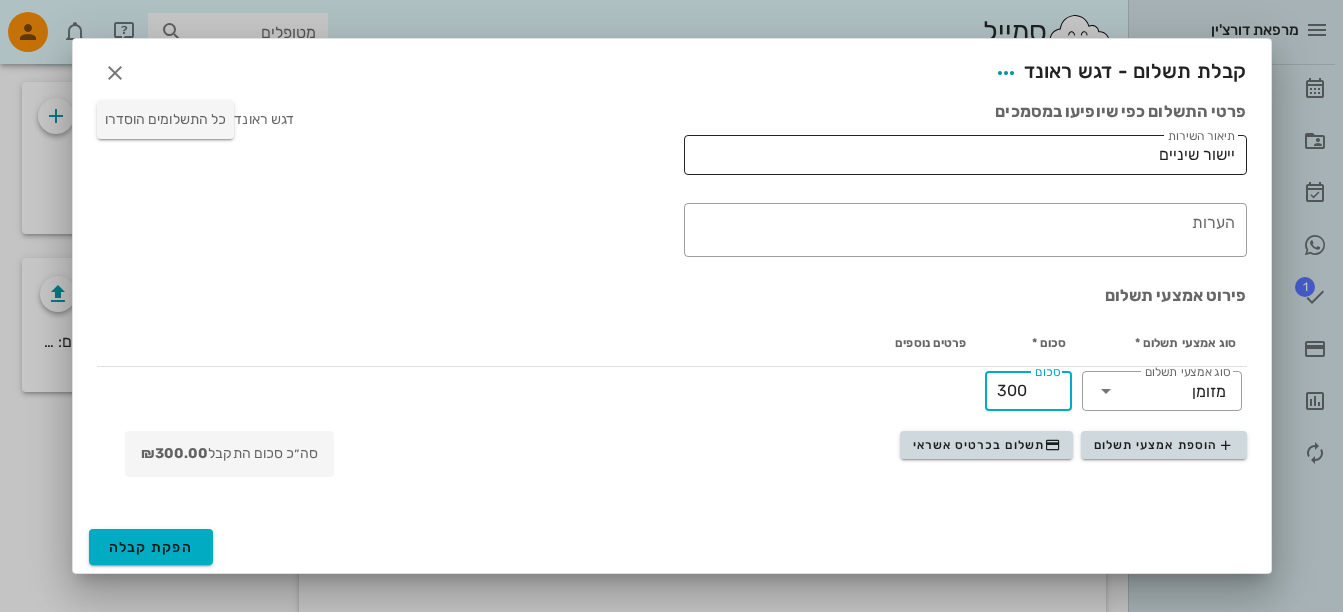 type on "300" 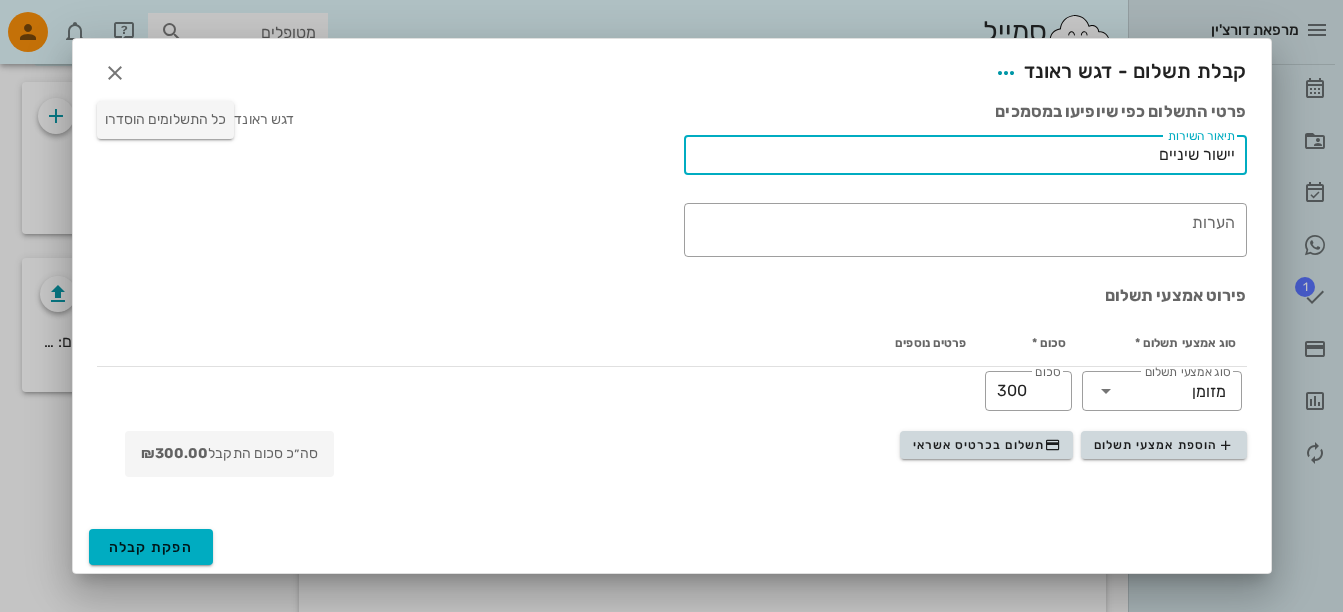 drag, startPoint x: 1126, startPoint y: 158, endPoint x: 1359, endPoint y: 218, distance: 240.60133 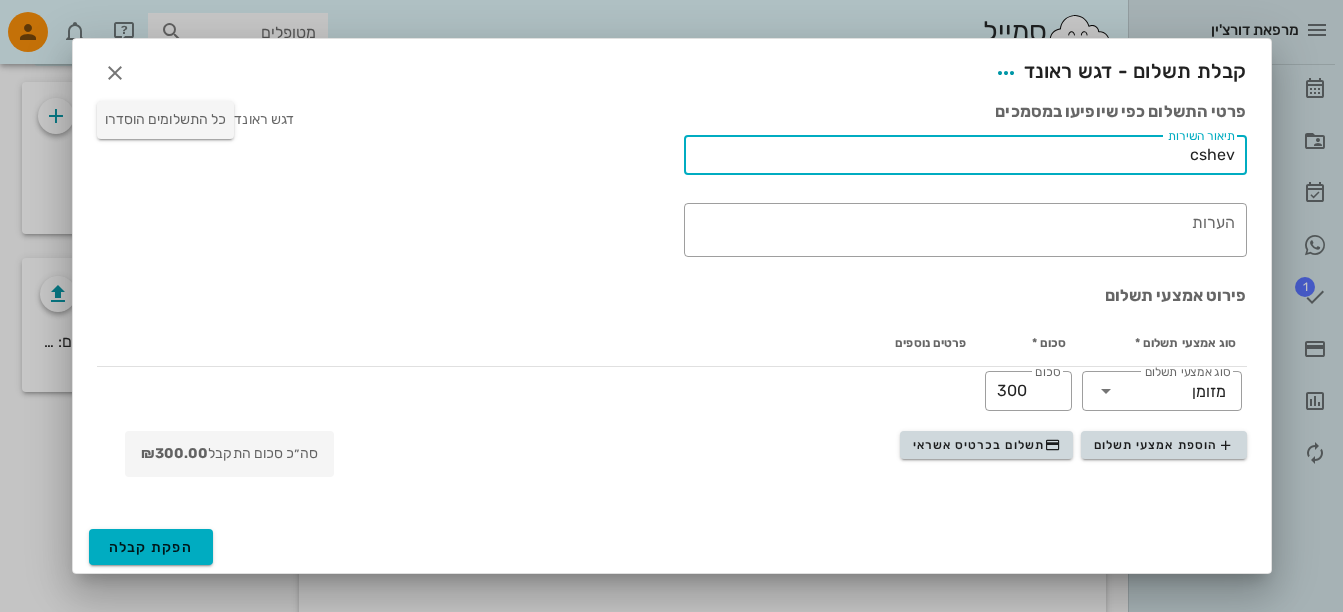 drag, startPoint x: 1196, startPoint y: 160, endPoint x: 1359, endPoint y: 192, distance: 166.1114 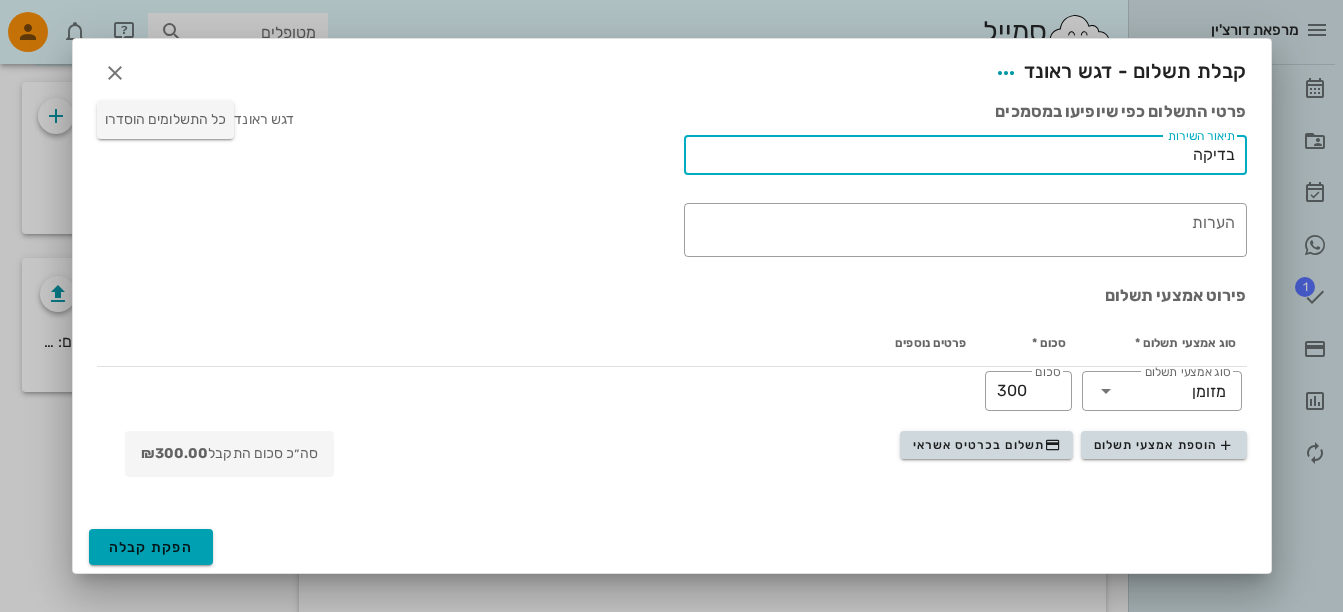 type on "בדיקה" 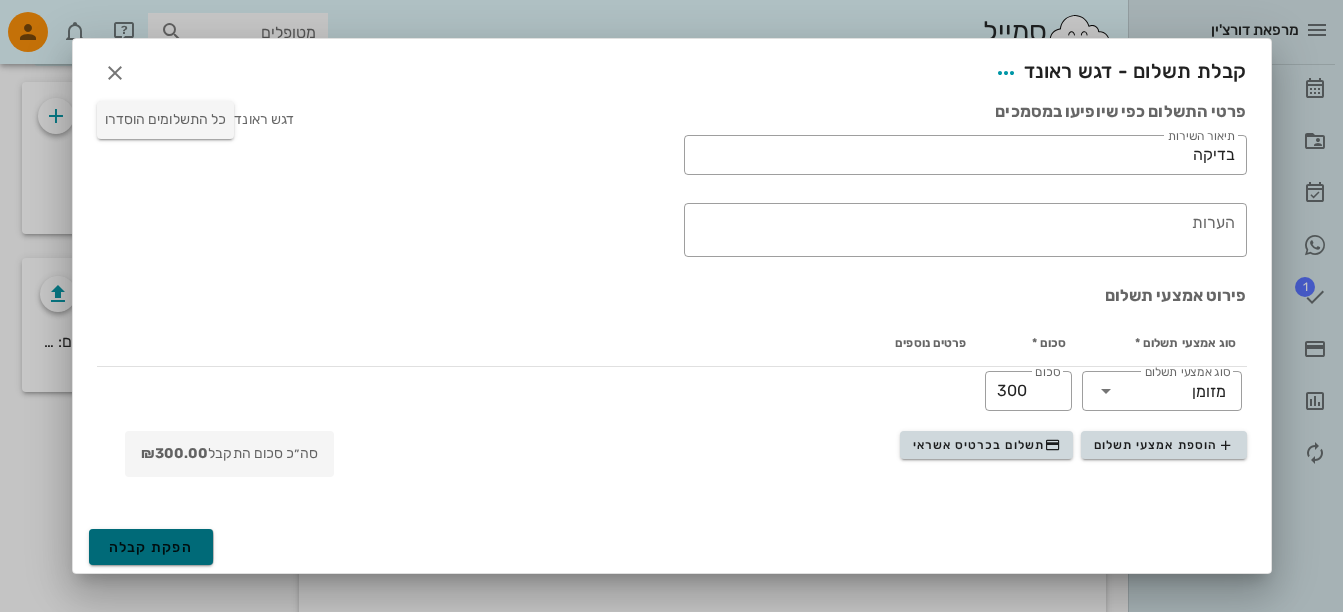 click on "הפקת קבלה" at bounding box center [151, 547] 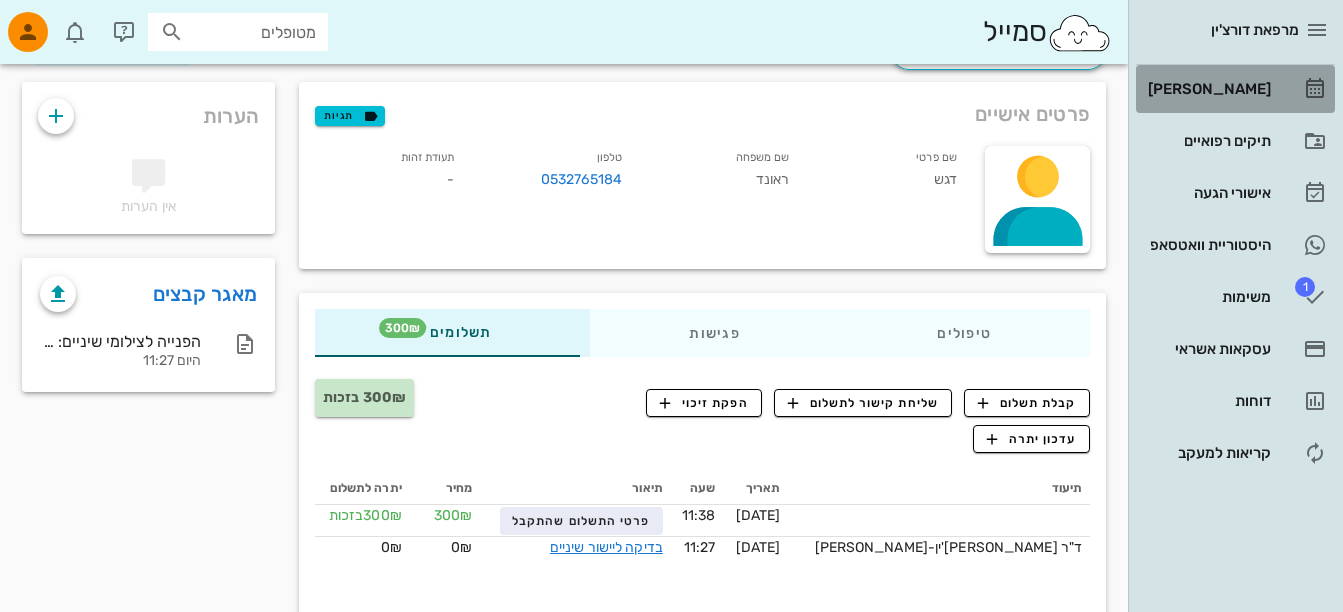 click on "[PERSON_NAME]" at bounding box center (1235, 89) 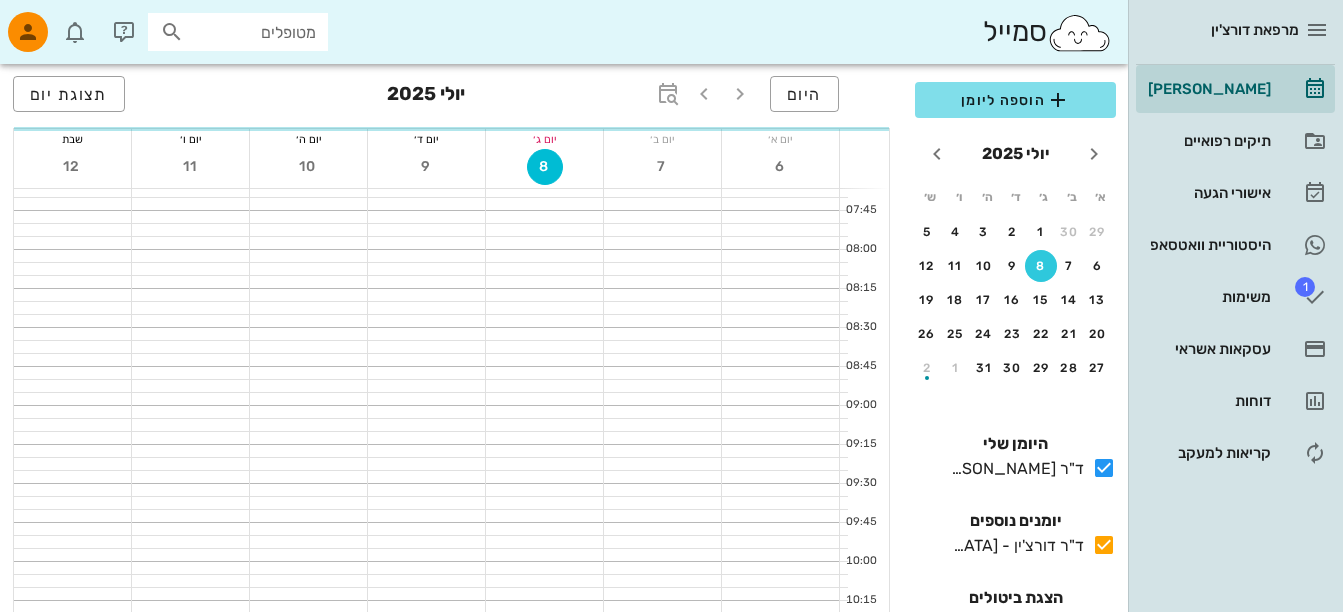scroll, scrollTop: 0, scrollLeft: 0, axis: both 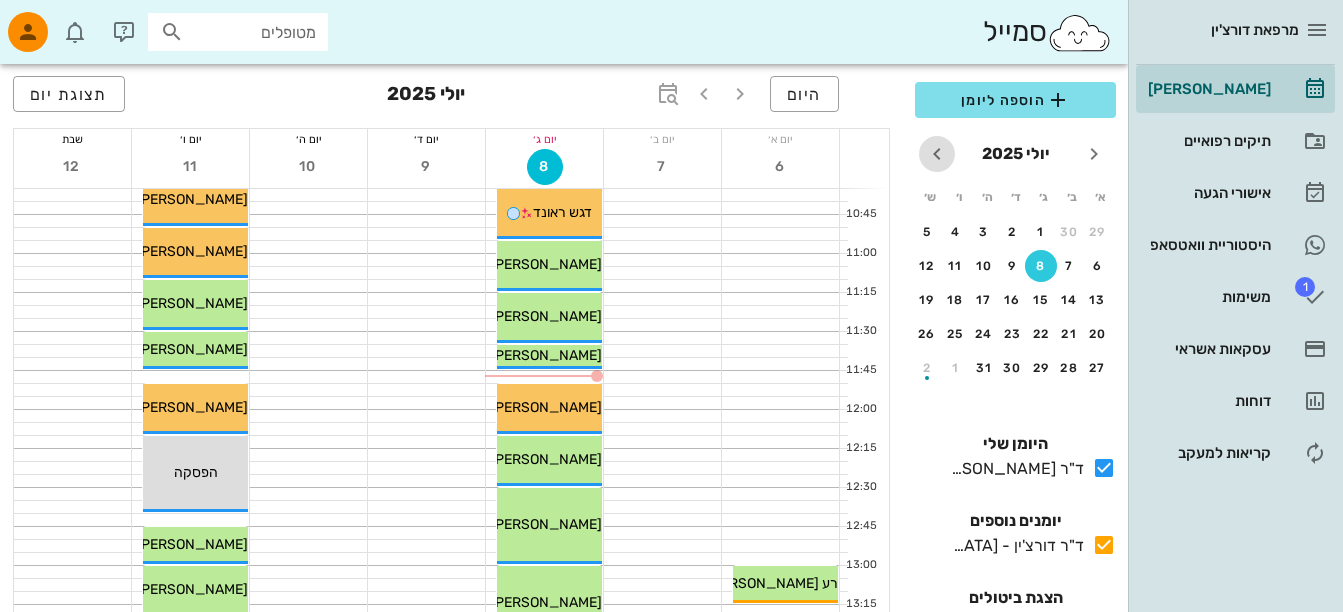 drag, startPoint x: 953, startPoint y: 155, endPoint x: 955, endPoint y: 179, distance: 24.083189 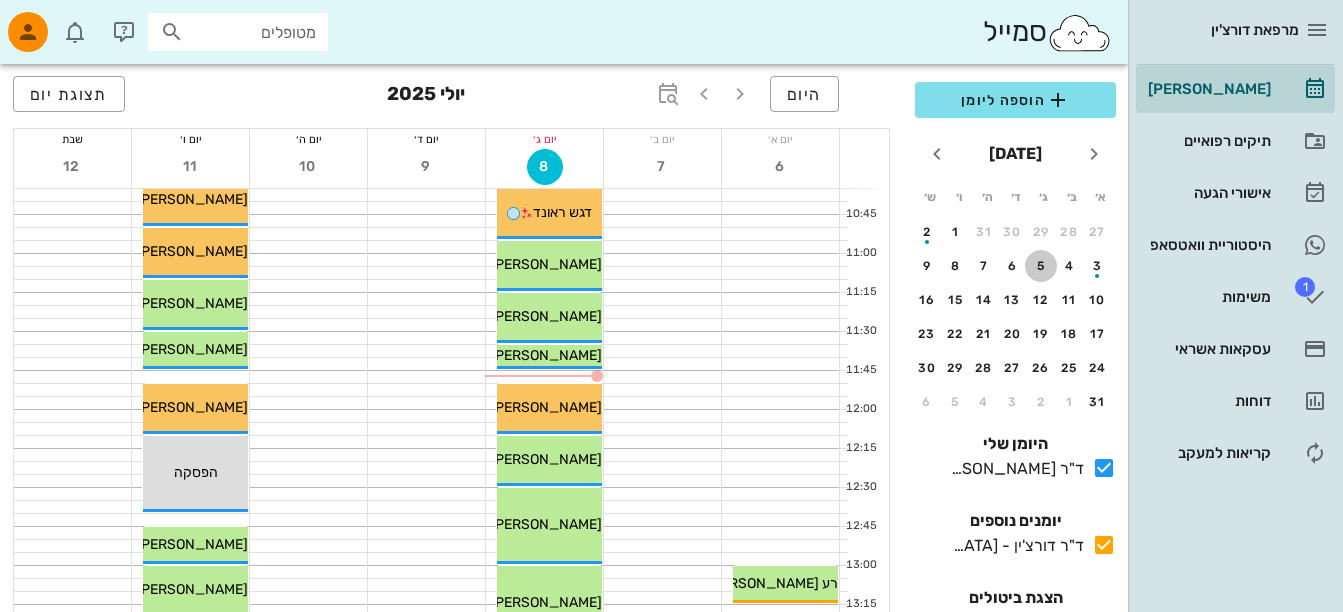 click on "5" at bounding box center (1041, 266) 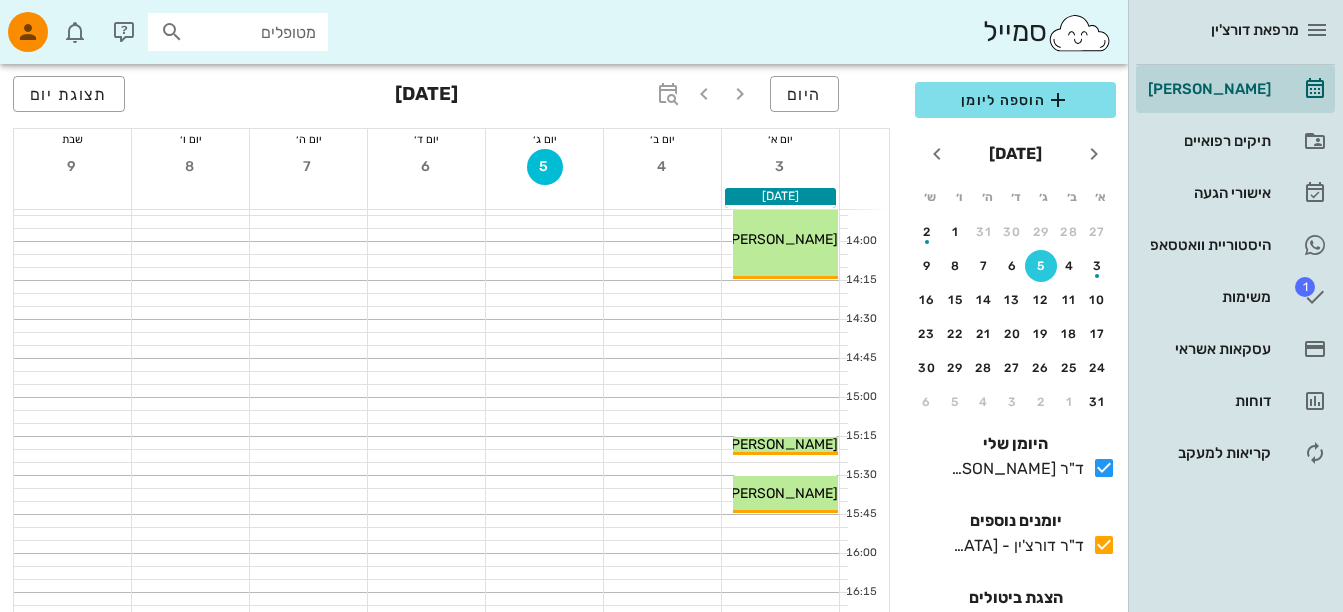 scroll, scrollTop: 823, scrollLeft: 0, axis: vertical 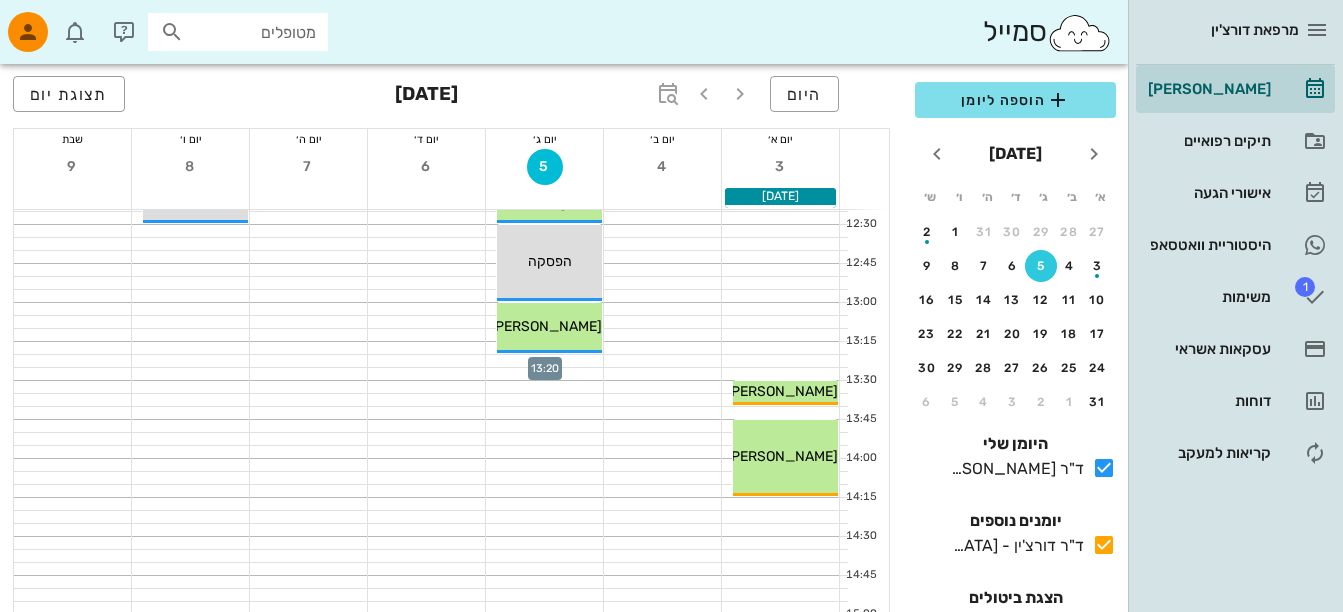 click at bounding box center [544, 361] 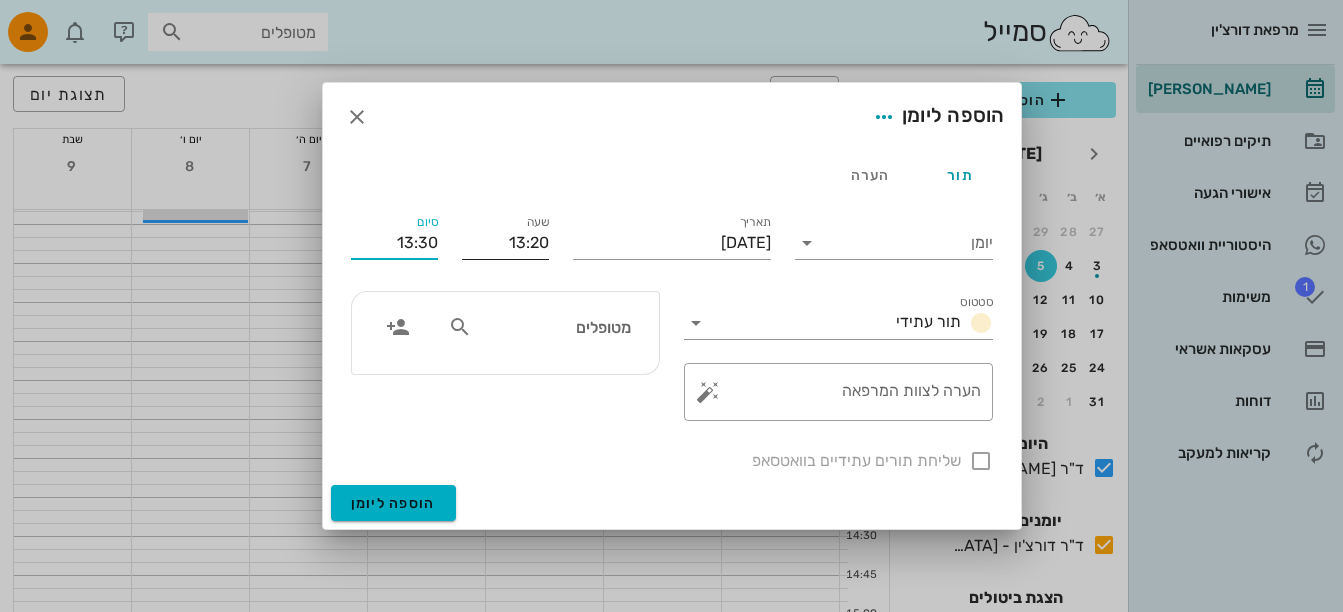 drag, startPoint x: 419, startPoint y: 245, endPoint x: 487, endPoint y: 250, distance: 68.18358 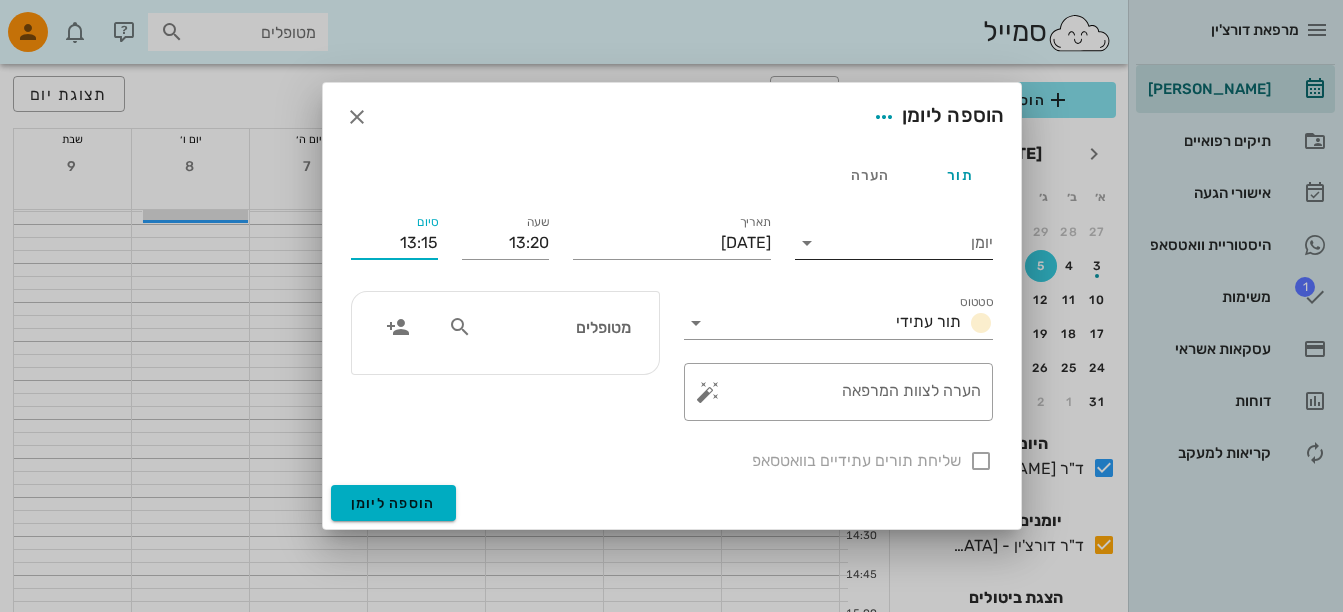 drag, startPoint x: 802, startPoint y: 244, endPoint x: 863, endPoint y: 256, distance: 62.169125 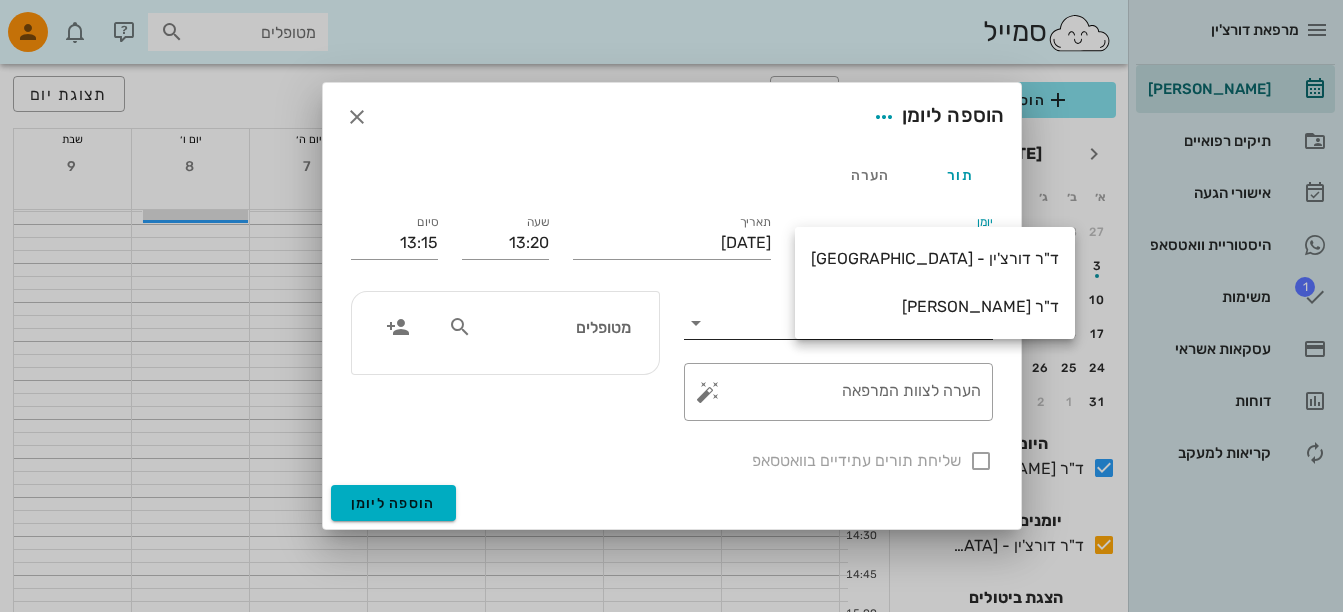drag, startPoint x: 874, startPoint y: 306, endPoint x: 803, endPoint y: 310, distance: 71.11259 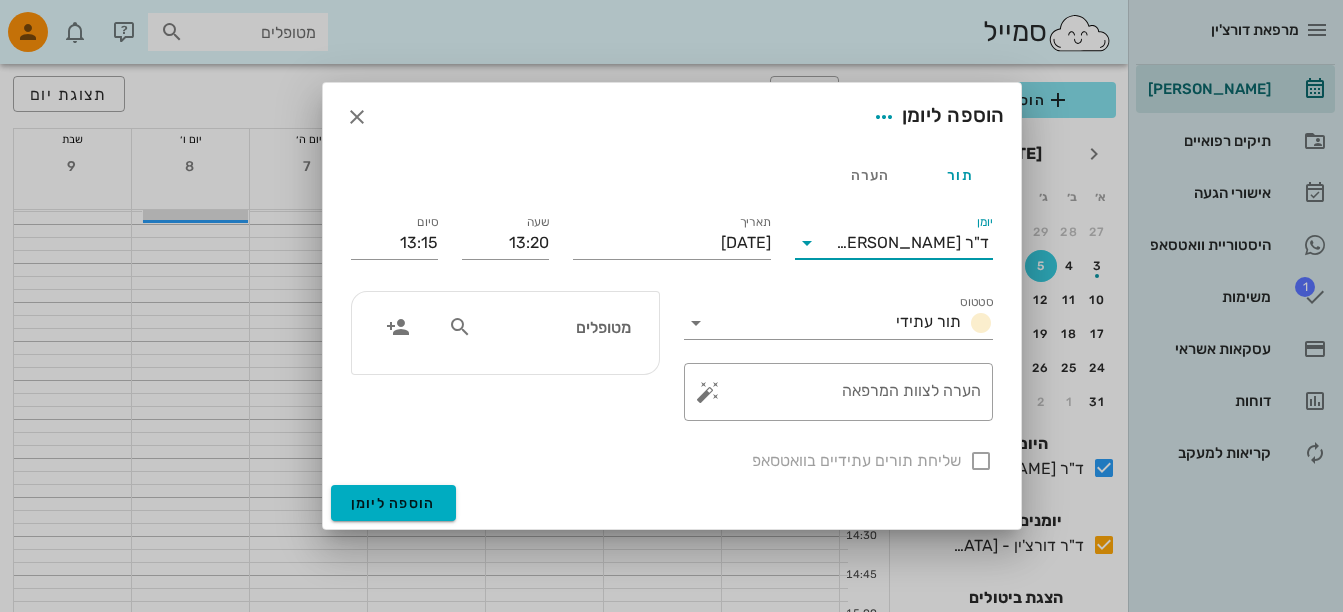 click at bounding box center (460, 327) 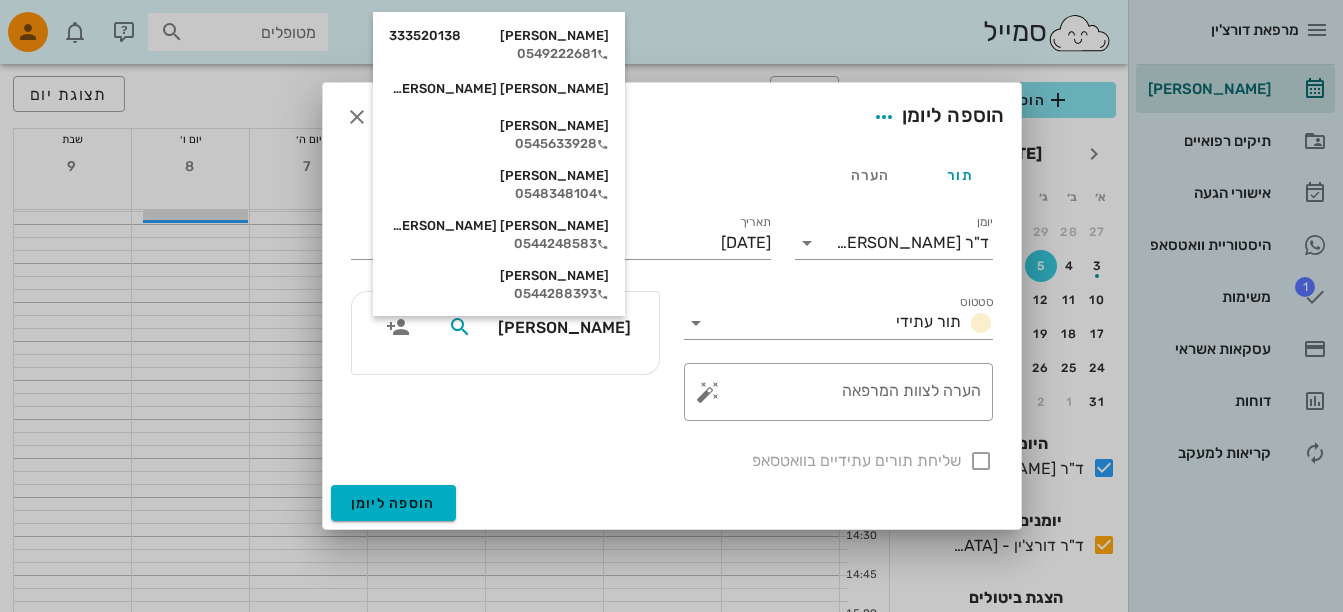 type on "פרלש" 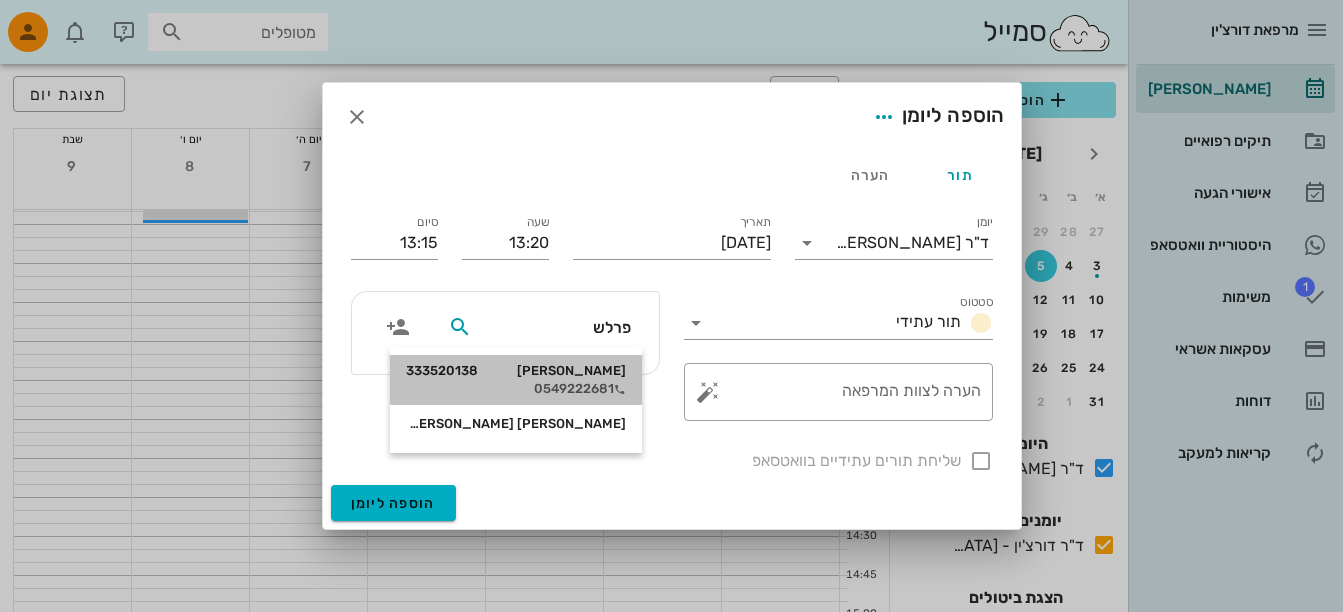 click on "[PERSON_NAME]  333520138" at bounding box center (516, 371) 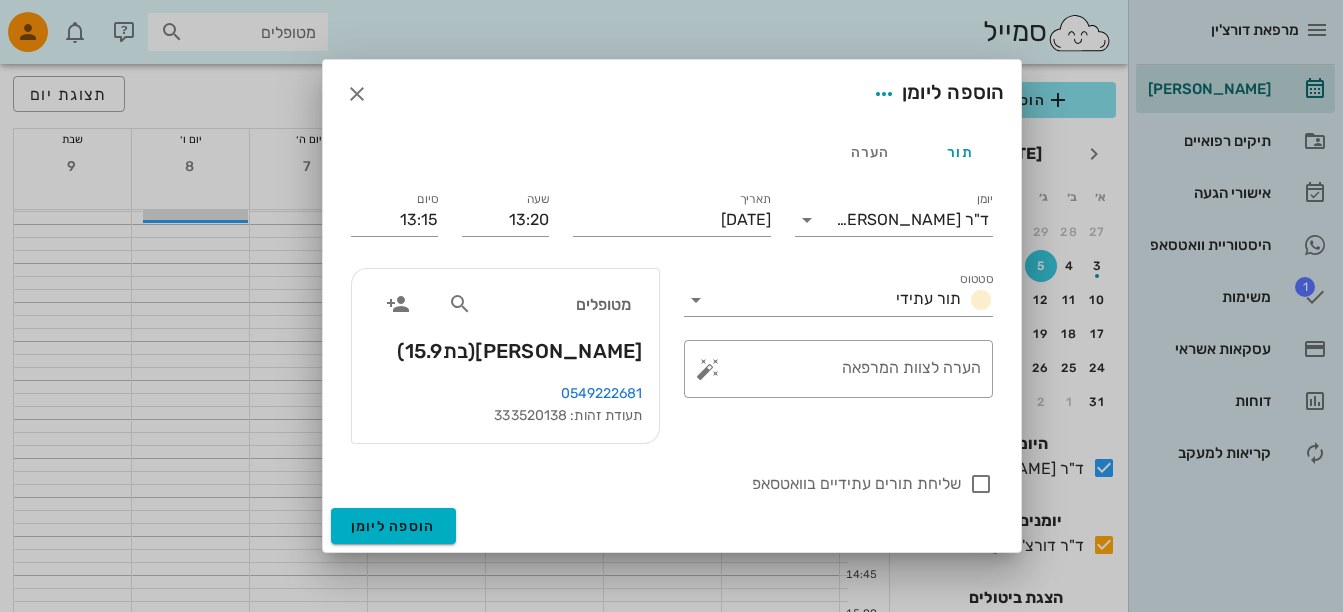 click on "מטופלים
[PERSON_NAME]
(בת
15.9 )" at bounding box center (505, 326) 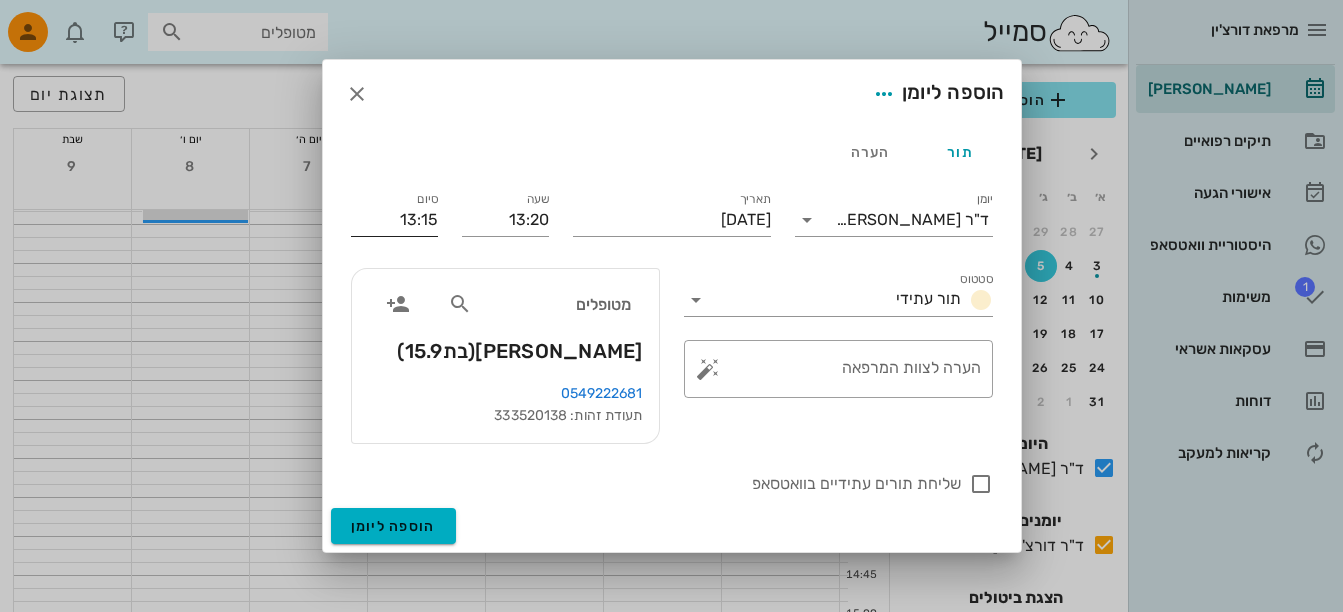 click on "13:15" at bounding box center [394, 220] 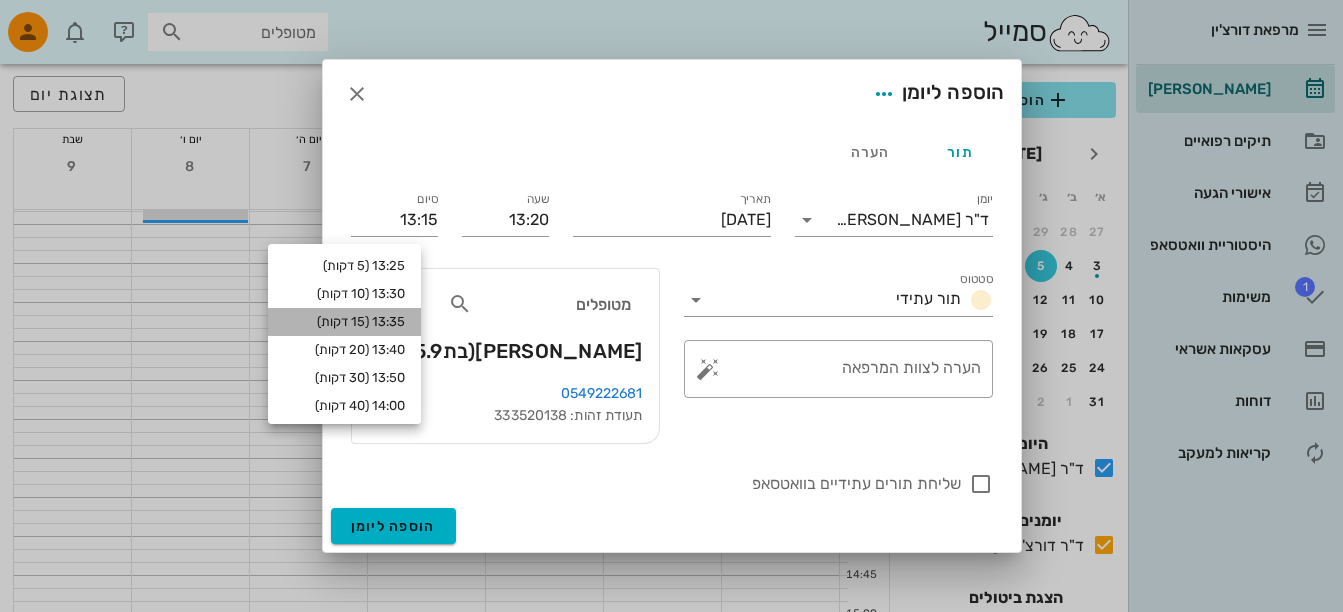click on "13:35 (15 דקות)" at bounding box center [344, 322] 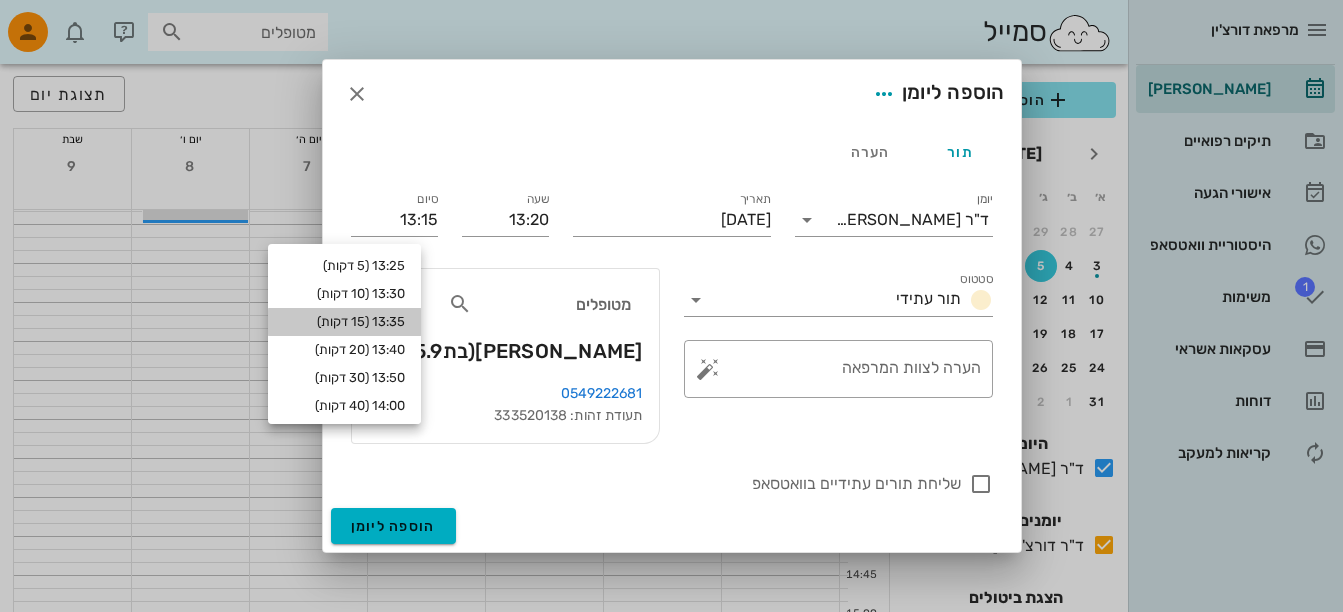 type on "13:35" 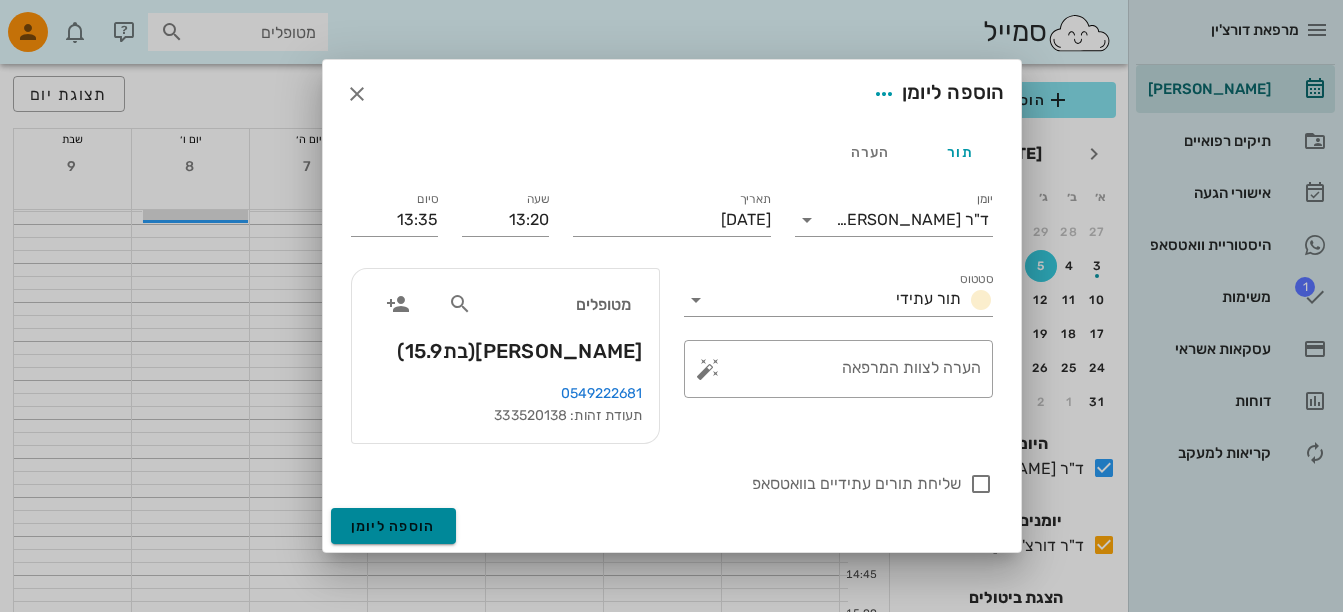click on "הוספה ליומן" at bounding box center [393, 526] 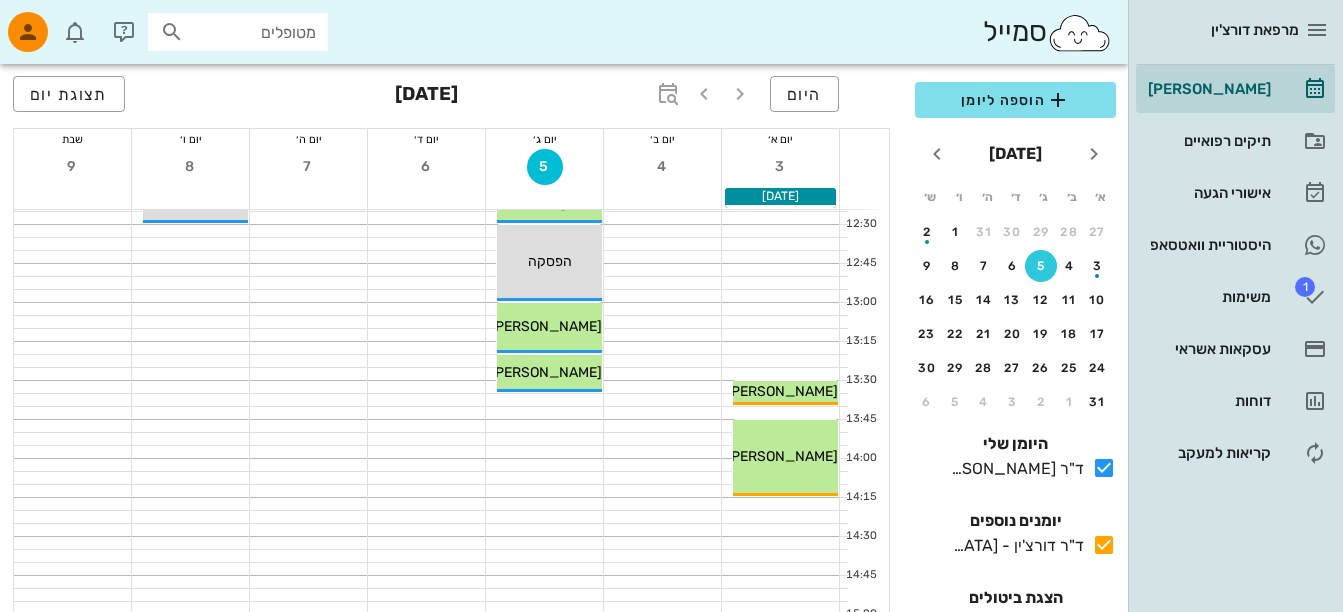 click at bounding box center (172, 32) 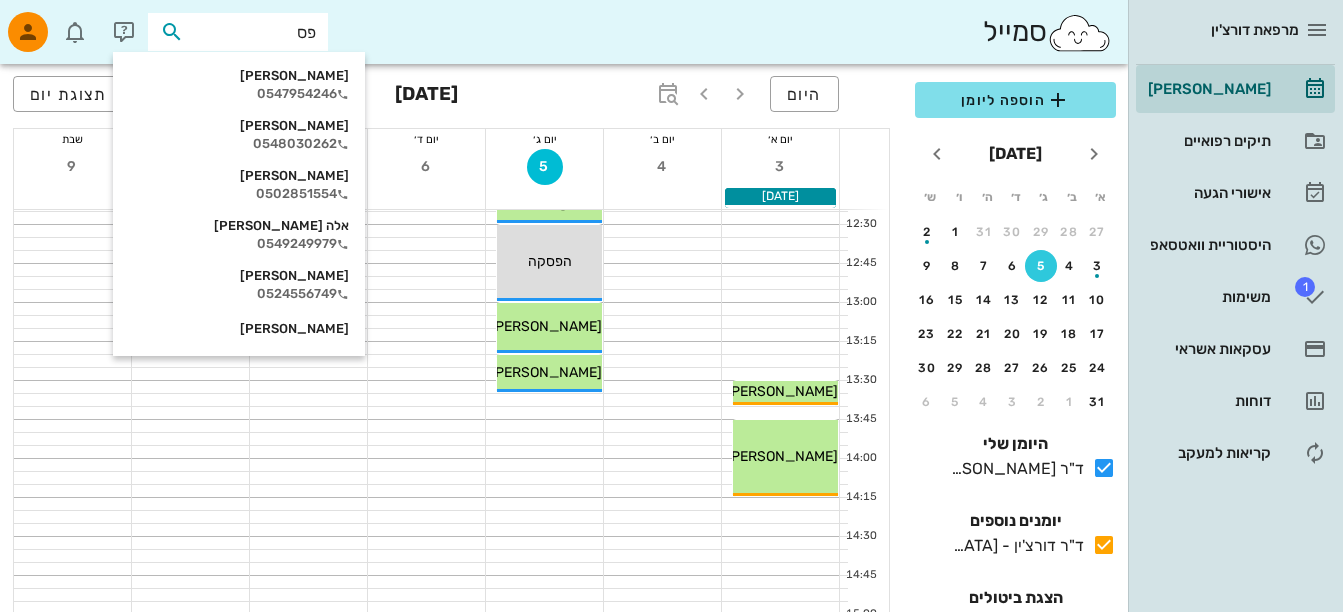 type on "פסו" 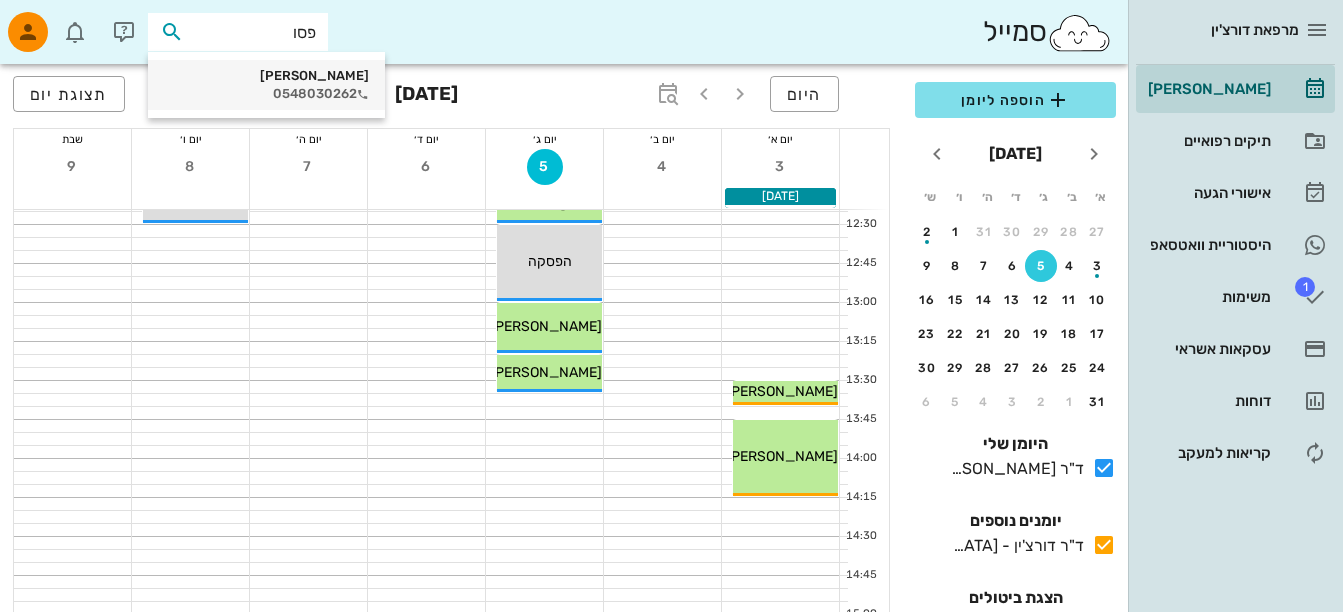click on "0548030262" at bounding box center [266, 94] 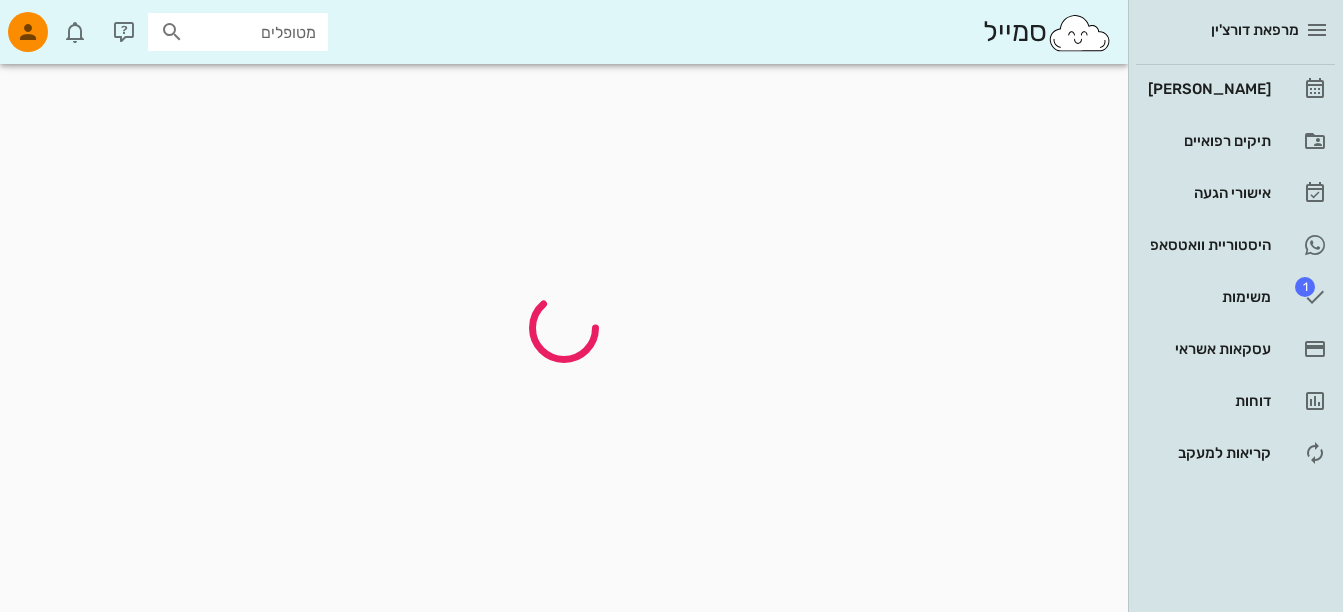 scroll, scrollTop: 0, scrollLeft: 0, axis: both 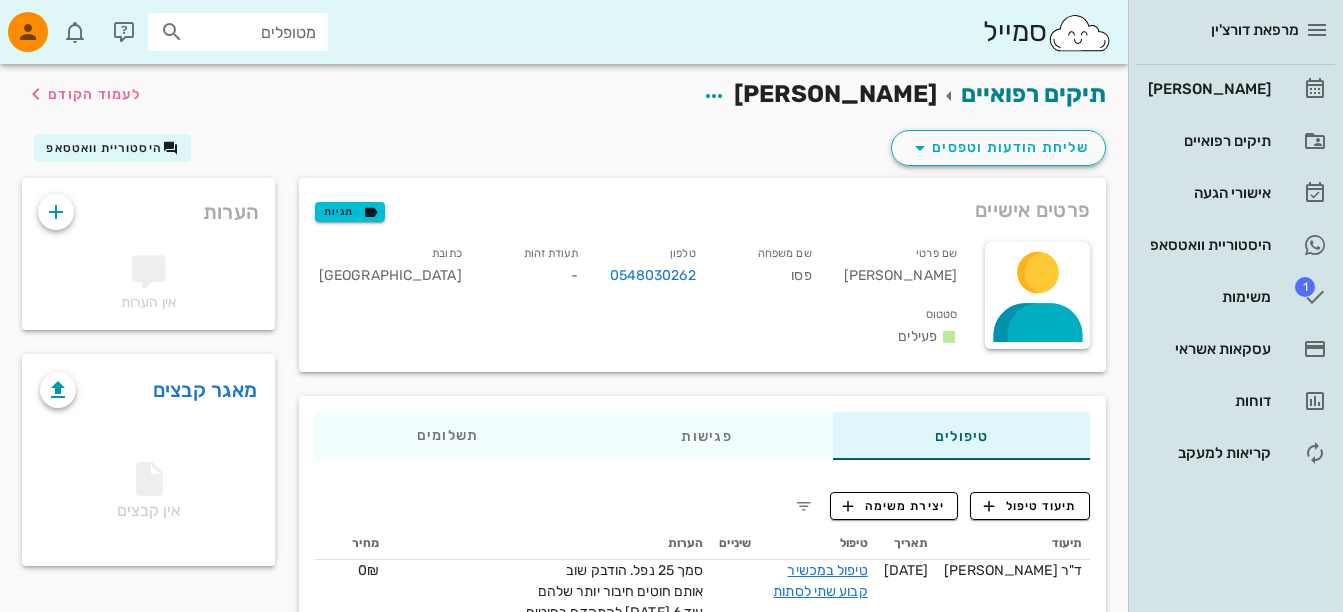 click at bounding box center (172, 32) 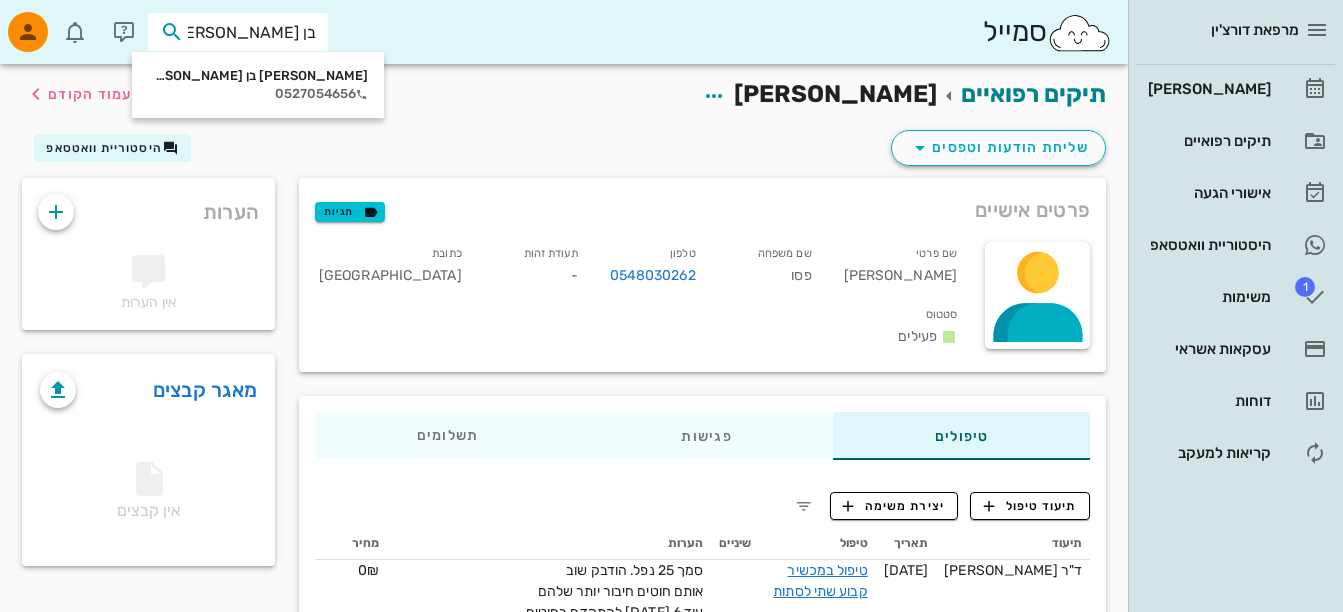 type on "בן יעקב" 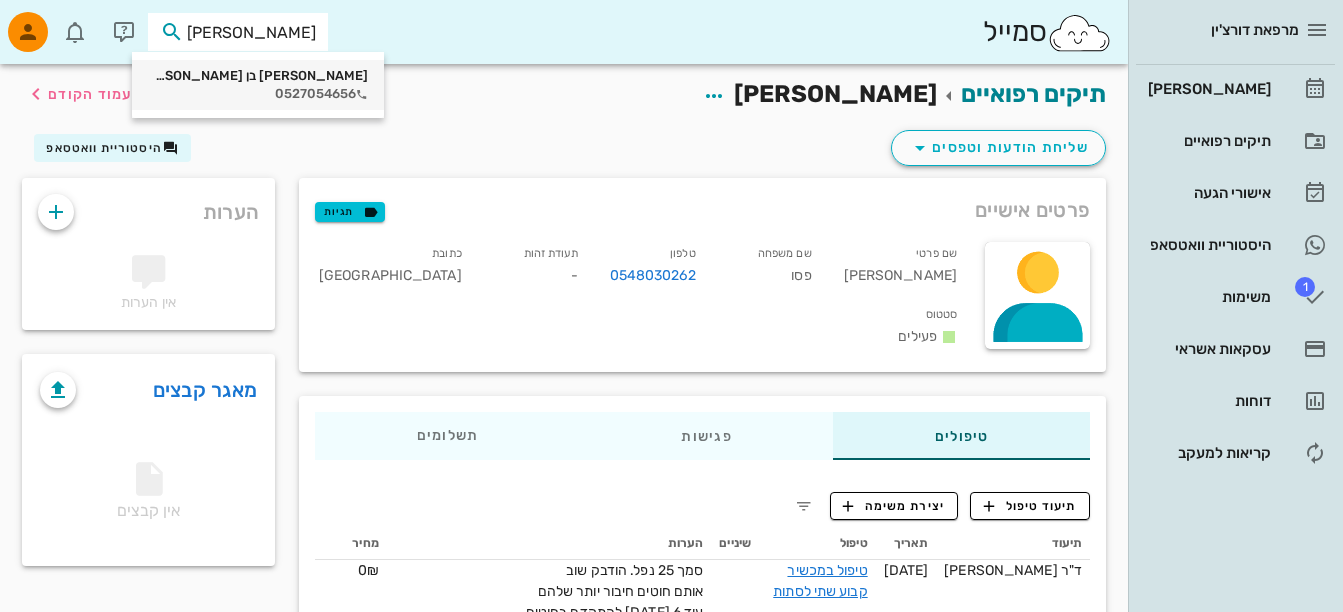 click on "[PERSON_NAME] בן [PERSON_NAME]" at bounding box center (258, 76) 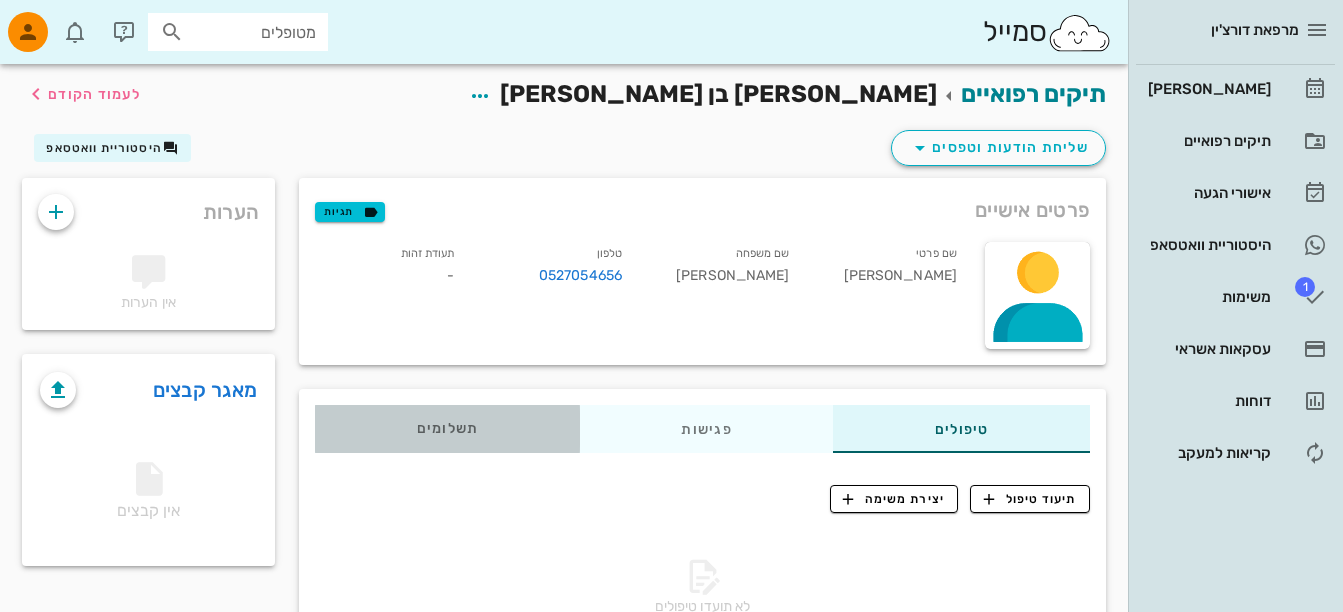 click on "תשלומים
0₪" at bounding box center [448, 429] 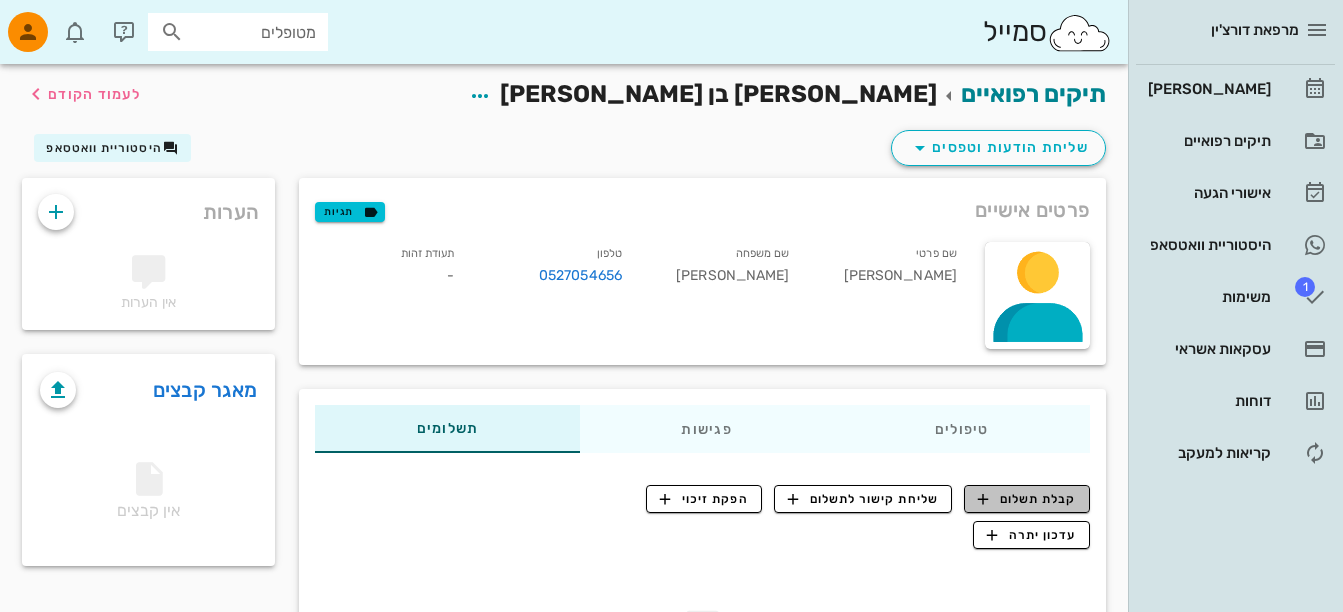 click on "קבלת תשלום" at bounding box center [1027, 499] 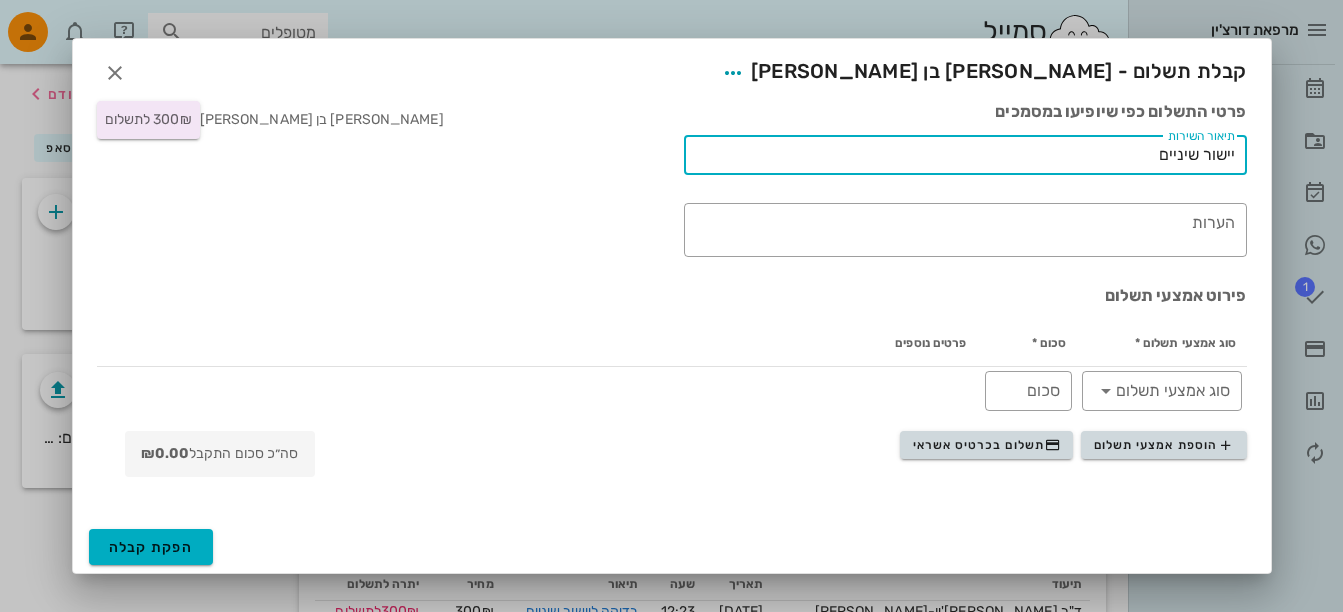 drag, startPoint x: 1134, startPoint y: 149, endPoint x: 1359, endPoint y: 185, distance: 227.8618 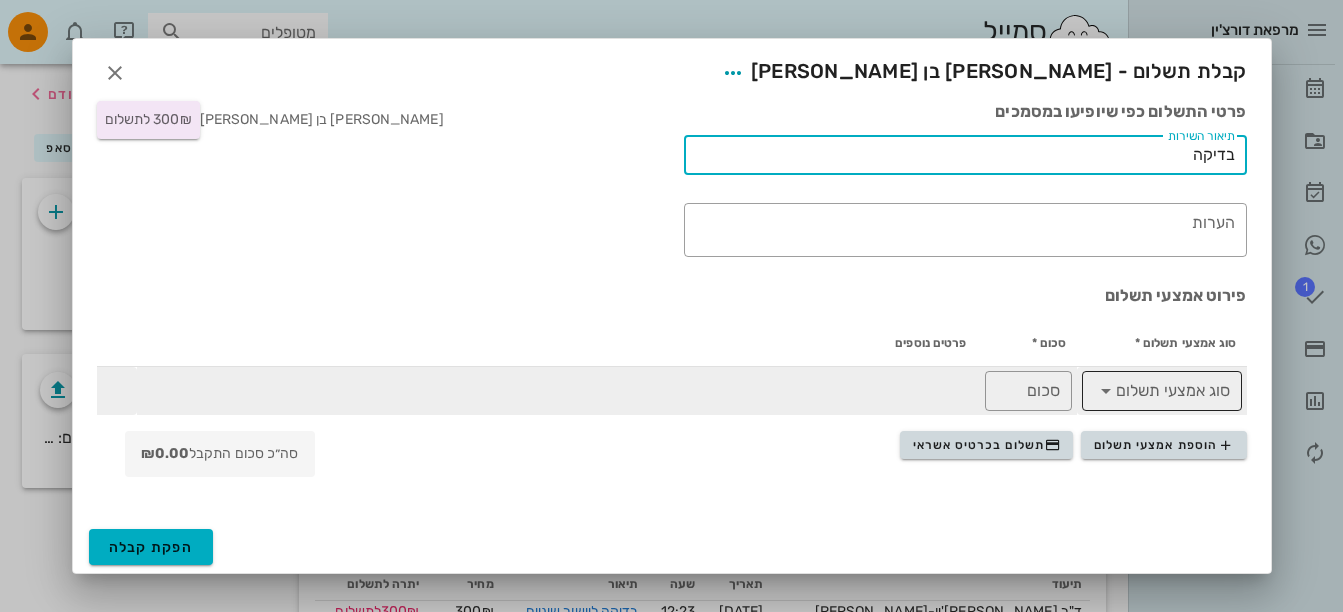 type on "בדיקה" 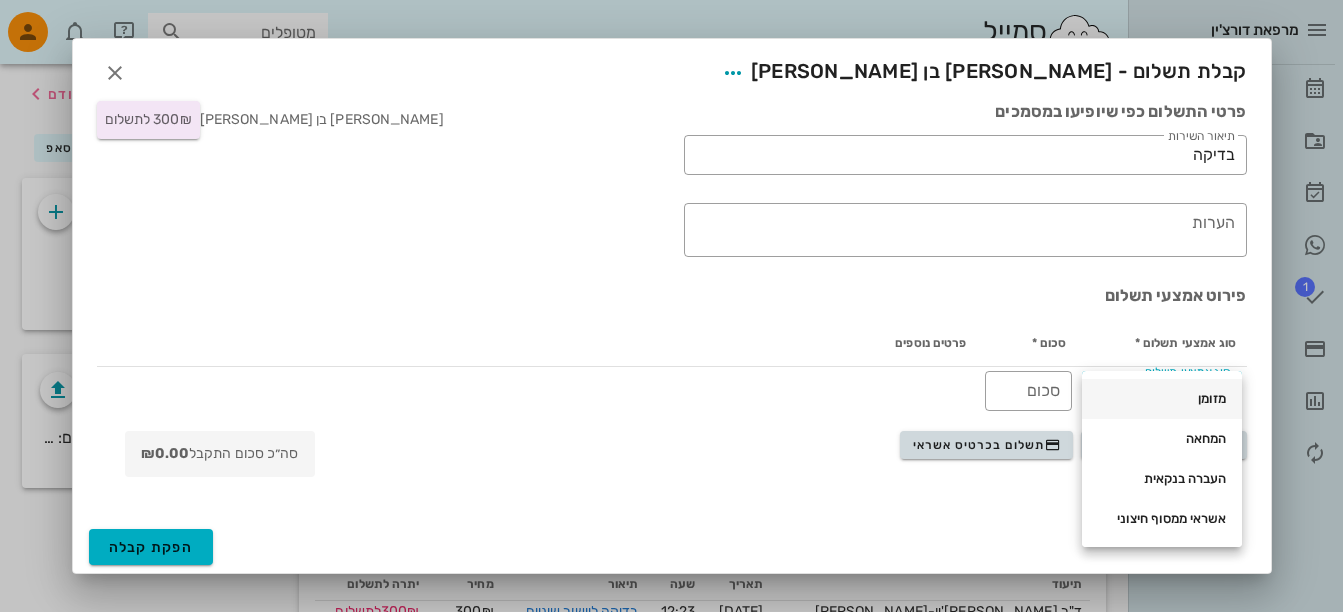 click on "מזומן" at bounding box center (1162, 399) 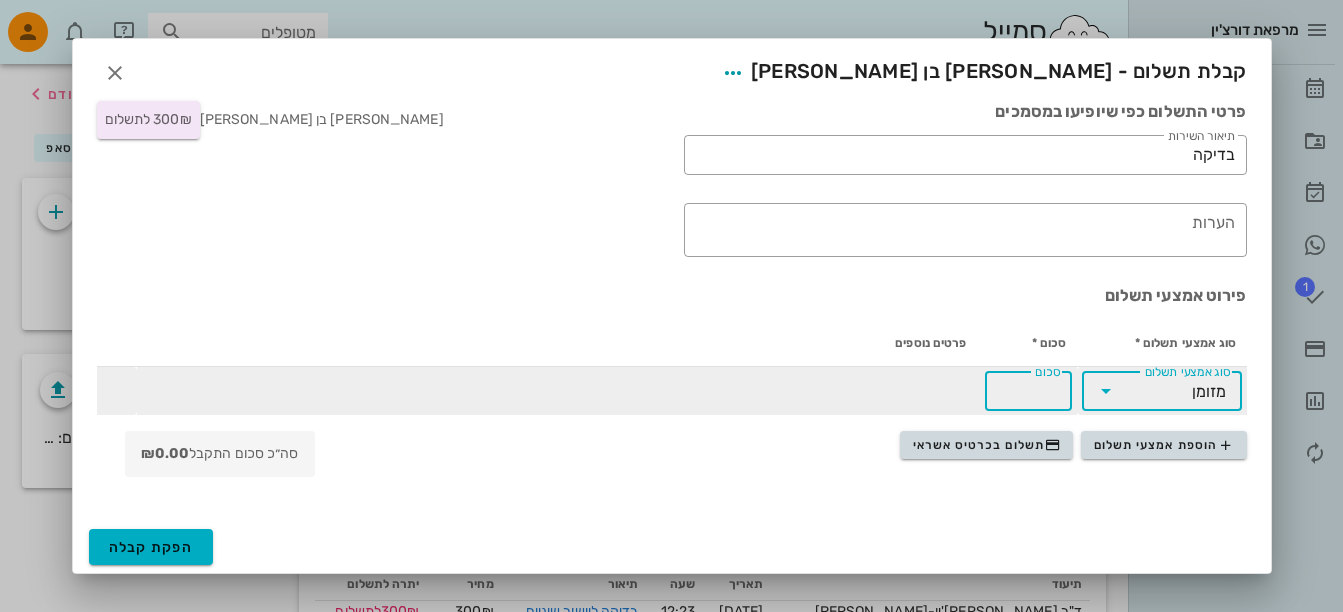click on "סכום" at bounding box center (1028, 391) 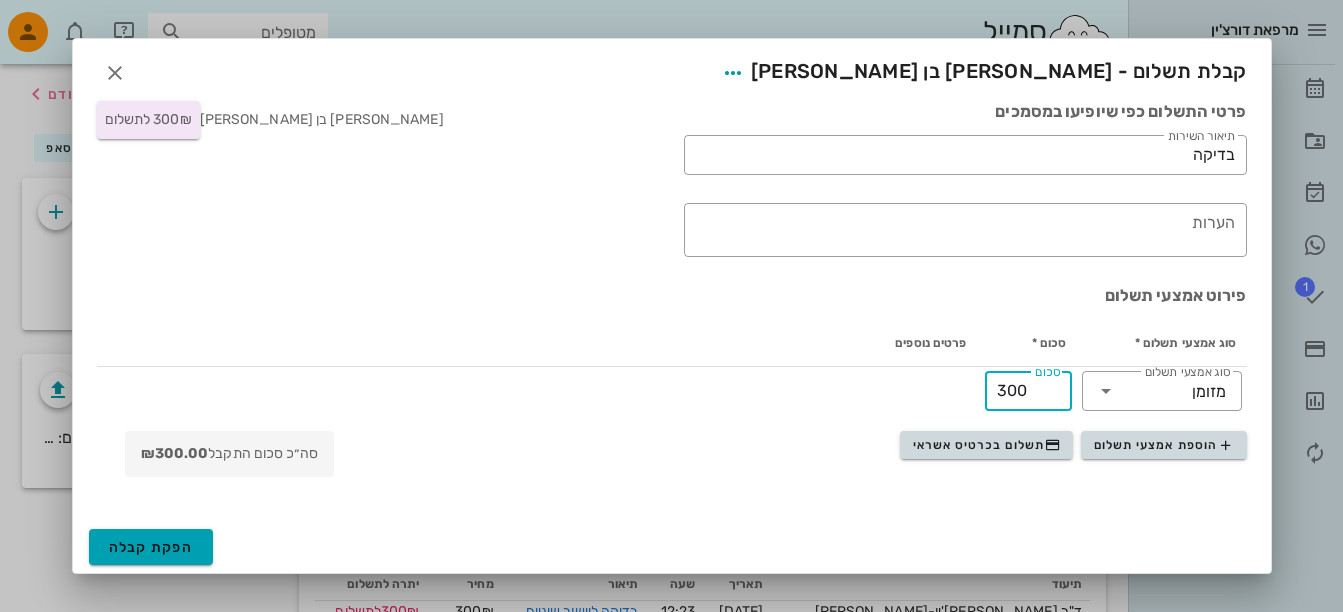 type on "300" 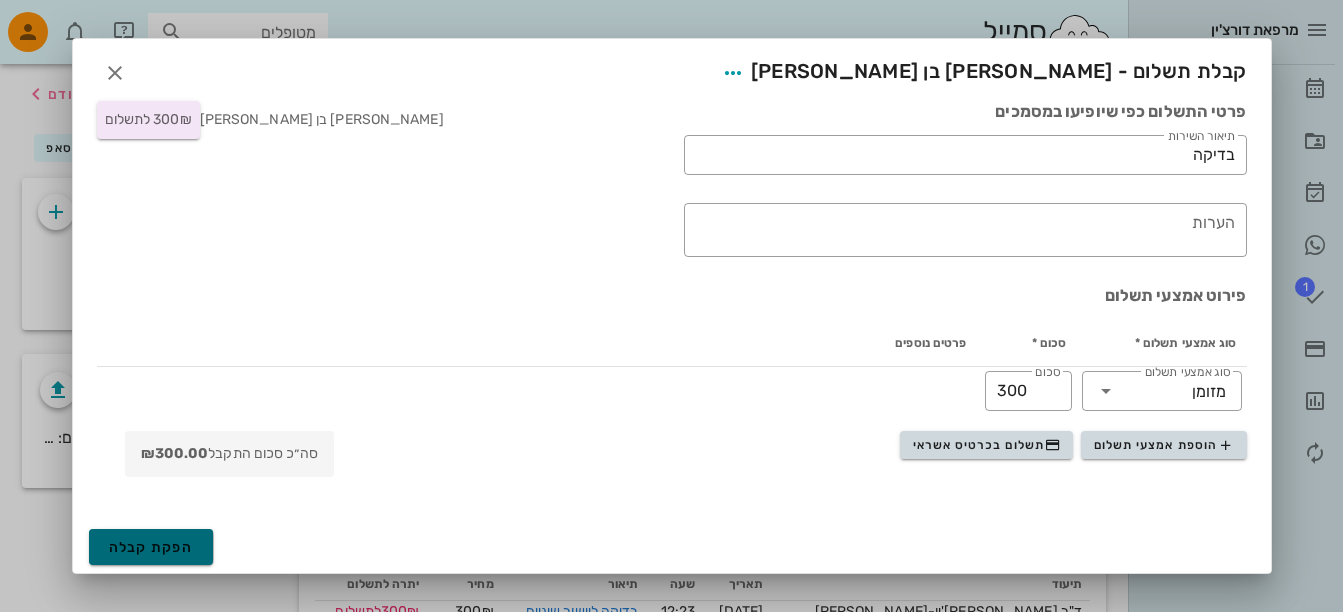 click on "הפקת קבלה" at bounding box center (151, 547) 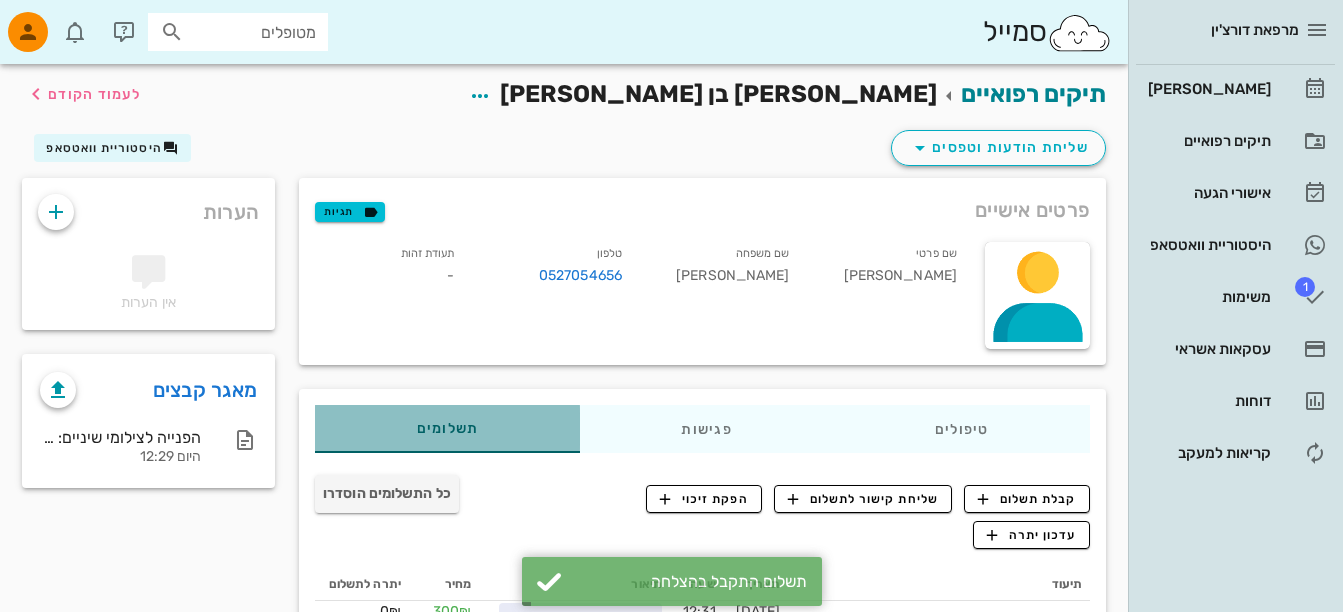 click on "תשלומים
0₪" at bounding box center (448, 429) 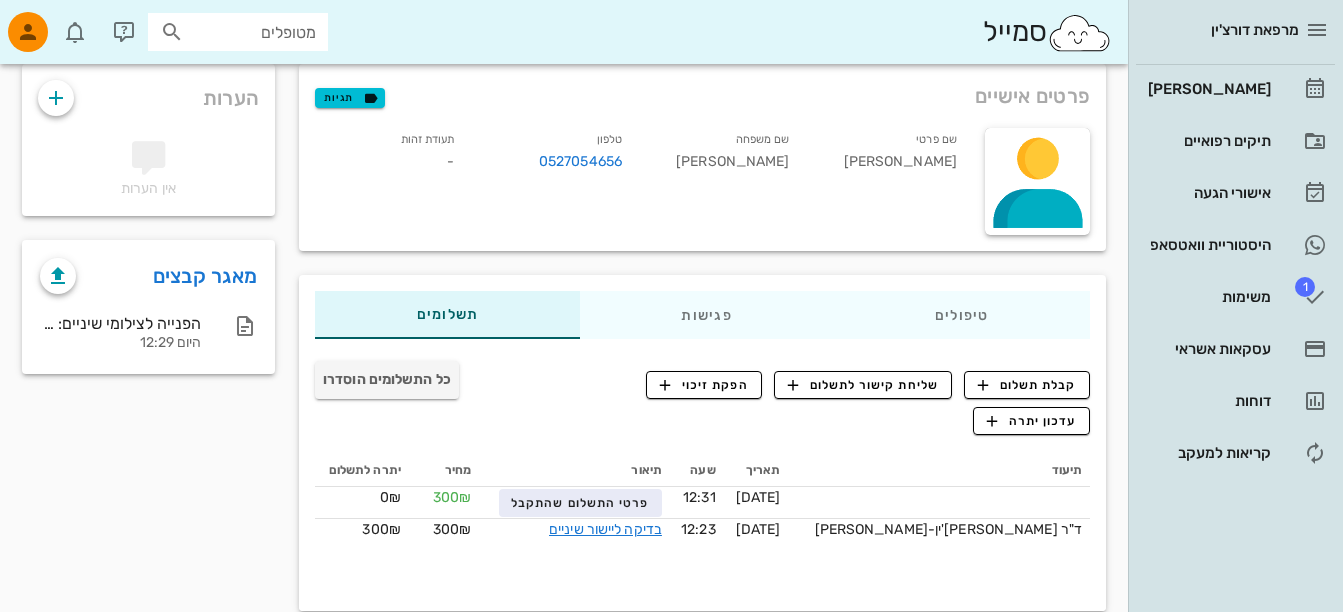 scroll, scrollTop: 145, scrollLeft: 0, axis: vertical 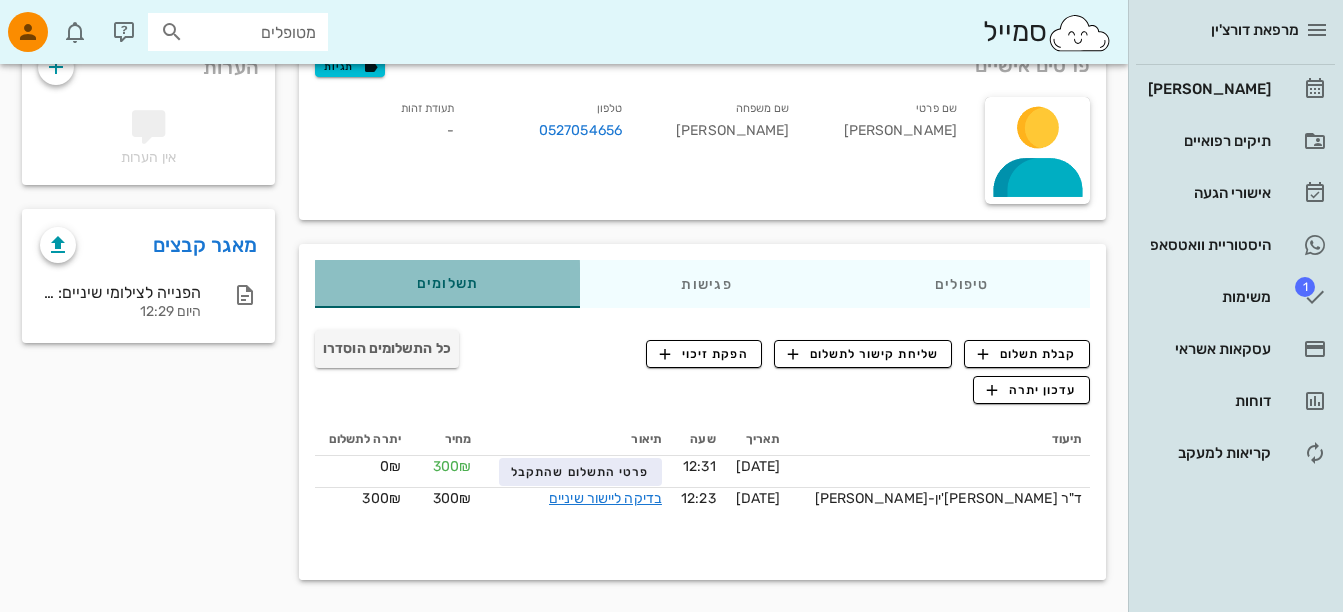 click on "תשלומים
0₪" at bounding box center (448, 284) 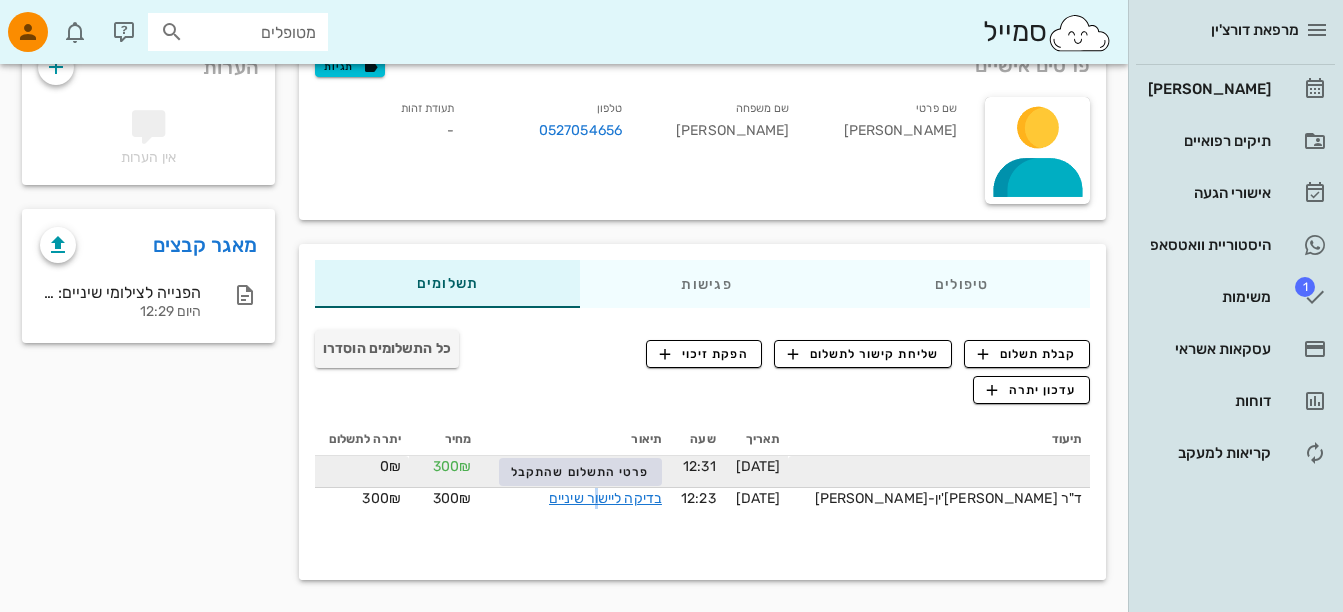 drag, startPoint x: 648, startPoint y: 502, endPoint x: 630, endPoint y: 462, distance: 43.863426 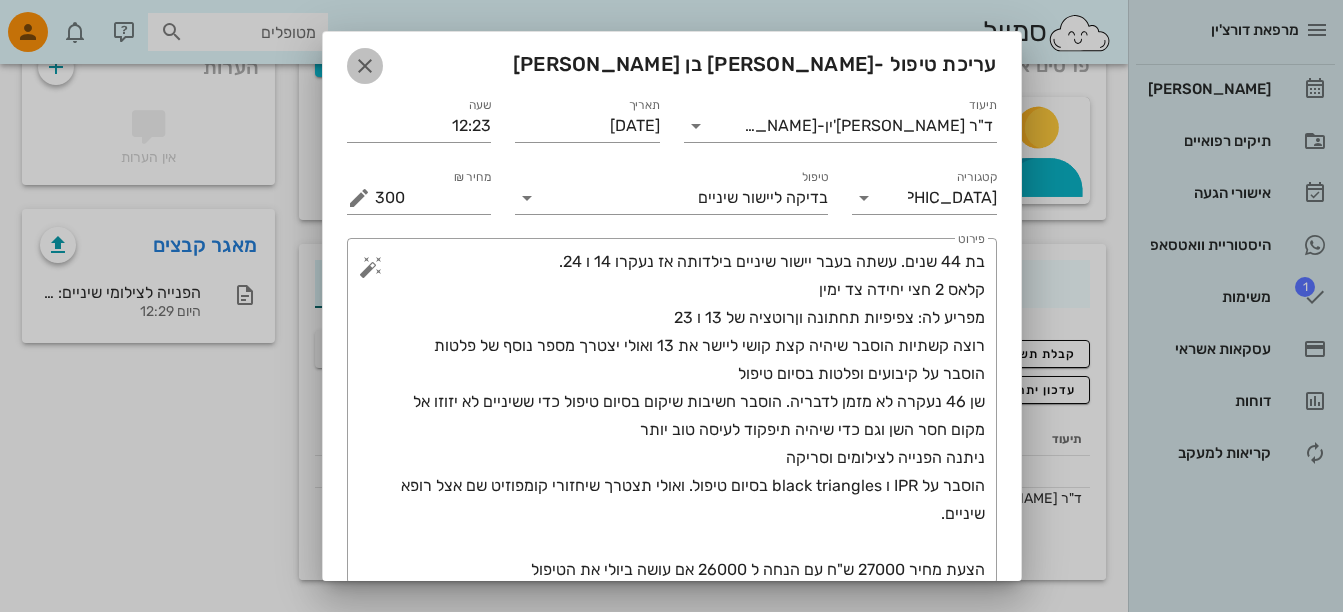 drag, startPoint x: 384, startPoint y: 59, endPoint x: 440, endPoint y: 158, distance: 113.74094 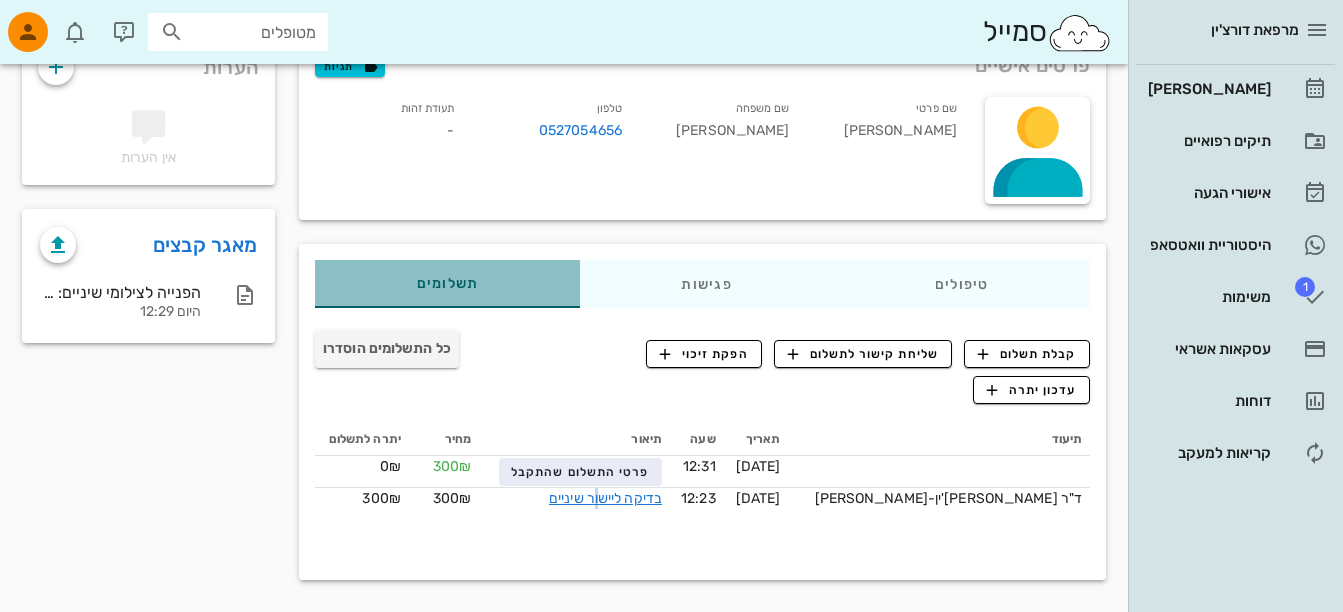 click on "תשלומים
0₪" at bounding box center (448, 284) 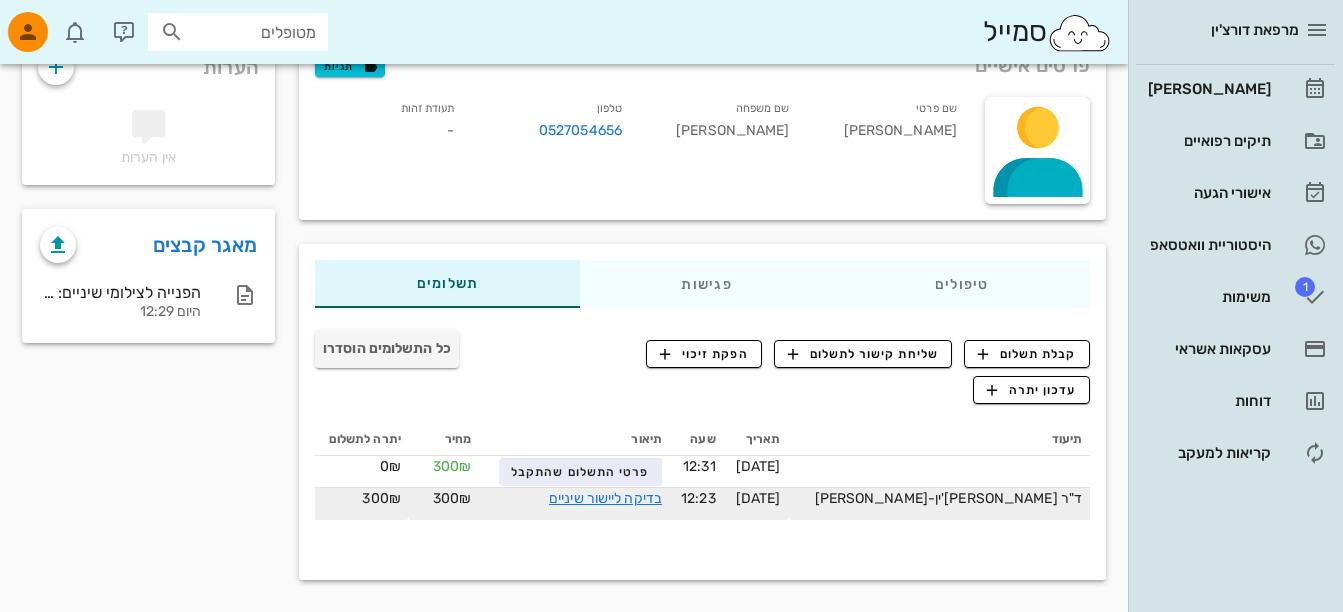 drag, startPoint x: 405, startPoint y: 507, endPoint x: 413, endPoint y: 499, distance: 11.313708 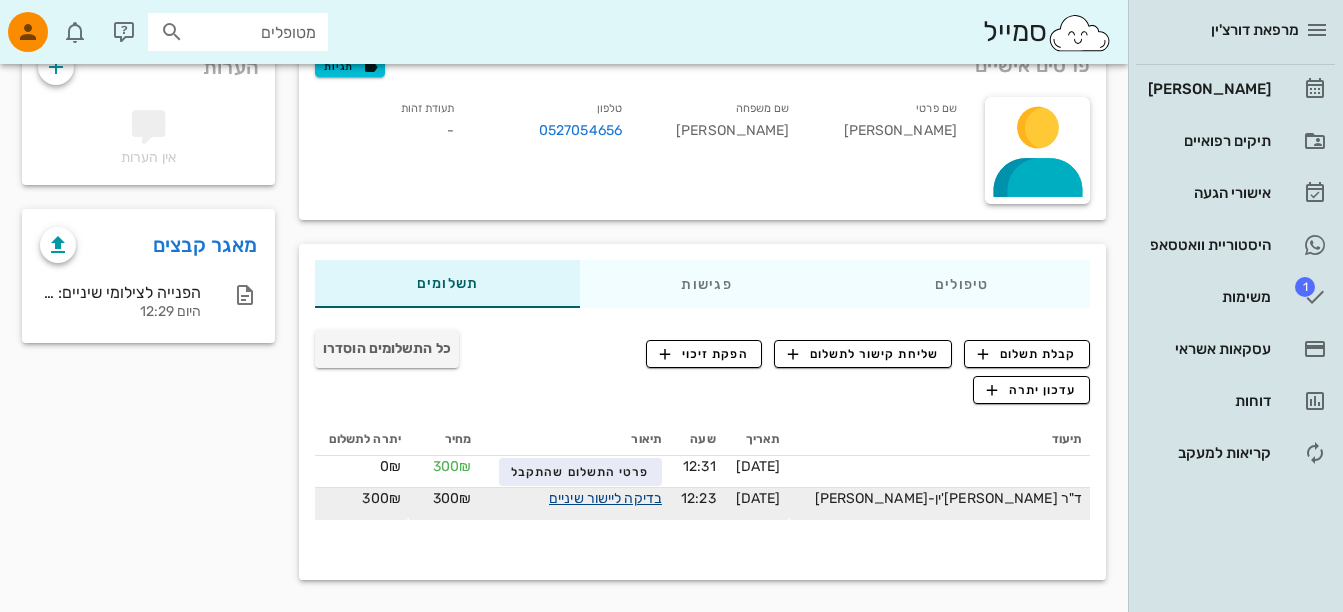 click on "בדיקה ליישור שיניים" at bounding box center [605, 498] 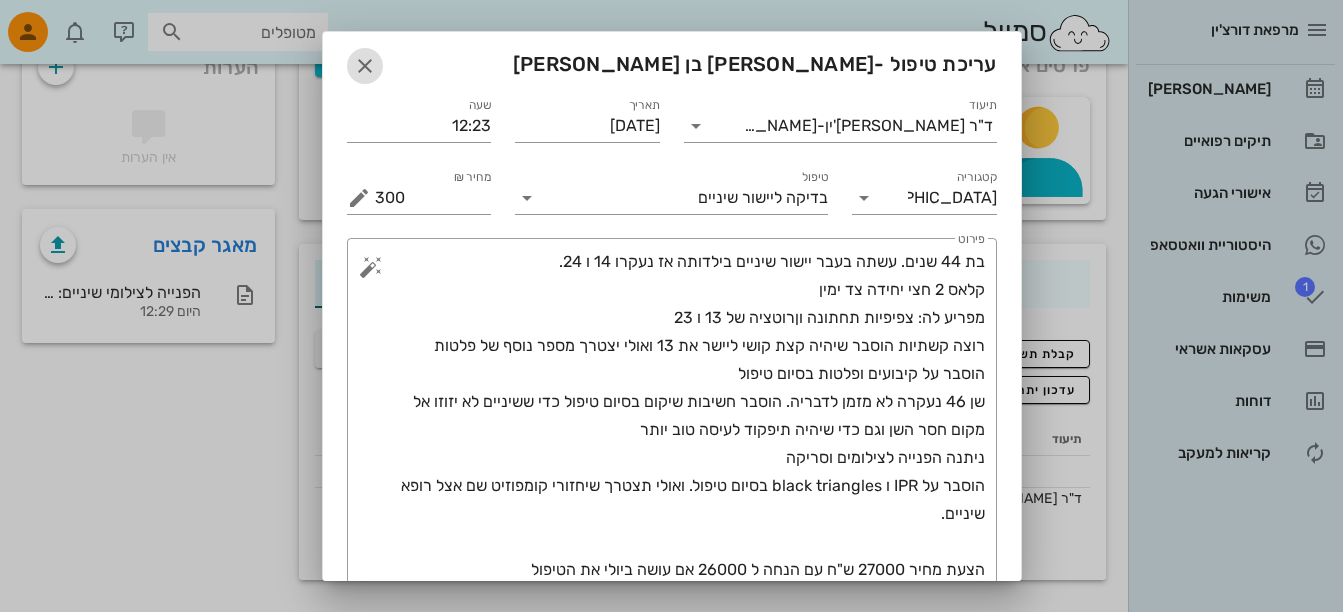 click at bounding box center [365, 66] 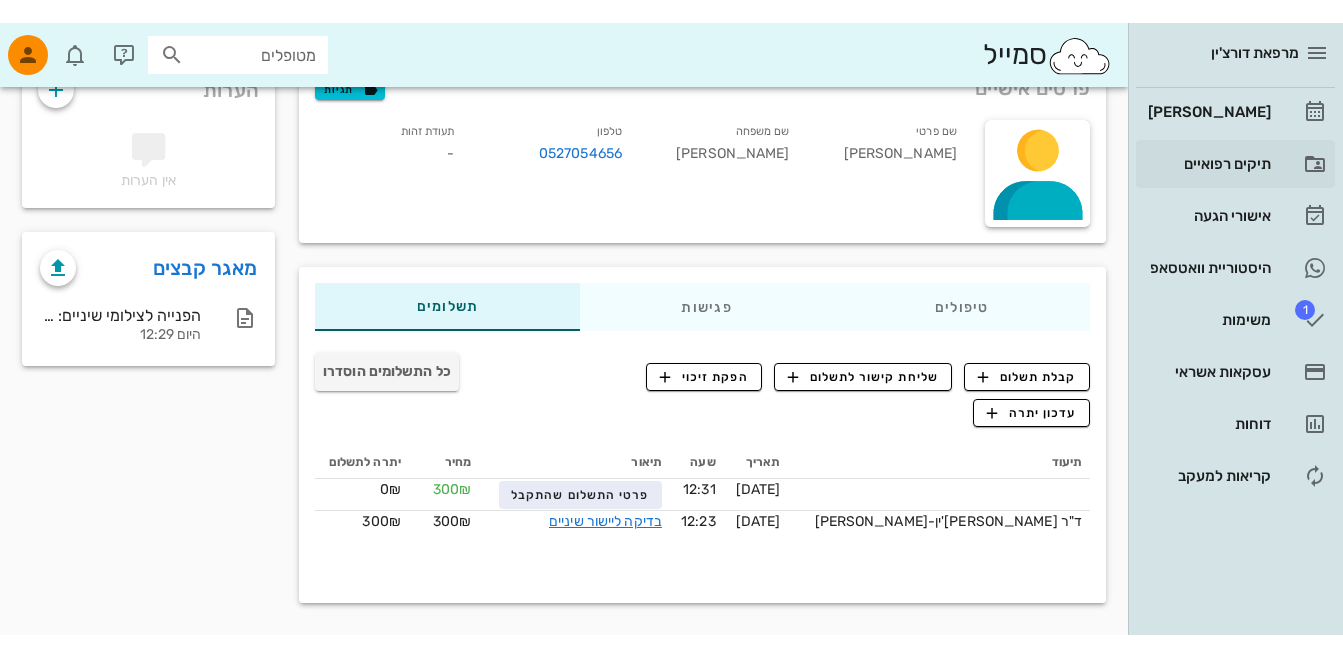 scroll, scrollTop: 100, scrollLeft: 0, axis: vertical 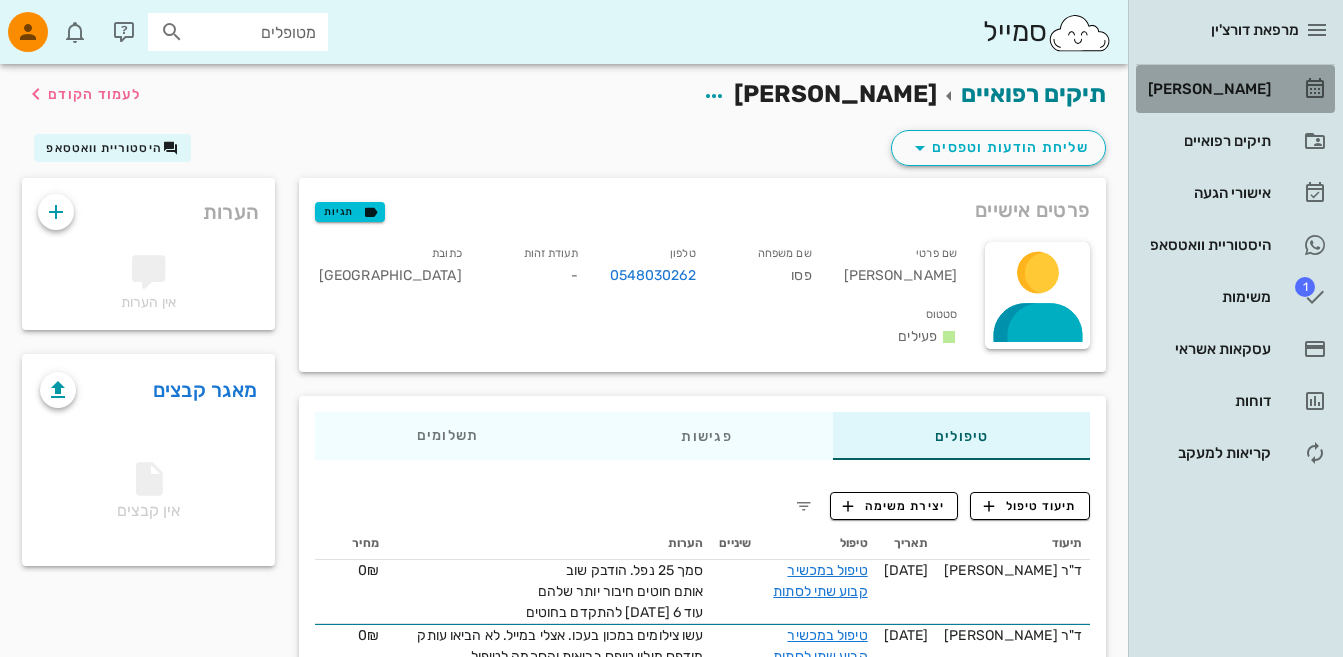click on "[PERSON_NAME]" at bounding box center (1207, 89) 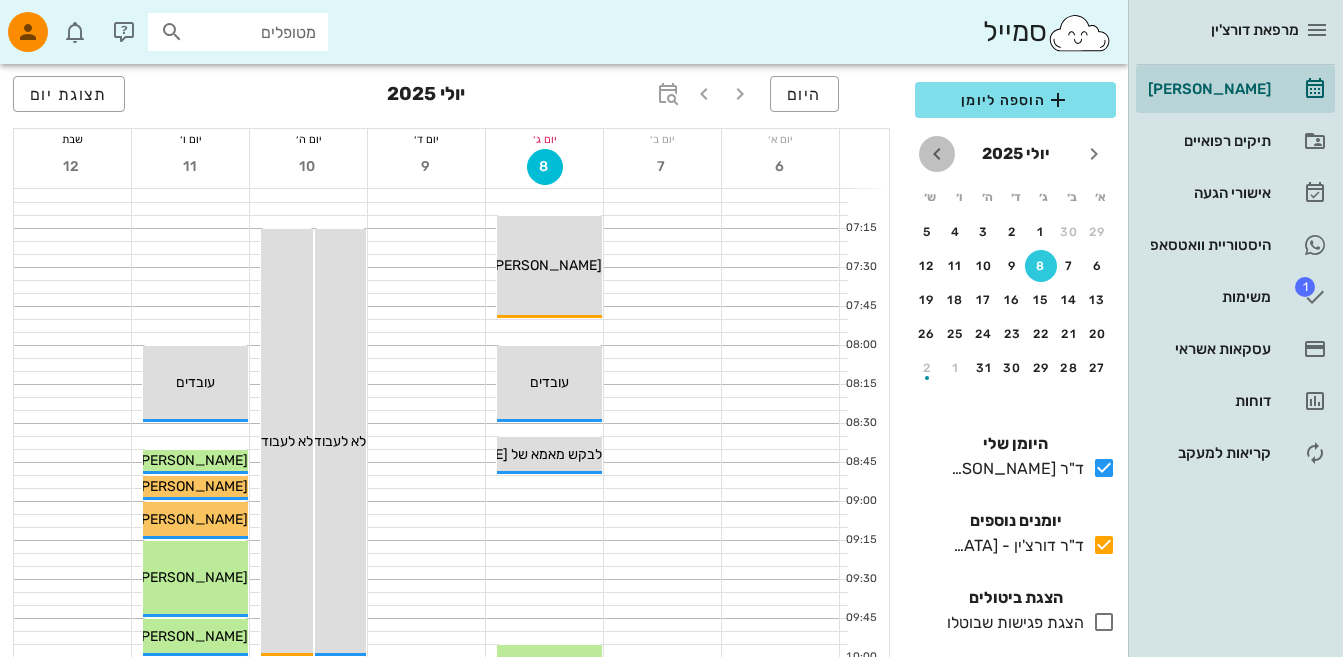 click at bounding box center (937, 154) 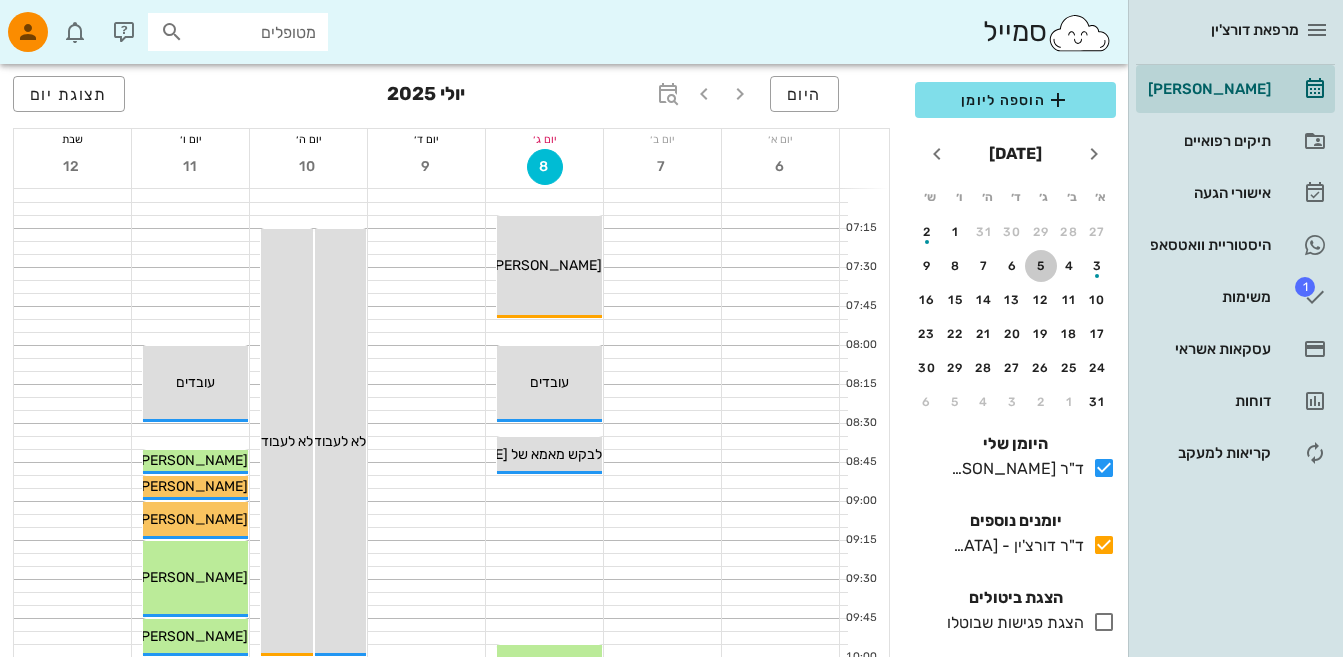 click on "5" at bounding box center [1041, 266] 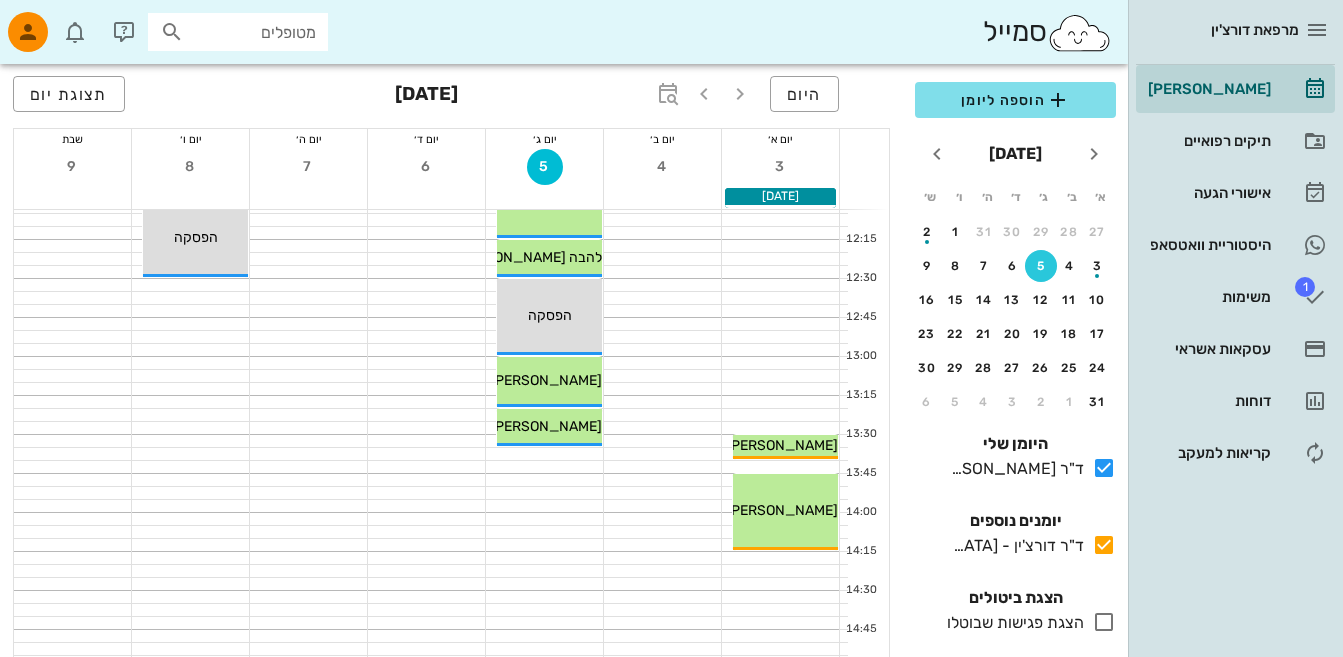 scroll, scrollTop: 780, scrollLeft: 0, axis: vertical 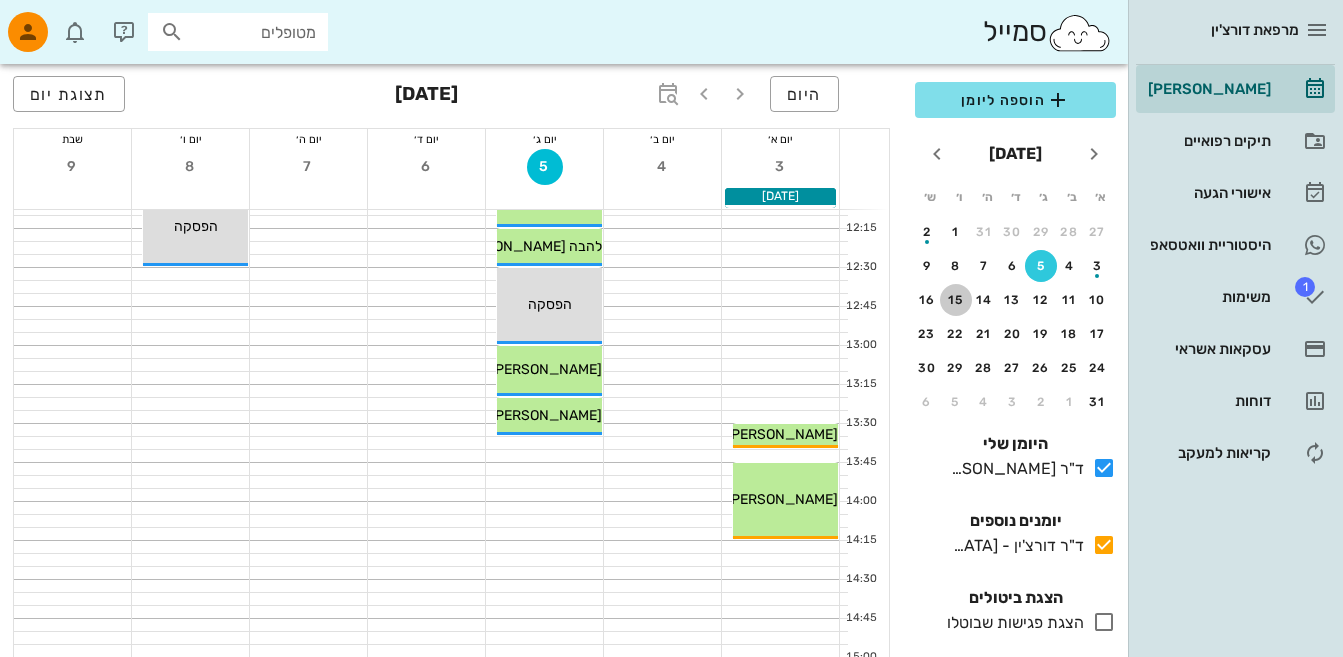click on "15" at bounding box center (956, 300) 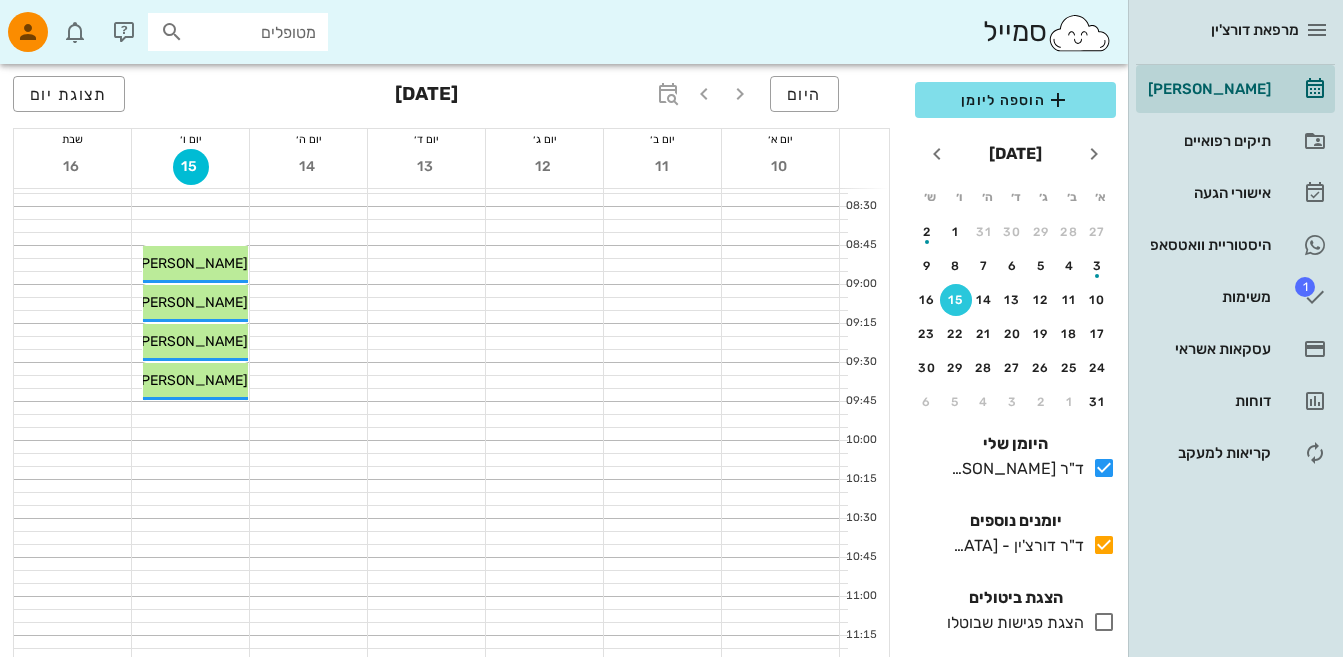 scroll, scrollTop: 247, scrollLeft: 0, axis: vertical 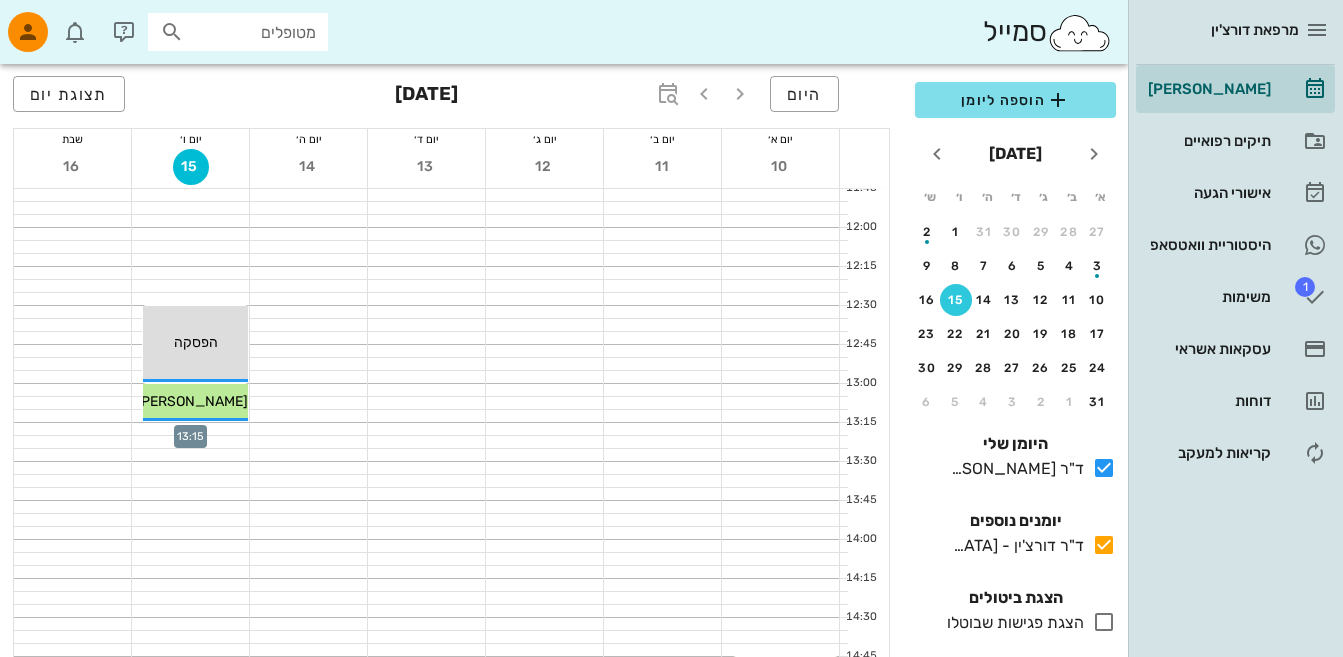 click at bounding box center (190, 429) 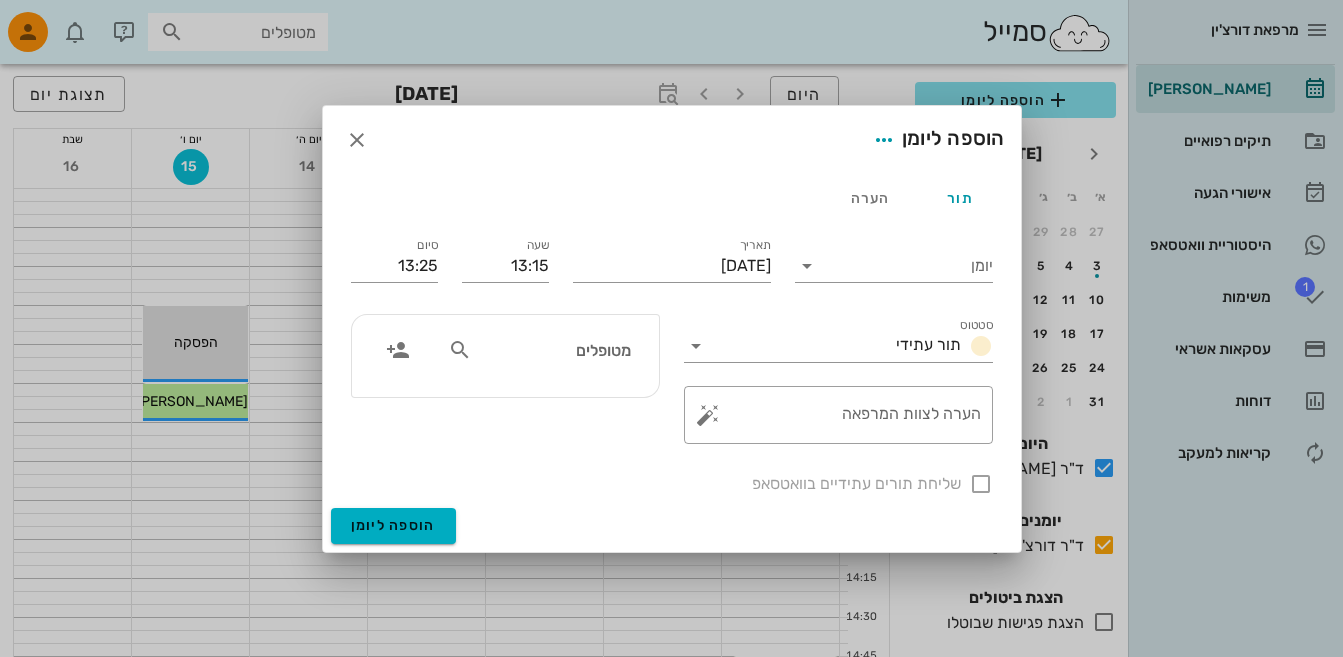 click at bounding box center (671, 328) 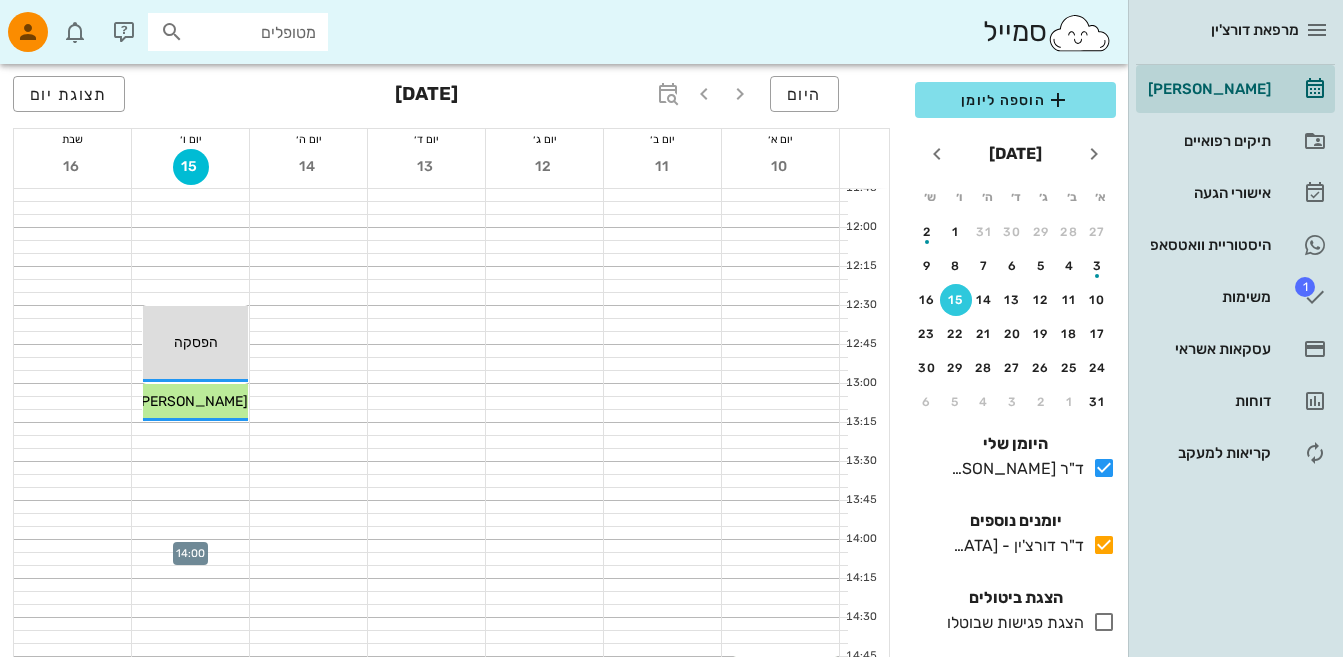 click at bounding box center (190, 546) 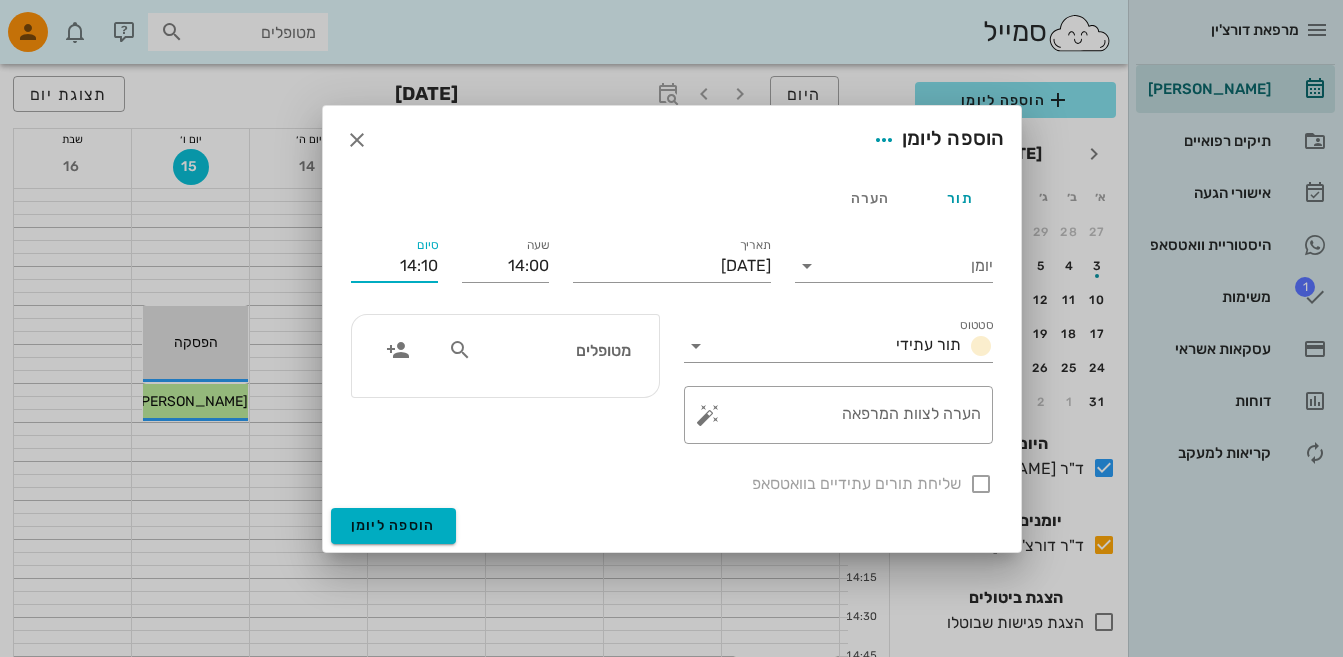 click on "14:10" at bounding box center (394, 266) 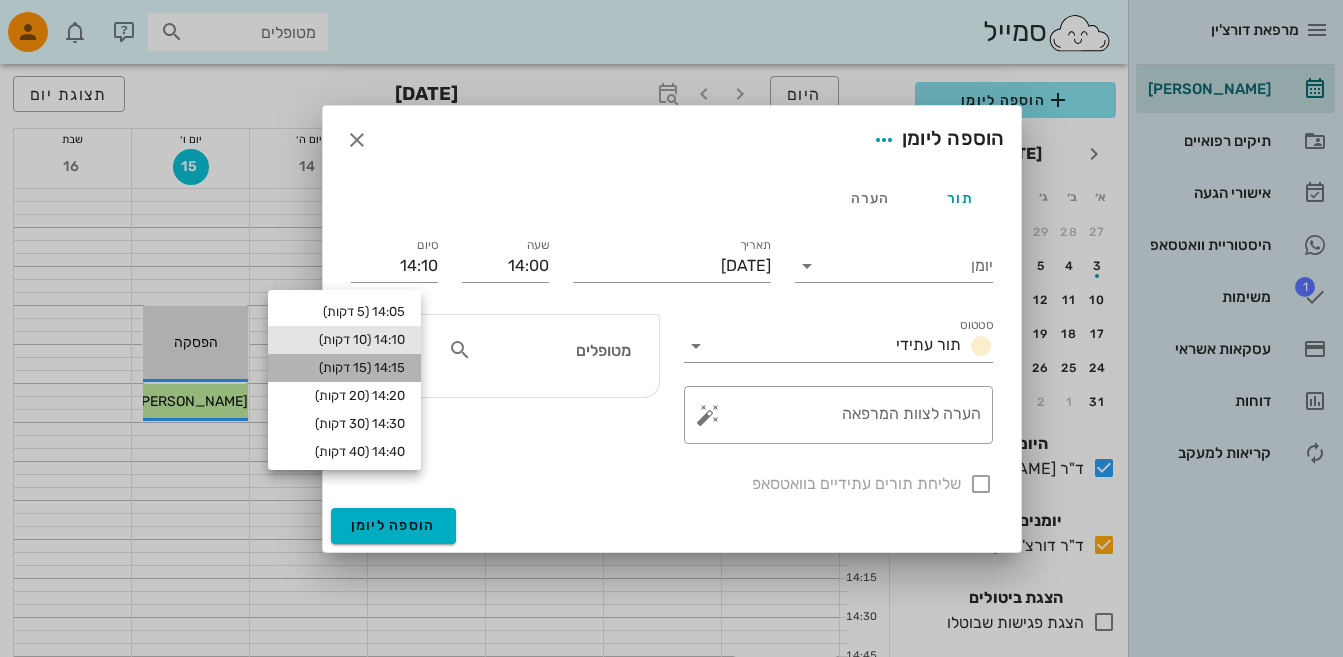 click on "14:15 (15 דקות)" at bounding box center [344, 368] 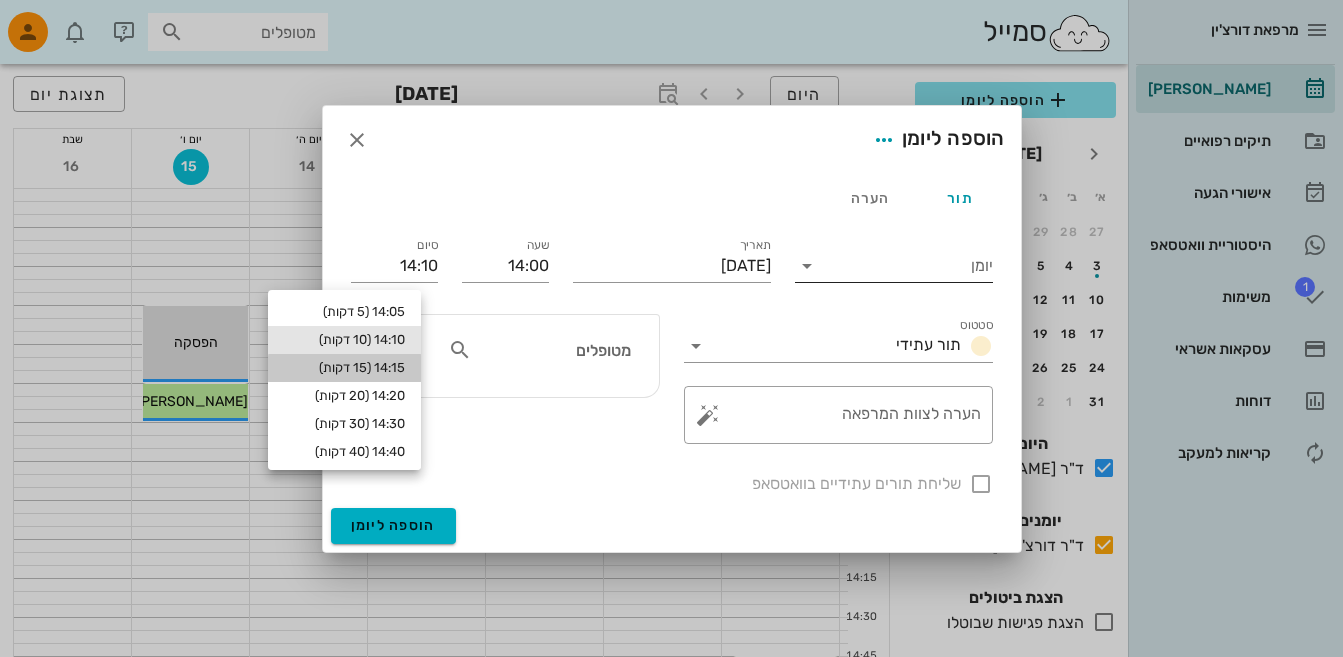 type on "14:15" 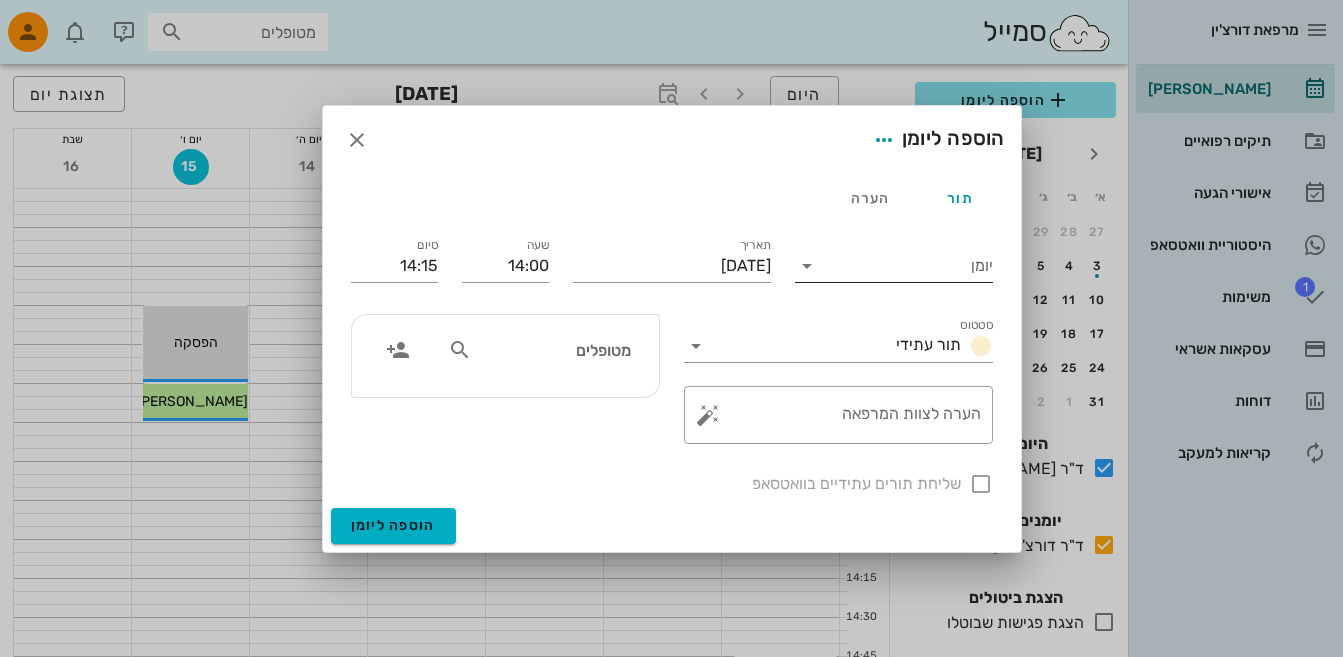 click at bounding box center [807, 266] 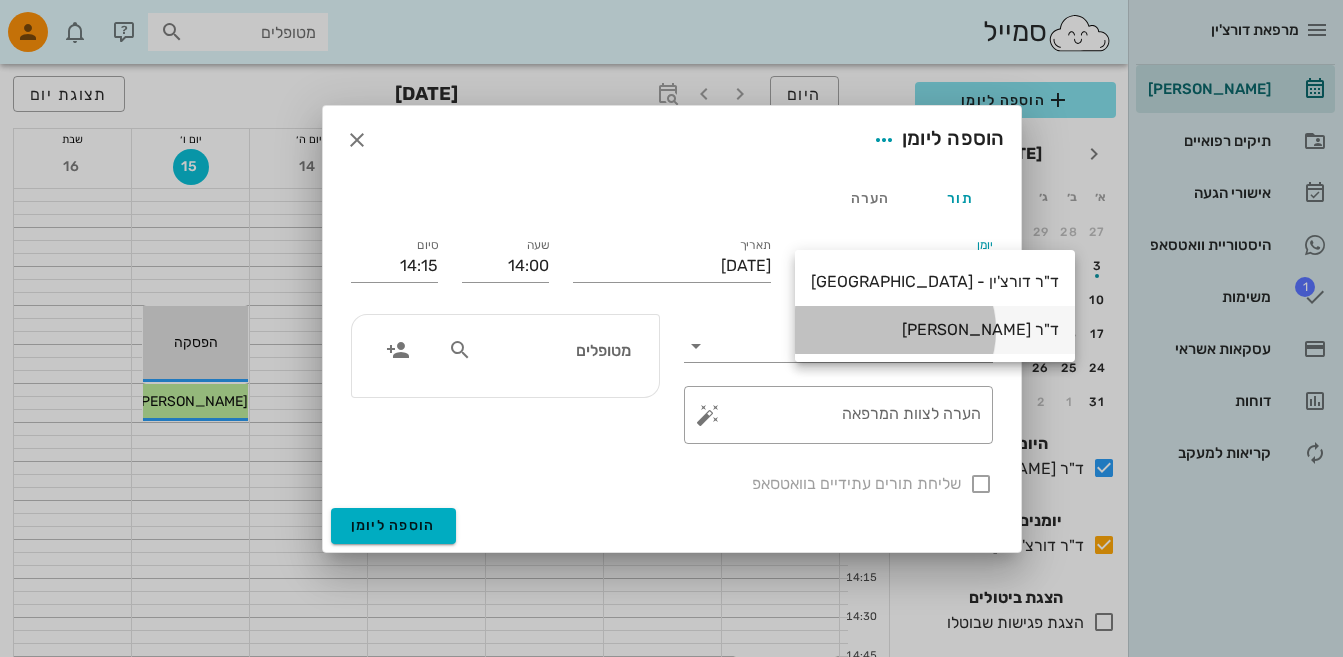 click on "ד"ר [PERSON_NAME]" at bounding box center (935, 329) 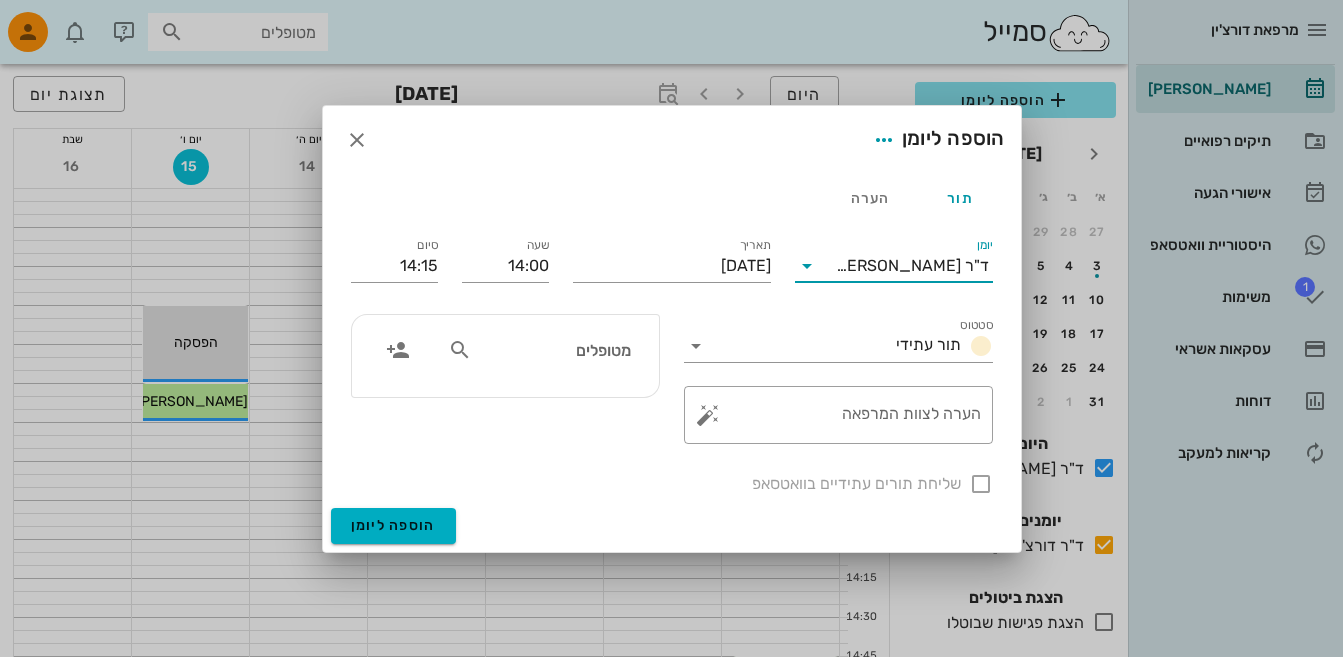 click at bounding box center [460, 350] 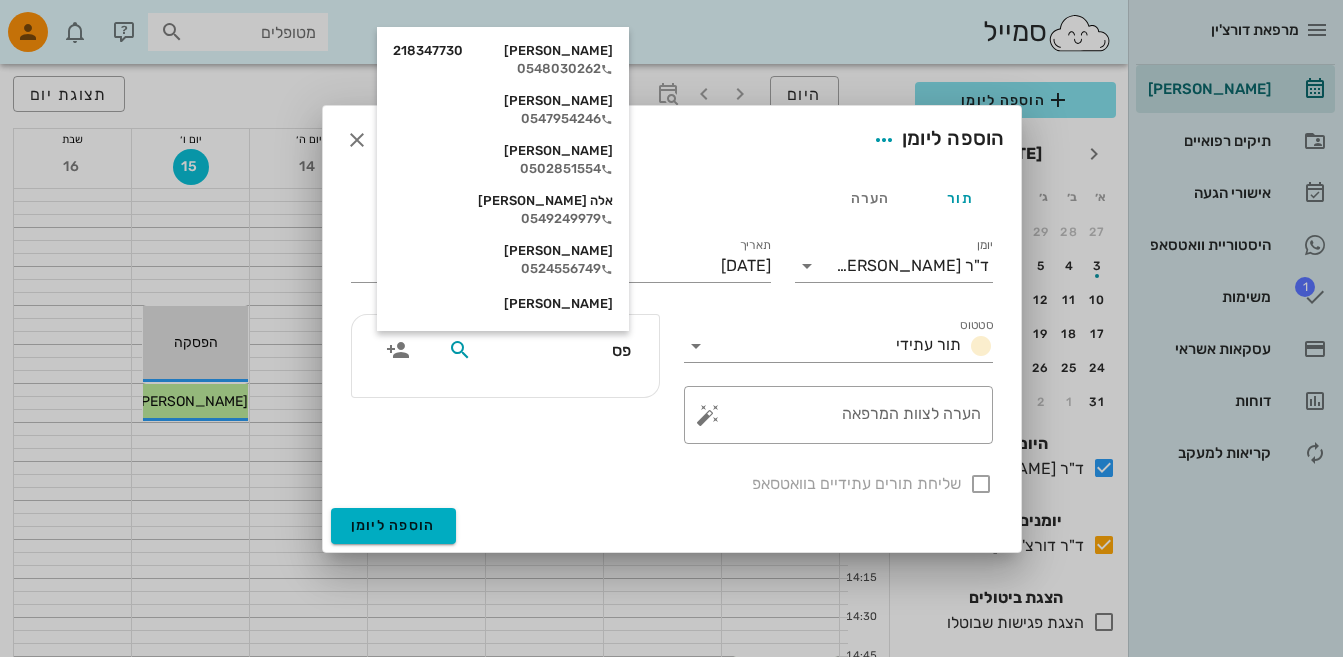 type on "פסו" 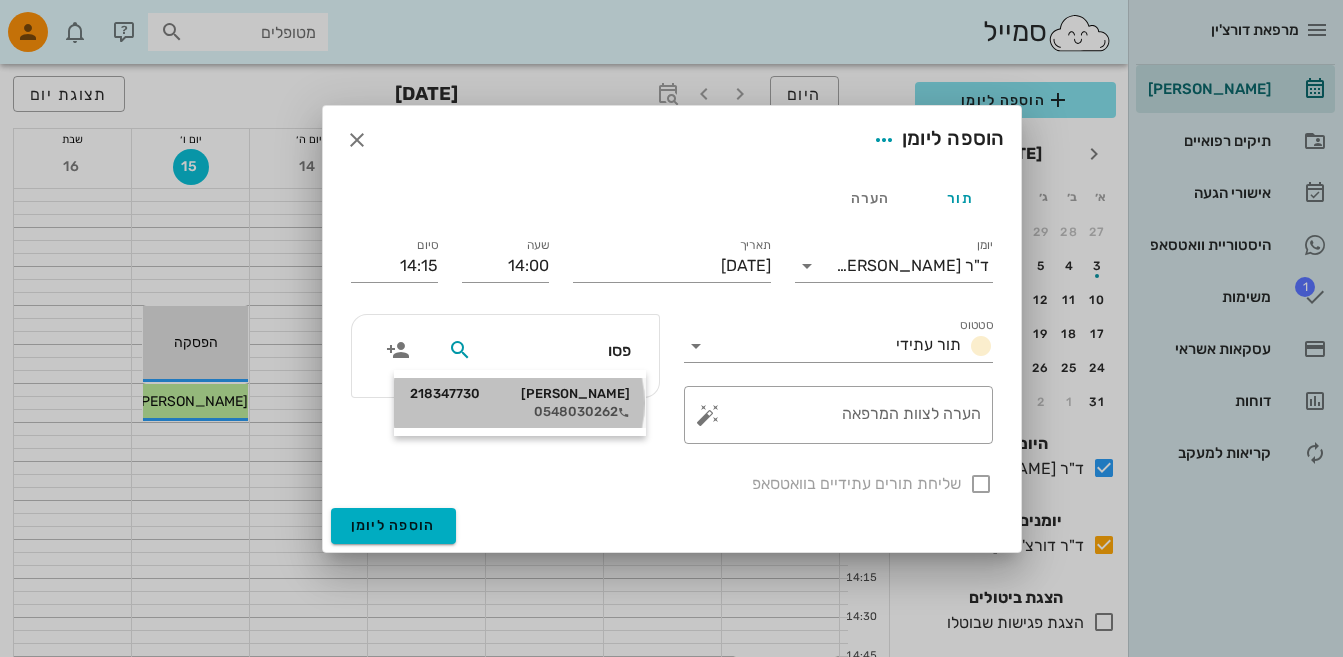 click on "גליה פסו  218347730" at bounding box center [520, 394] 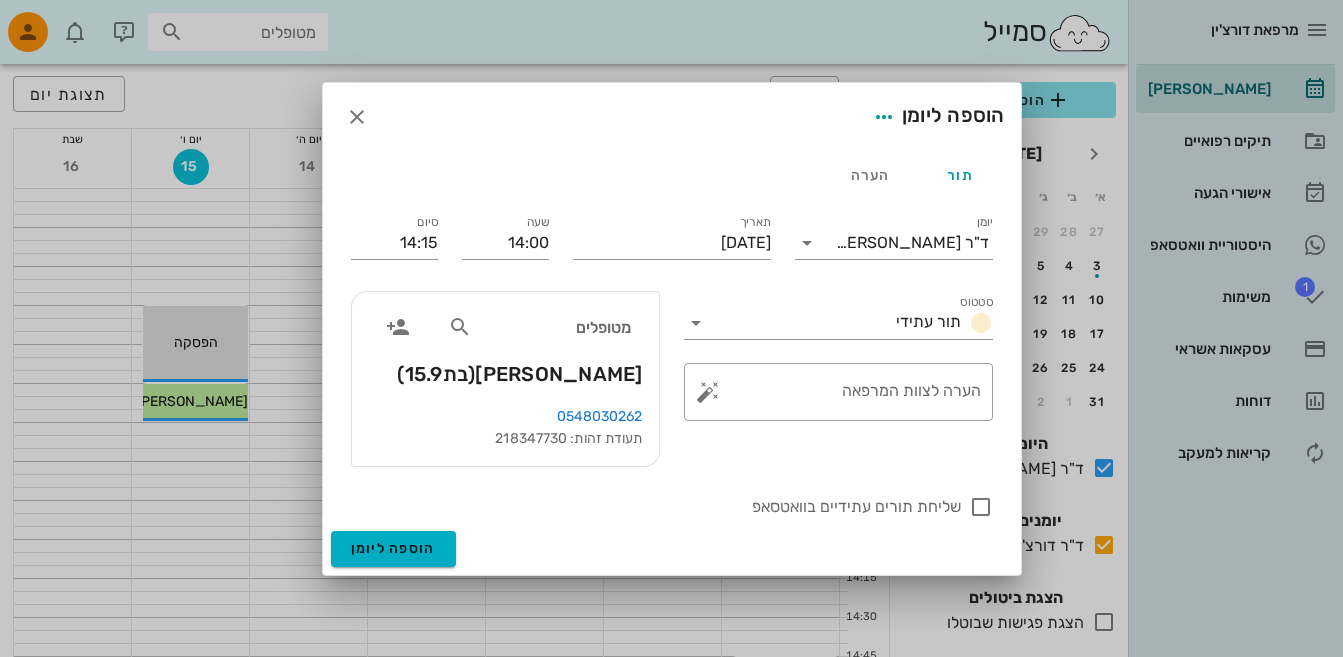 click on "מטופלים
גליה
פסו
(בת
15.9 )" at bounding box center [505, 349] 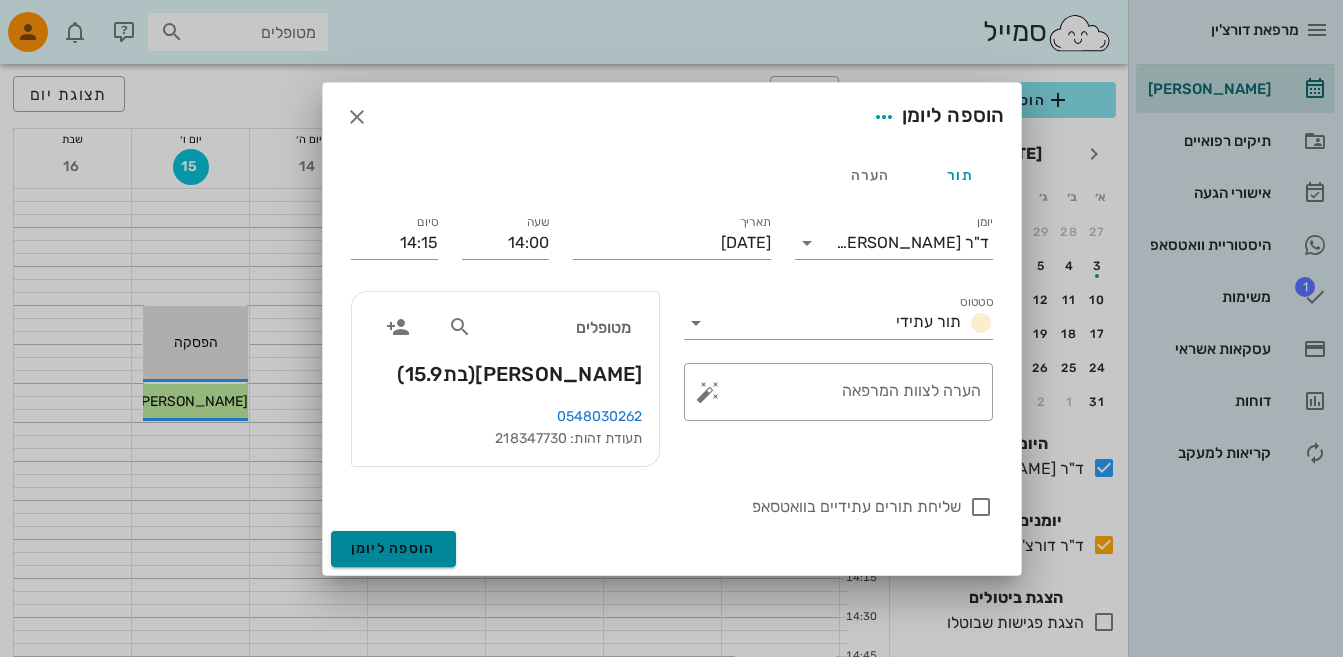 drag, startPoint x: 422, startPoint y: 544, endPoint x: 634, endPoint y: 428, distance: 241.66092 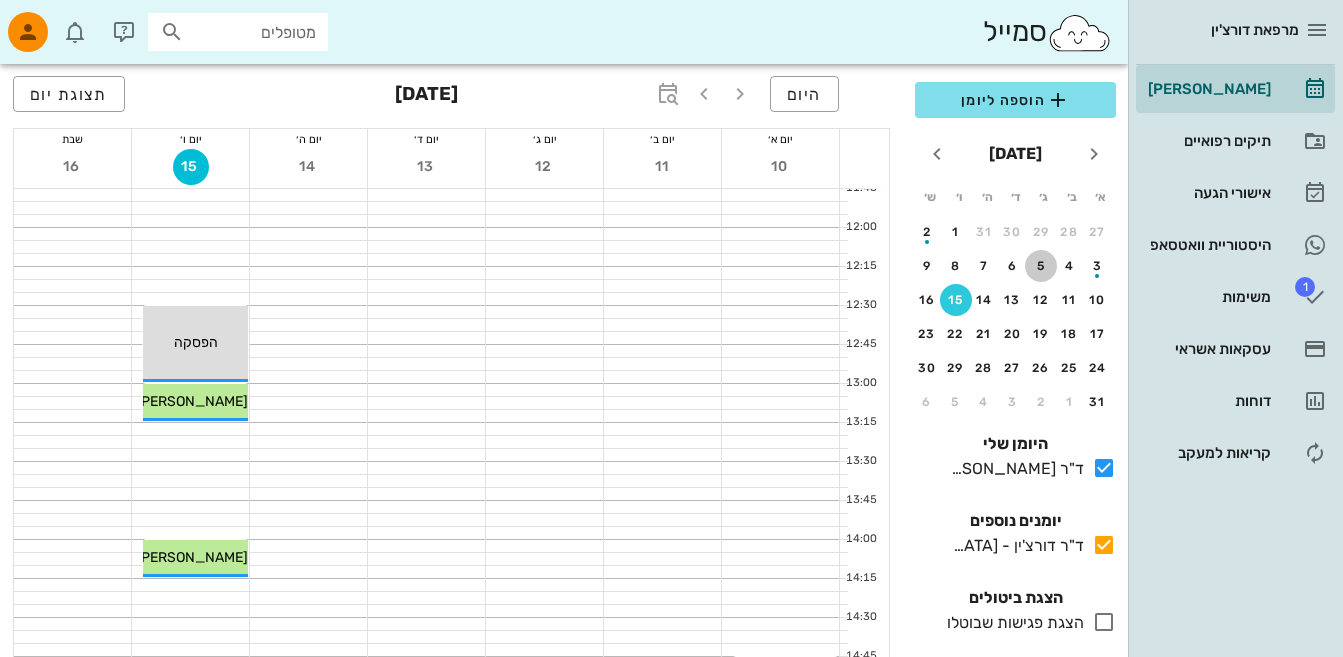 click on "5" at bounding box center [1041, 266] 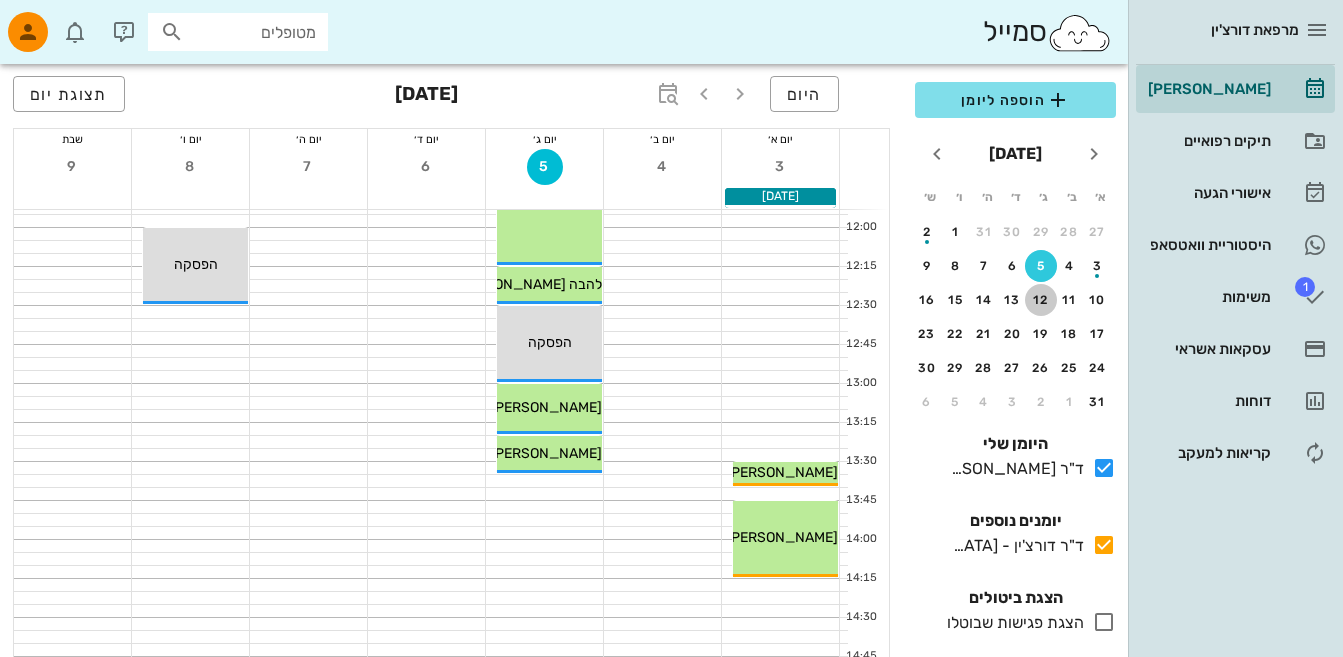 click on "12" at bounding box center [1041, 300] 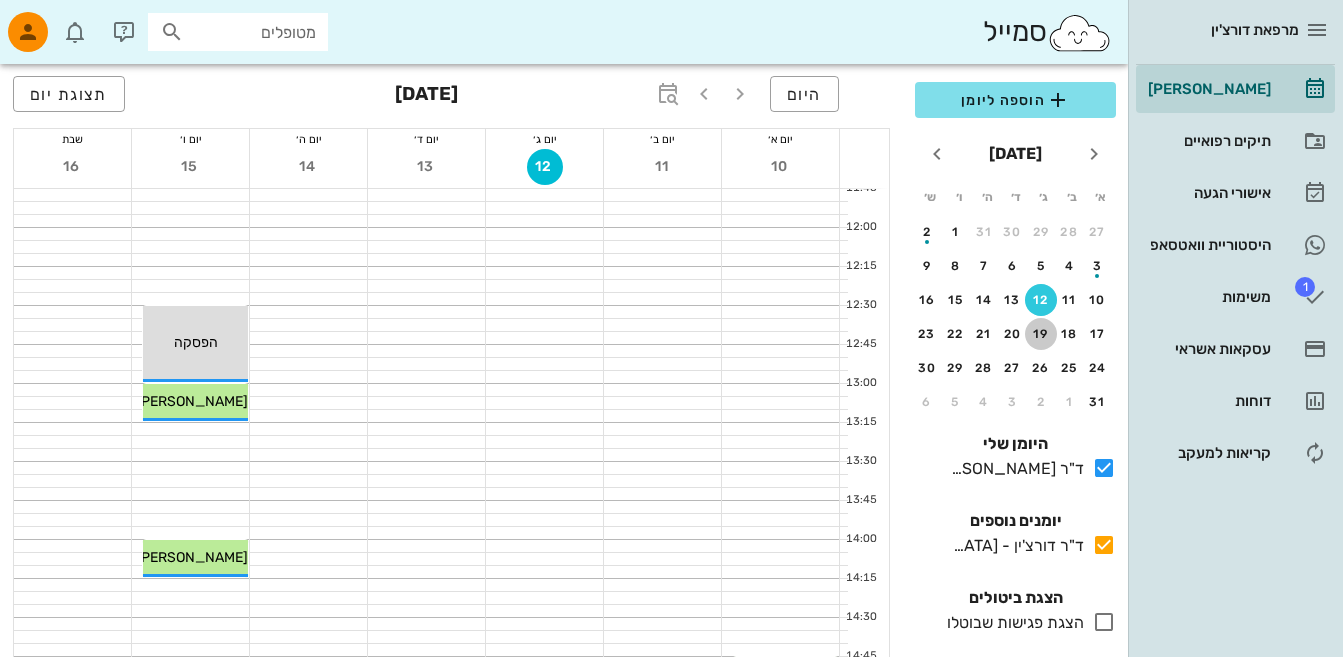 click on "19" at bounding box center (1041, 334) 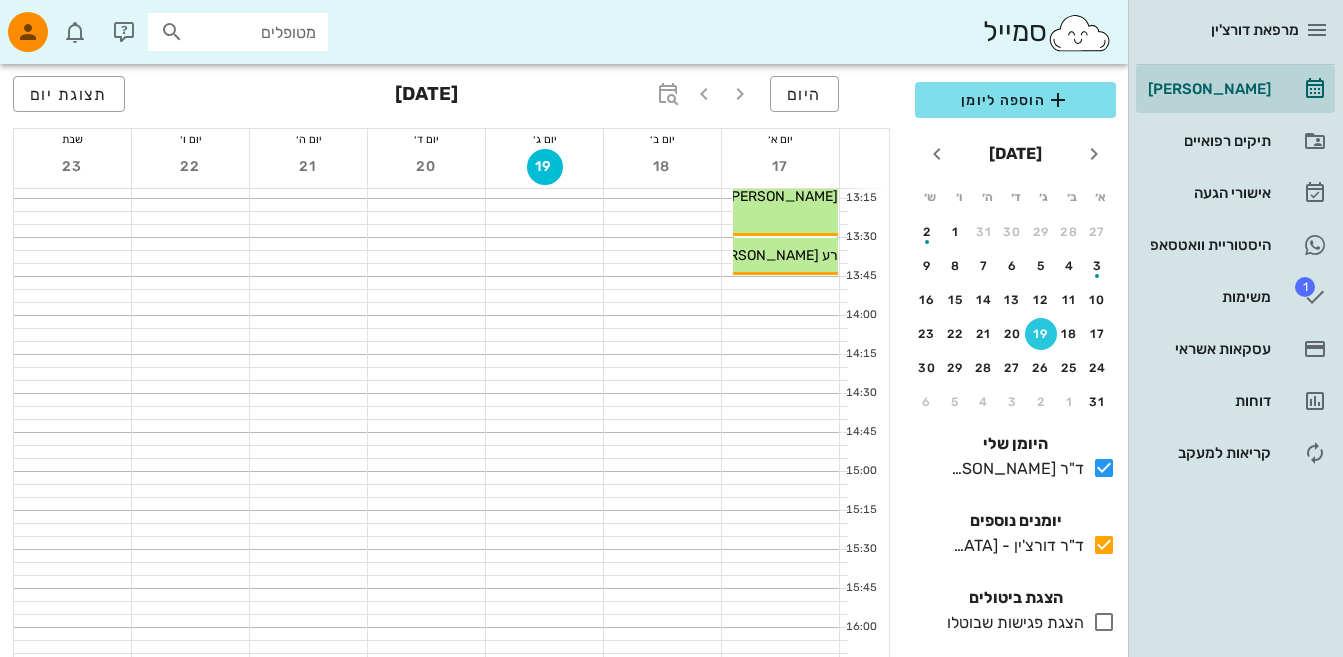 scroll, scrollTop: 955, scrollLeft: 0, axis: vertical 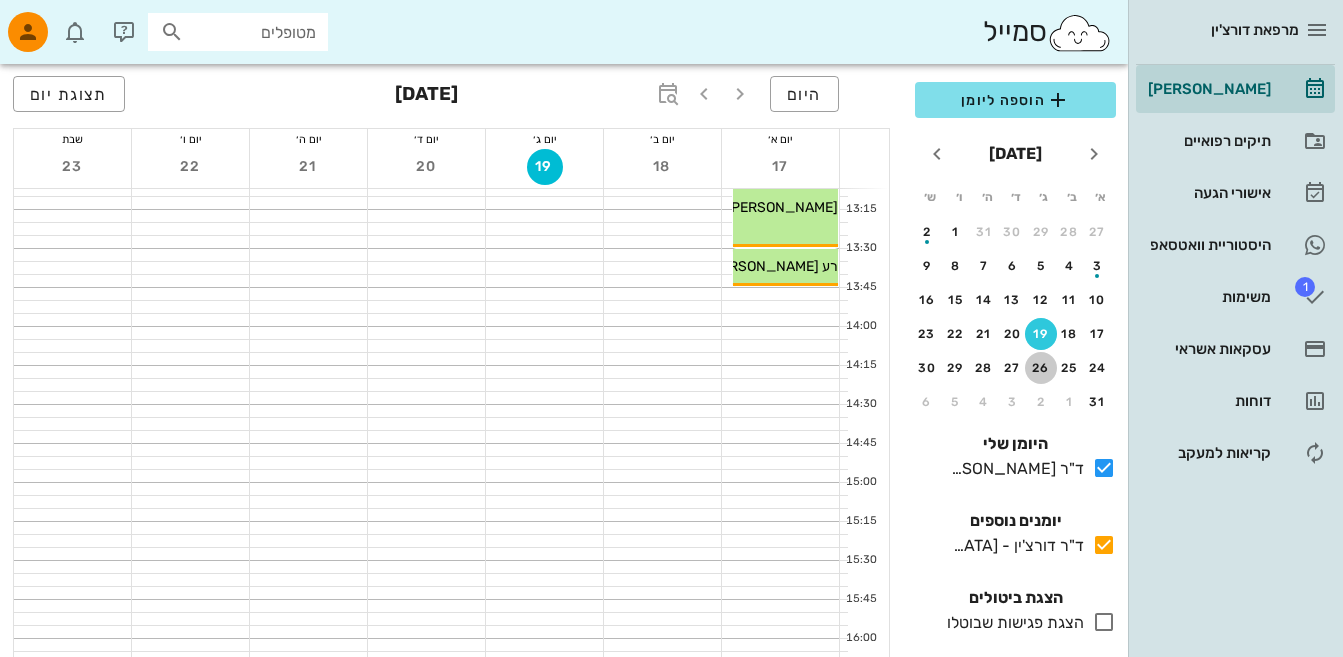 click on "26" at bounding box center (1041, 368) 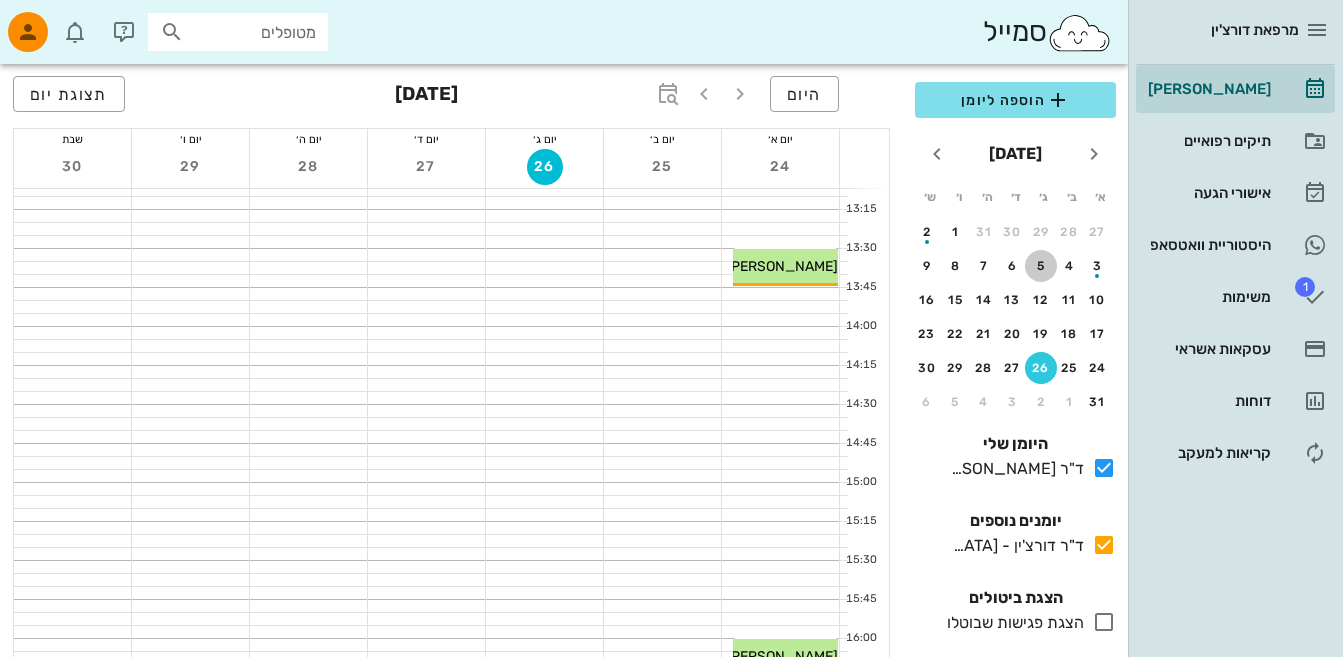 click on "5" at bounding box center [1041, 266] 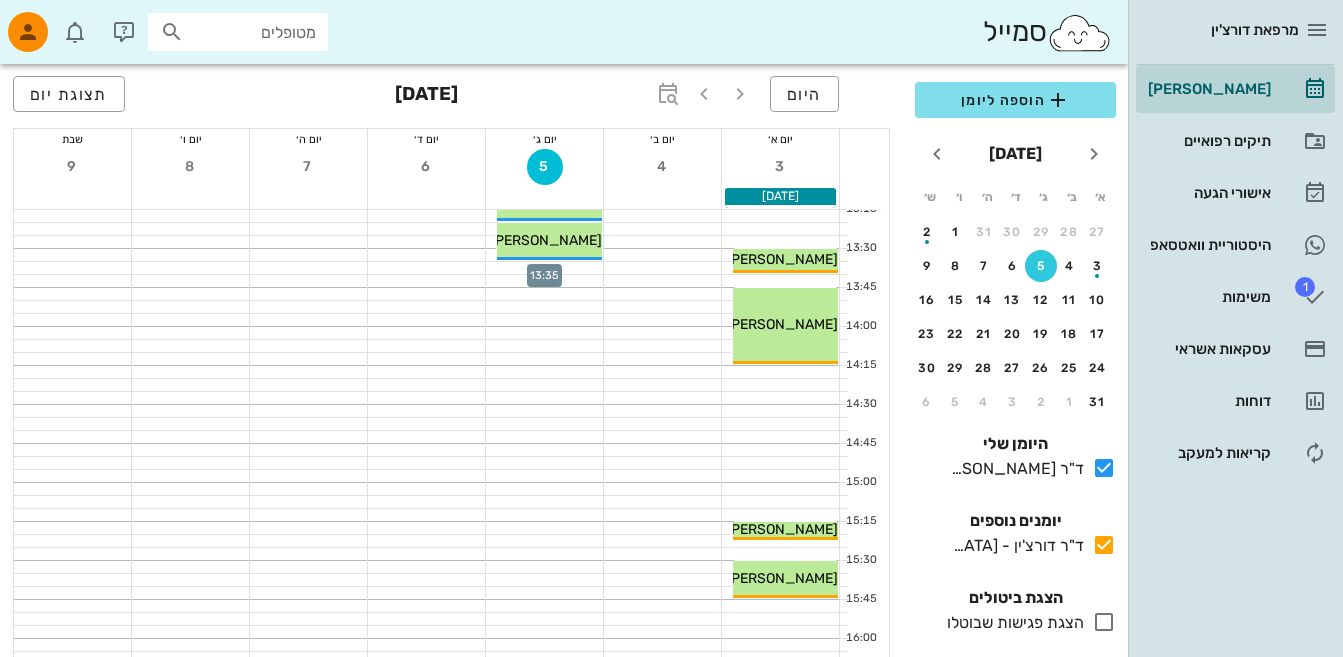 click at bounding box center (544, 268) 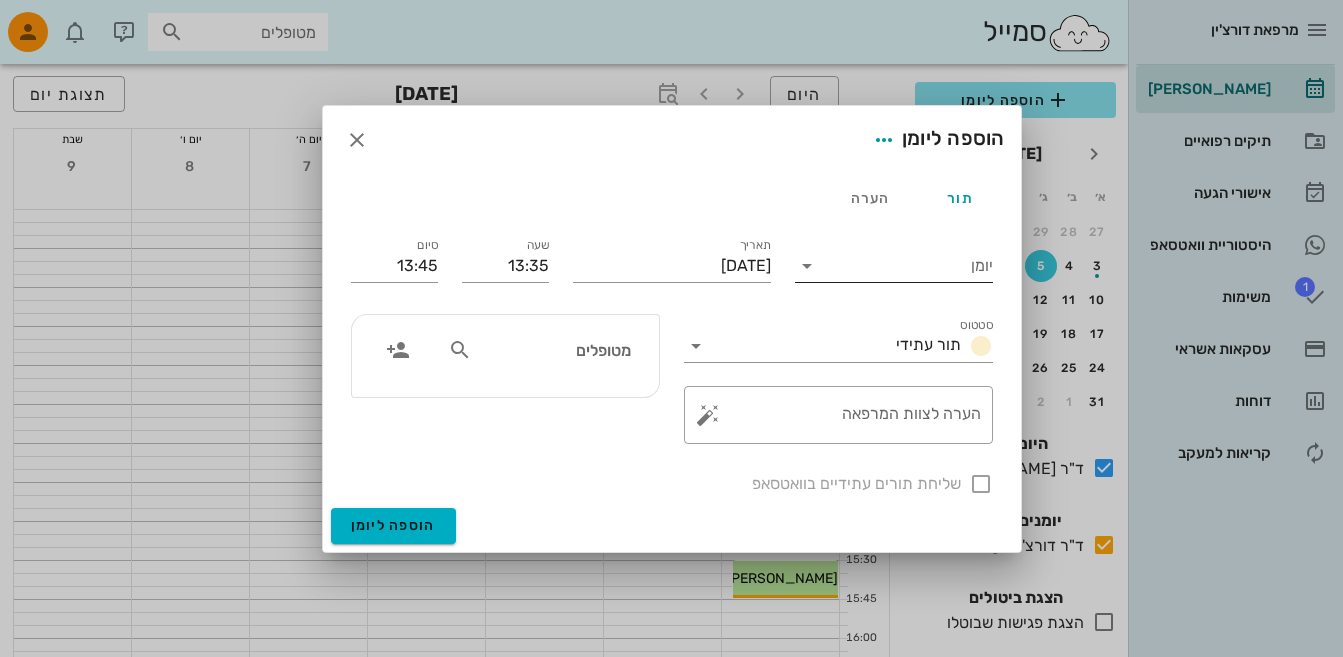 click at bounding box center [807, 266] 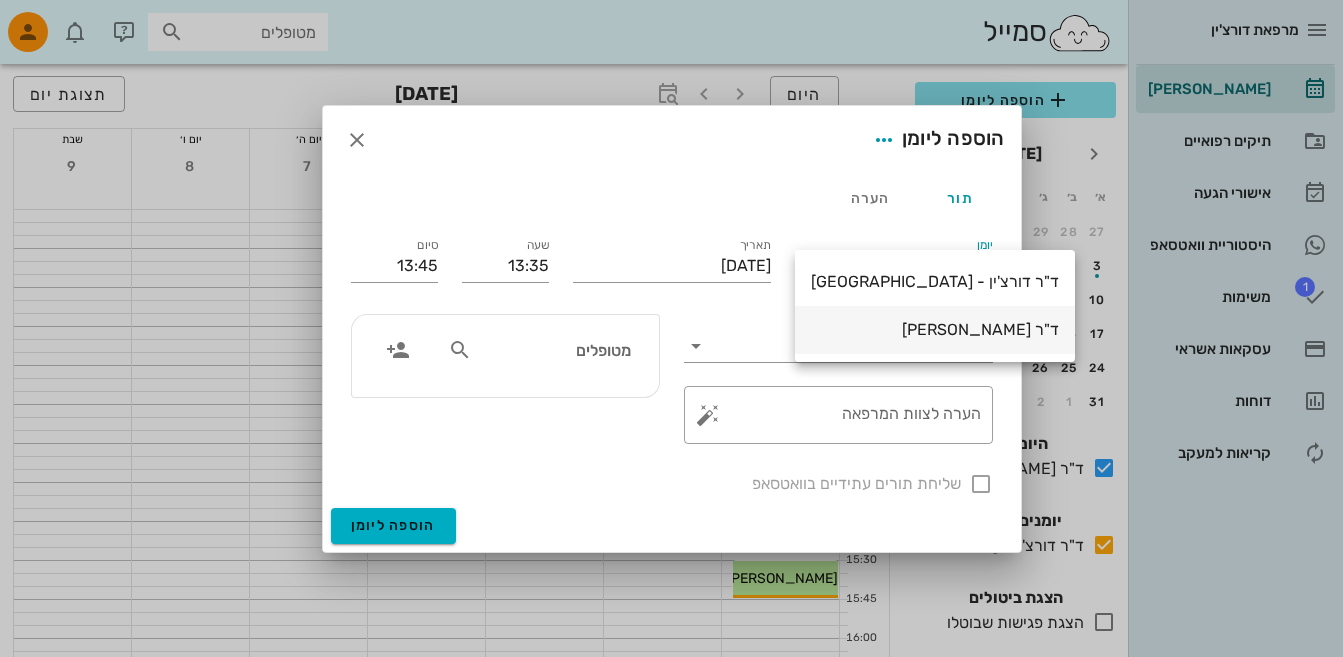click on "ד"ר [PERSON_NAME]" at bounding box center (935, 329) 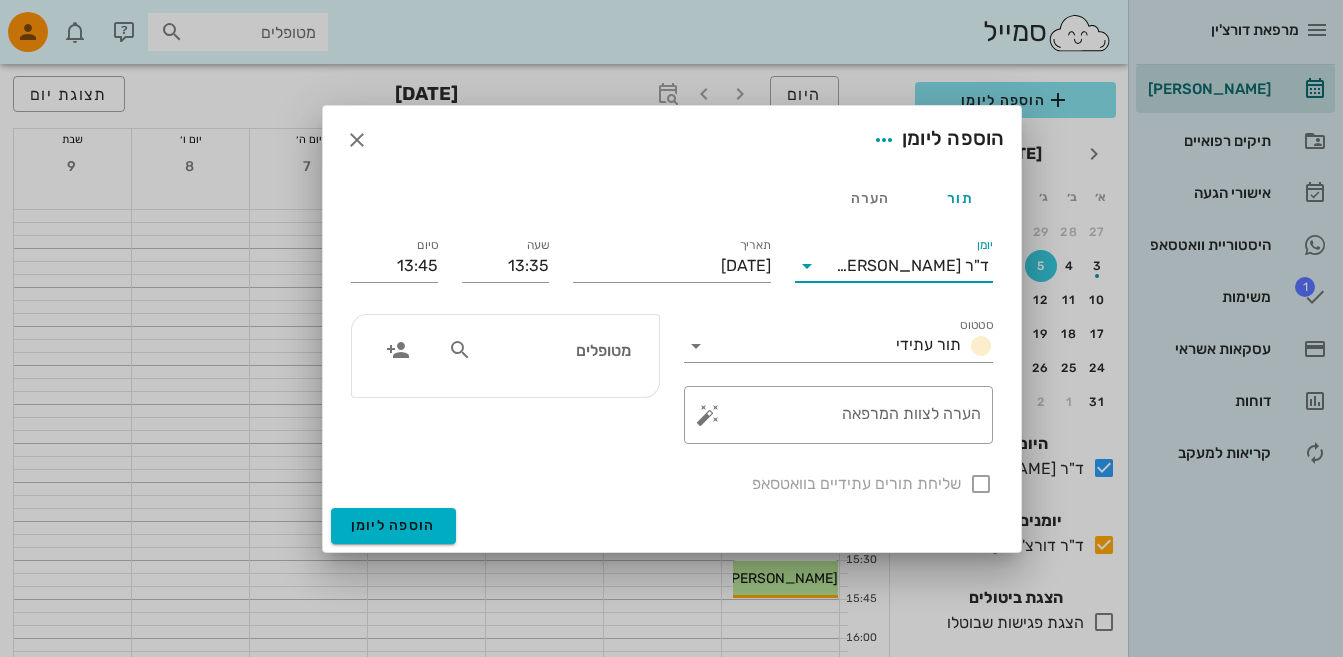 click at bounding box center (460, 350) 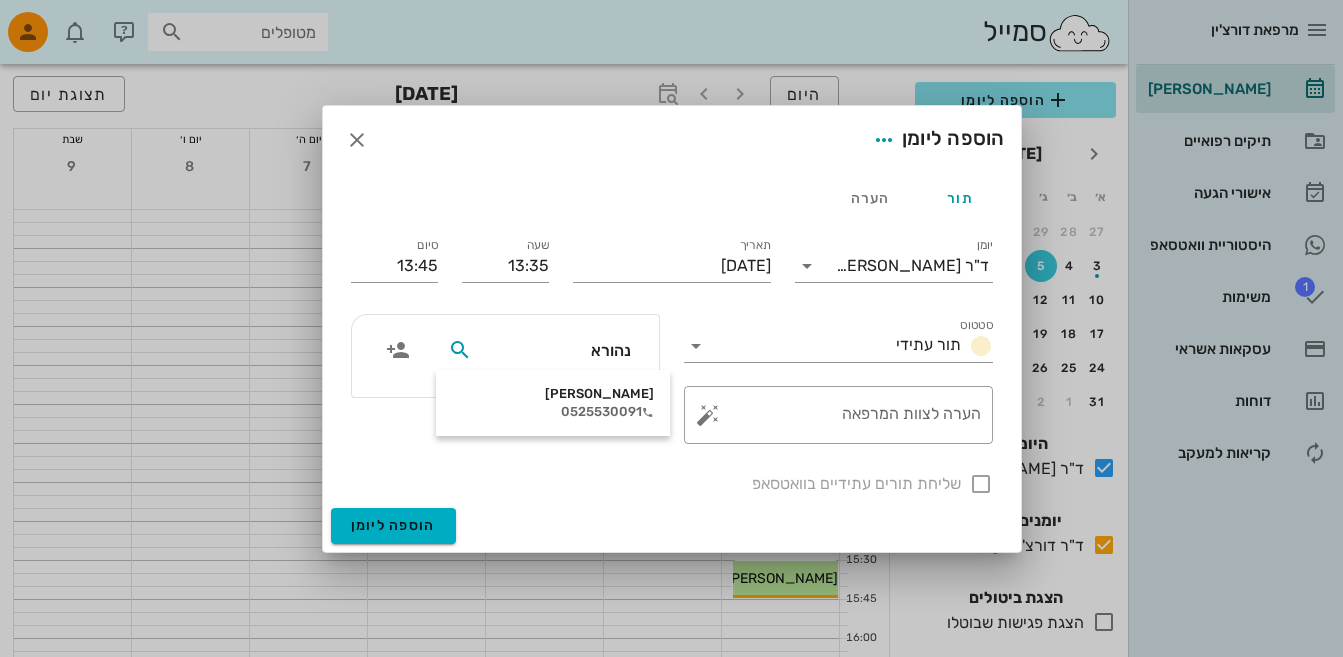 type on "נהוראי" 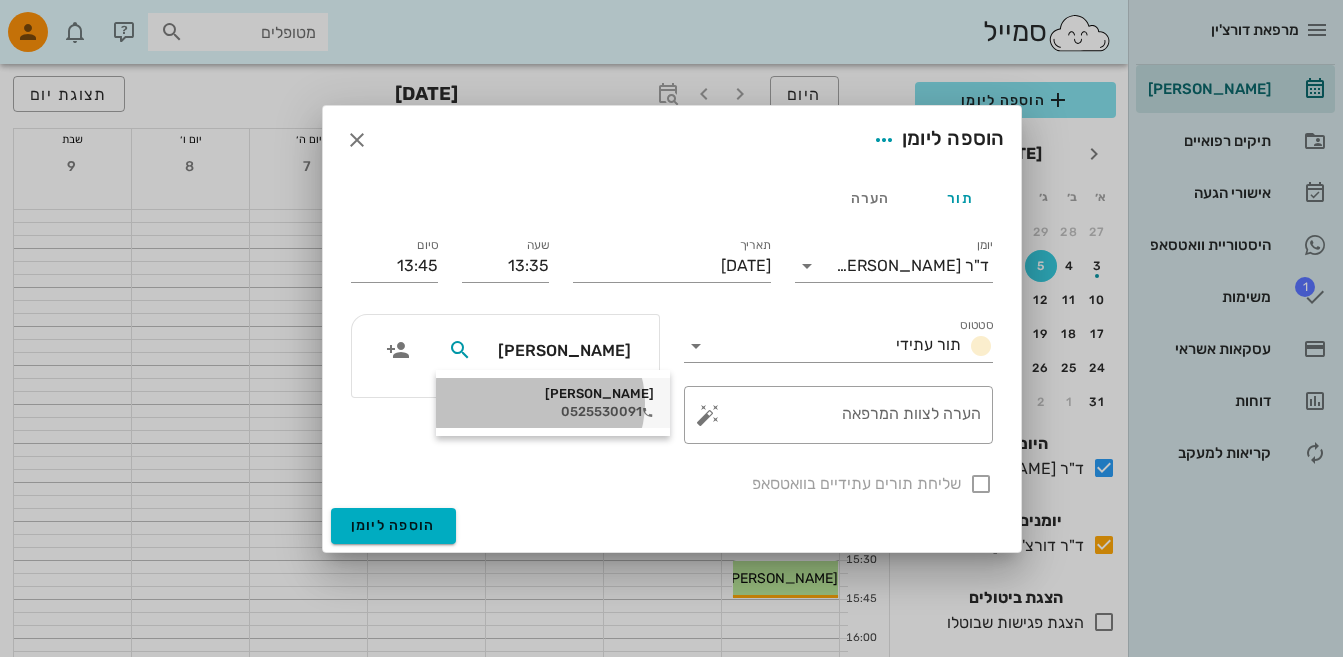click on "0525530091" at bounding box center (553, 412) 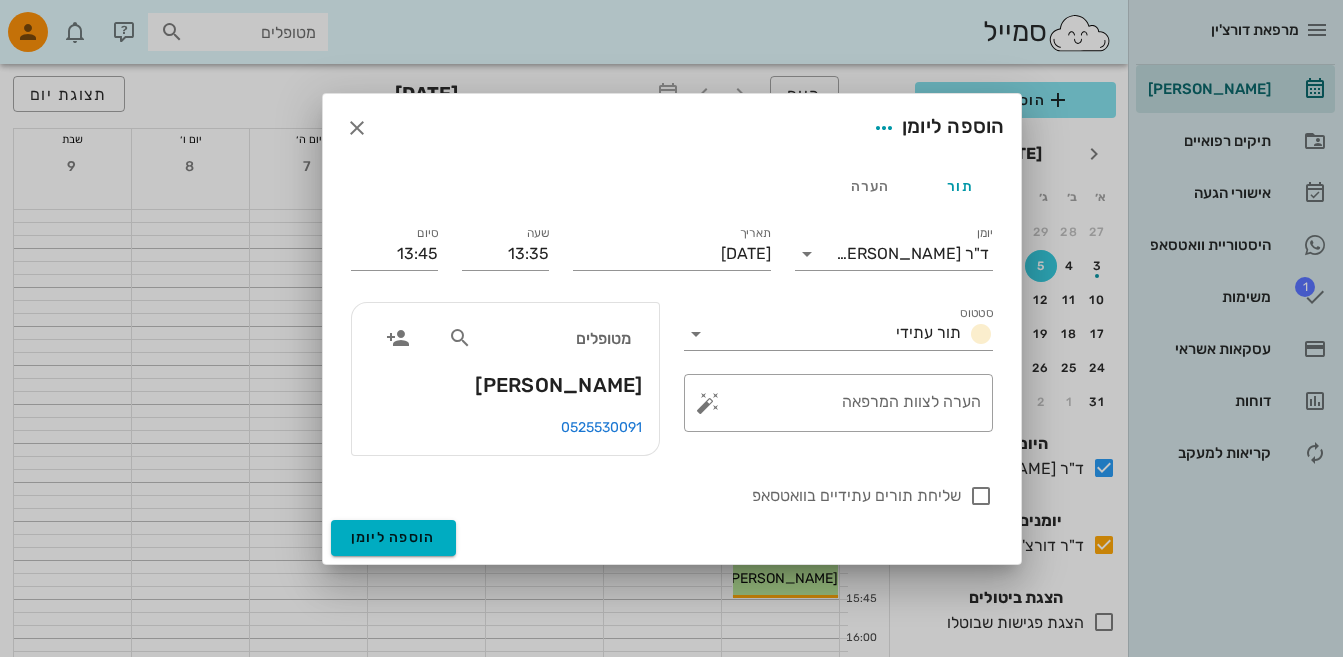 click on "מטופלים
נהוראי
הרון" at bounding box center [505, 360] 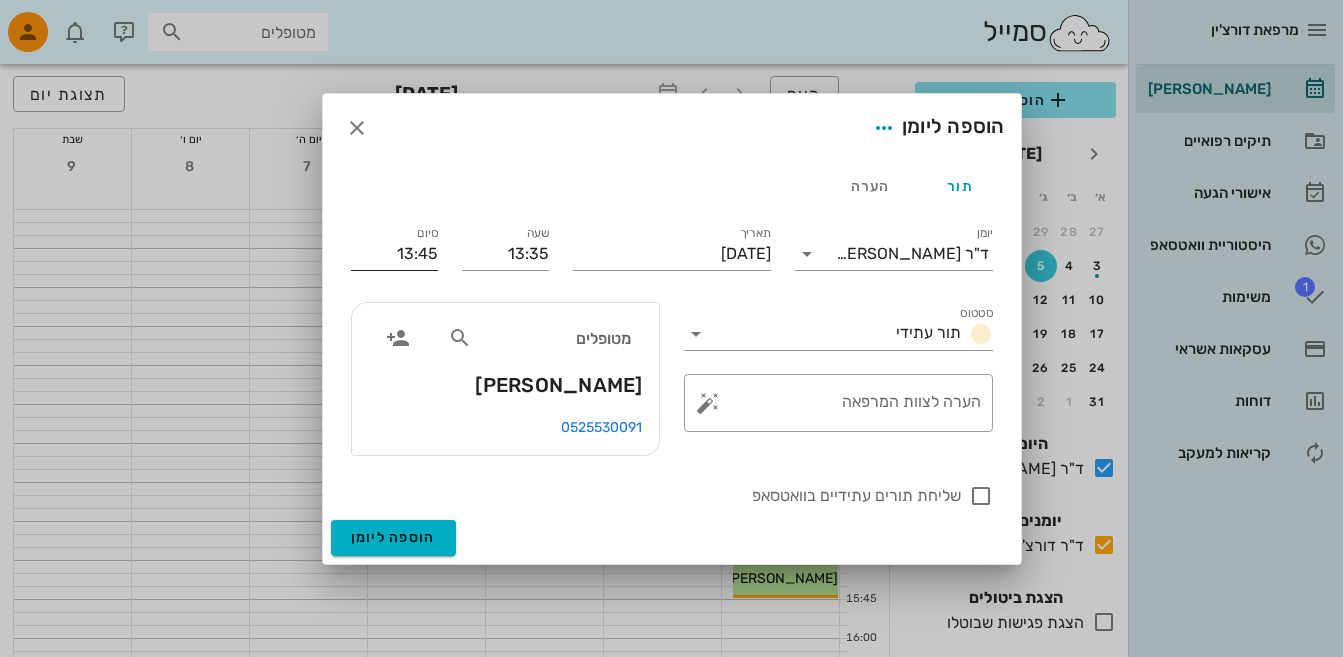 drag, startPoint x: 417, startPoint y: 252, endPoint x: 413, endPoint y: 262, distance: 10.770329 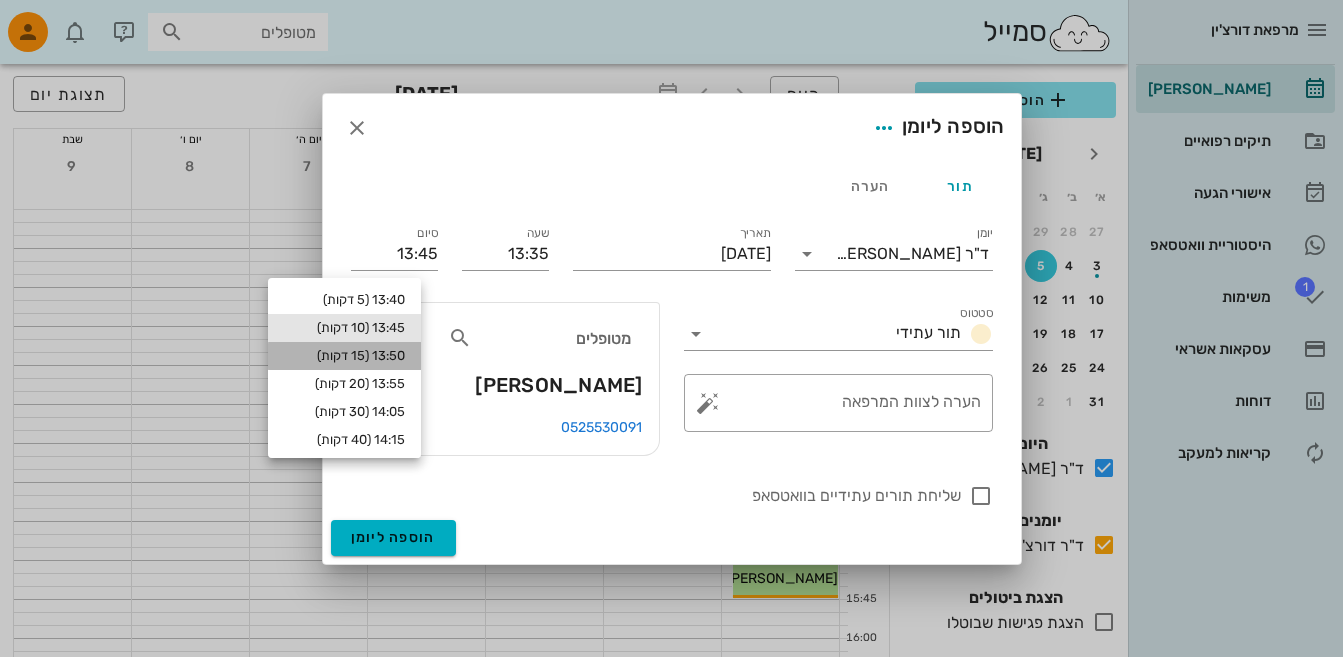 click on "13:50 (15 דקות)" at bounding box center (344, 356) 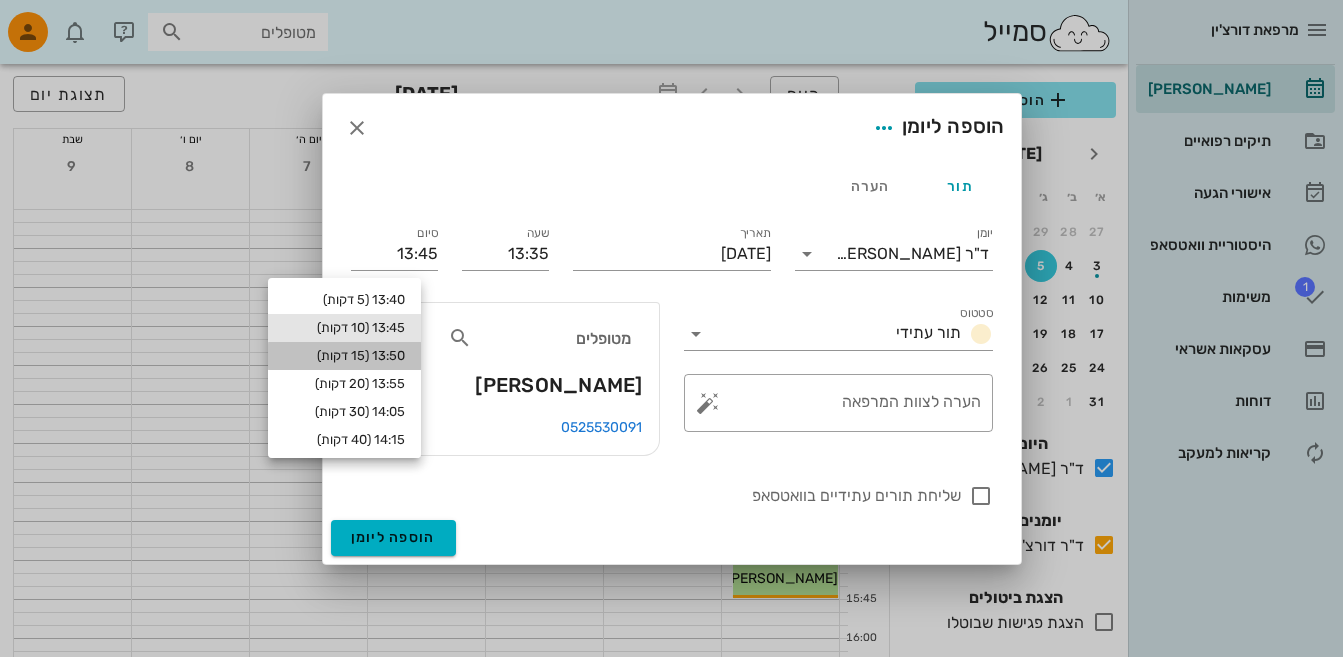 type on "13:50" 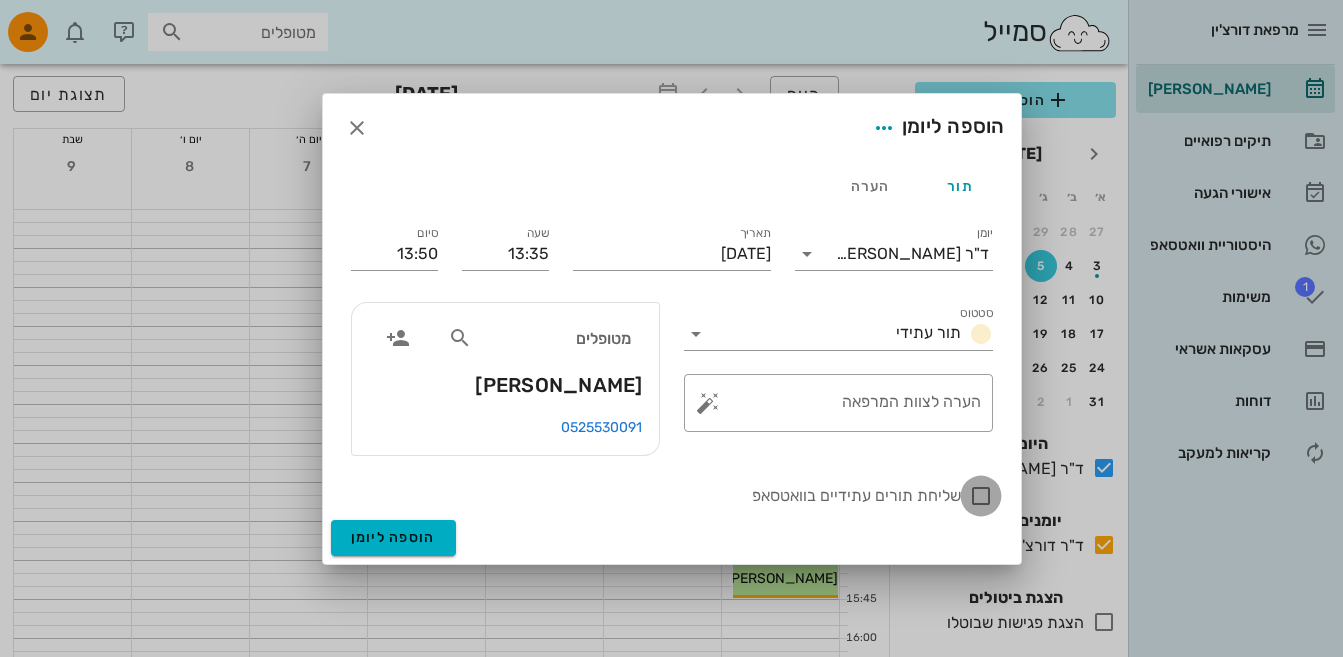 click at bounding box center [981, 496] 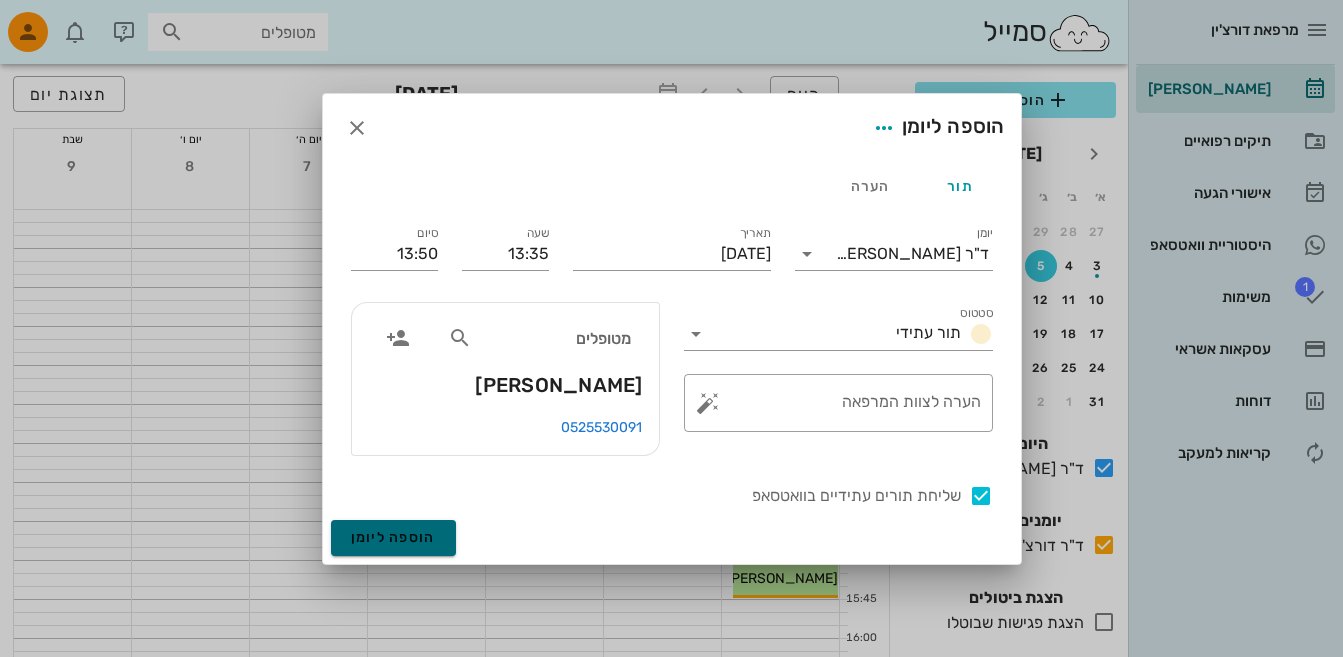 drag, startPoint x: 363, startPoint y: 534, endPoint x: 478, endPoint y: 556, distance: 117.08544 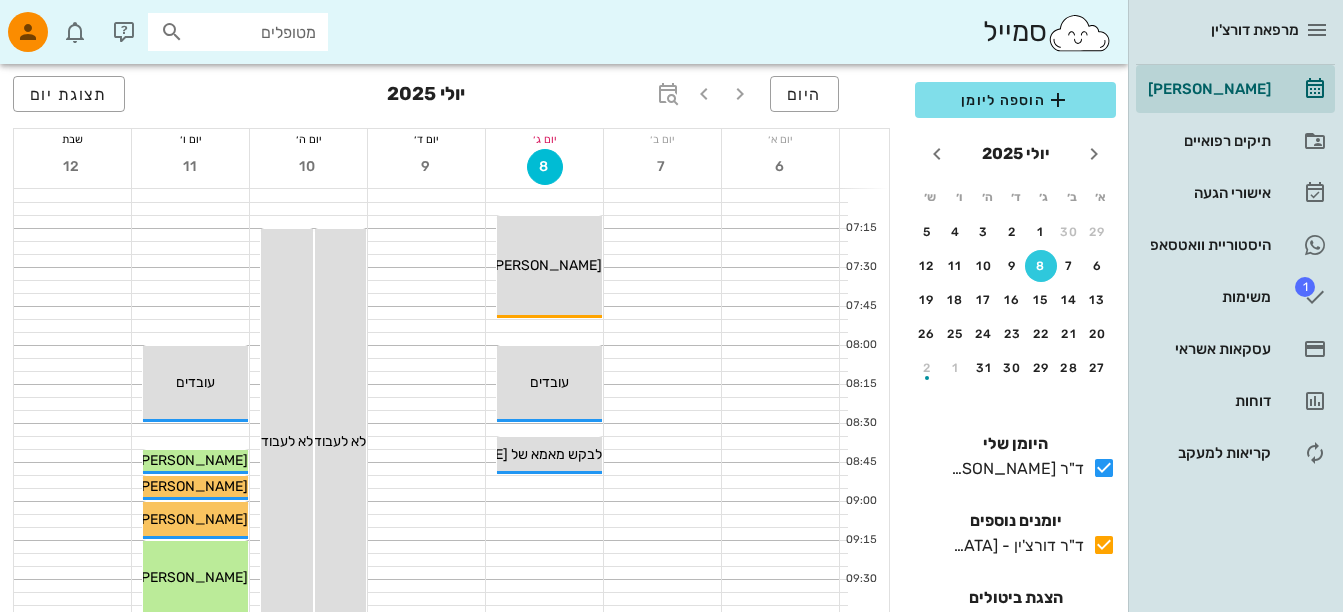scroll, scrollTop: 0, scrollLeft: 0, axis: both 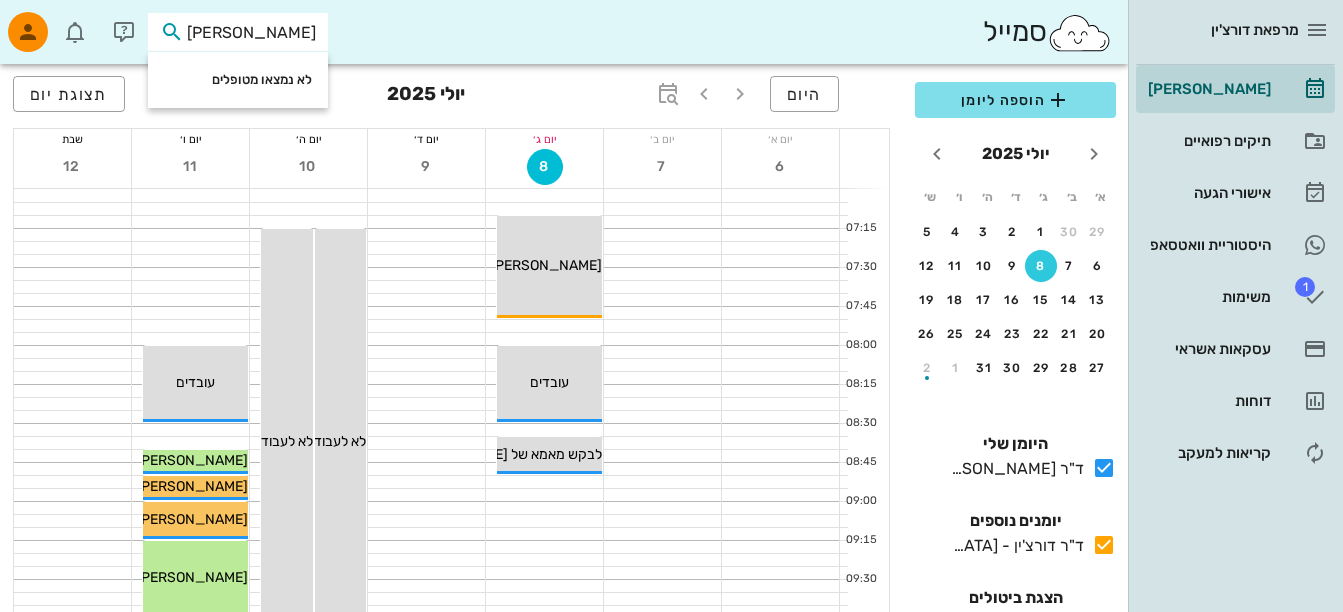 drag, startPoint x: 224, startPoint y: 31, endPoint x: 1047, endPoint y: 209, distance: 842.0291 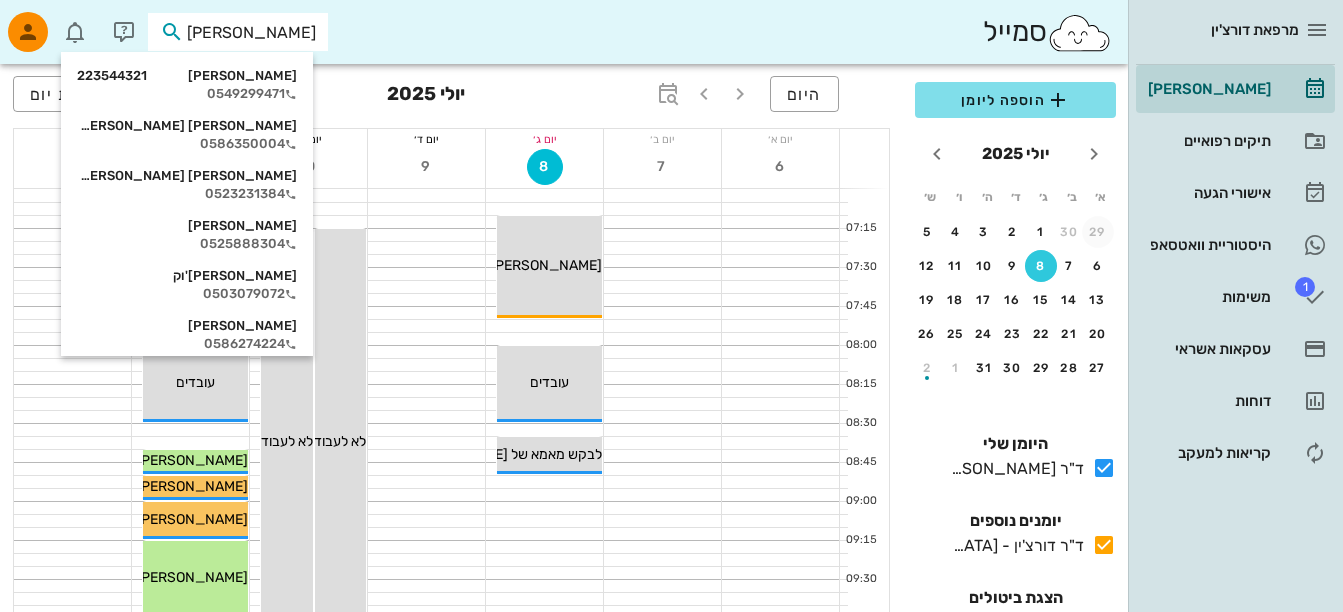 type on "ליבי" 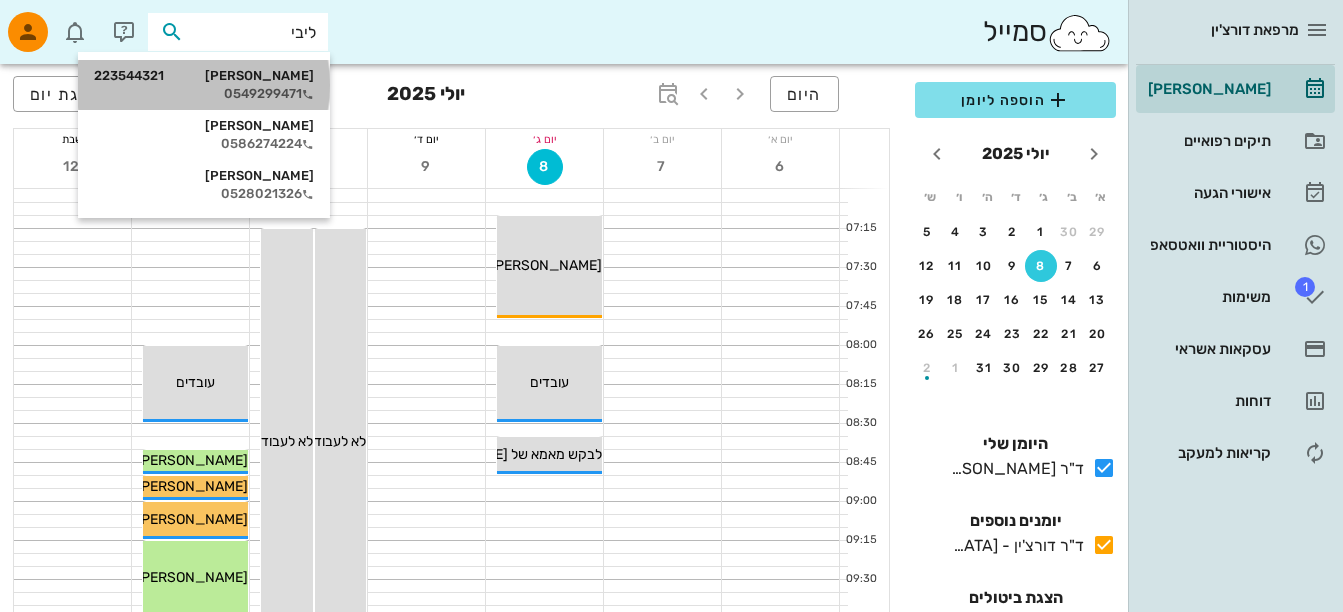 click on "0549299471" at bounding box center [204, 94] 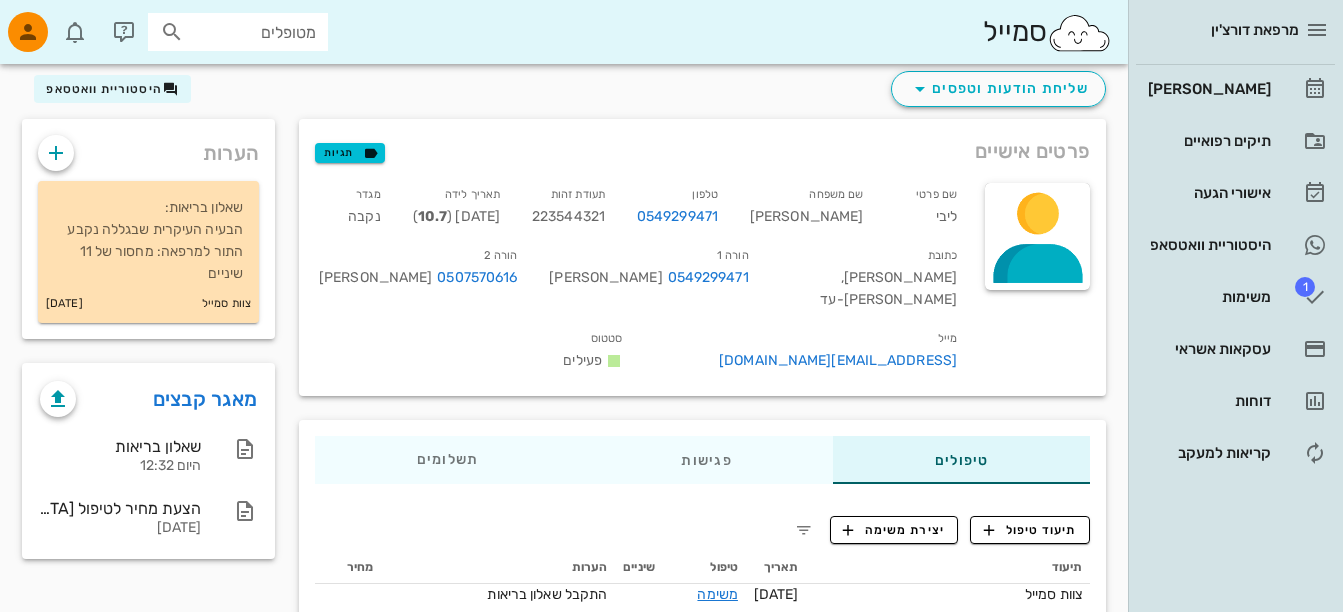 scroll, scrollTop: 38, scrollLeft: 0, axis: vertical 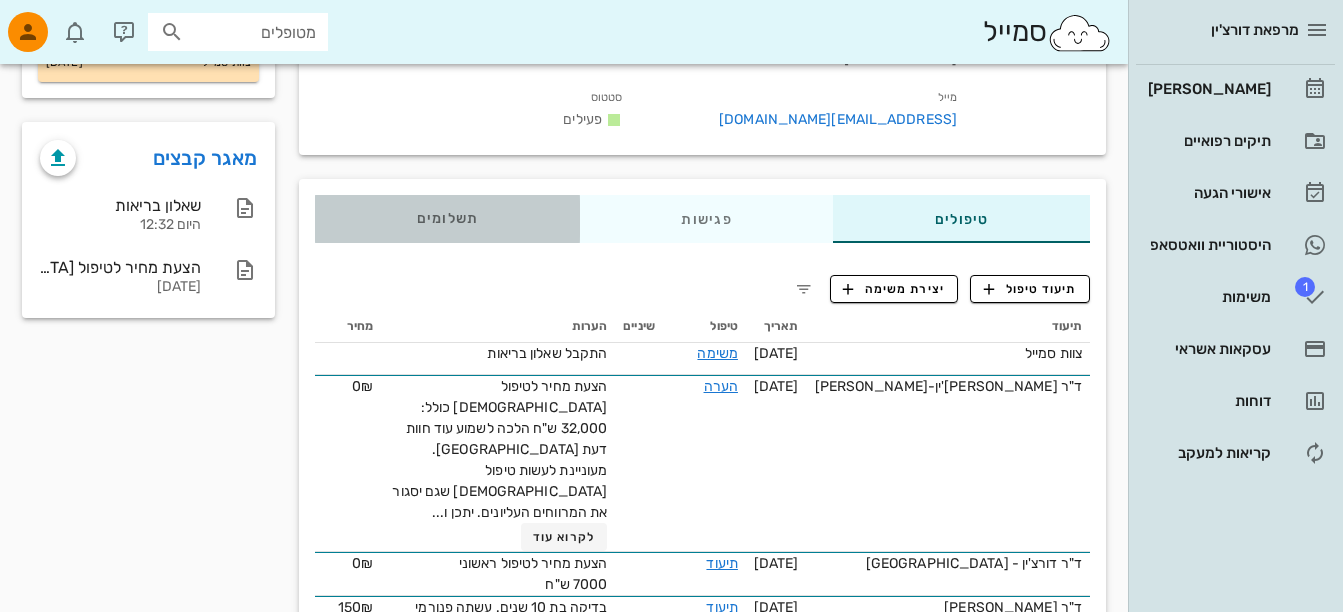 click on "תשלומים
0₪" at bounding box center (447, 219) 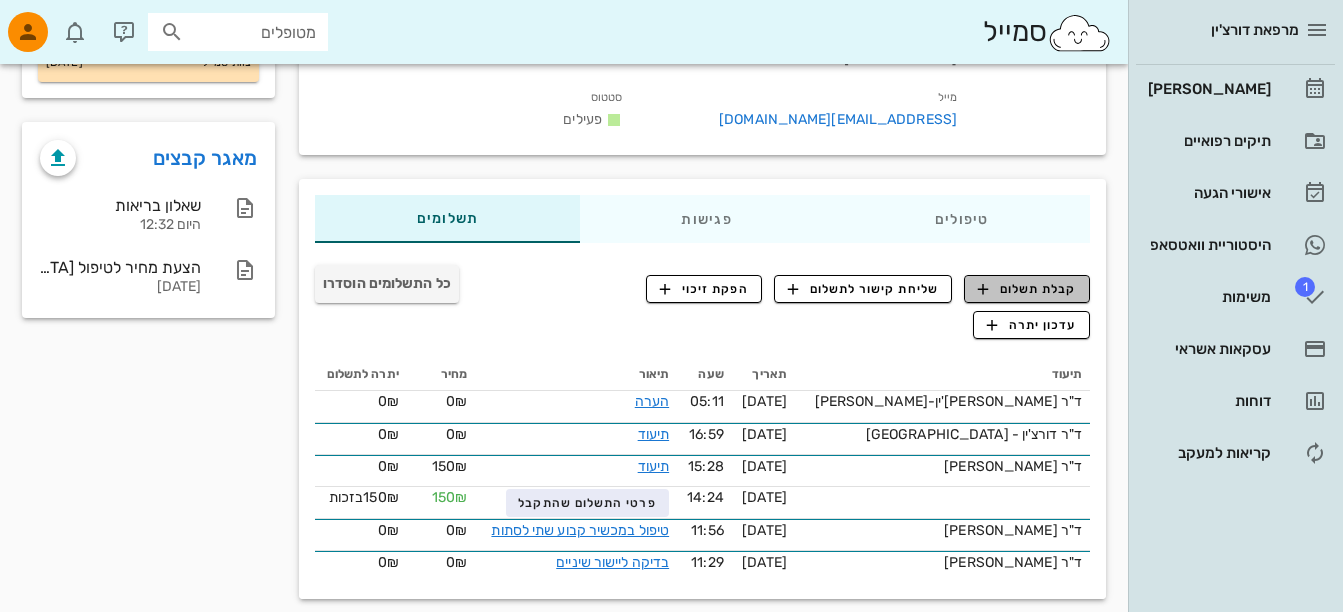click on "קבלת תשלום" at bounding box center [1027, 289] 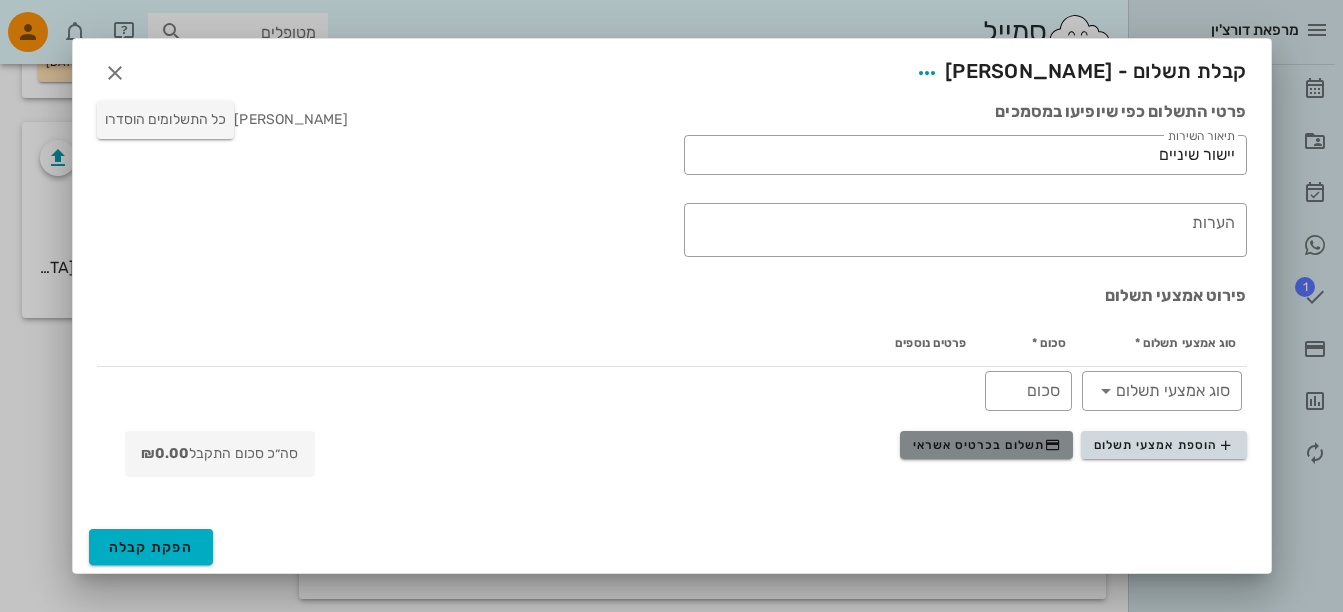 click on "תשלום בכרטיס אשראי" at bounding box center [987, 445] 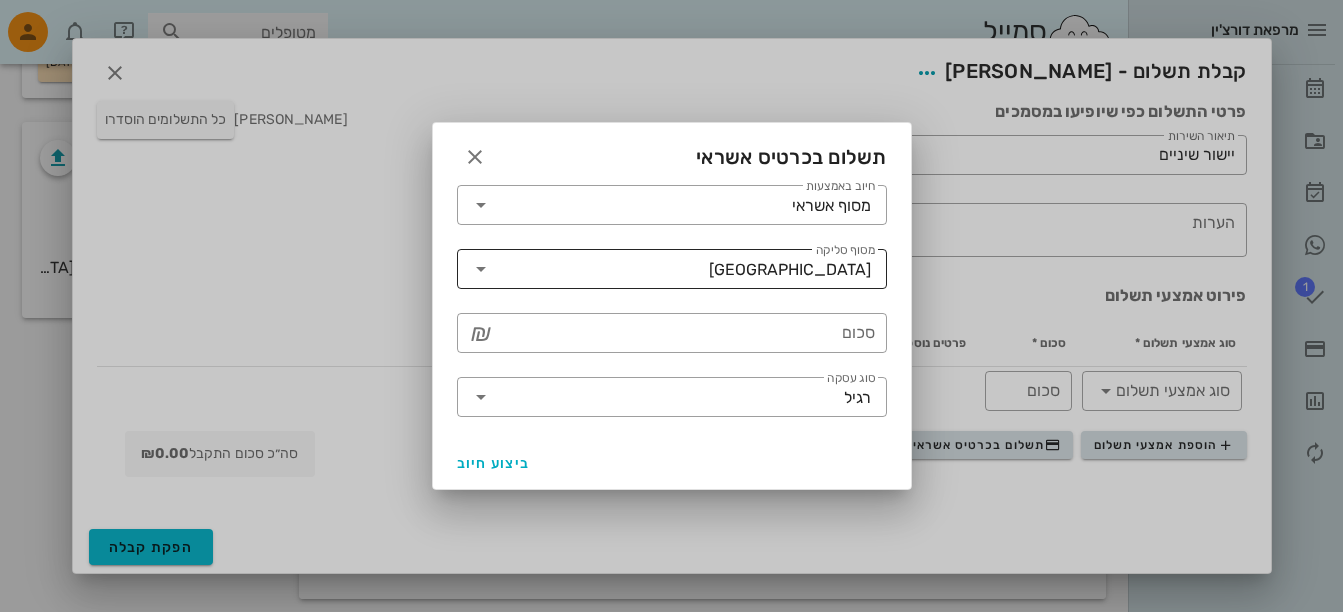 click on "[GEOGRAPHIC_DATA]" at bounding box center [790, 270] 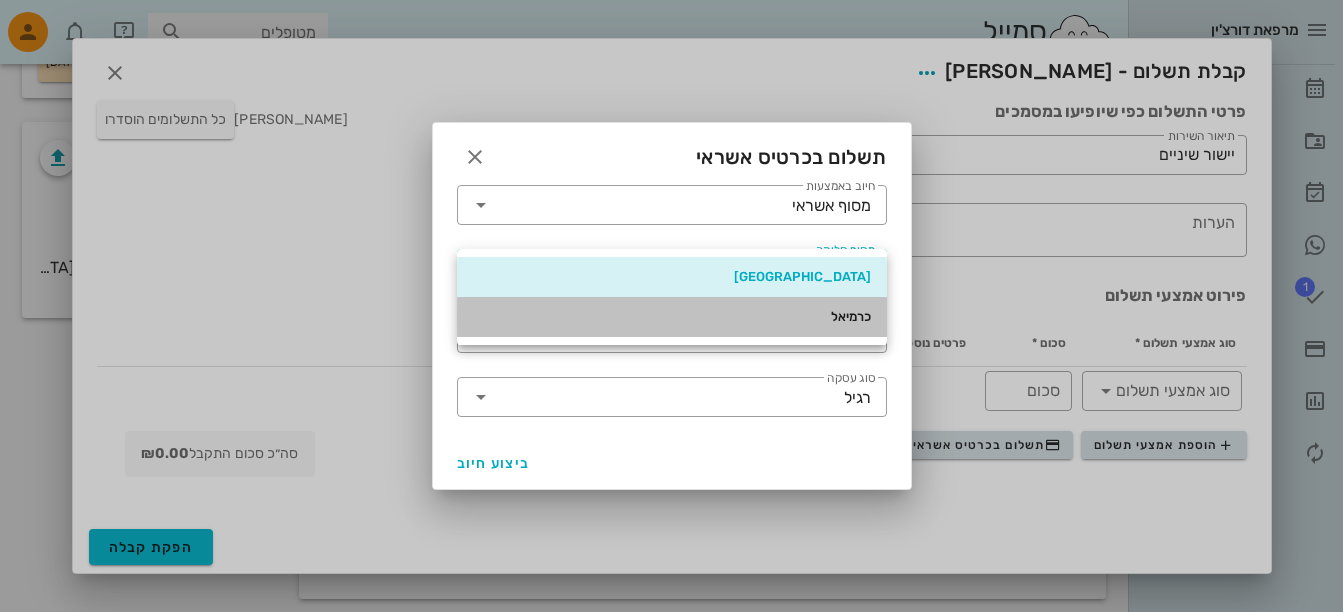 click on "כרמיאל" at bounding box center [672, 317] 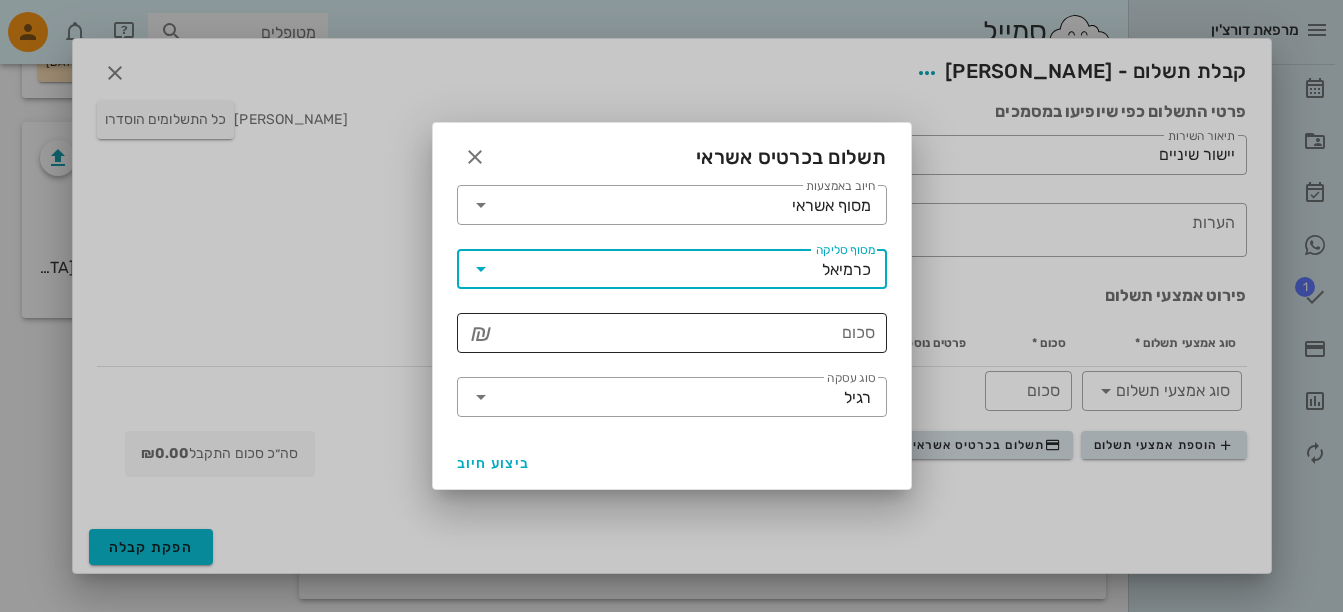 click on "סכום" at bounding box center [686, 333] 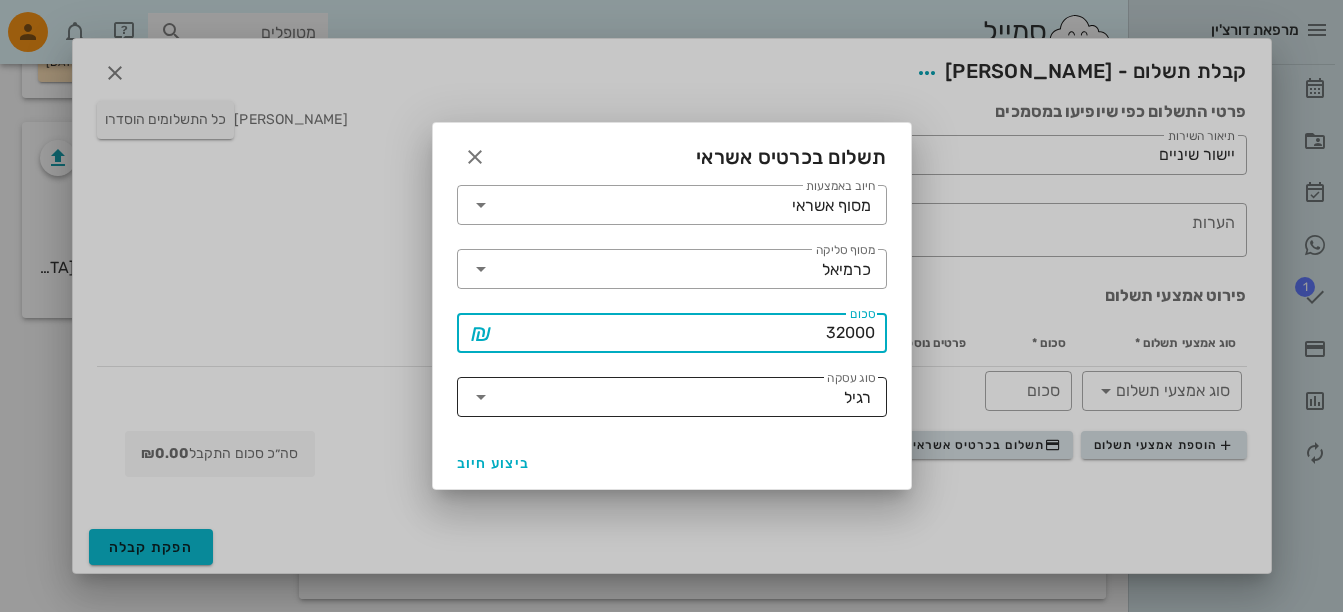 type on "32000" 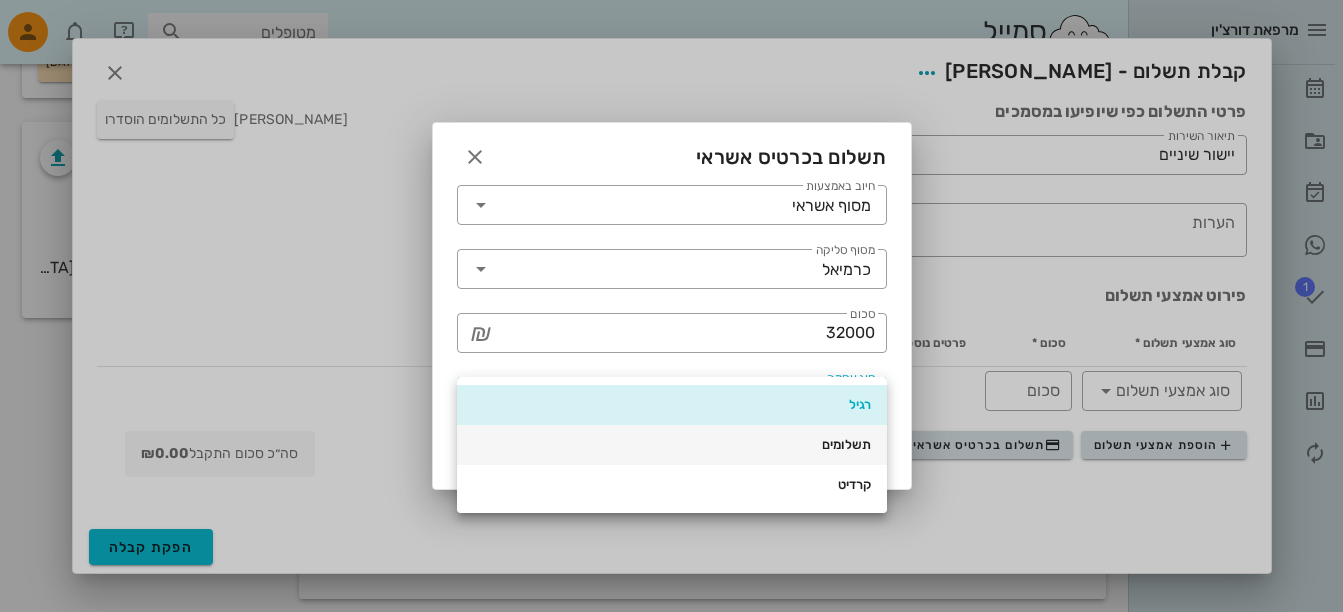 click on "תשלומים" at bounding box center [672, 445] 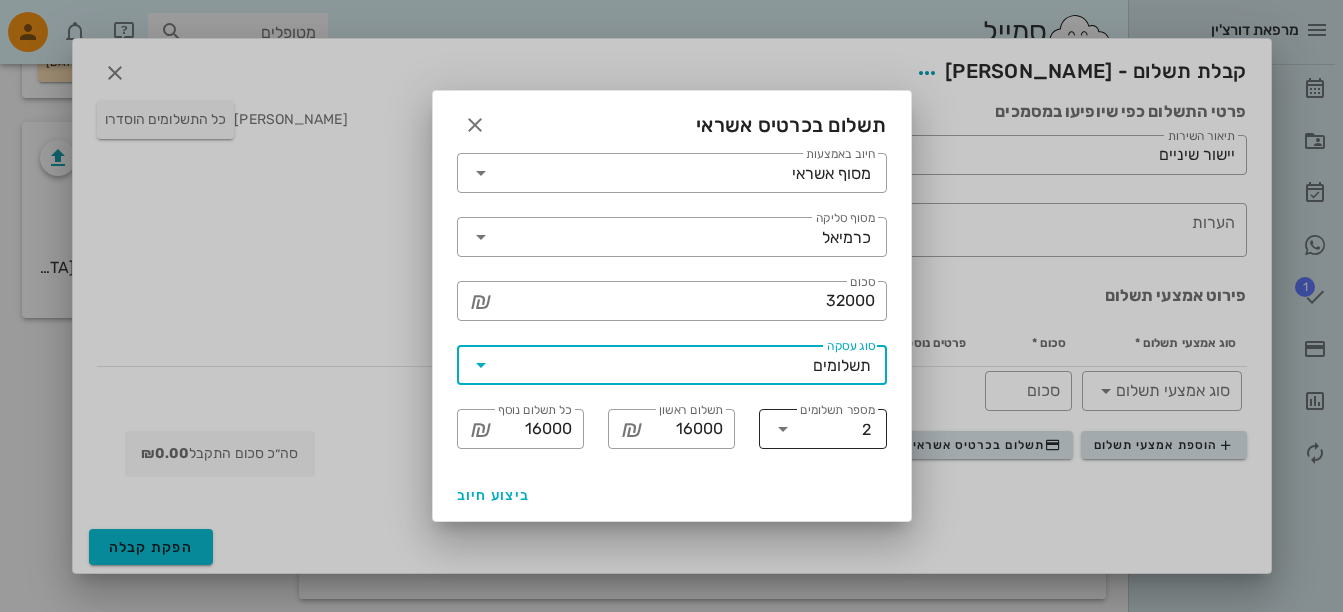 click on "מספר תשלומים 2" at bounding box center (822, 429) 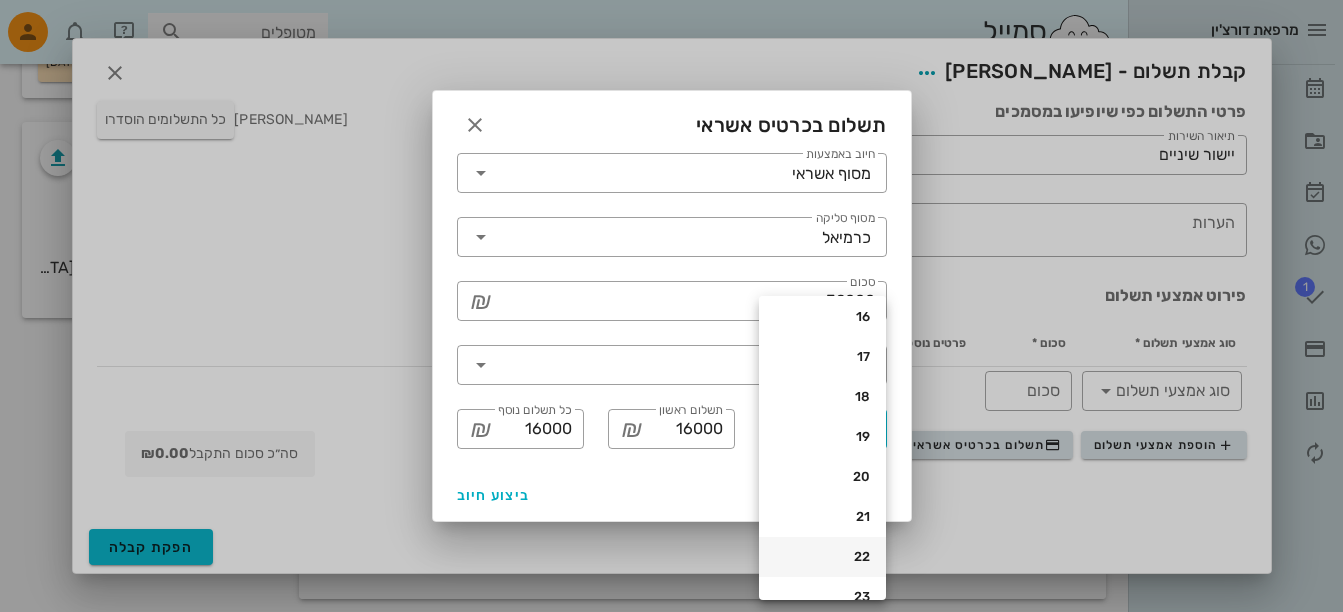 scroll, scrollTop: 532, scrollLeft: 0, axis: vertical 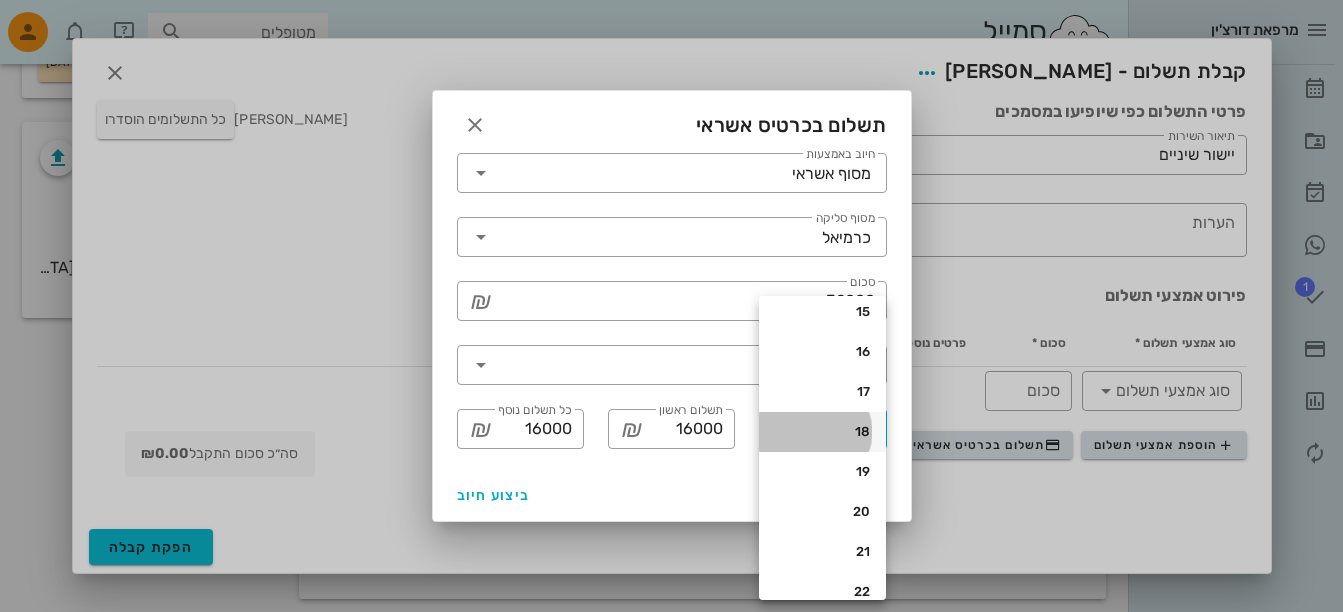 click on "18" at bounding box center [822, 432] 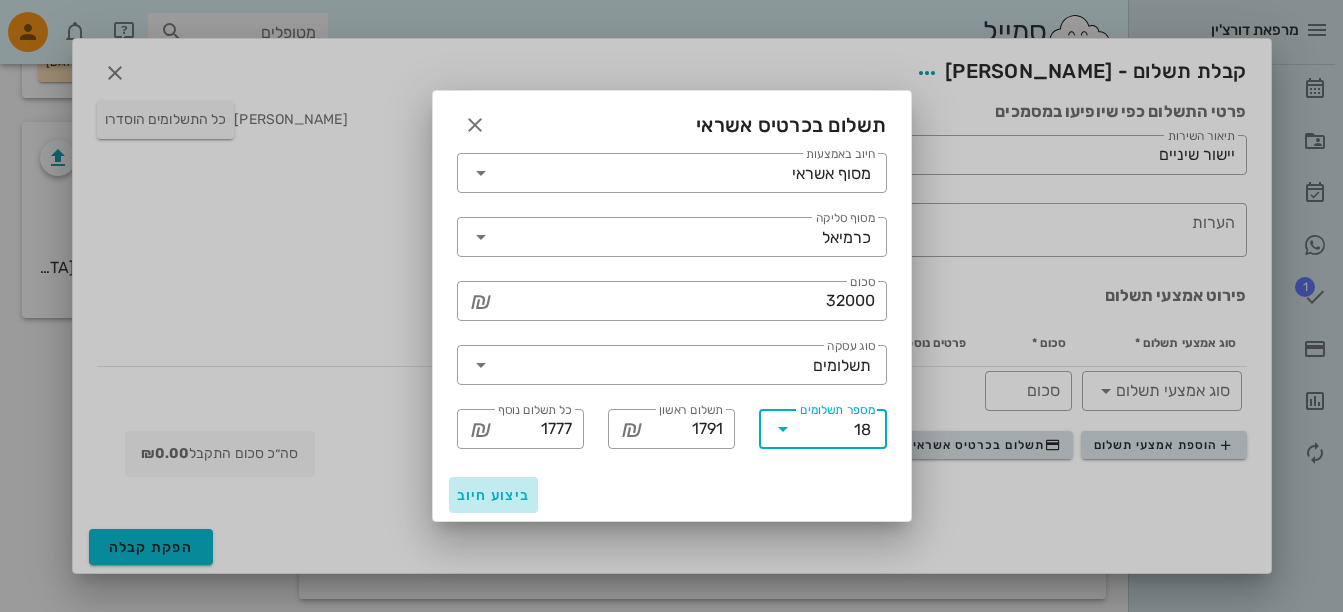 click on "ביצוע חיוב" at bounding box center (494, 495) 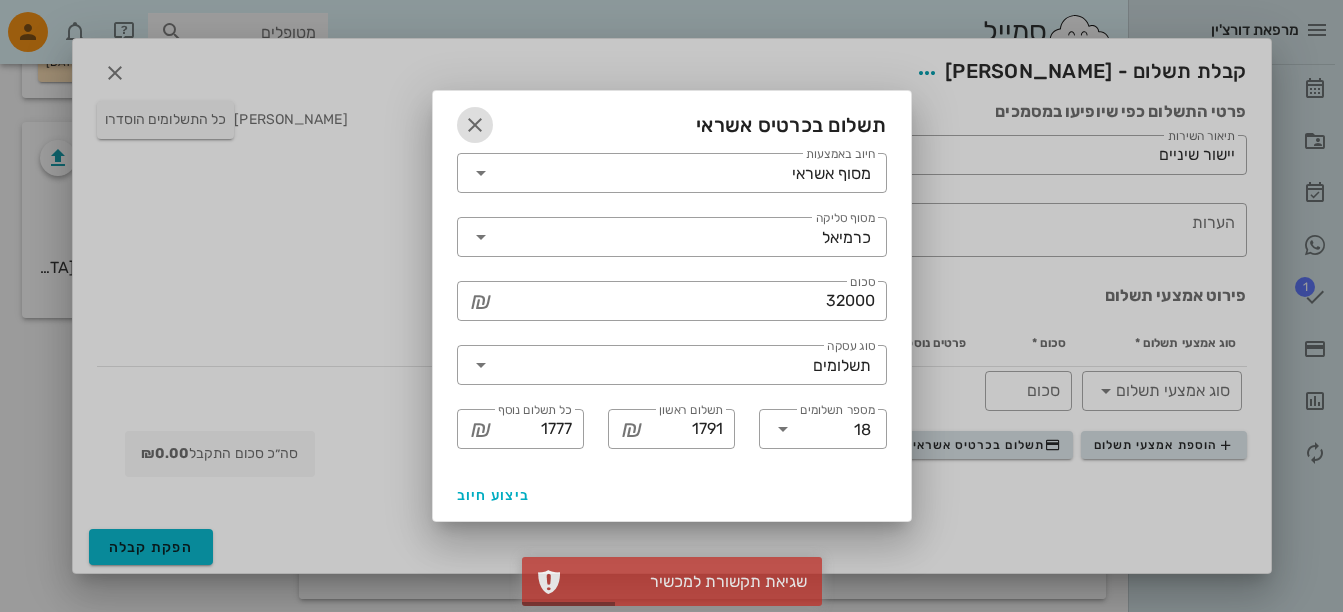 click at bounding box center [475, 125] 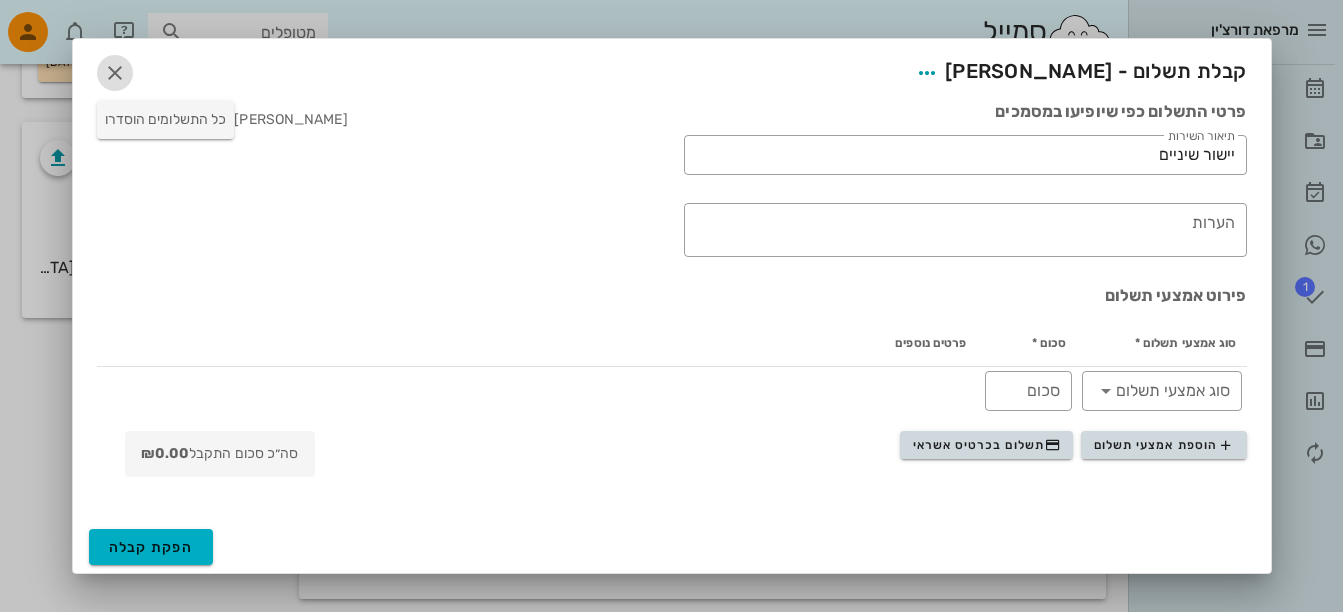 click at bounding box center [115, 73] 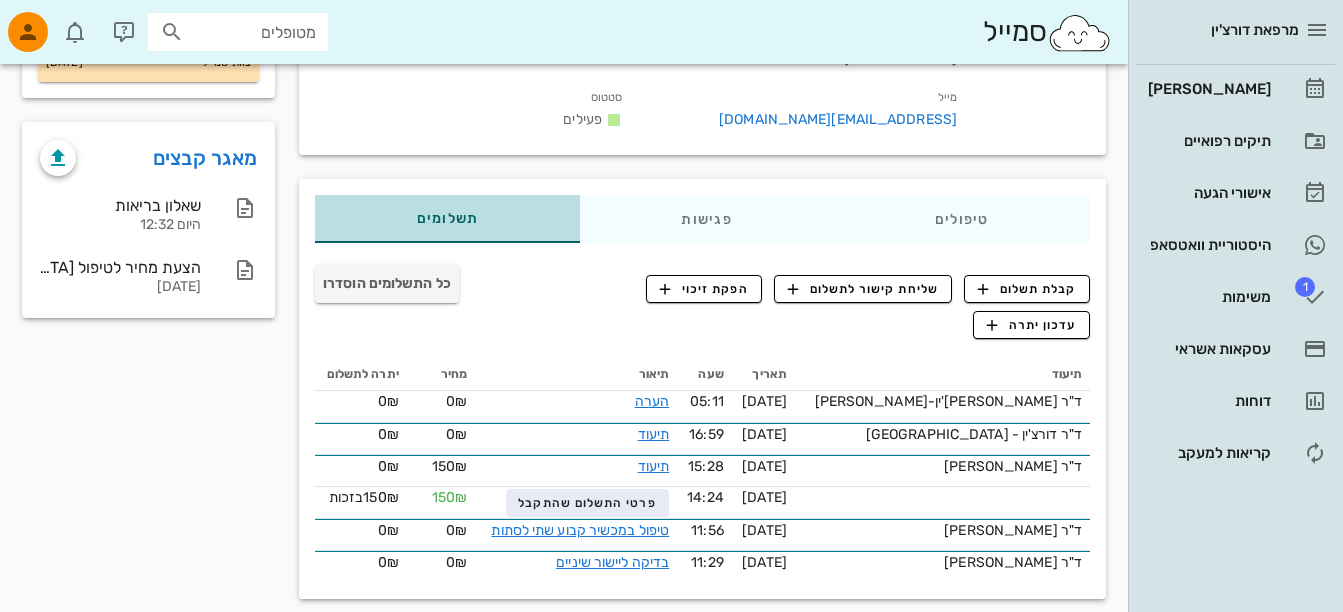 click on "תשלומים
0₪" at bounding box center [448, 219] 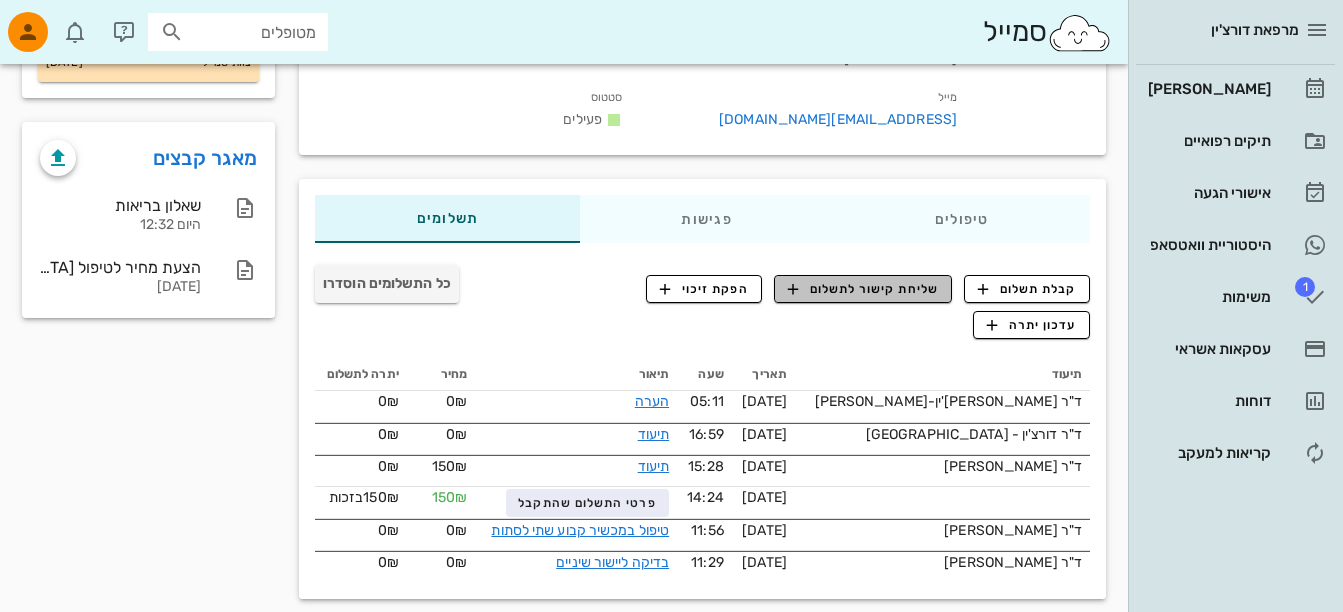 click on "שליחת קישור לתשלום" at bounding box center [863, 289] 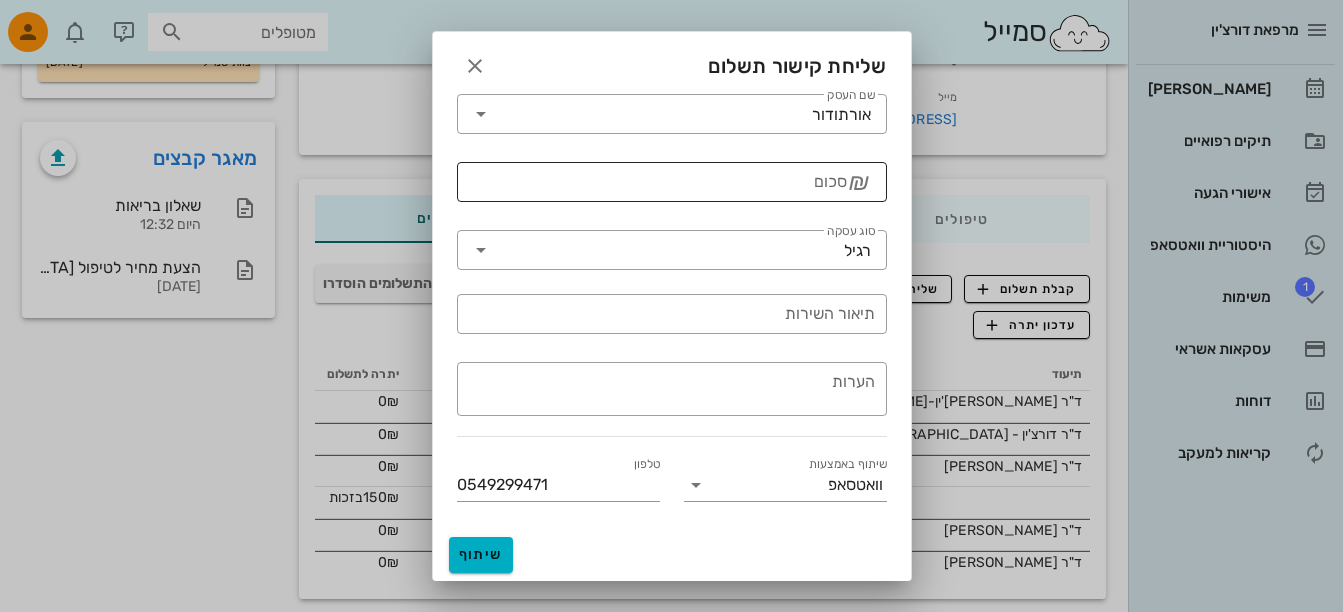 click on "סכום" at bounding box center (658, 182) 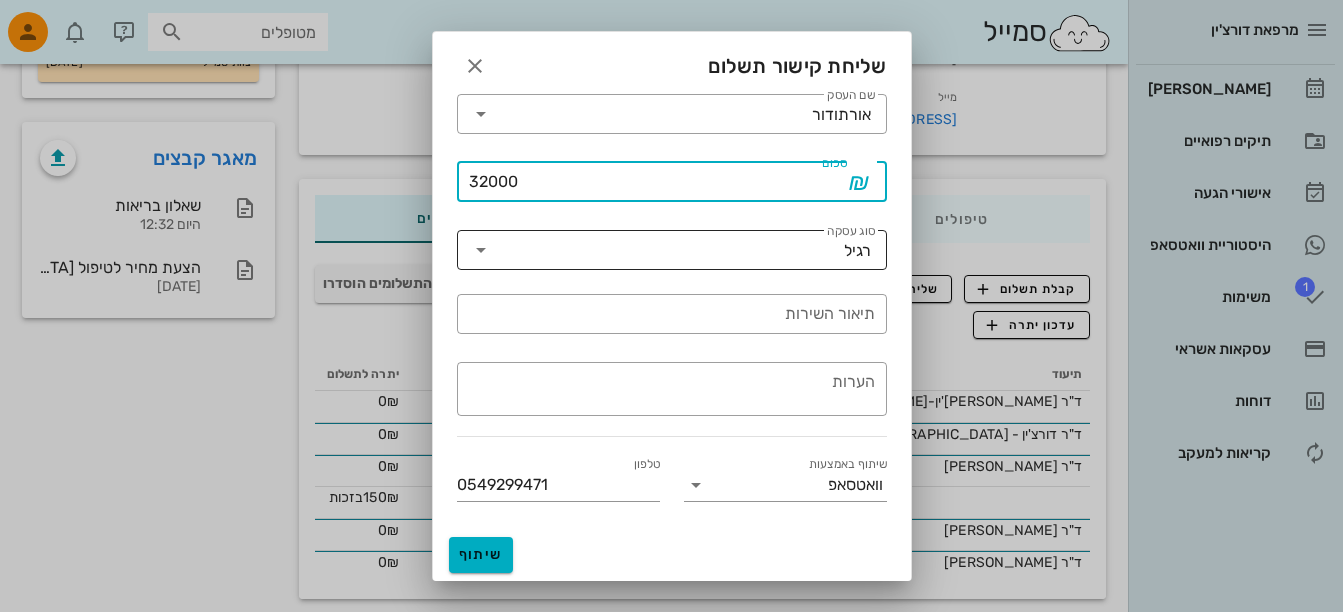 type on "32000" 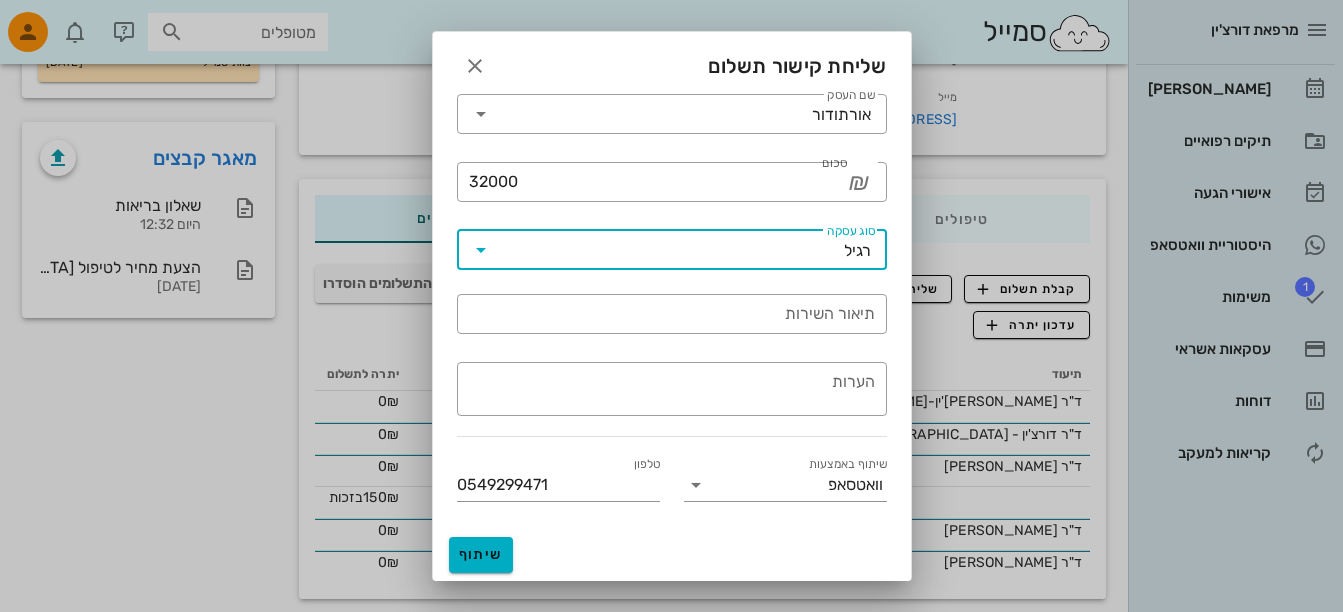 click on "סוג עסקה" at bounding box center [670, 250] 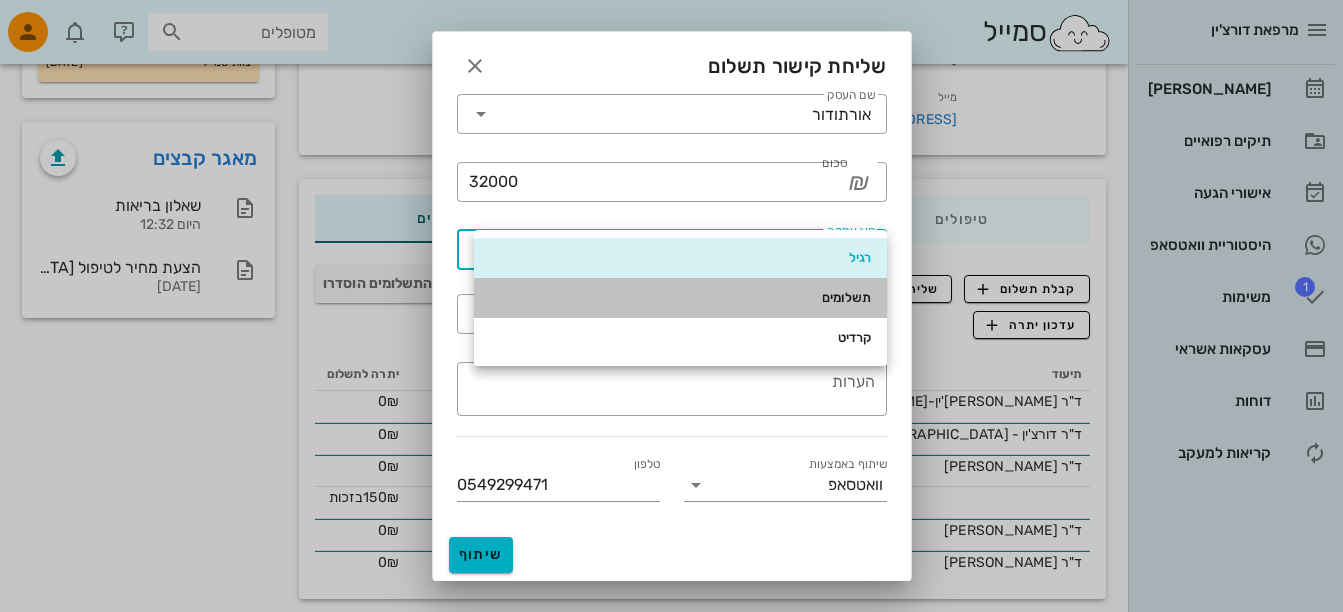 click on "תשלומים" at bounding box center [680, 298] 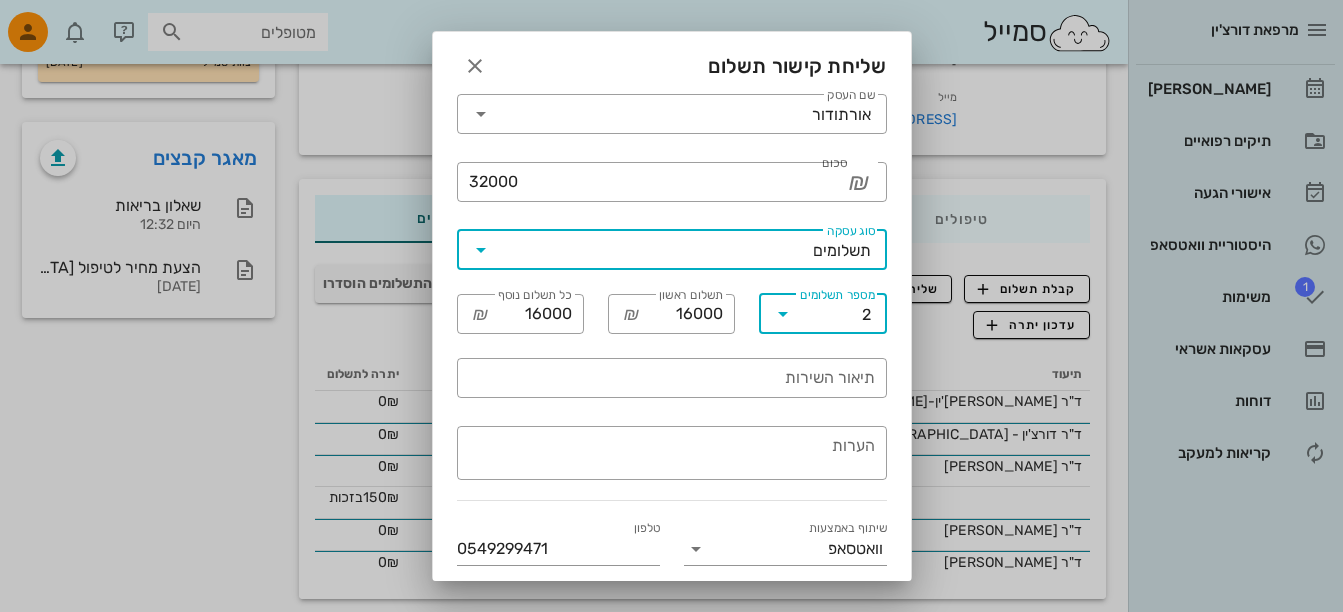 click on "מספר תשלומים" at bounding box center (830, 314) 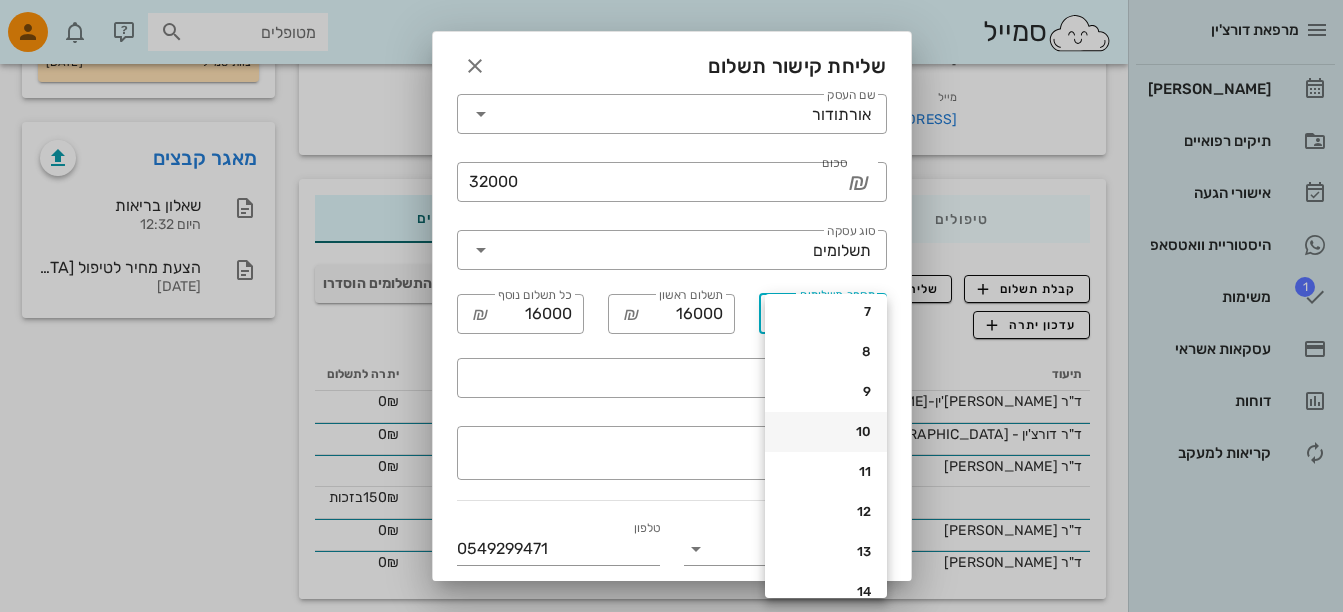 scroll, scrollTop: 400, scrollLeft: 0, axis: vertical 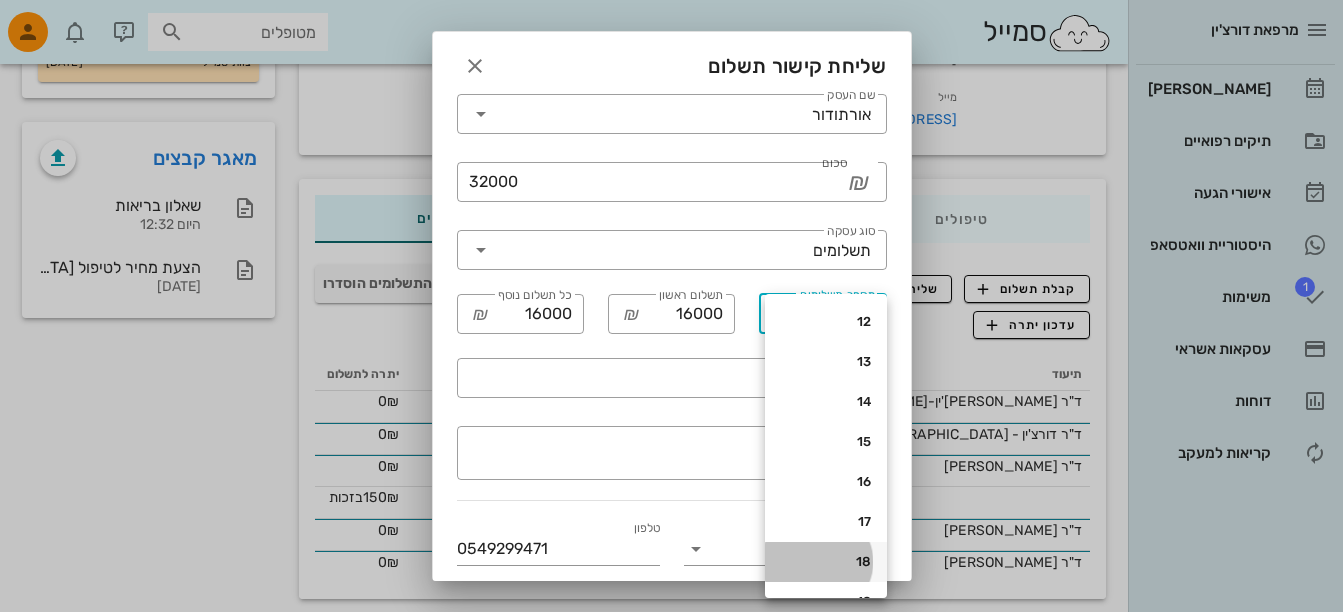 click on "18" at bounding box center [826, 562] 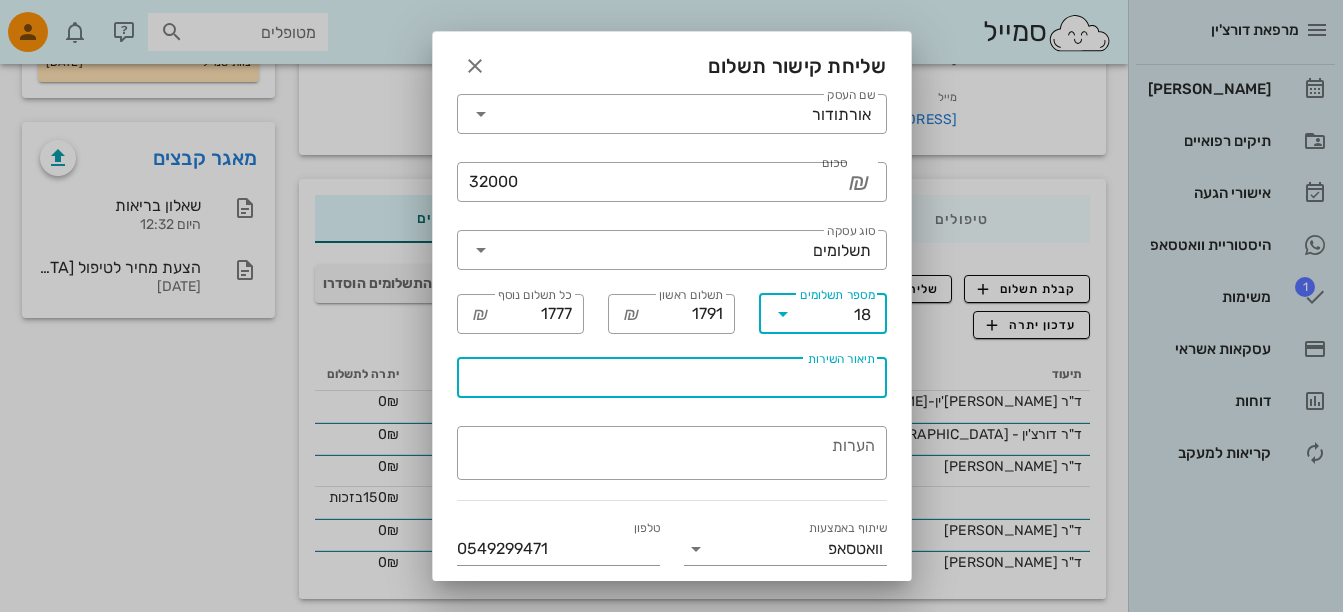 click on "תיאור השירות" at bounding box center (672, 378) 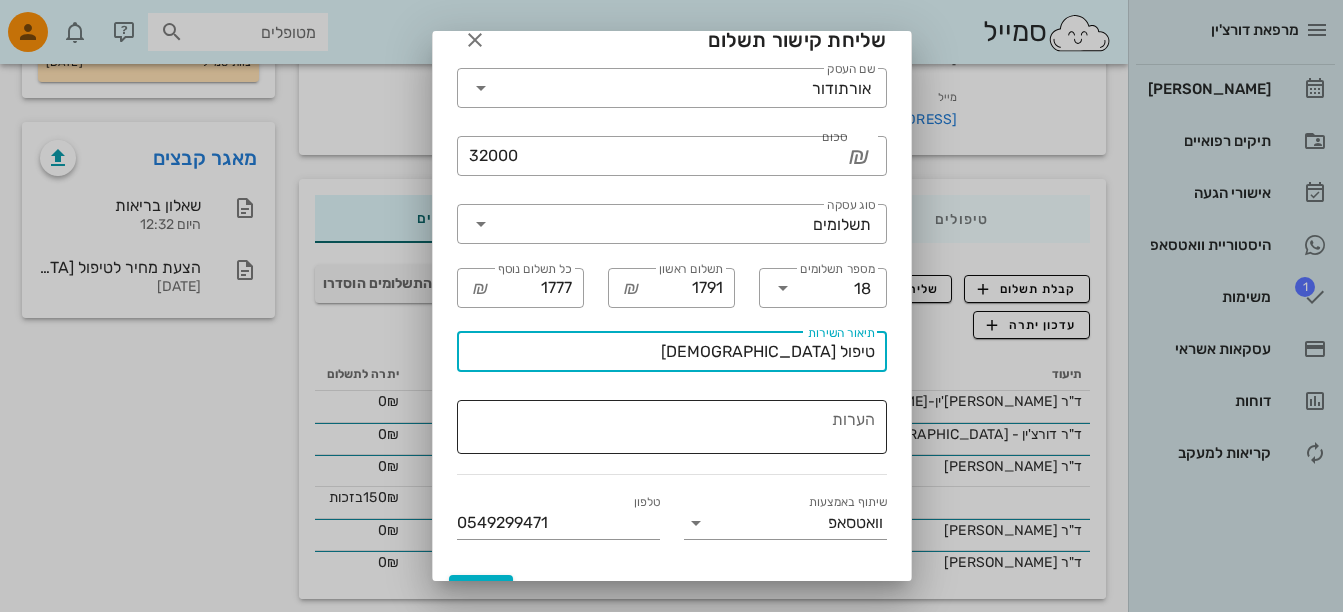 scroll, scrollTop: 65, scrollLeft: 0, axis: vertical 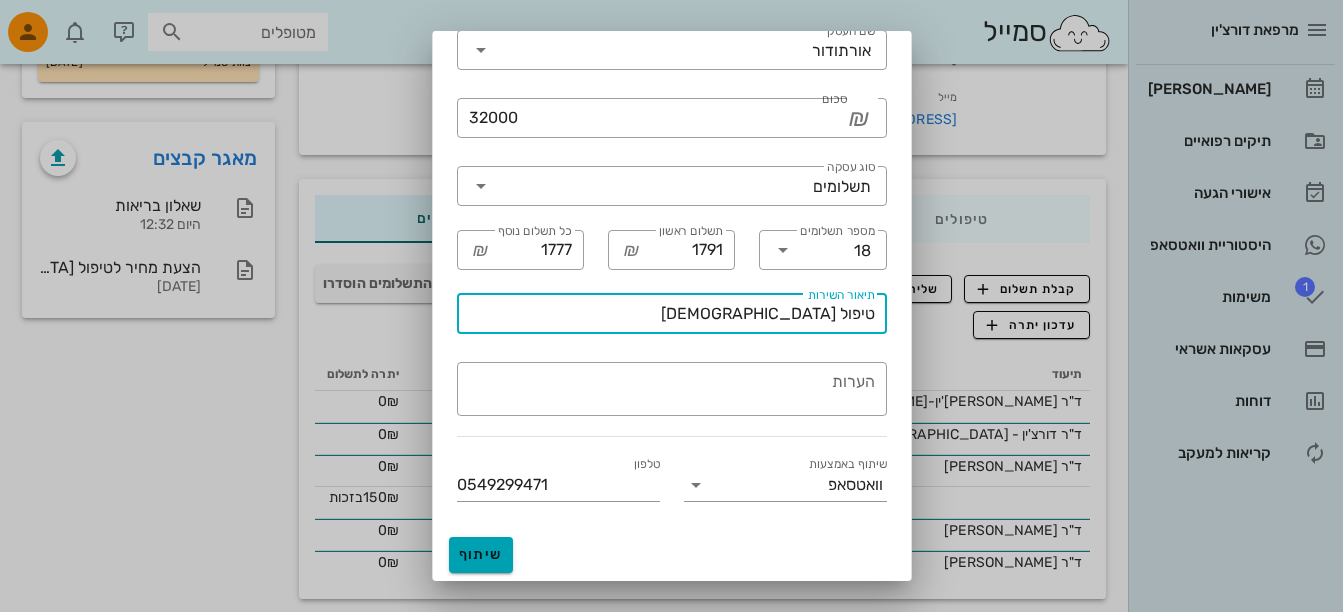 type on "טיפול אורתודונטי" 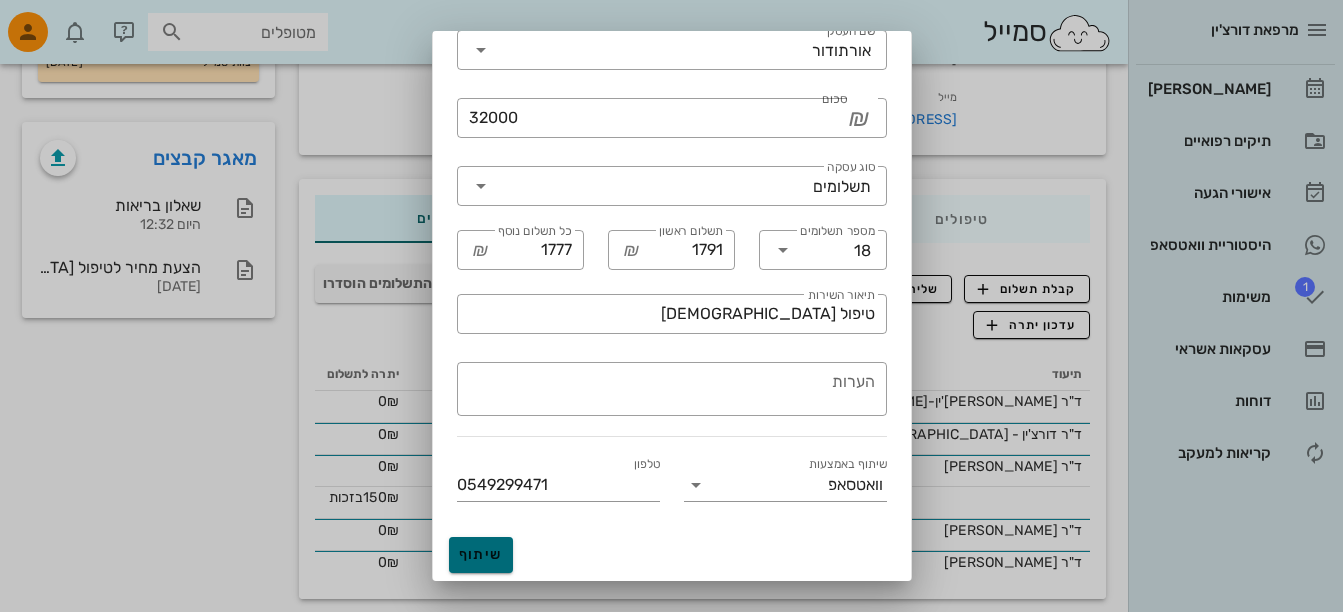 click on "שיתוף" at bounding box center (481, 555) 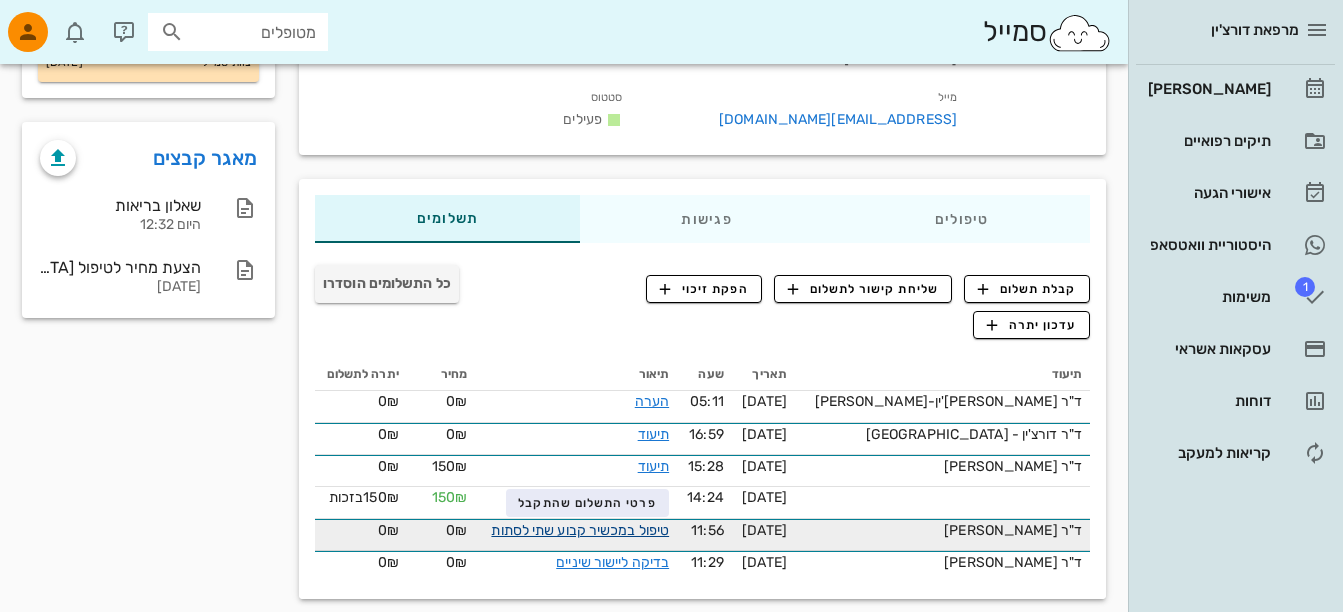 click on "טיפול במכשיר קבוע שתי לסתות" at bounding box center (580, 530) 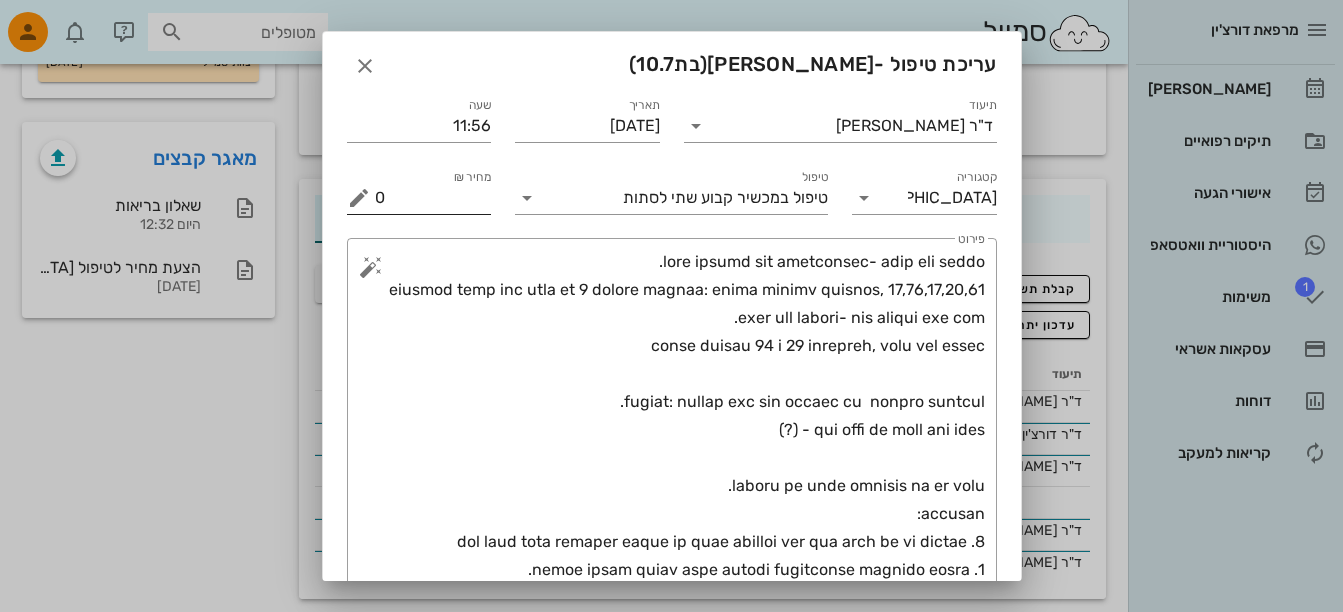 click on "0" at bounding box center [433, 198] 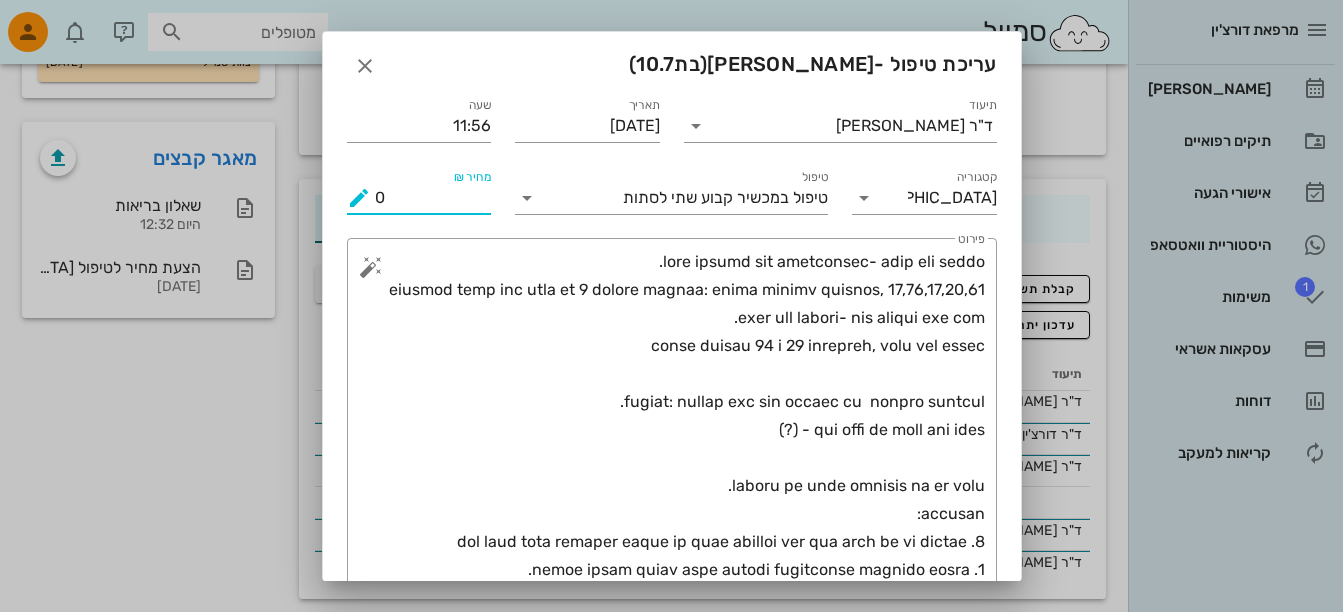 drag, startPoint x: 490, startPoint y: 210, endPoint x: 313, endPoint y: 194, distance: 177.7217 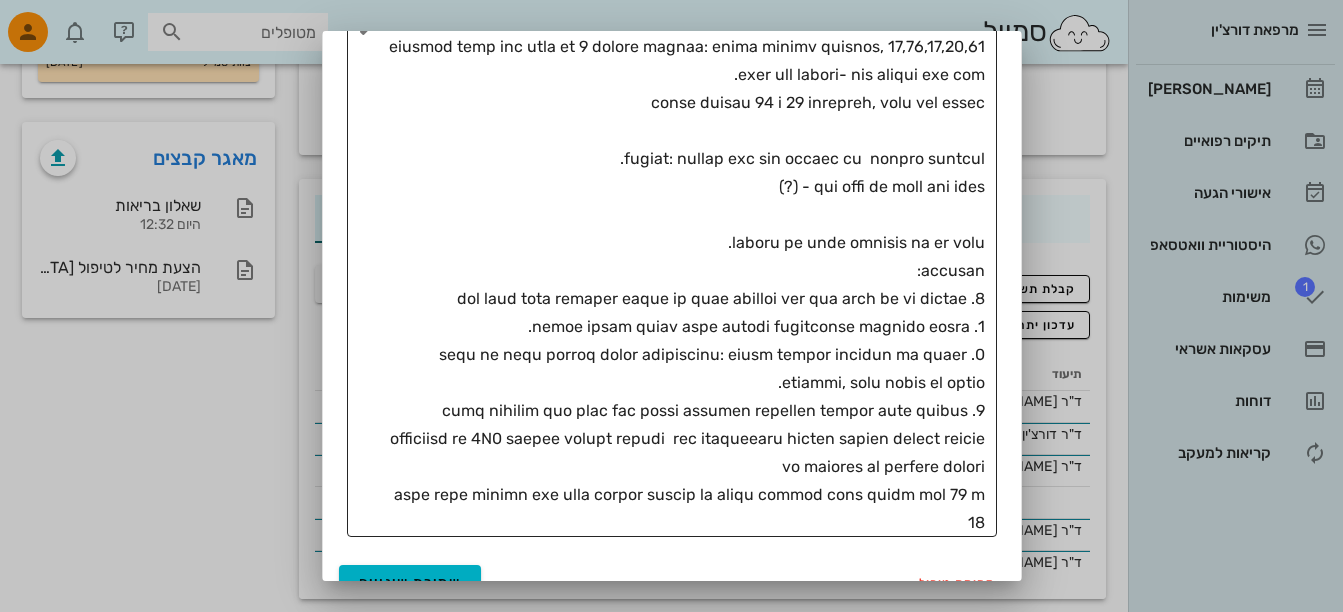 scroll, scrollTop: 272, scrollLeft: 0, axis: vertical 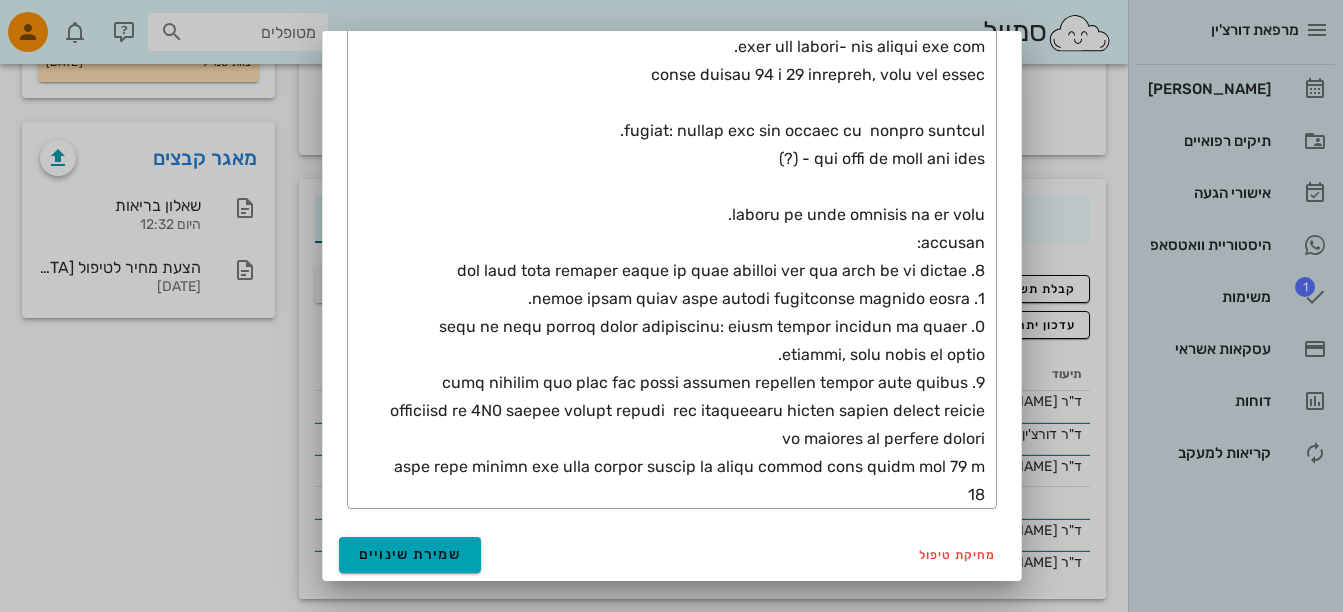 type on "150" 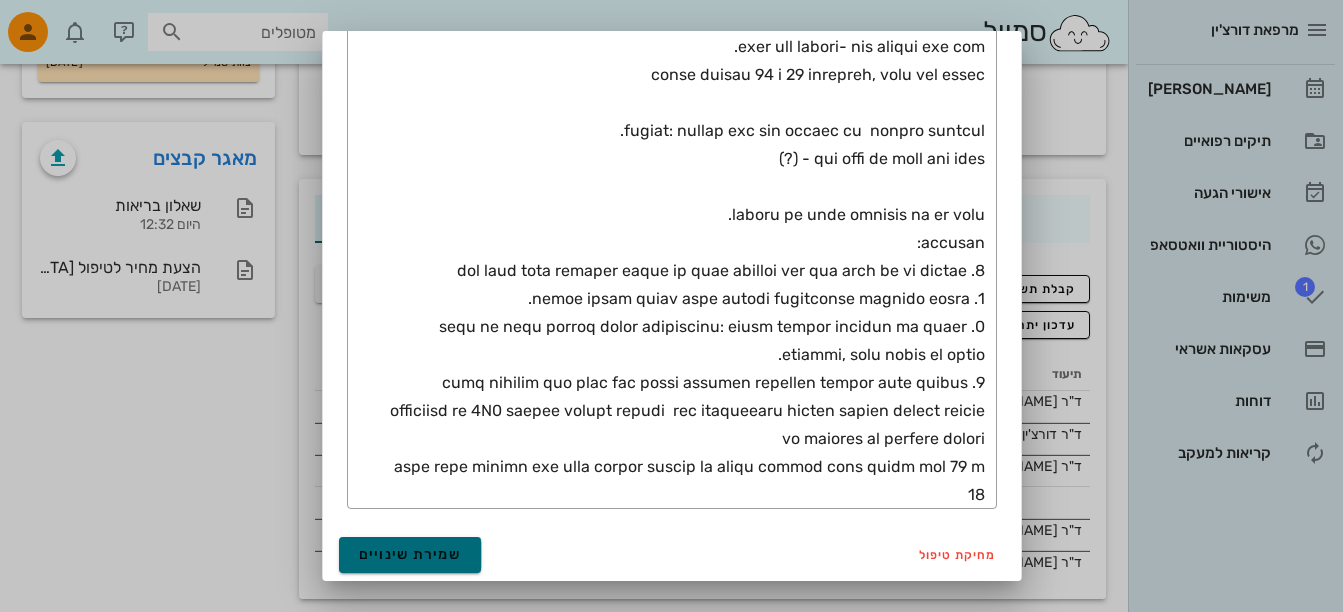 click on "שמירת שינויים" at bounding box center (410, 554) 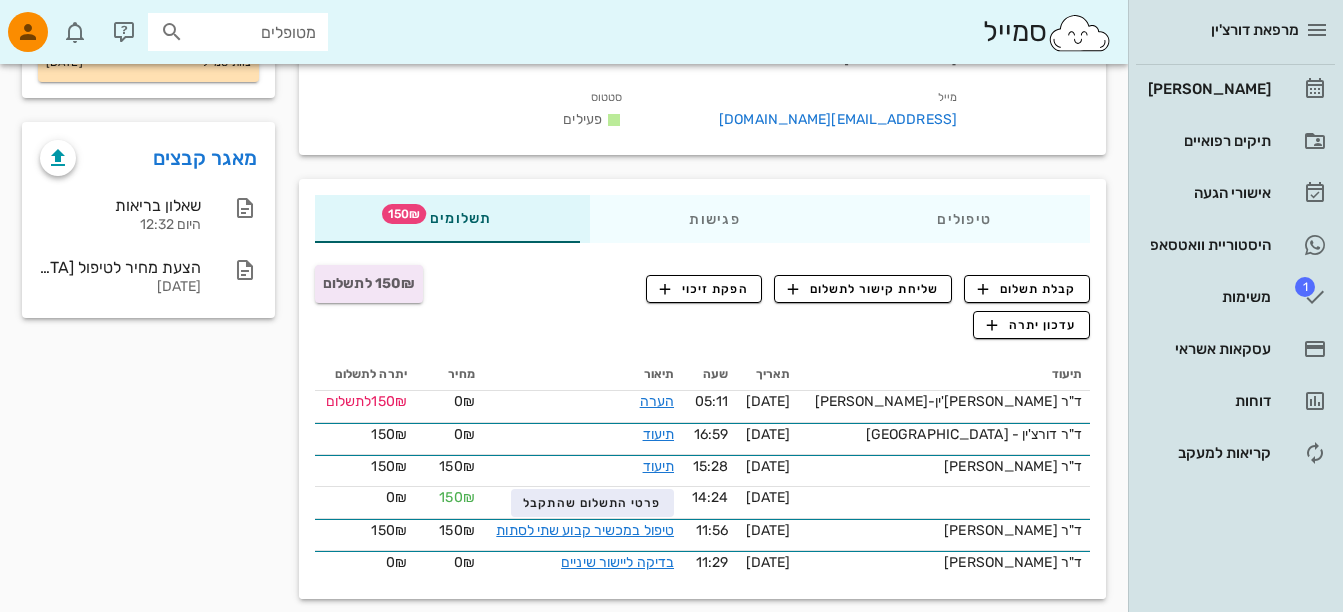 click at bounding box center (172, 32) 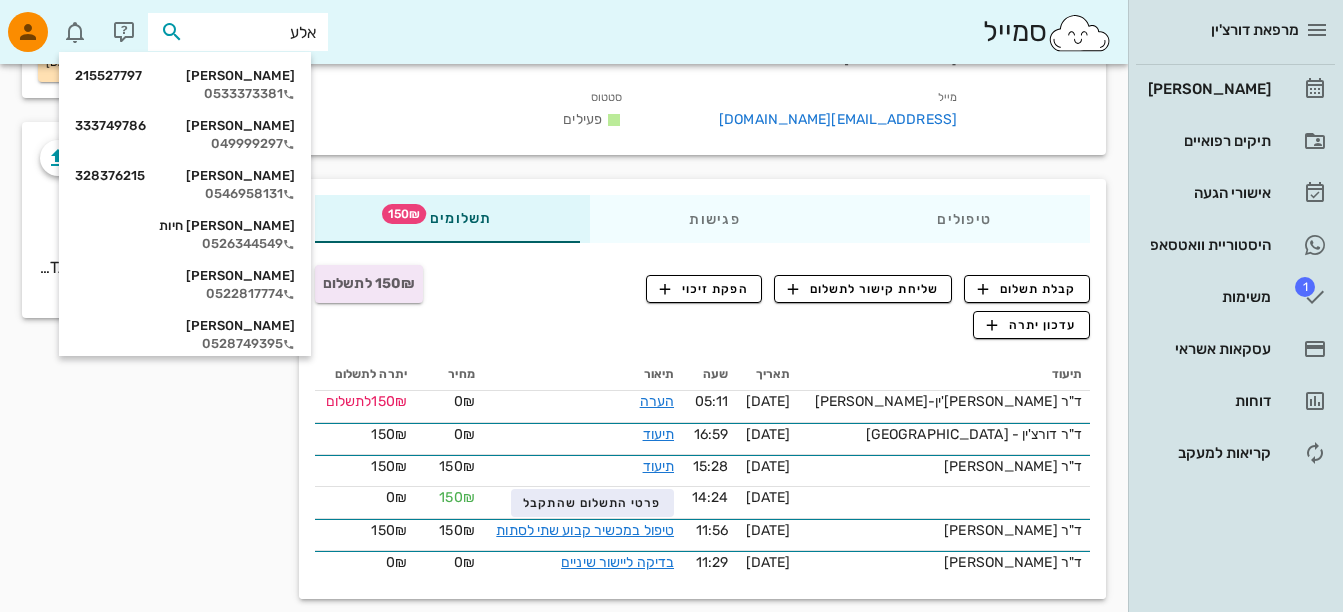 type on "אלעד" 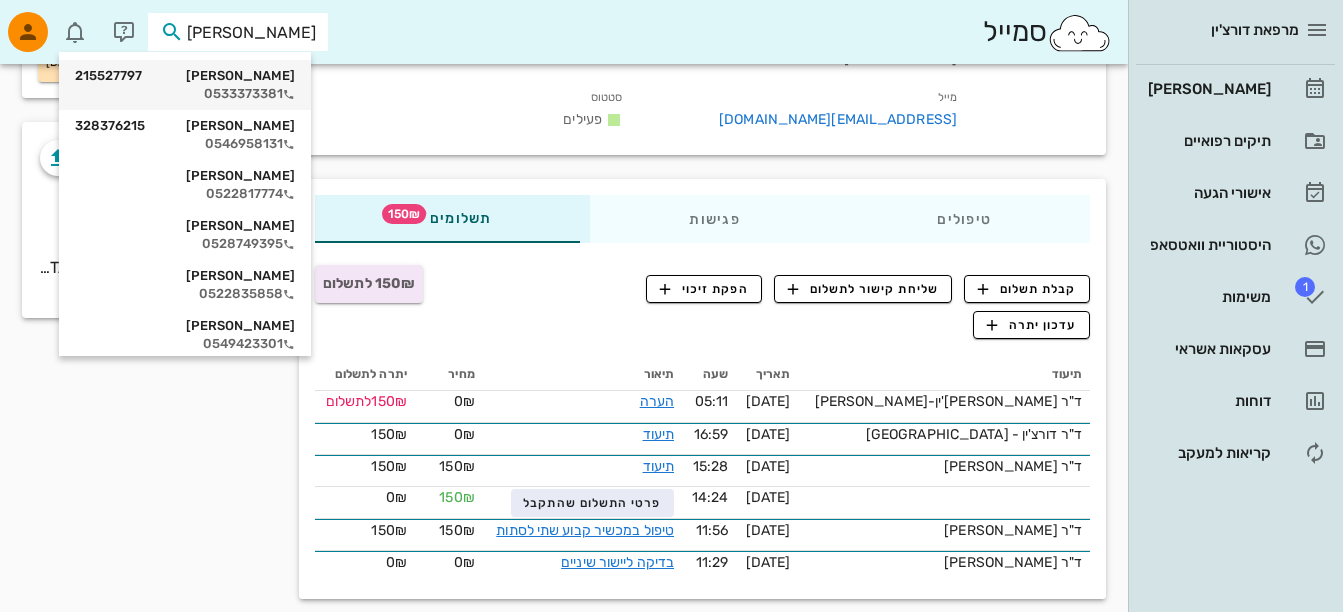 click on "0533373381" at bounding box center (185, 94) 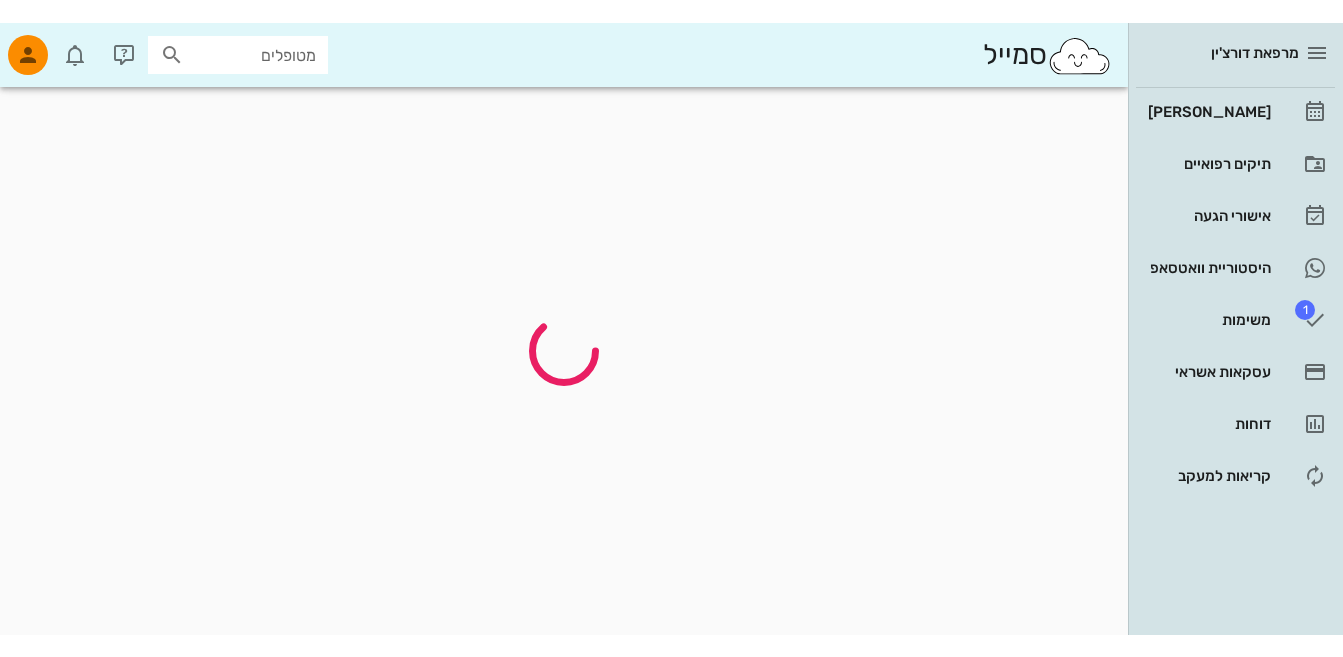 scroll, scrollTop: 0, scrollLeft: 0, axis: both 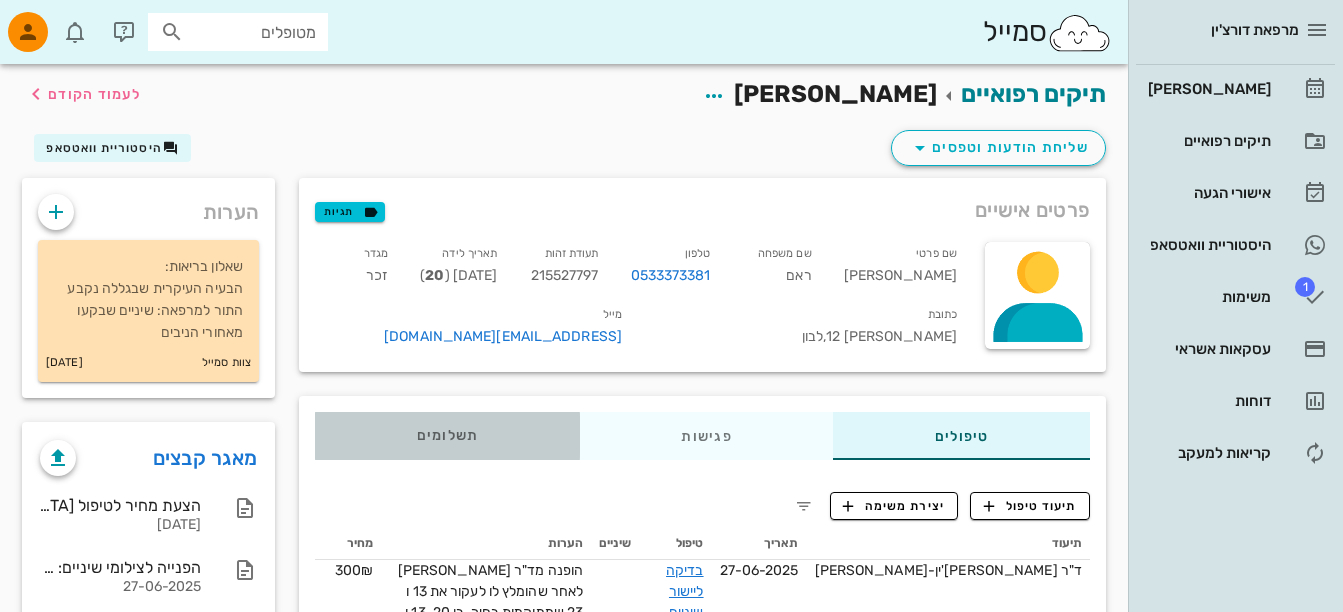 click on "תשלומים
0₪" at bounding box center [448, 436] 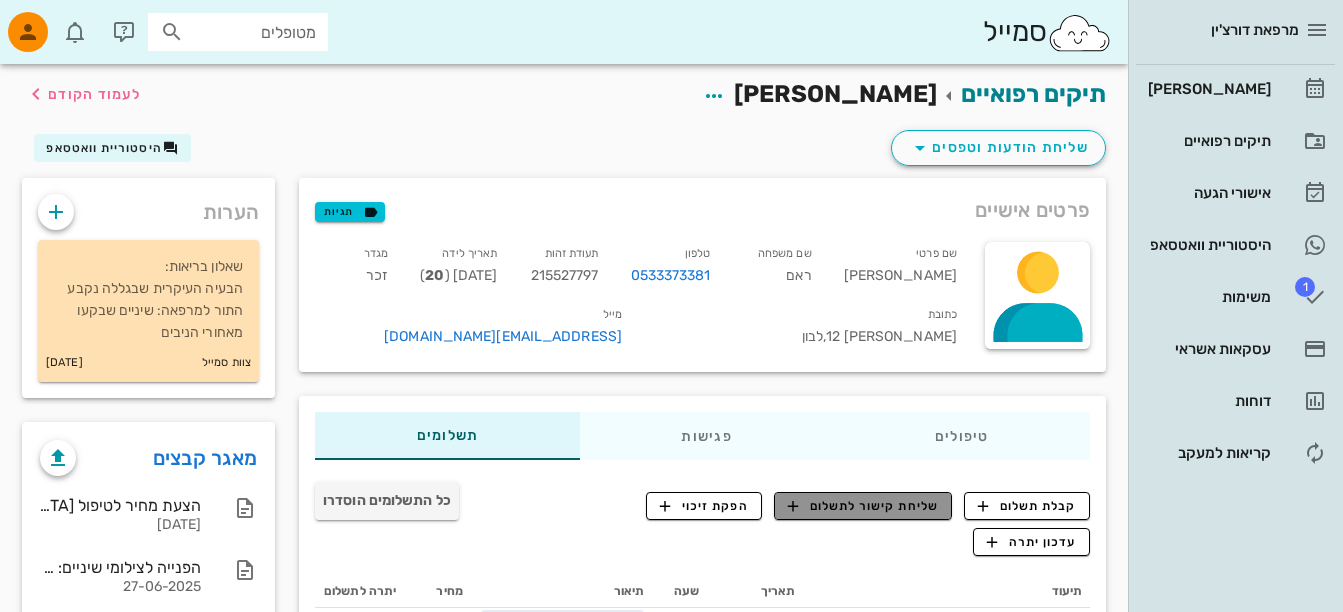 click on "שליחת קישור לתשלום" at bounding box center (863, 506) 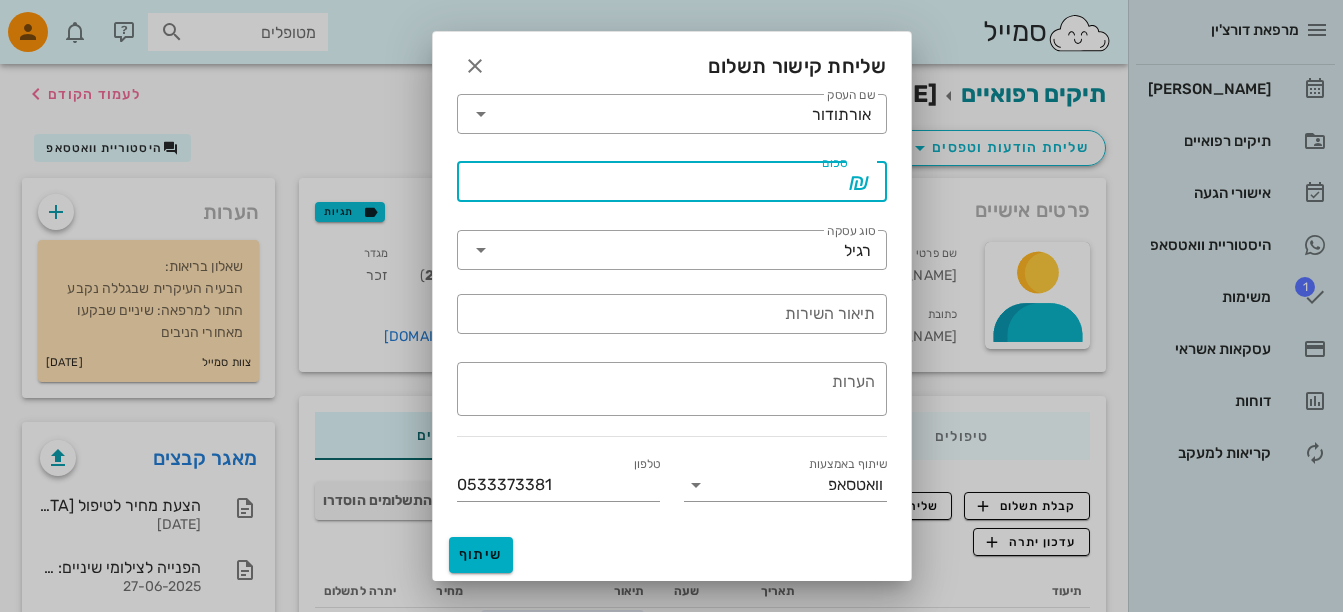click on "סכום" at bounding box center (658, 182) 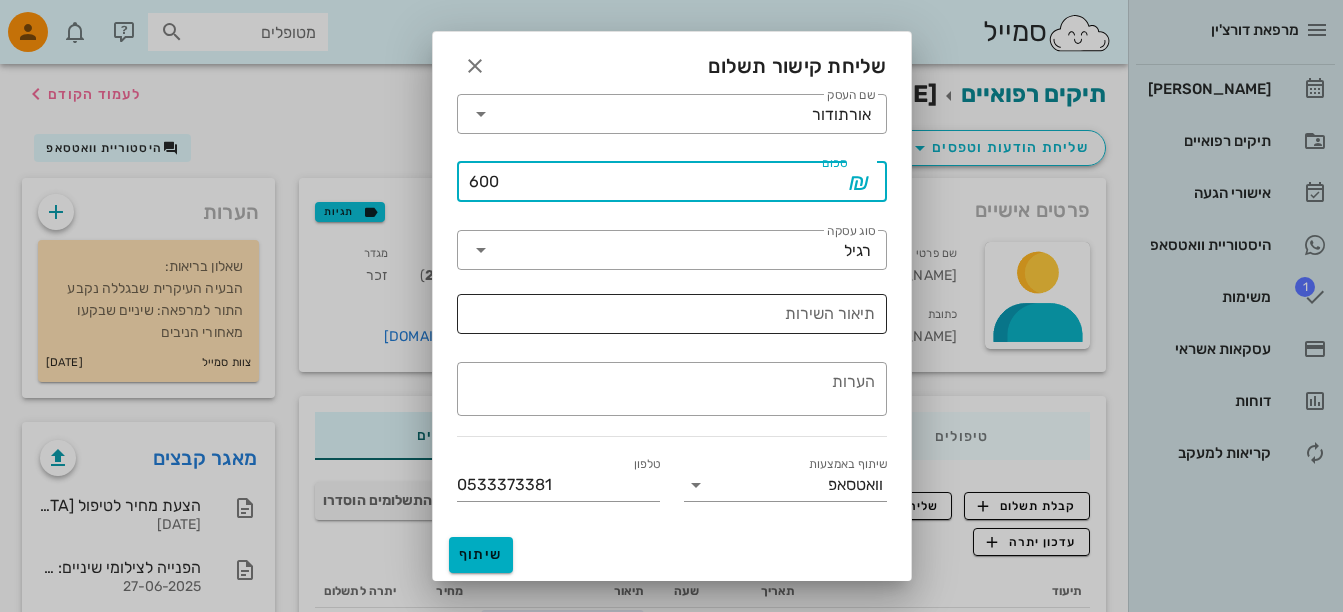 type on "600" 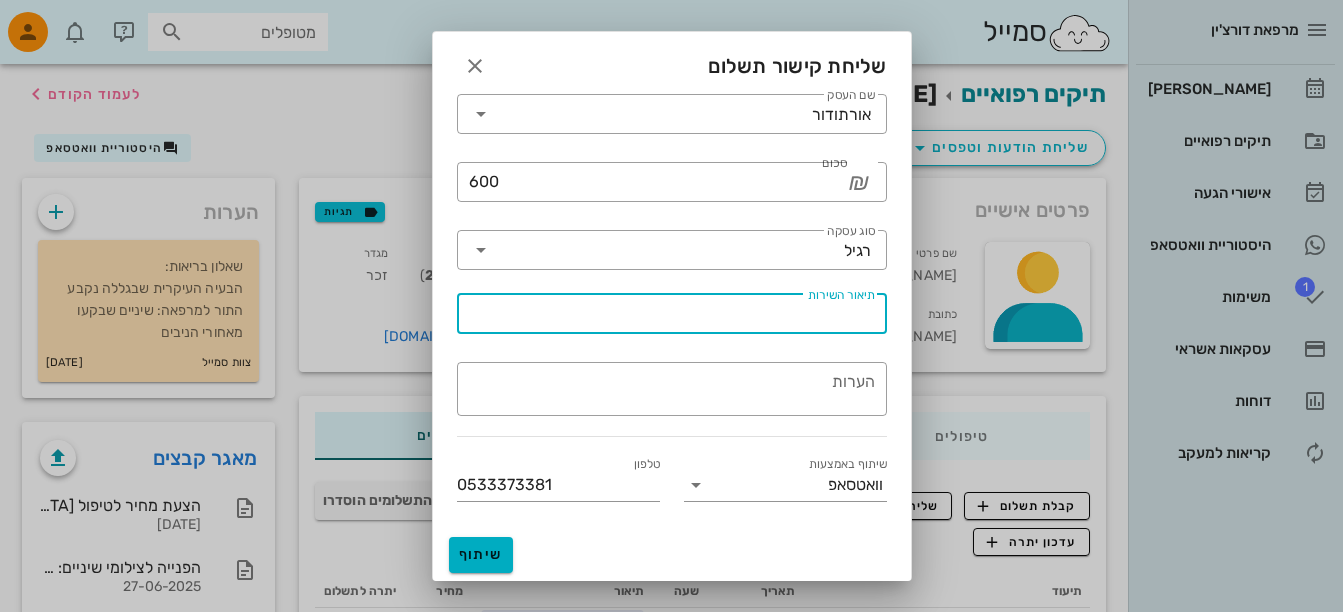 click on "תיאור השירות" at bounding box center (672, 314) 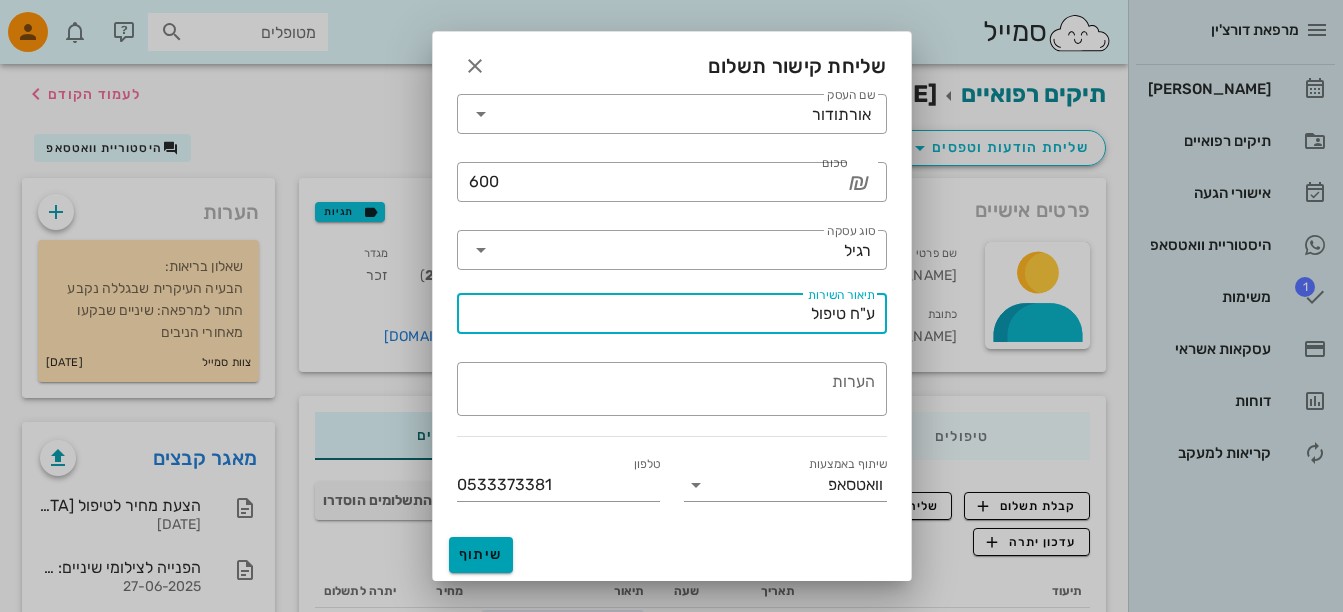 type on "ע"ח טיפול" 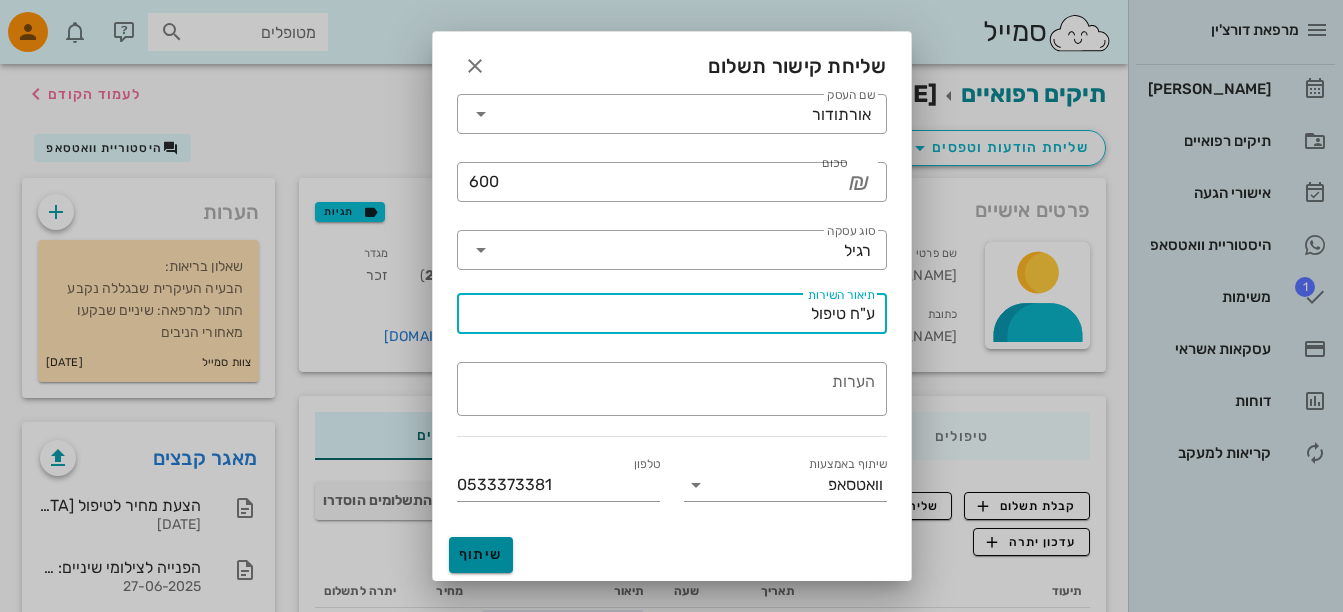 click on "שיתוף" at bounding box center (481, 554) 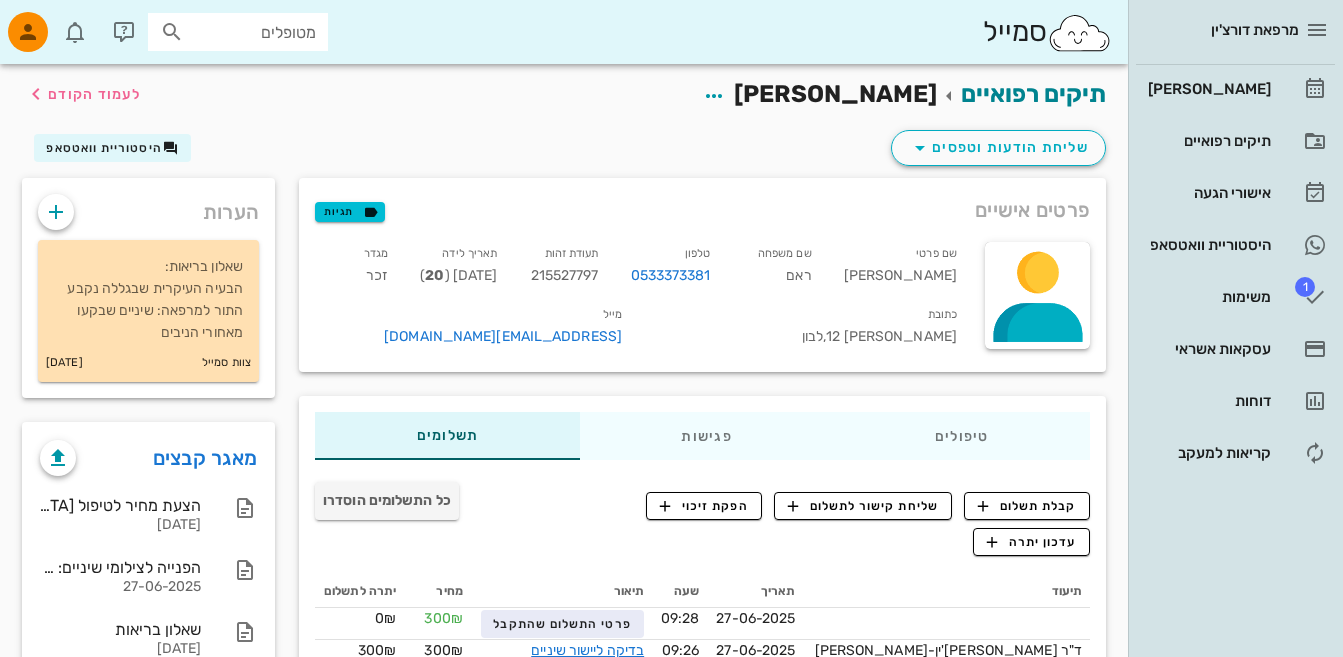 click on "מטופלים" at bounding box center (238, 32) 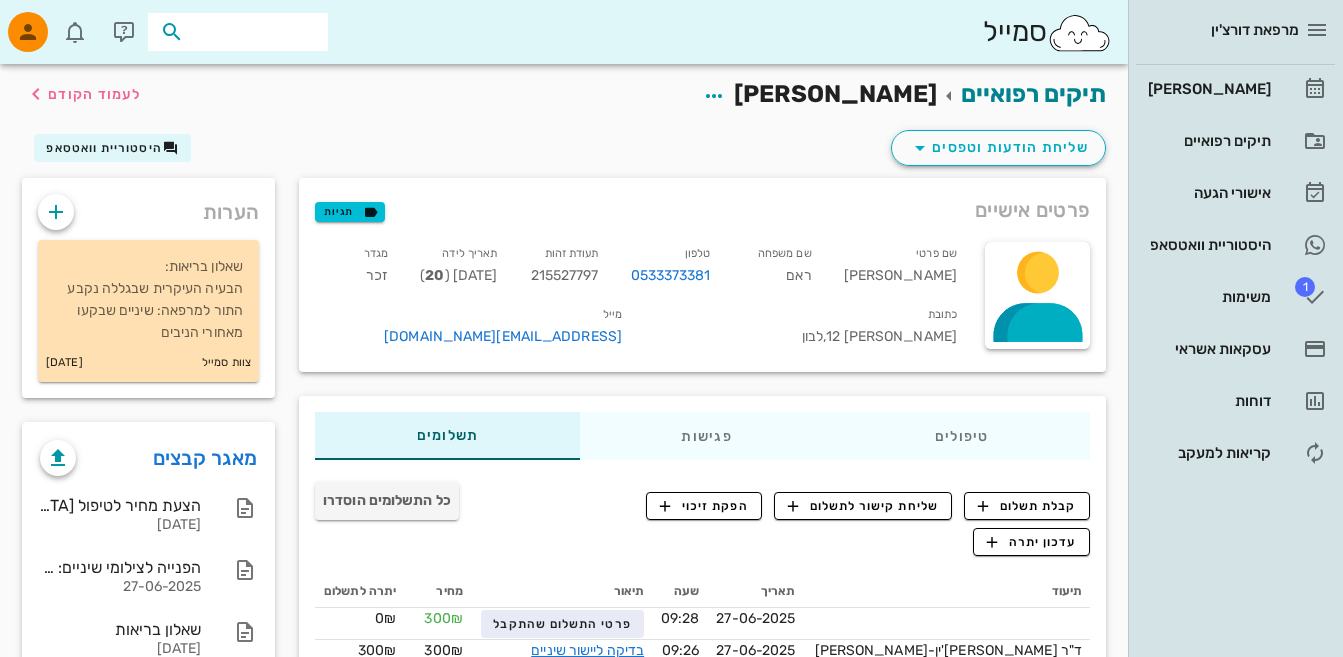click at bounding box center [172, 32] 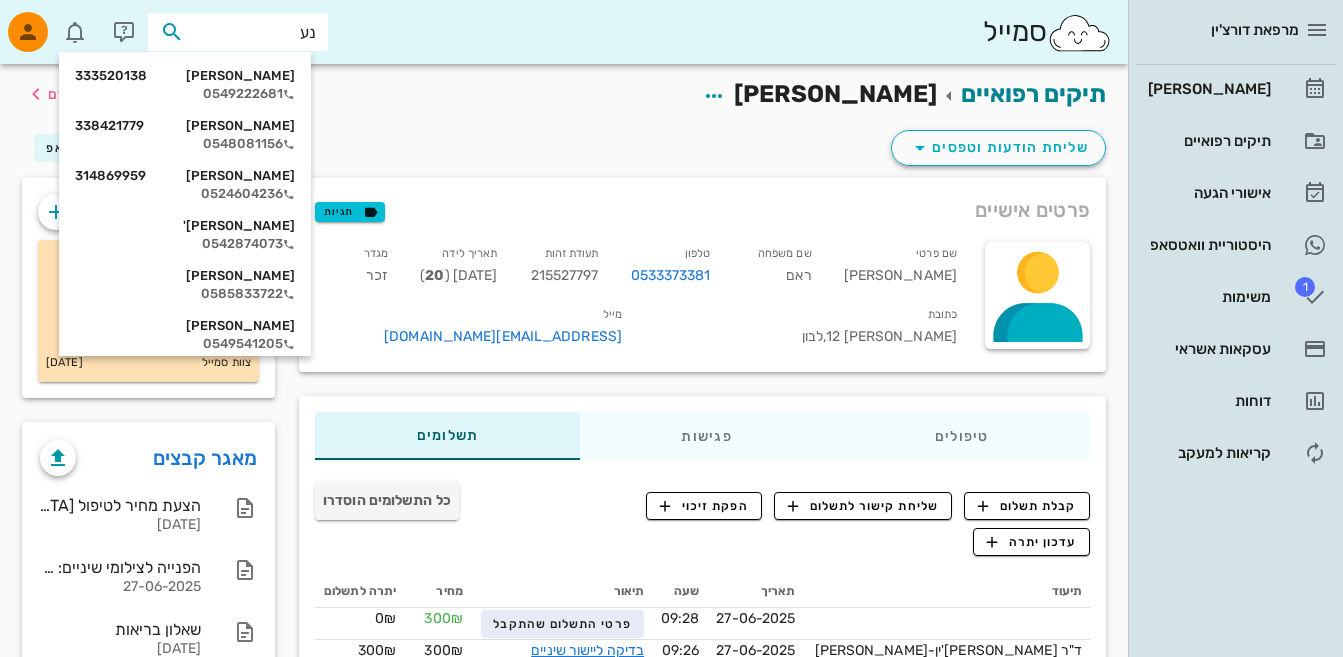 type on "נעי" 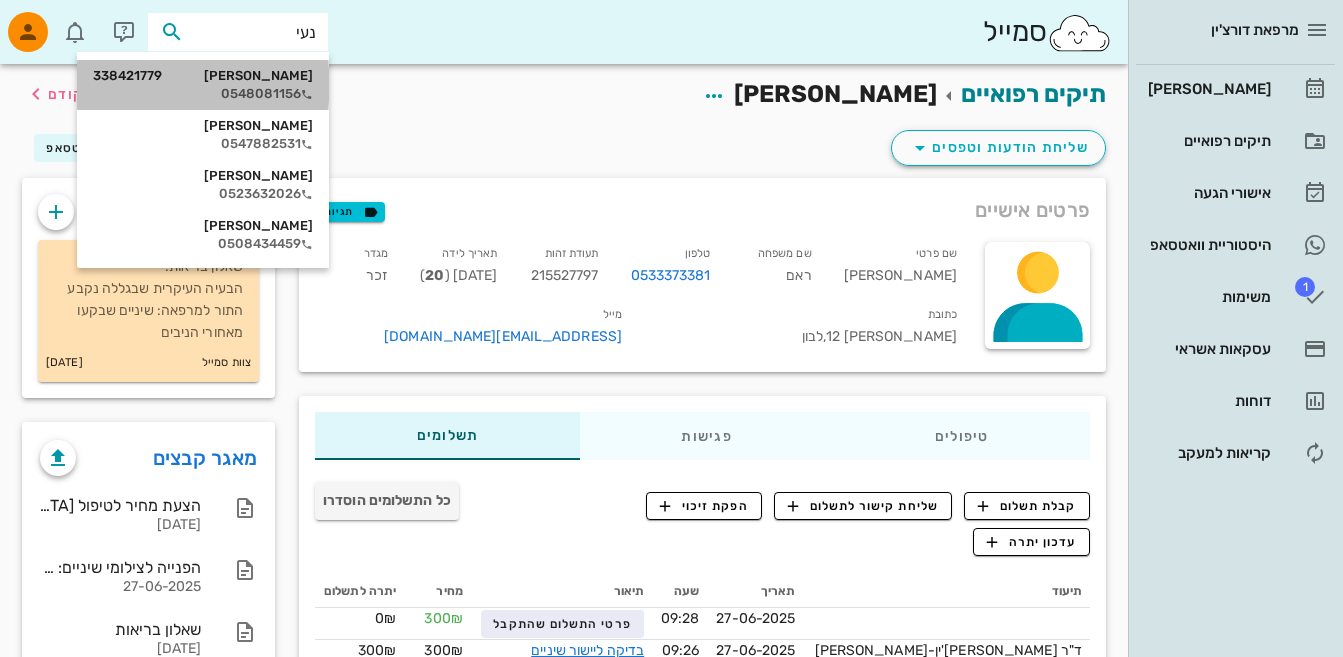 click on "עומר נעים  338421779
0548081156" at bounding box center (203, 85) 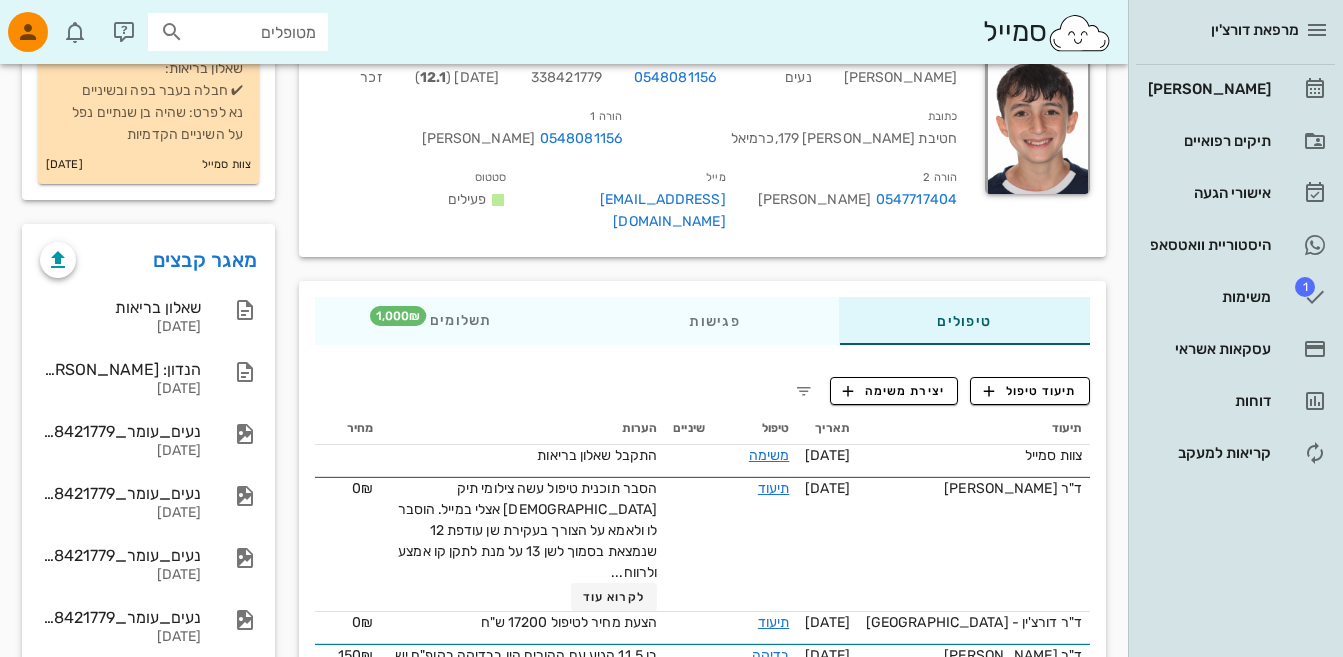 scroll, scrollTop: 289, scrollLeft: 0, axis: vertical 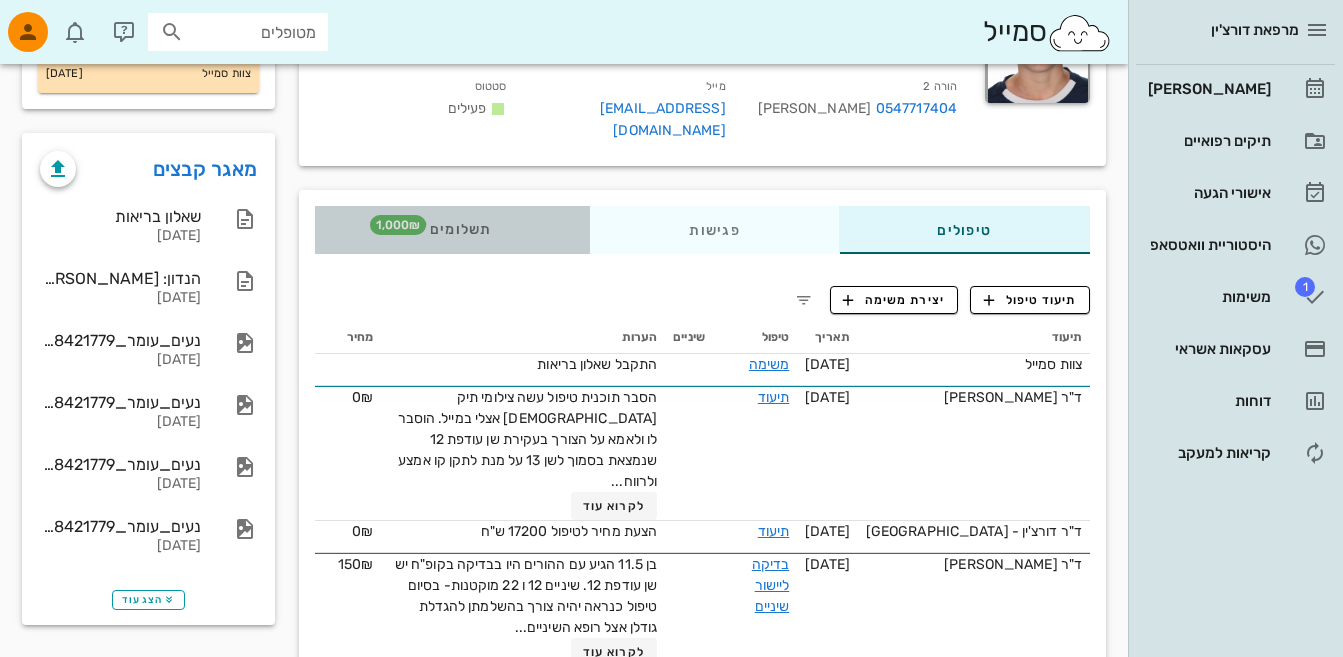 click on "תשלומים
1,000₪" at bounding box center (453, 230) 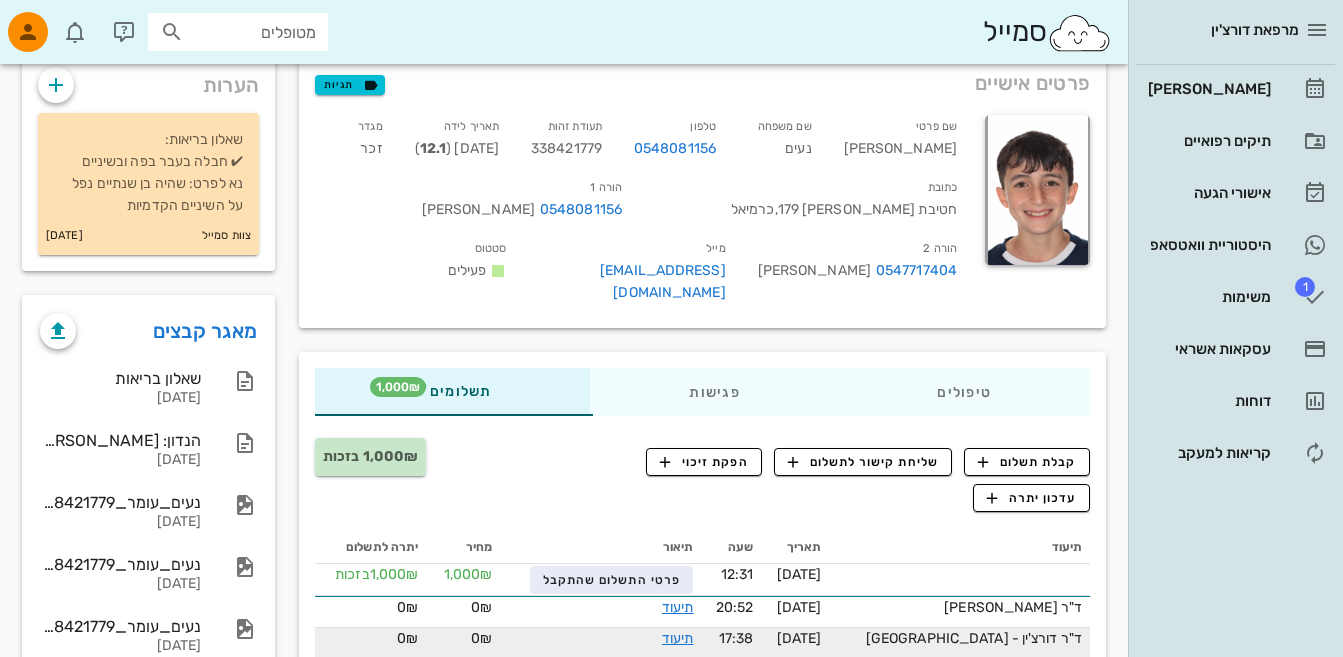 scroll, scrollTop: 0, scrollLeft: 0, axis: both 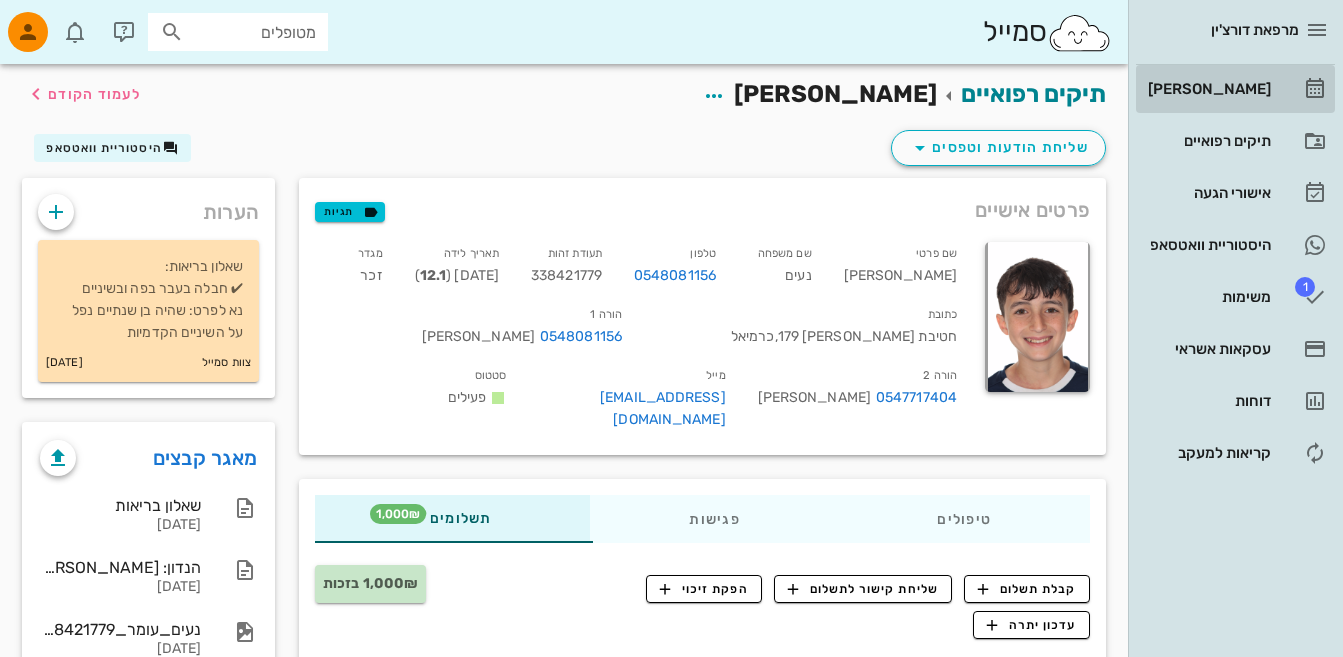 click on "[PERSON_NAME]" at bounding box center (1207, 89) 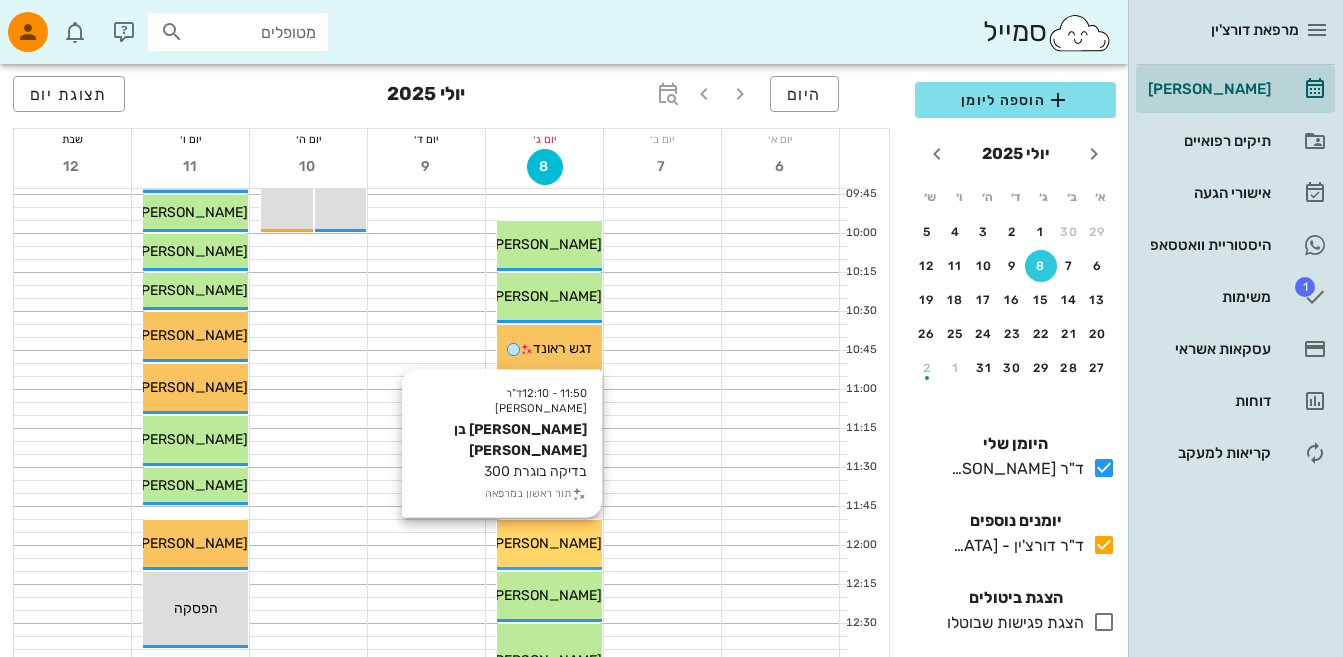 scroll, scrollTop: 600, scrollLeft: 0, axis: vertical 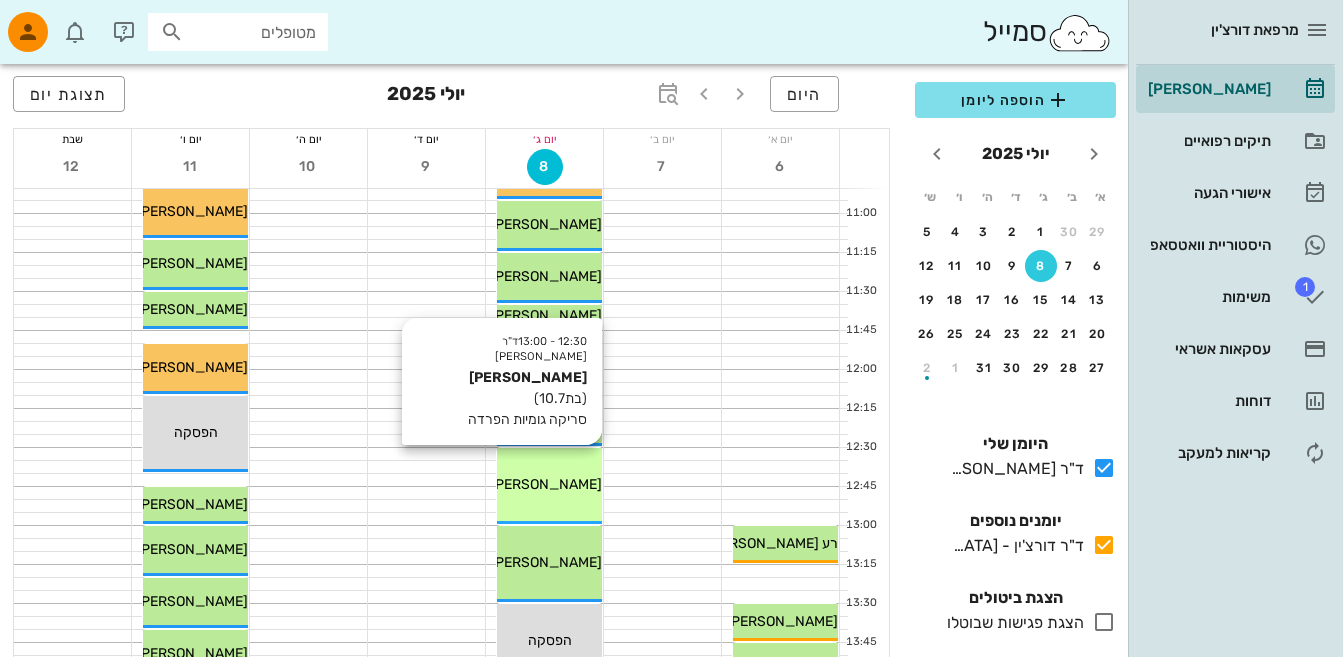 click on "12:30
- 13:00
ד"ר דורצ'ין - כרמיאל
ליבי
נחמיה
(בת
10.7 )
סריקה גומיות הפרדה
ליבי נחמיה" at bounding box center (549, 486) 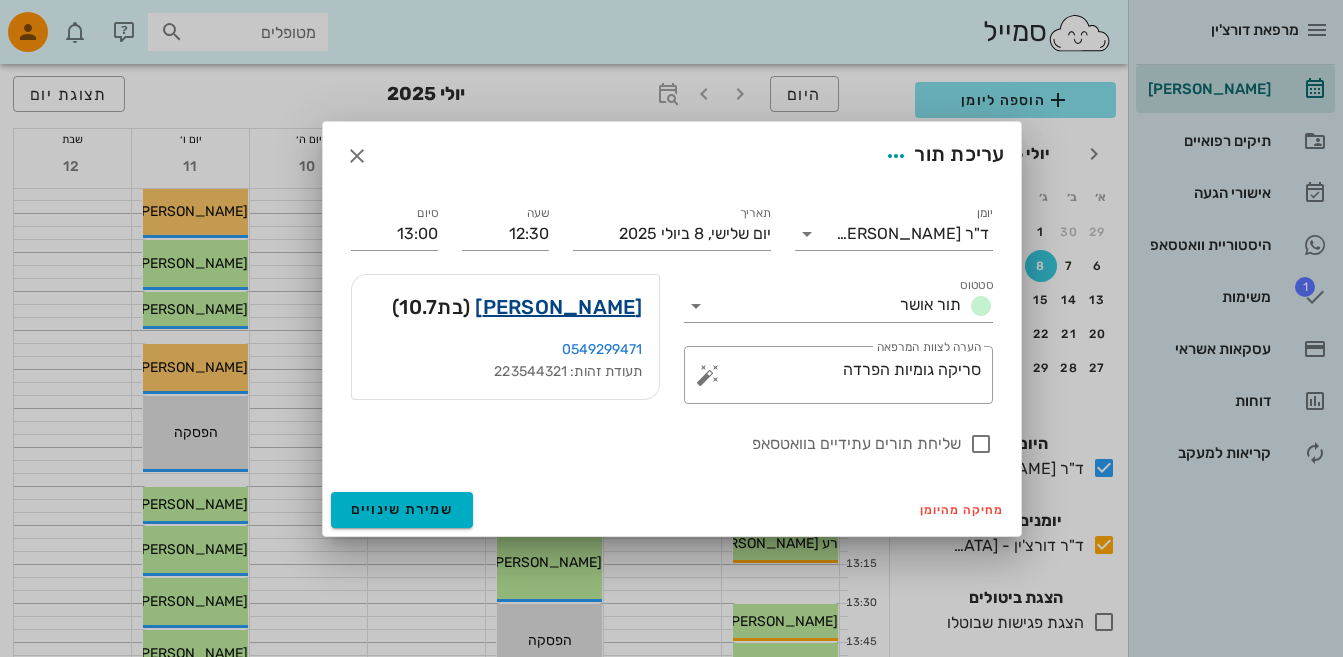 click on "ליבי
נחמיה" at bounding box center [558, 307] 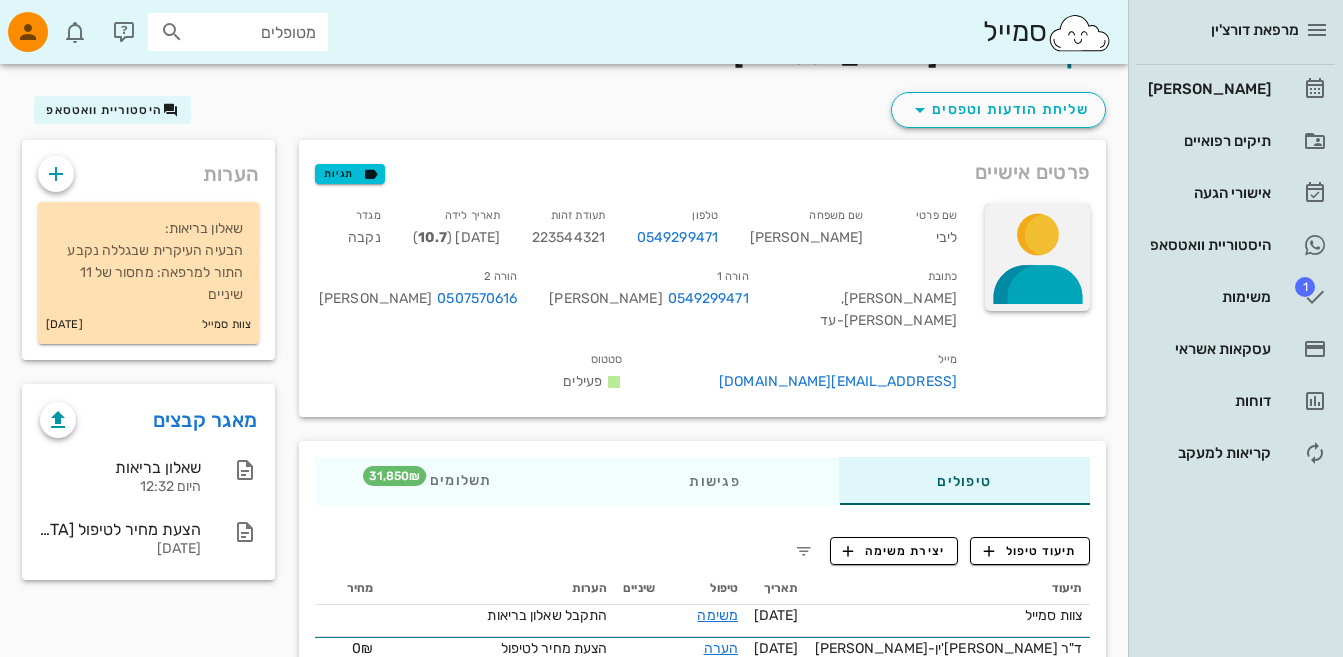 scroll, scrollTop: 0, scrollLeft: 0, axis: both 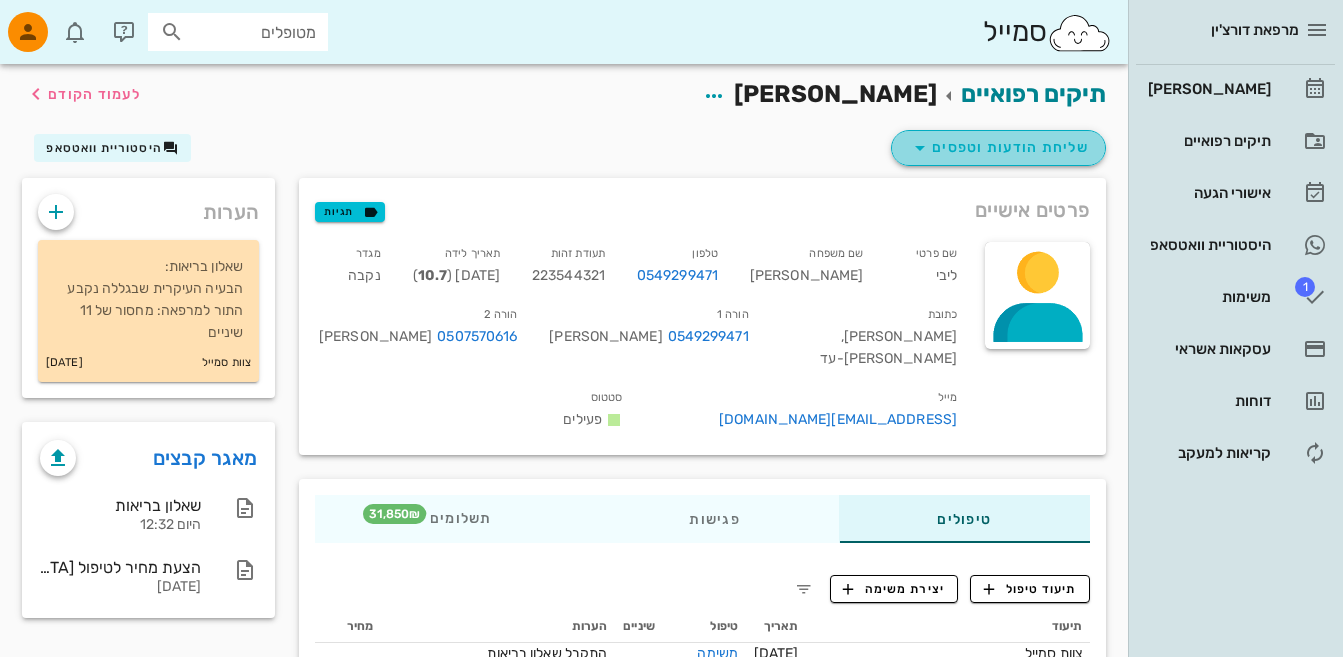 click at bounding box center (920, 148) 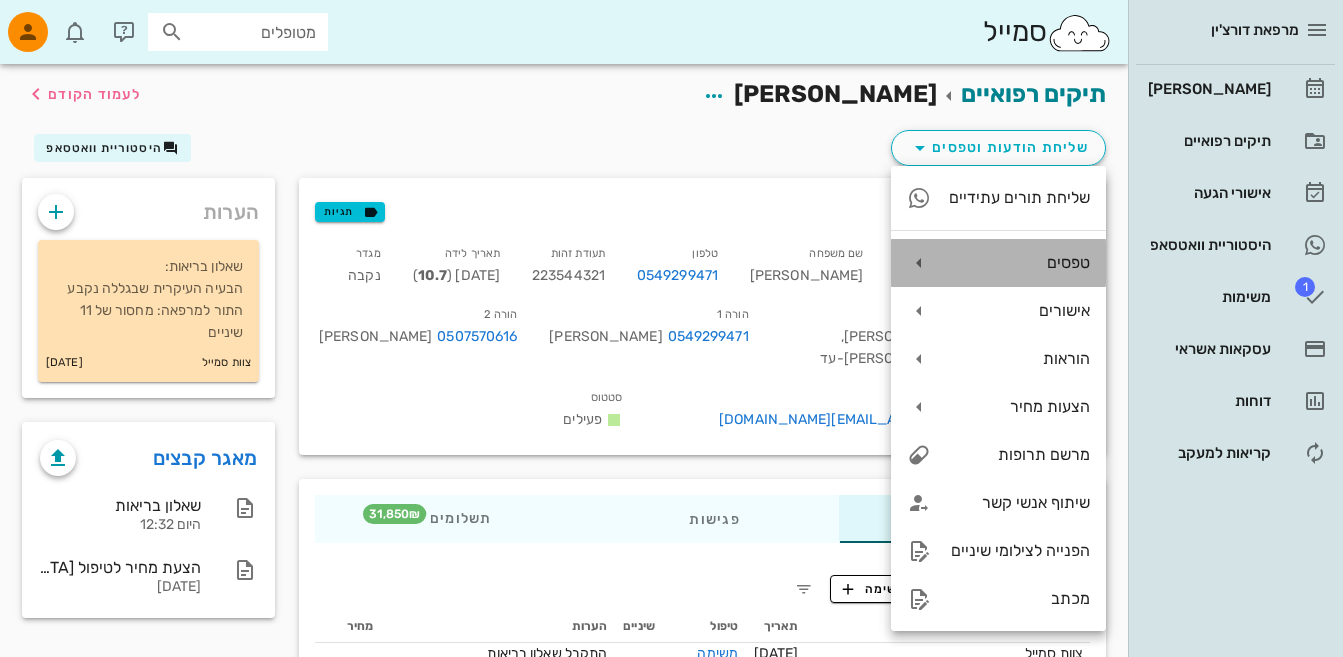click at bounding box center (919, 263) 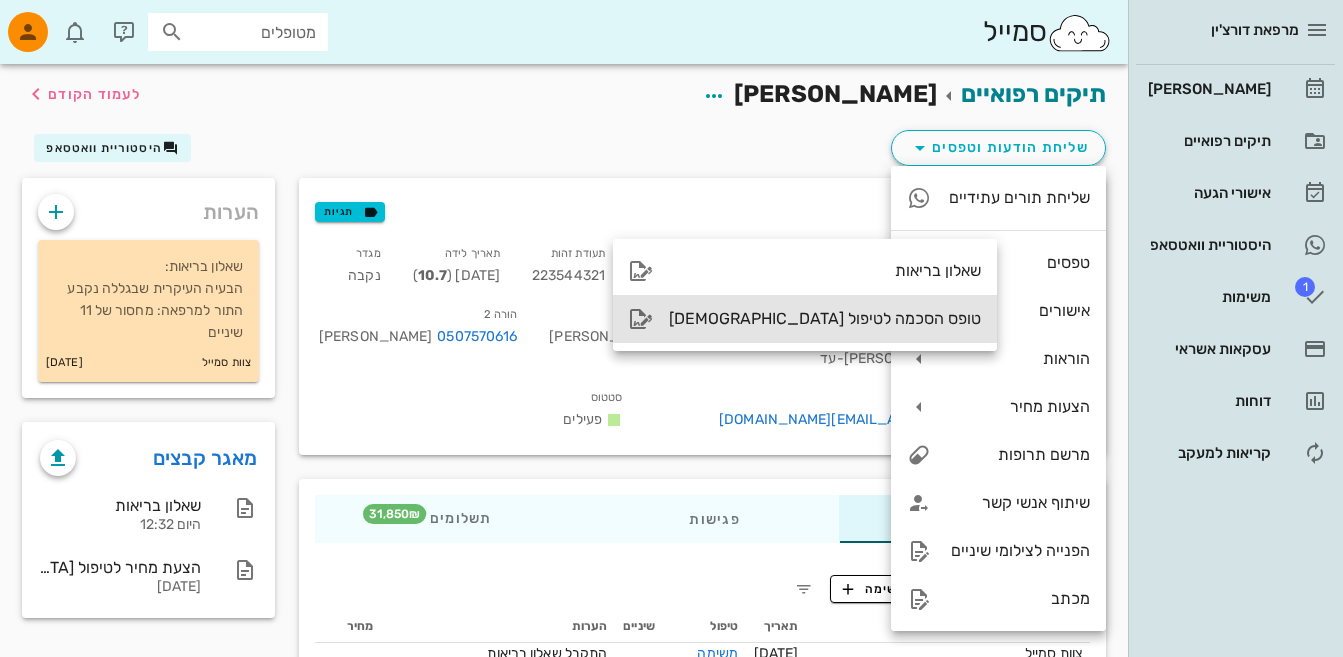 click on "טופס הסכמה לטיפול [DEMOGRAPHIC_DATA]" at bounding box center (825, 318) 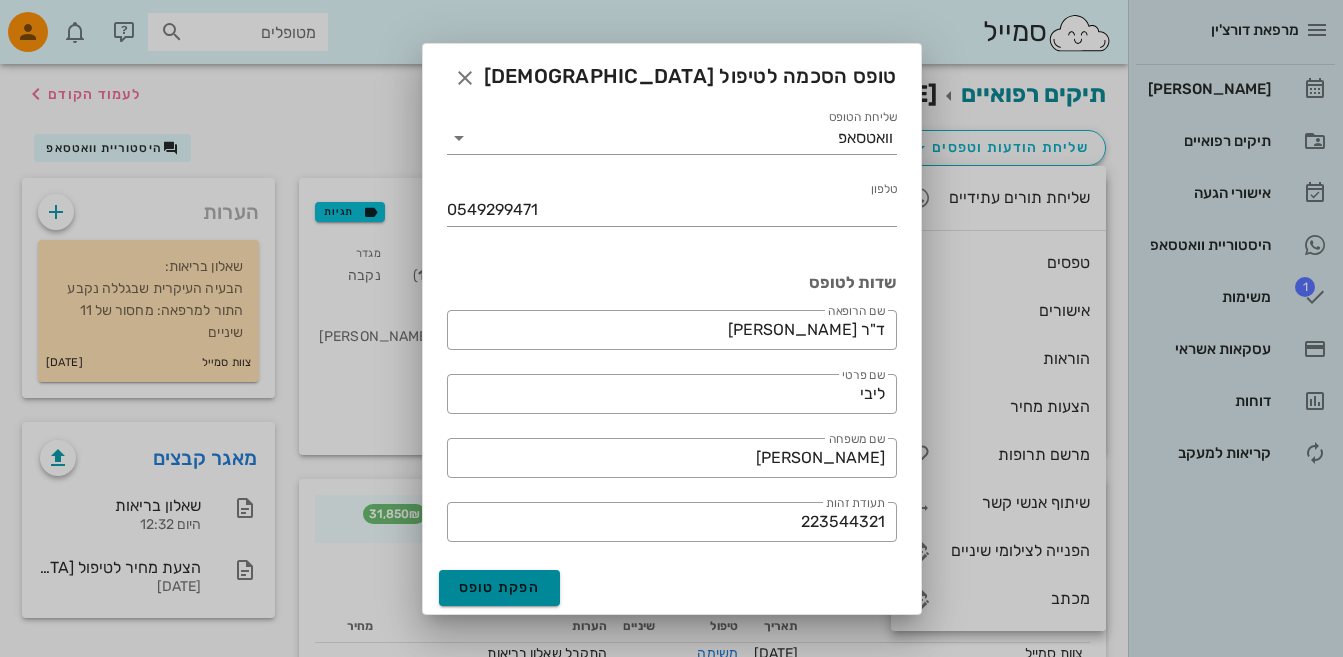 click on "הפקת טופס" at bounding box center [500, 587] 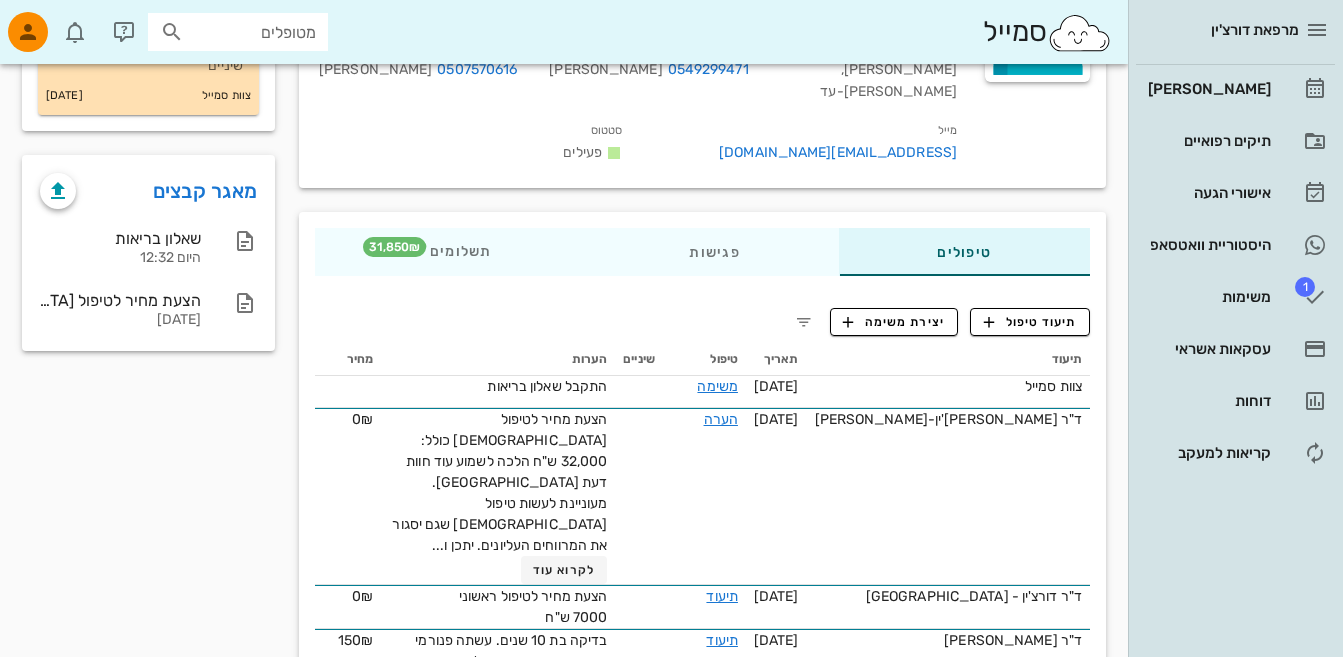 scroll, scrollTop: 265, scrollLeft: 0, axis: vertical 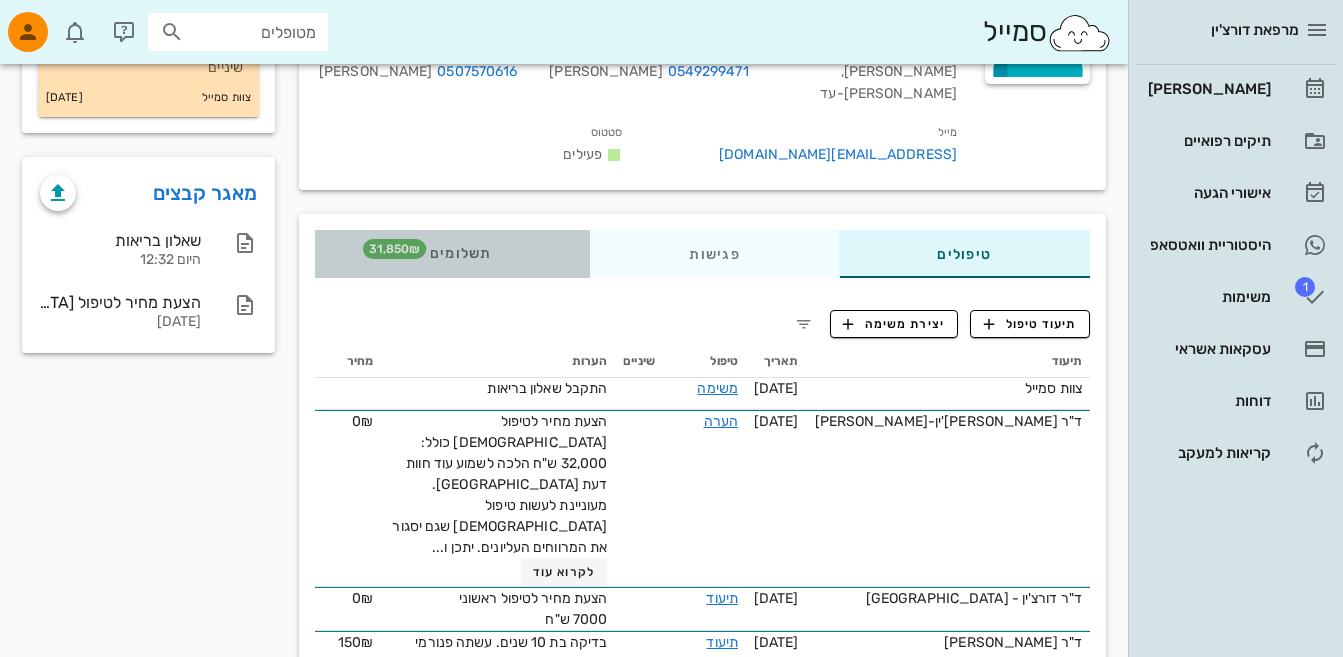 click on "תשלומים
31,850₪" at bounding box center [453, 254] 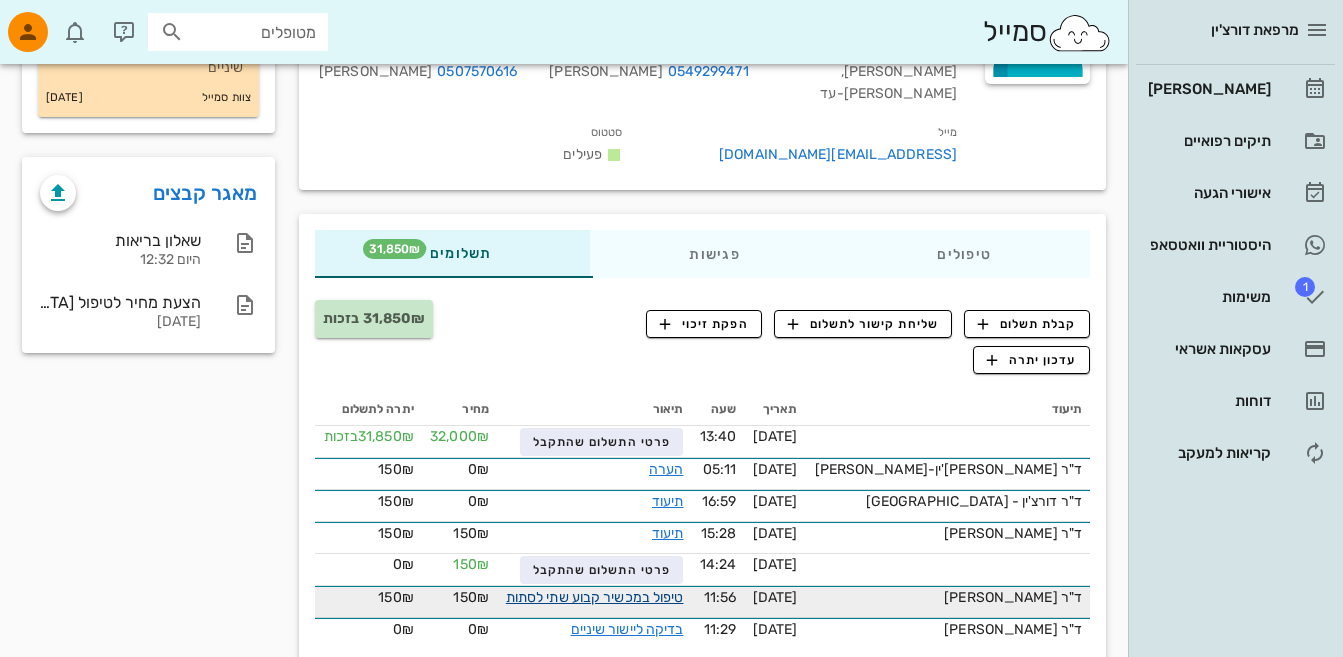 click on "טיפול במכשיר קבוע שתי לסתות" at bounding box center (595, 597) 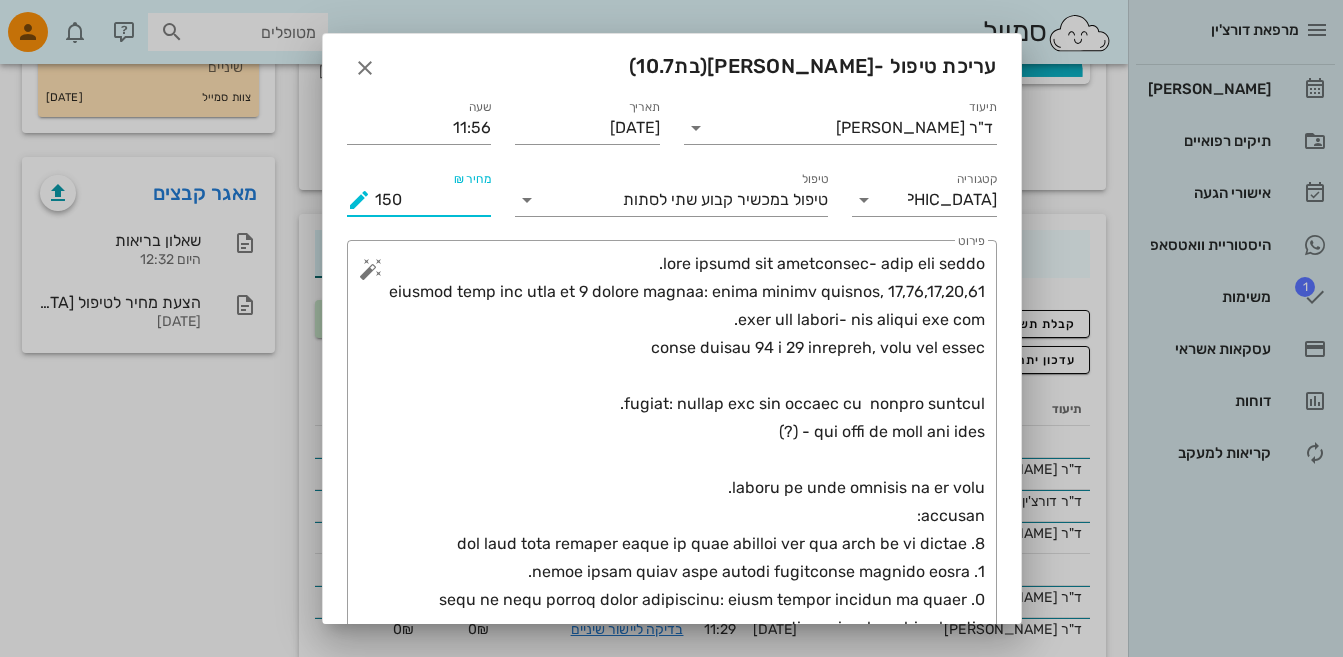 drag, startPoint x: 415, startPoint y: 201, endPoint x: 195, endPoint y: 231, distance: 222.03603 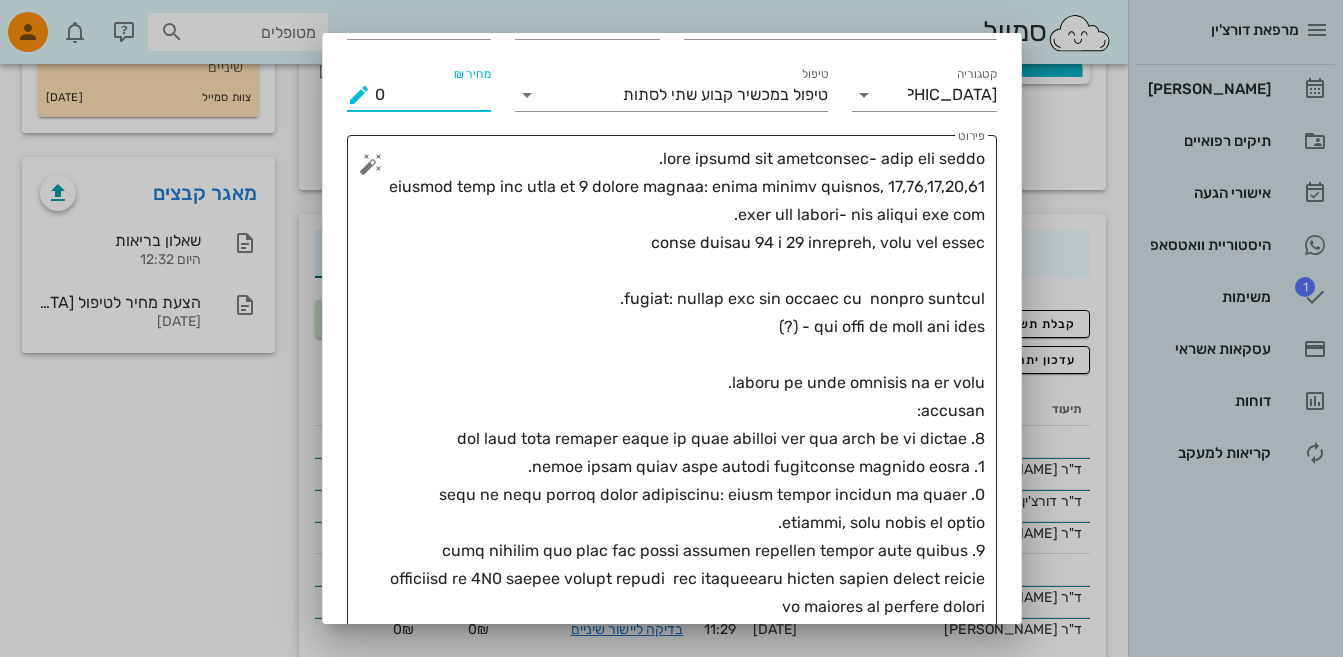 scroll, scrollTop: 203, scrollLeft: 0, axis: vertical 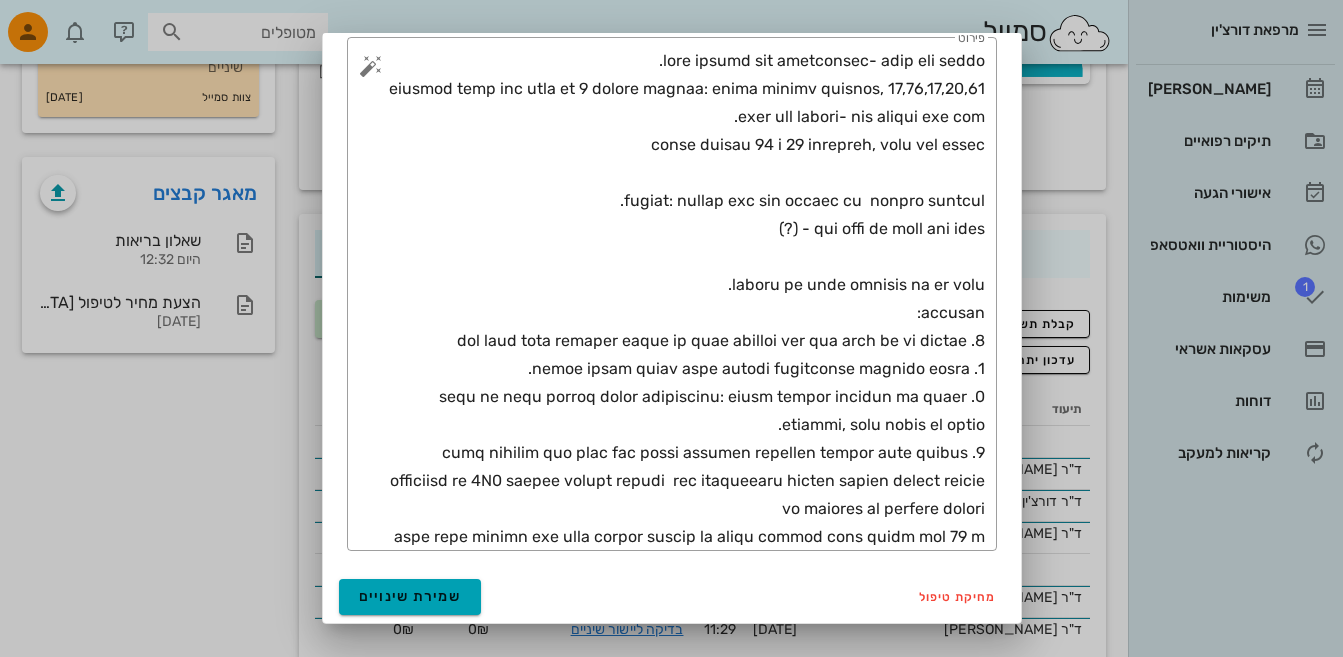 type on "0" 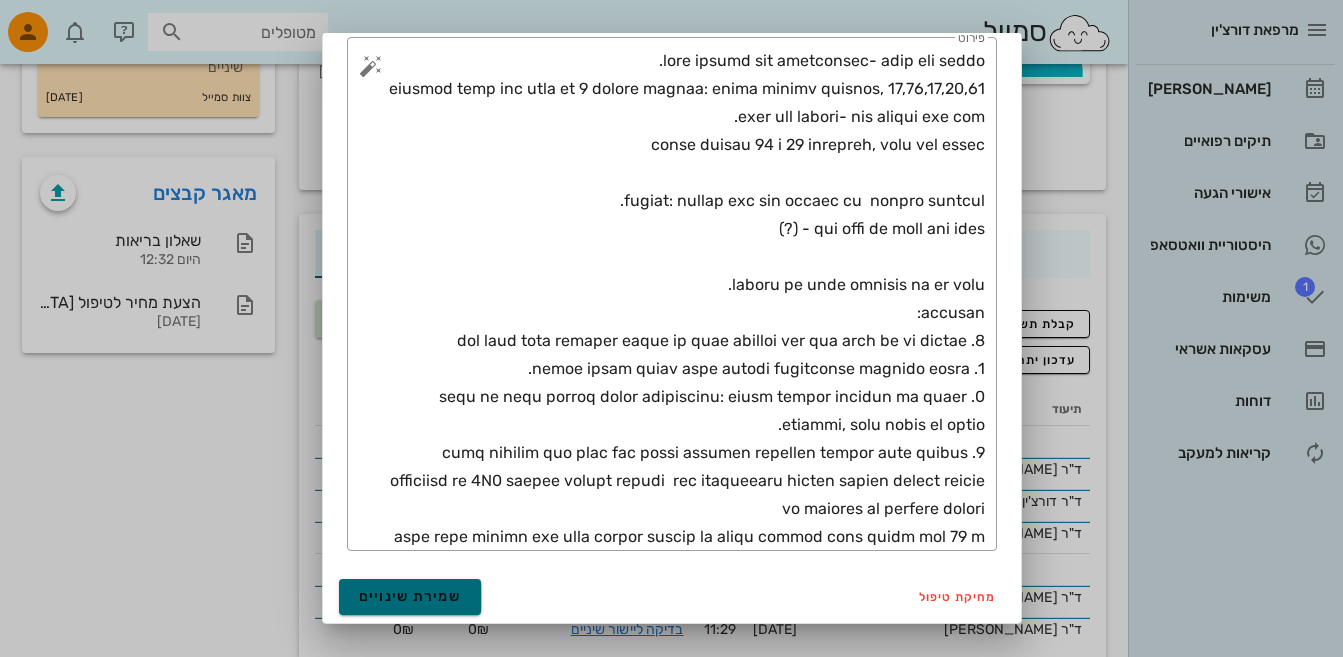 click on "שמירת שינויים" at bounding box center [410, 596] 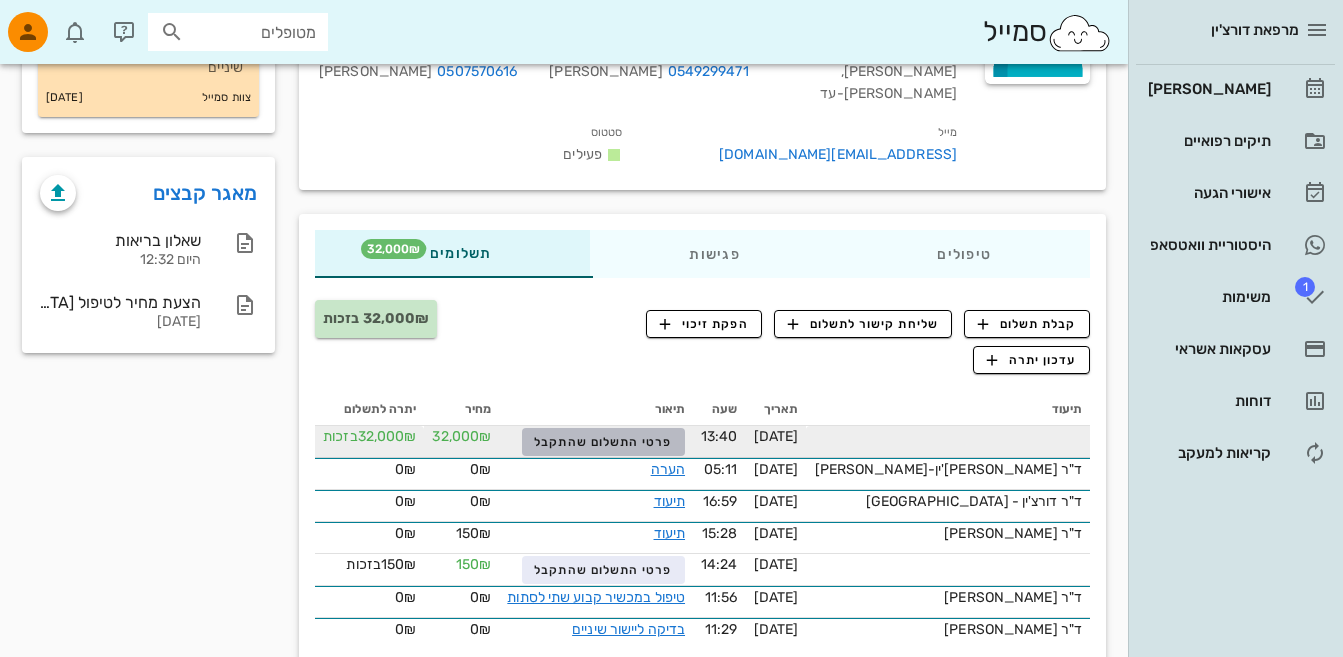 click on "פרטי התשלום שהתקבל" at bounding box center [603, 442] 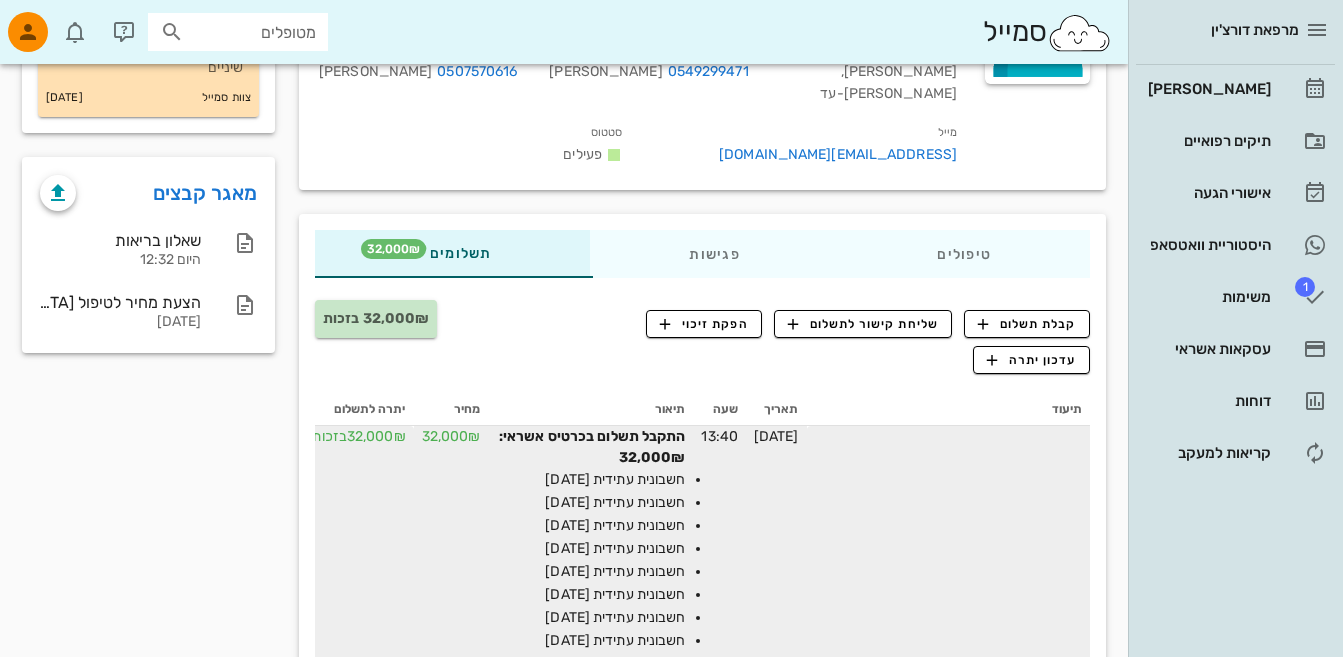 scroll, scrollTop: 794, scrollLeft: 0, axis: vertical 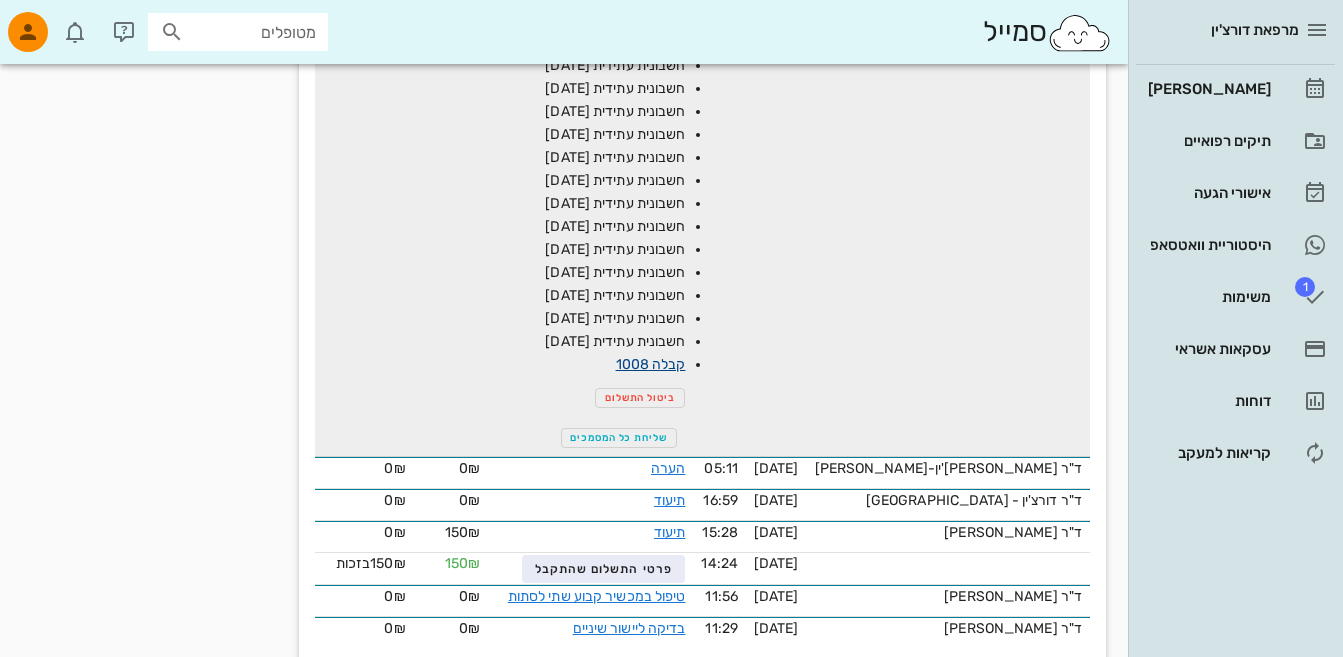 click on "קבלה
1008" at bounding box center [651, 364] 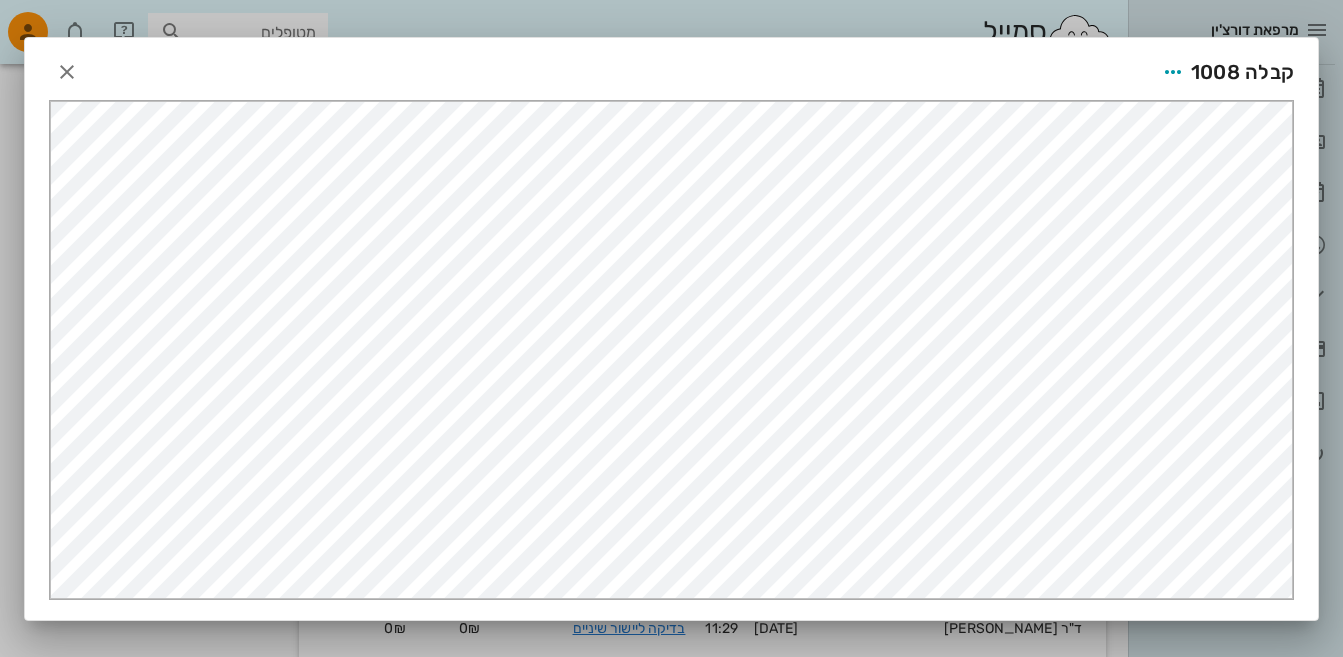 scroll, scrollTop: 0, scrollLeft: 0, axis: both 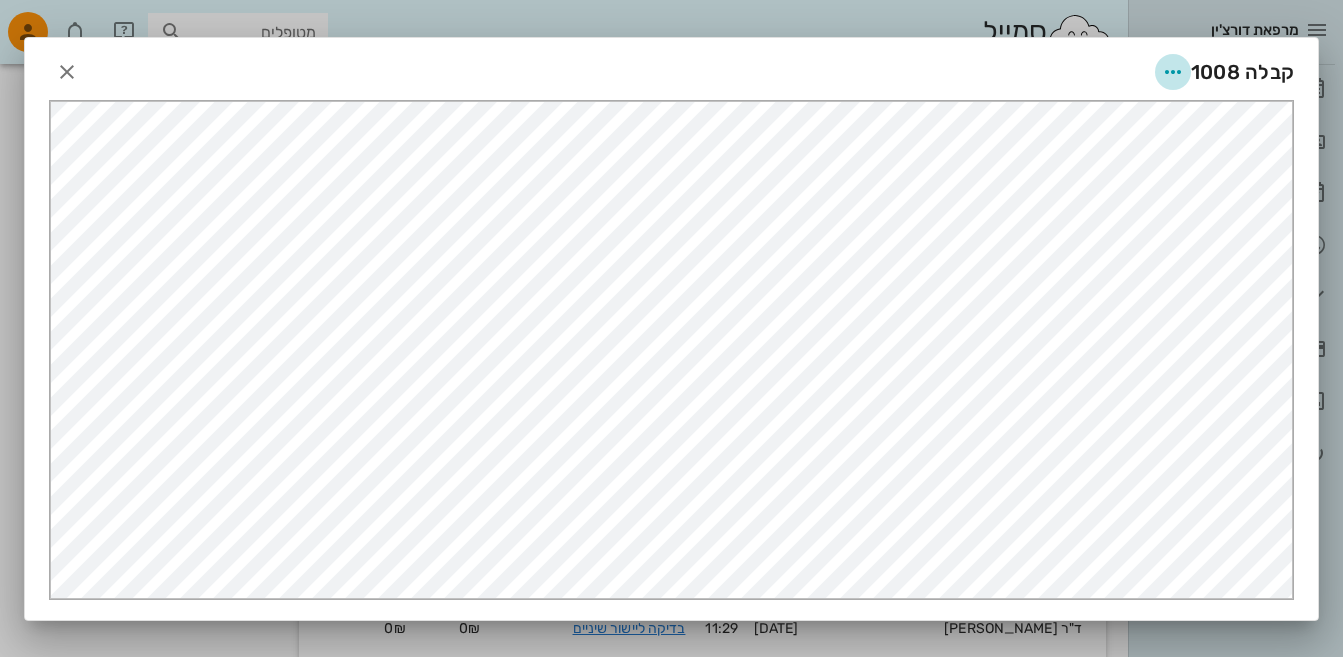 click at bounding box center (1173, 72) 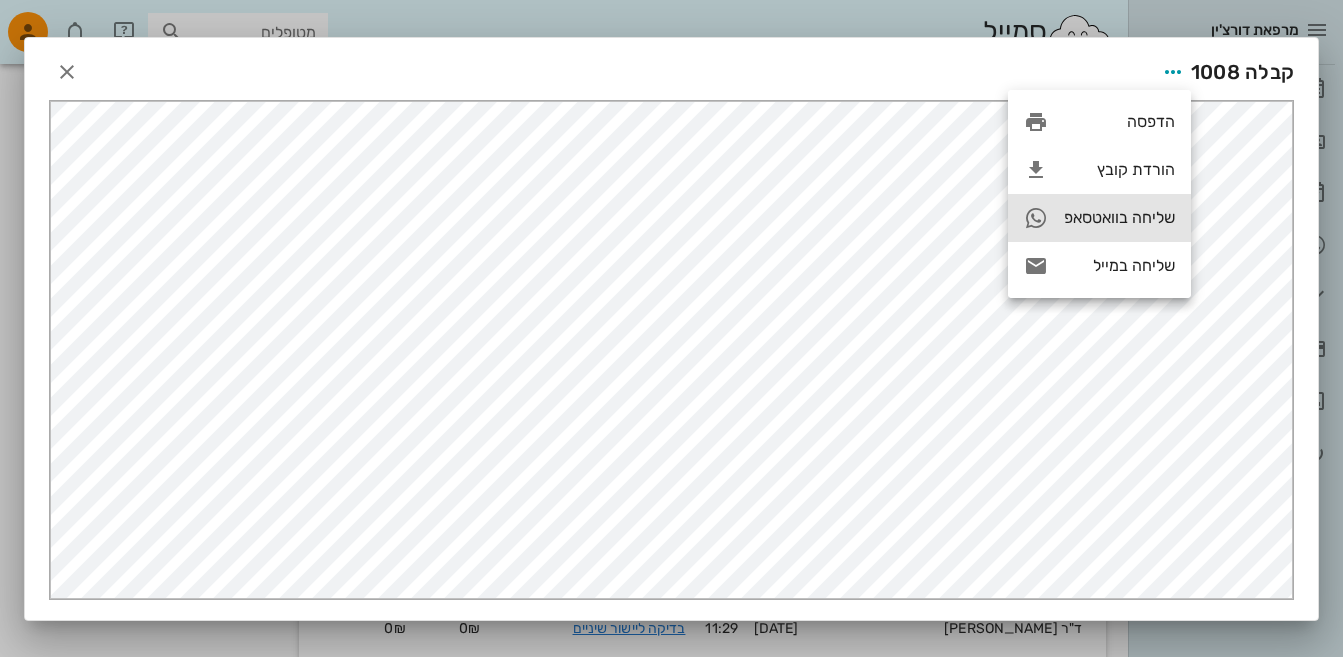 click on "שליחה בוואטסאפ" at bounding box center (1119, 217) 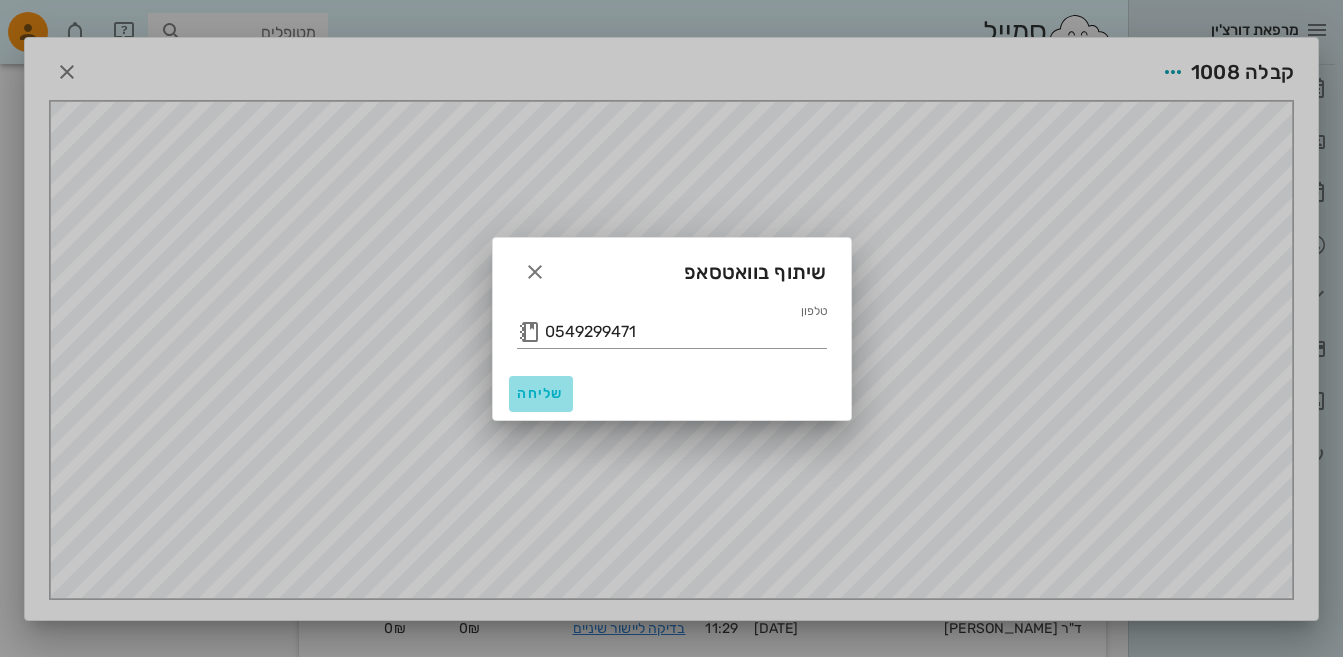click on "שליחה" at bounding box center [541, 393] 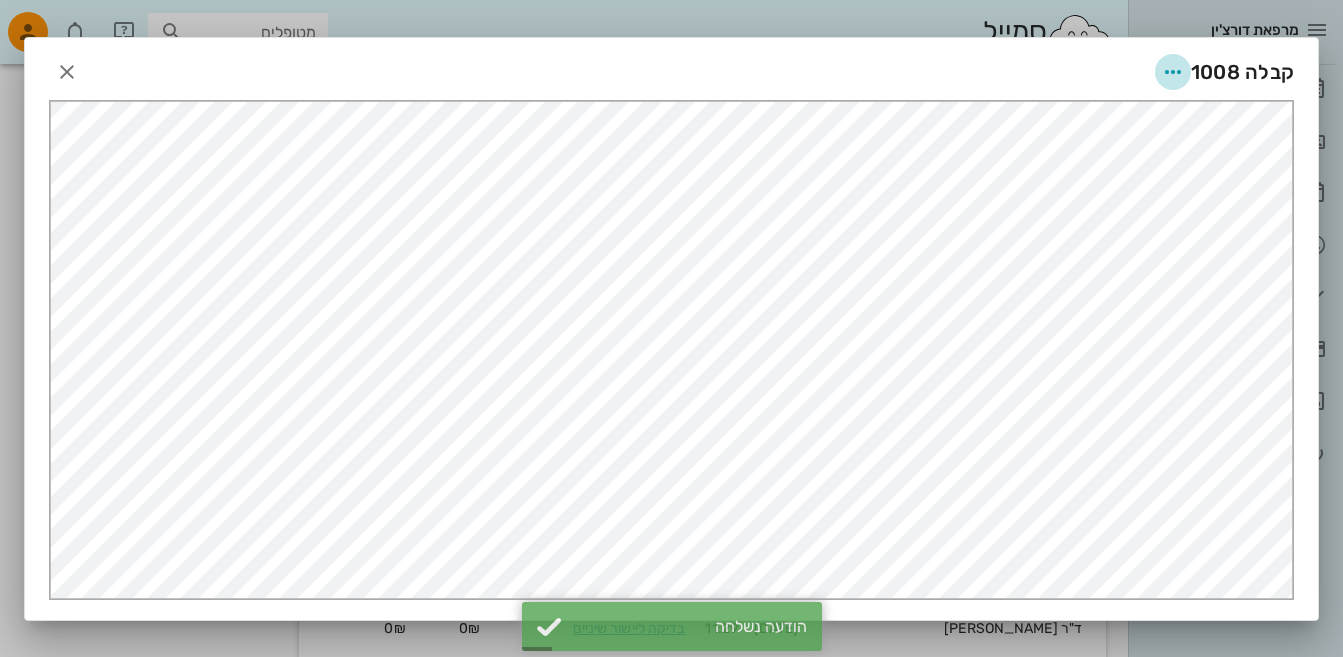 click at bounding box center (1173, 72) 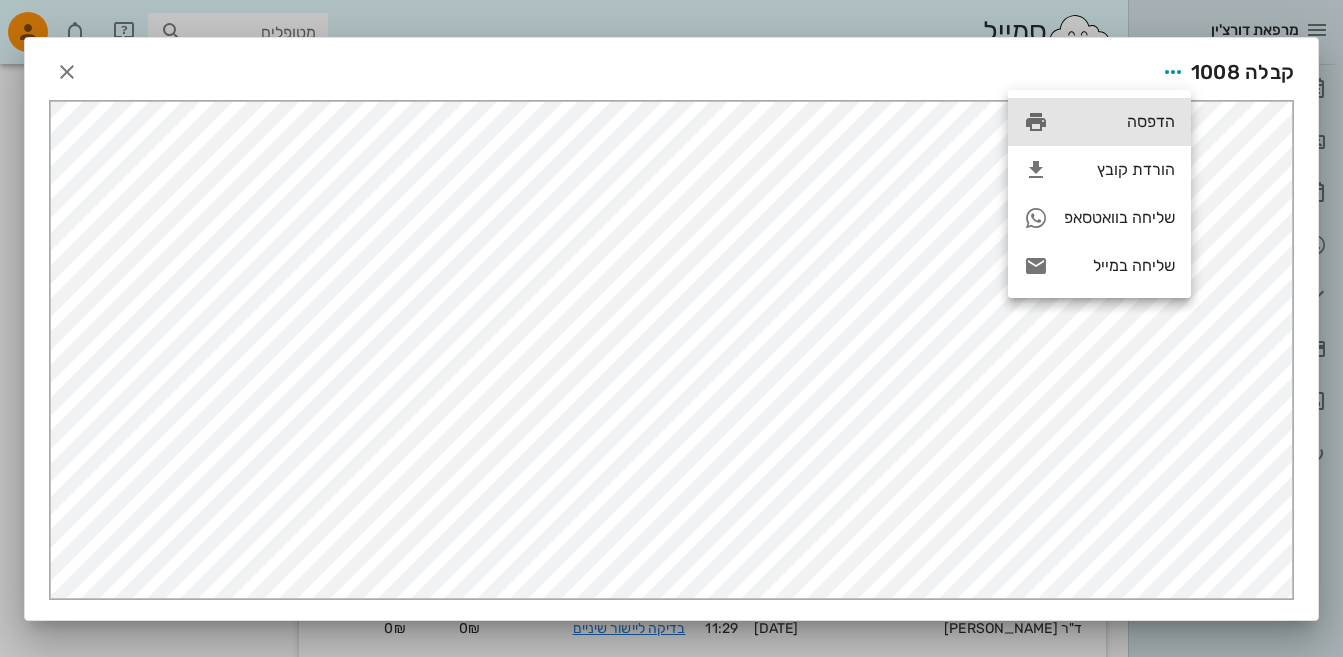 click on "הדפסה" at bounding box center [1119, 121] 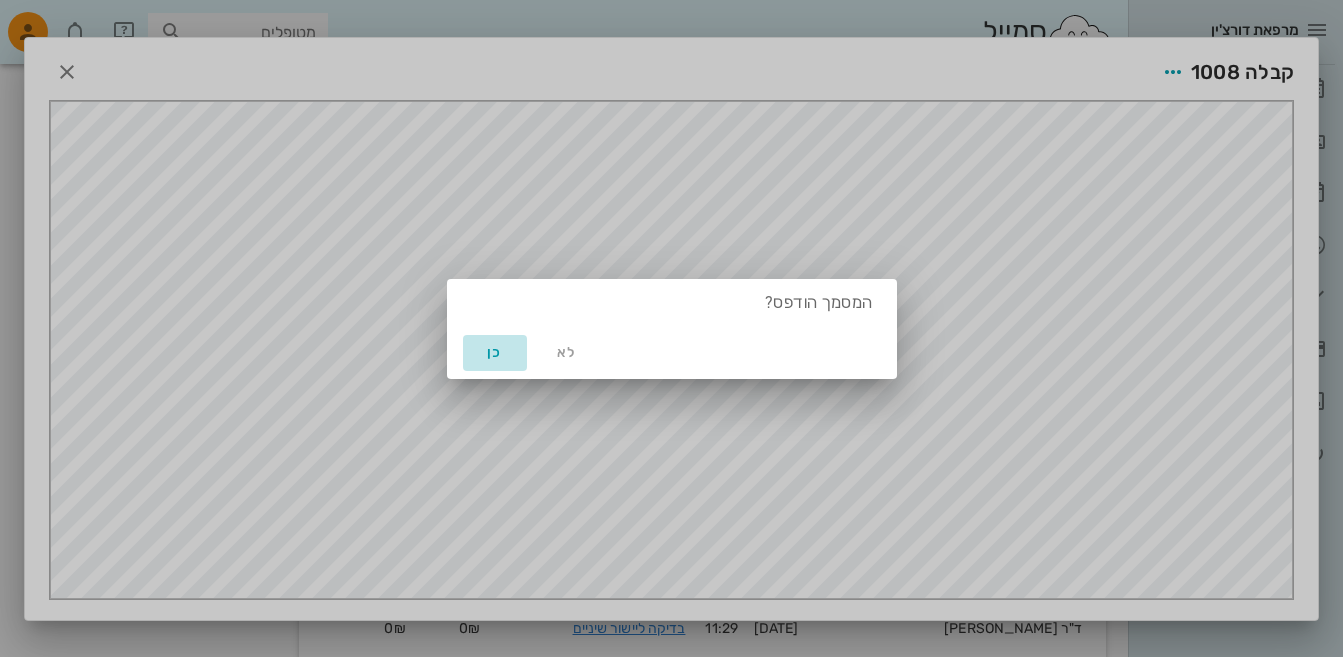 click on "כן" at bounding box center (495, 352) 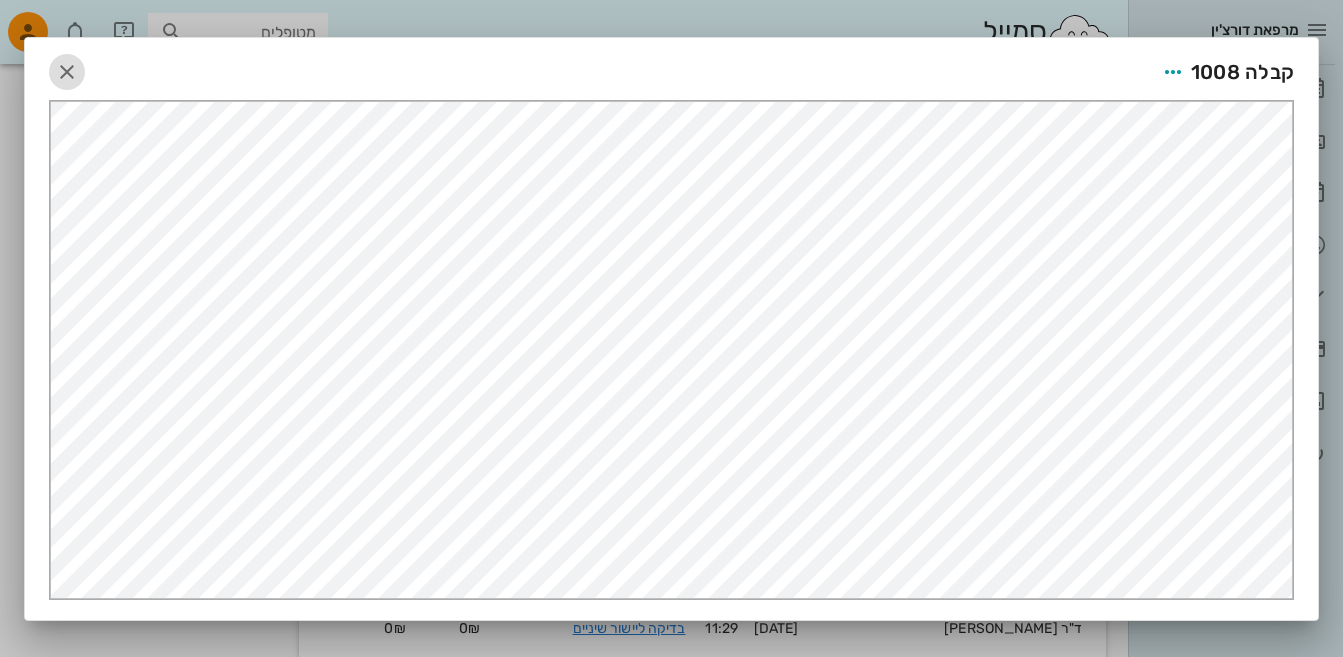click at bounding box center (67, 72) 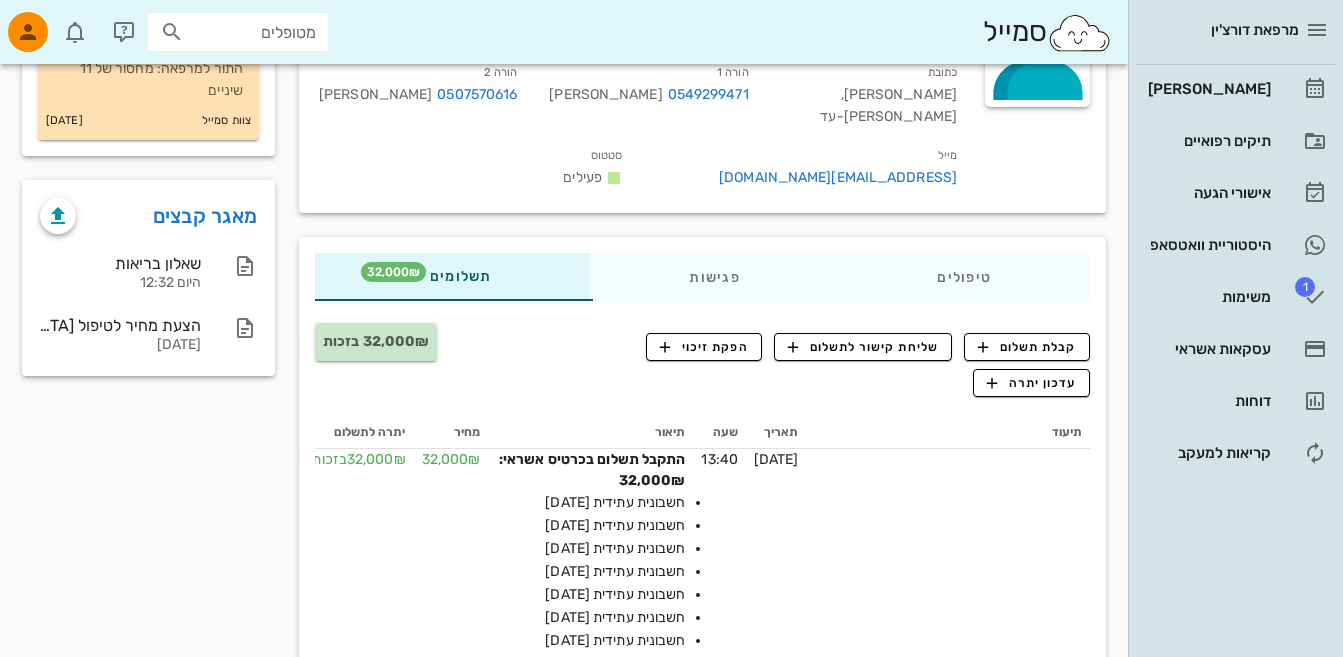 scroll, scrollTop: 194, scrollLeft: 0, axis: vertical 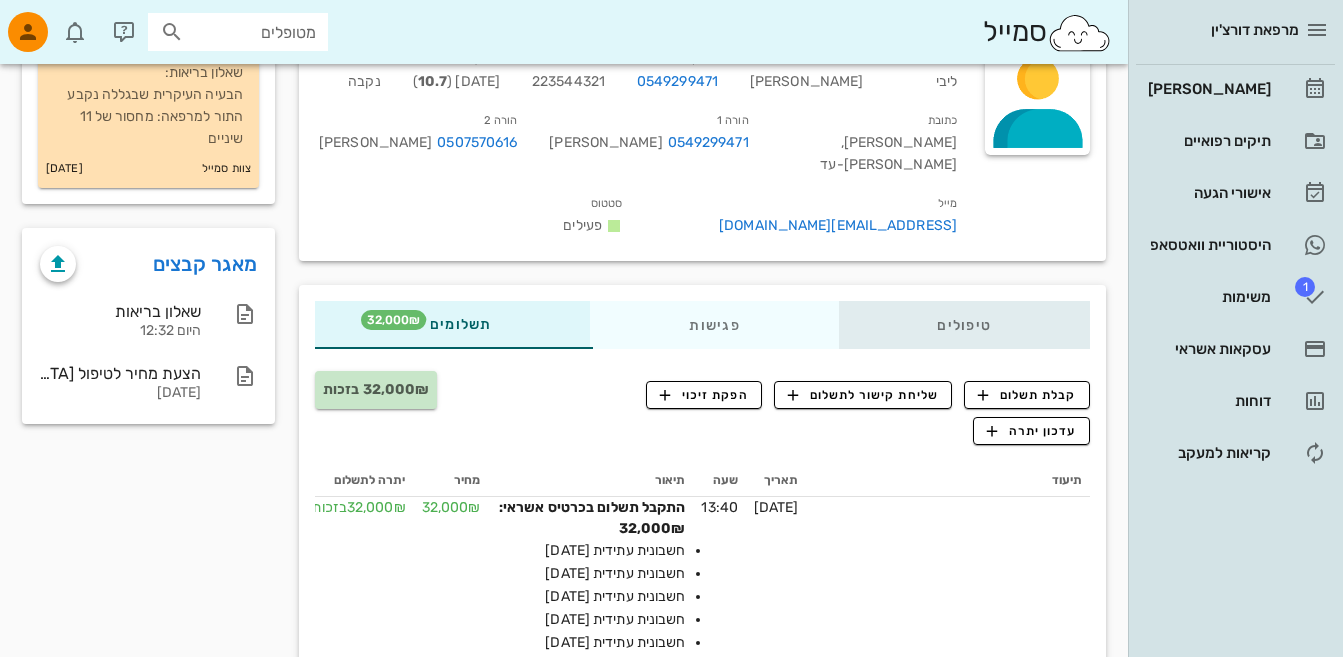 click on "טיפולים" at bounding box center [964, 325] 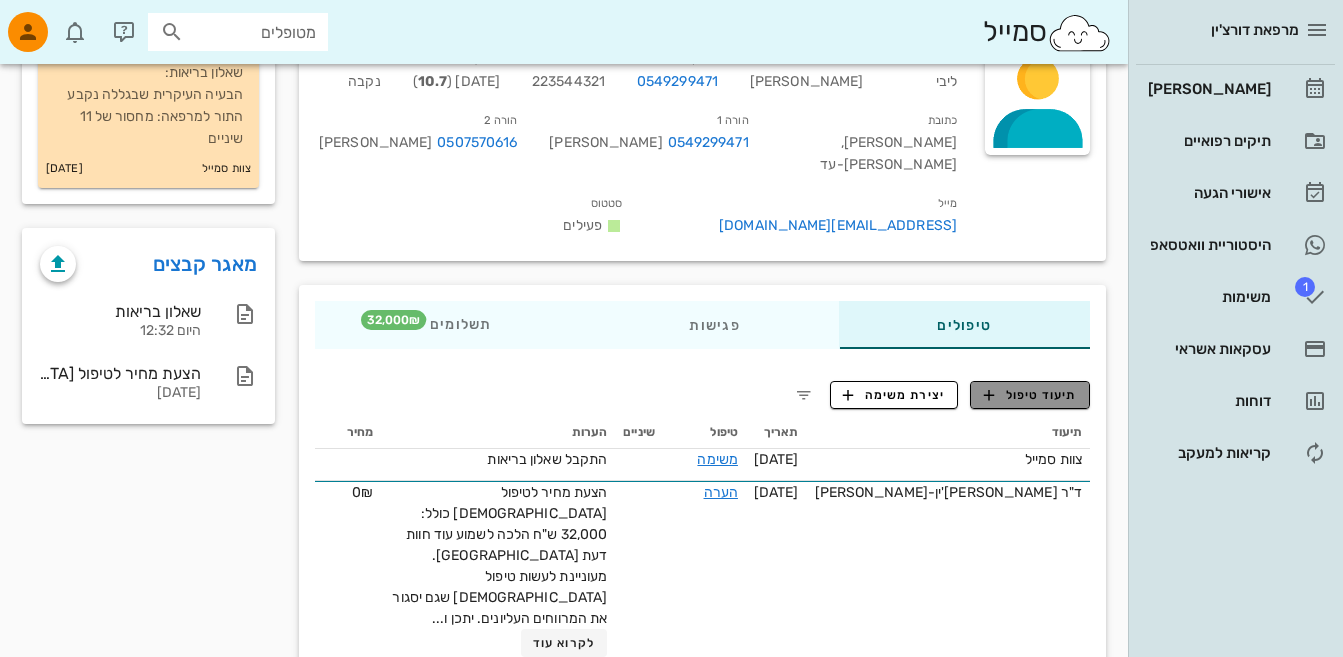 click on "תיעוד טיפול" at bounding box center [1030, 395] 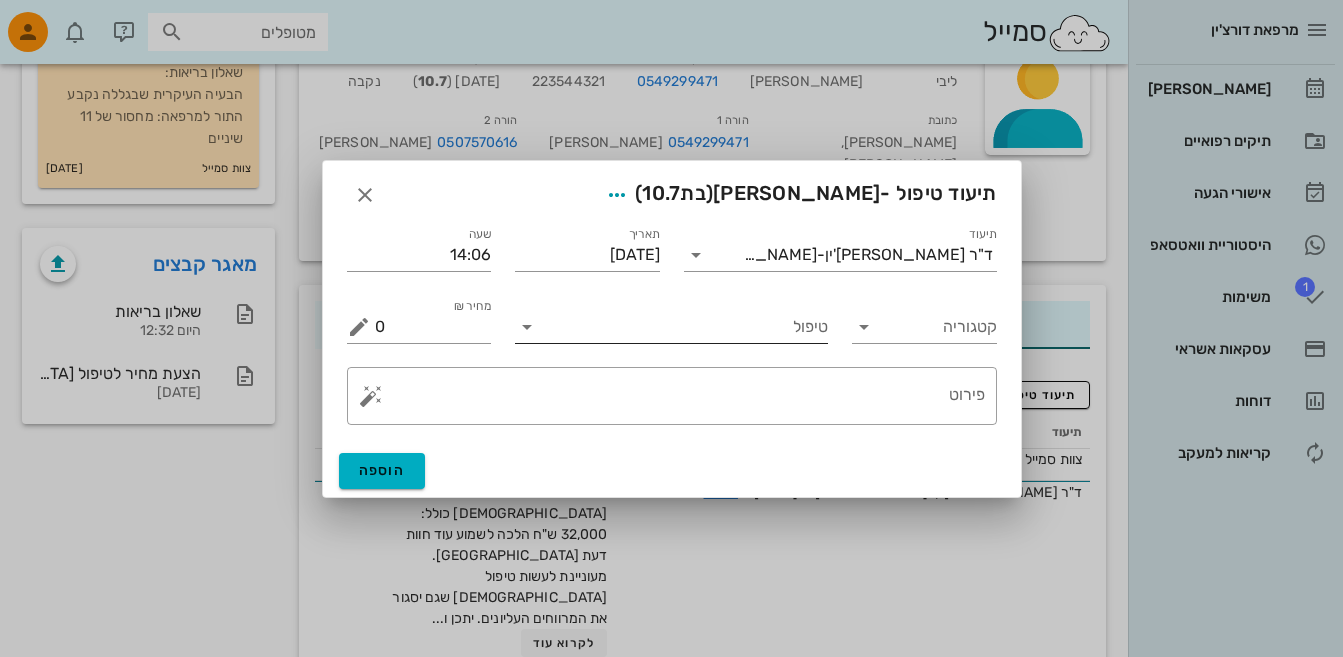 click on "טיפול" at bounding box center [685, 327] 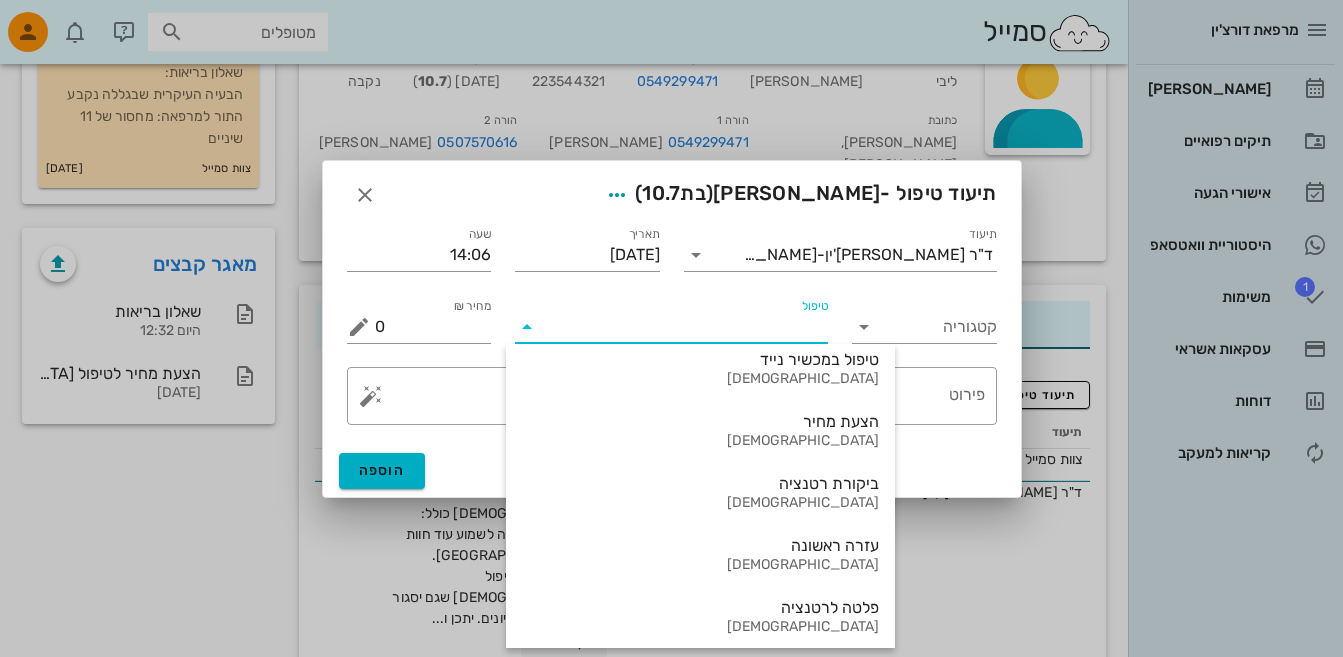scroll, scrollTop: 0, scrollLeft: 0, axis: both 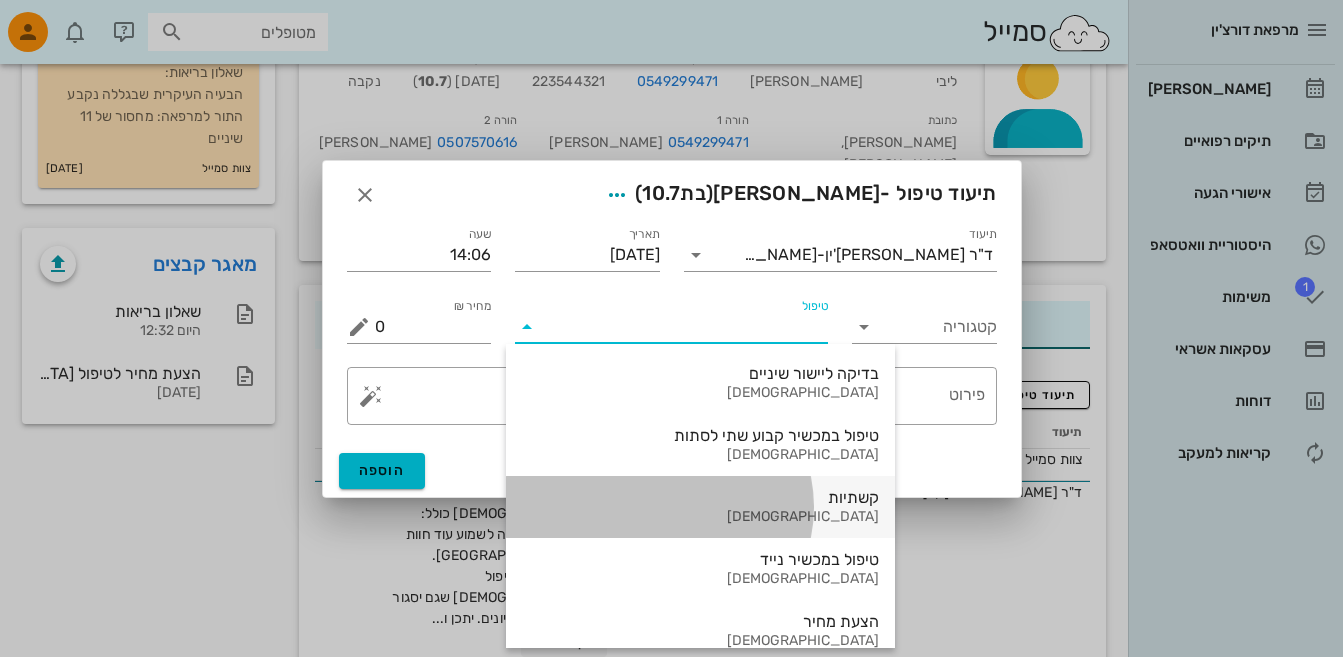 click on "קשתיות" at bounding box center (700, 497) 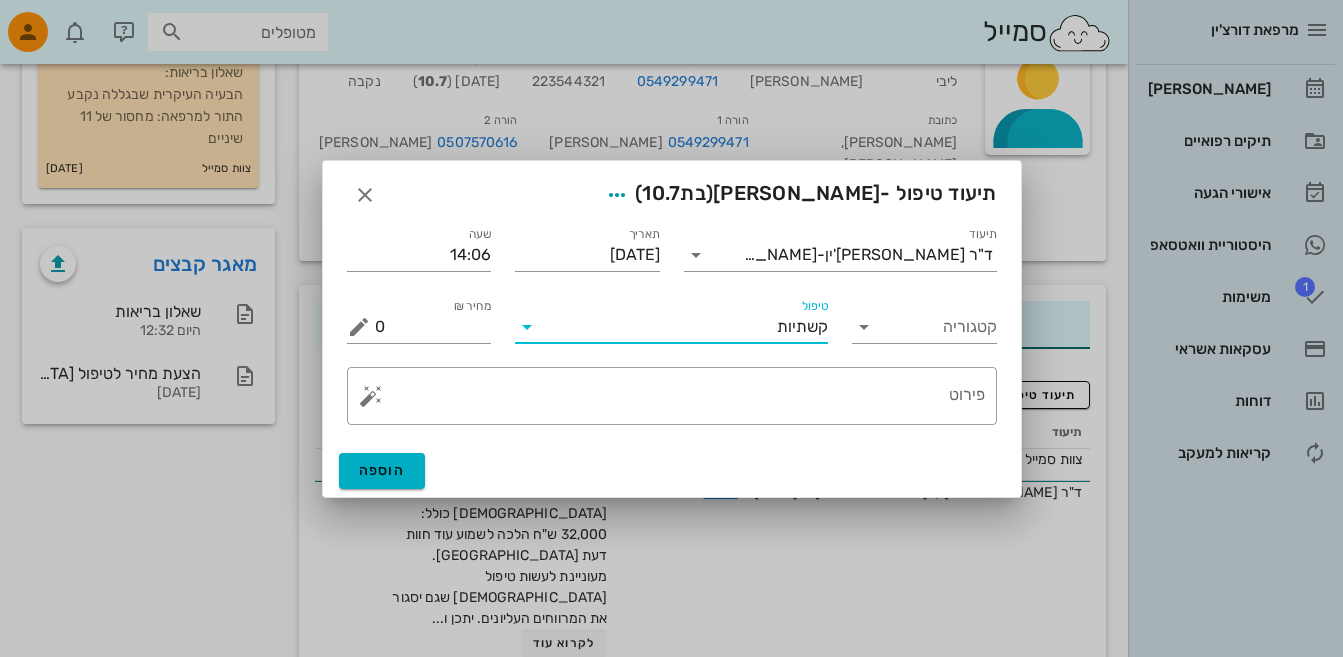 click on "​ פירוט" at bounding box center [672, 396] 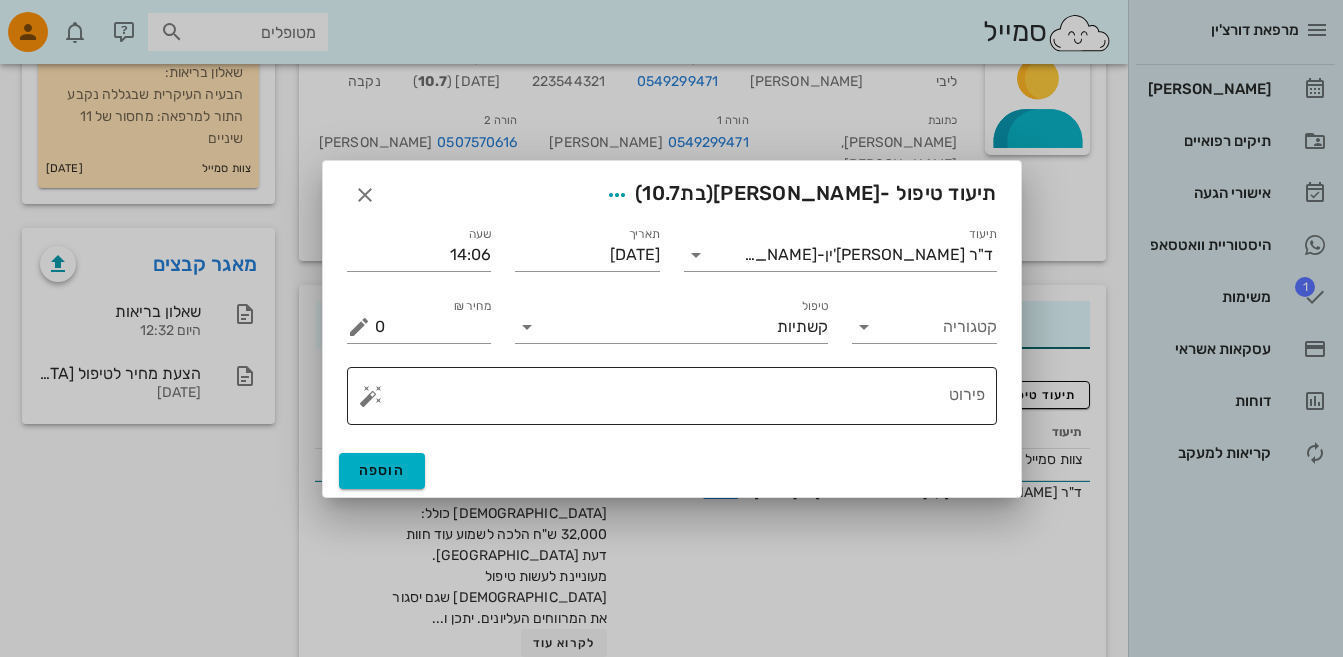 click on "פירוט" at bounding box center [680, 396] 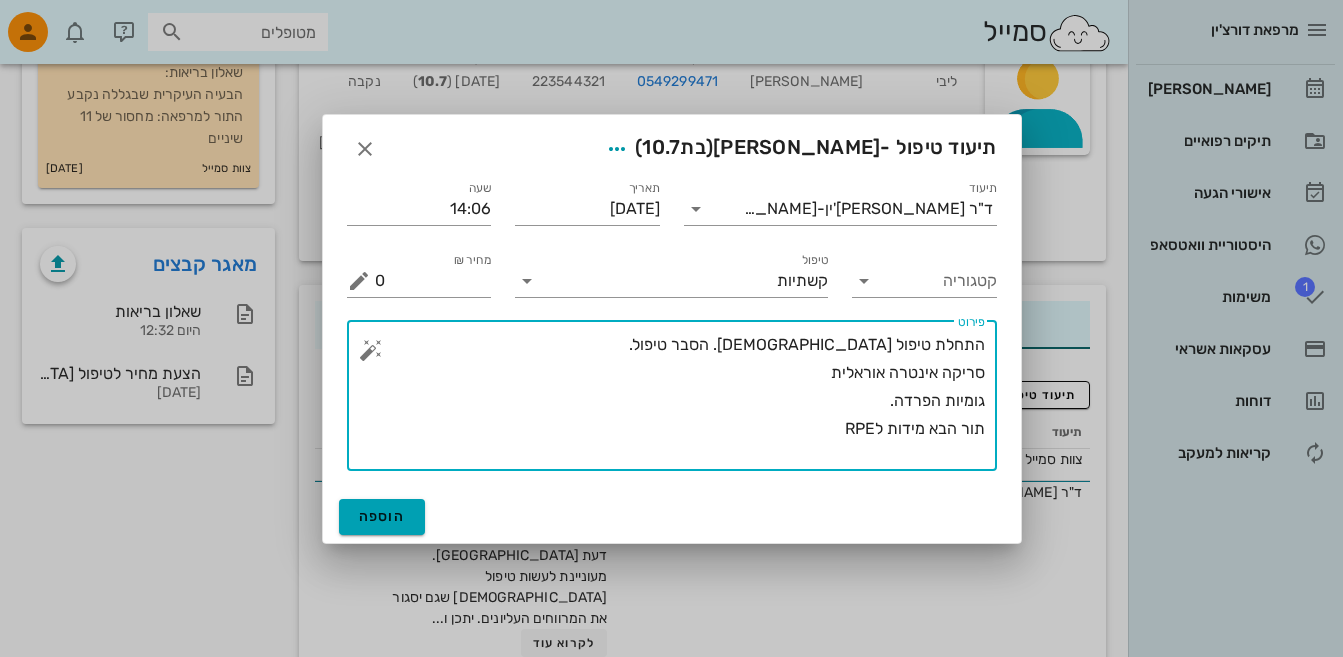 type on "התחלת טיפול אורתודונטי. הסבר טיפול.
סריקה אינטרה אוראלית
גומיות הפרדה.
תור הבא מידות לRPE" 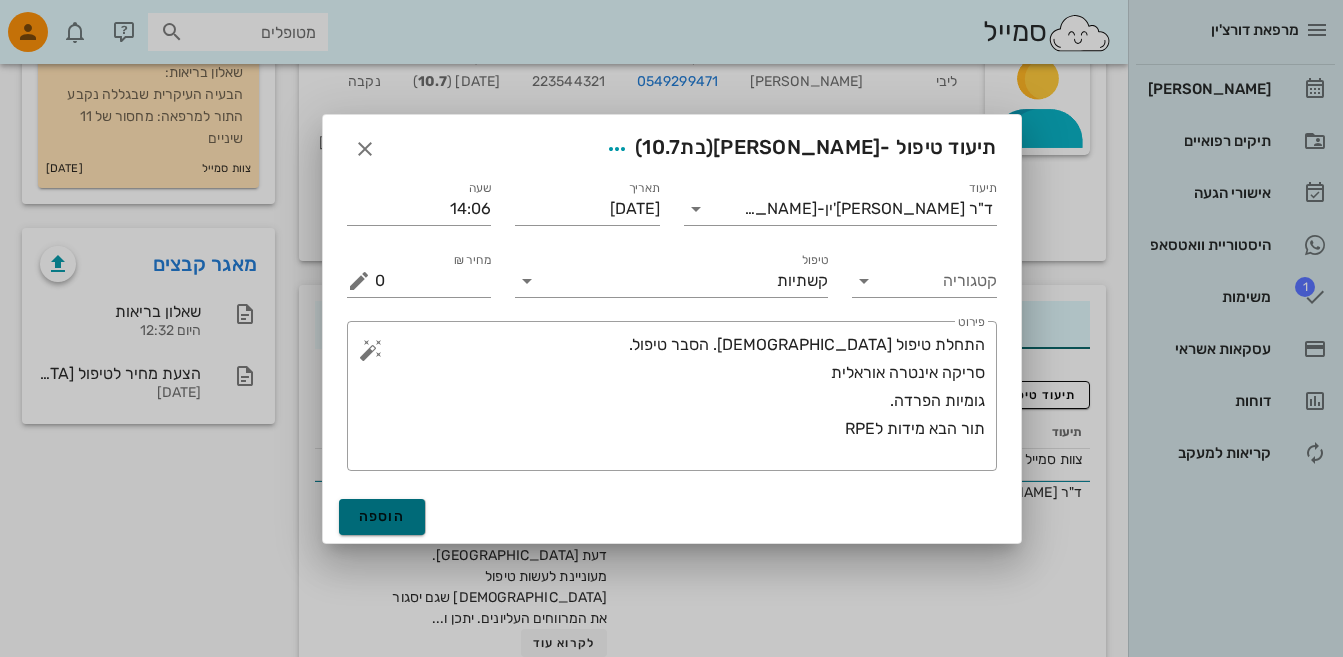 click on "הוספה" at bounding box center (382, 516) 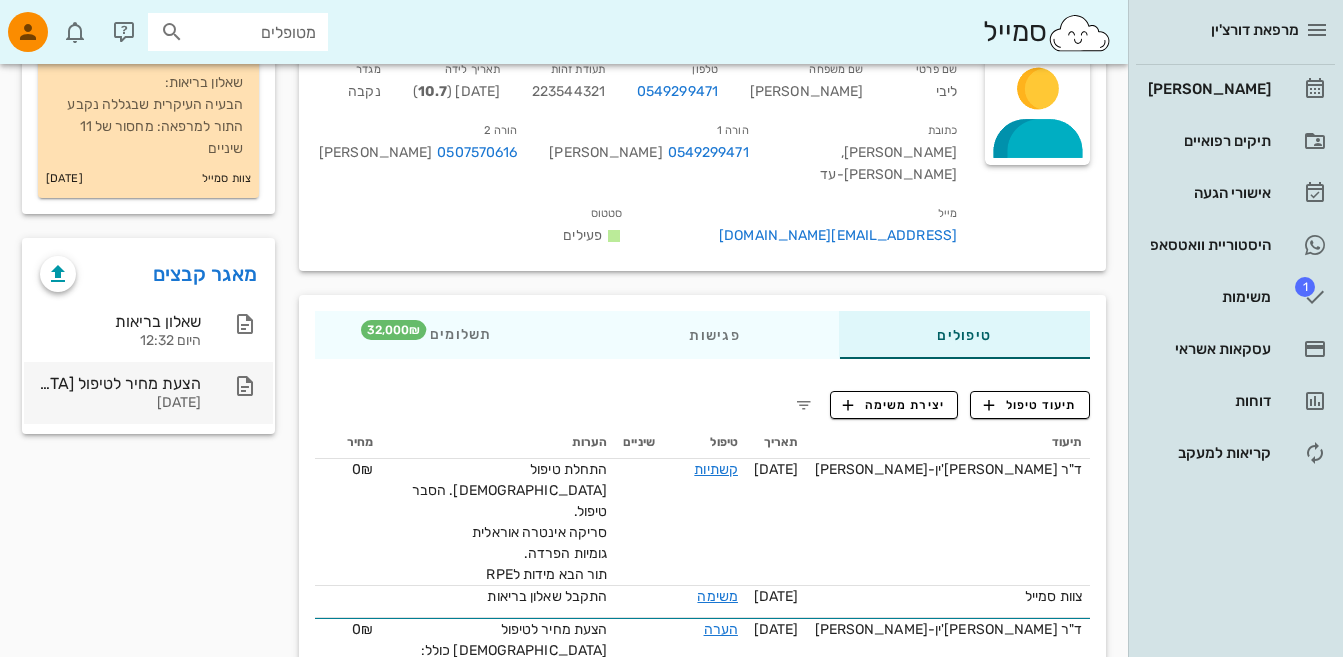 scroll, scrollTop: 0, scrollLeft: 0, axis: both 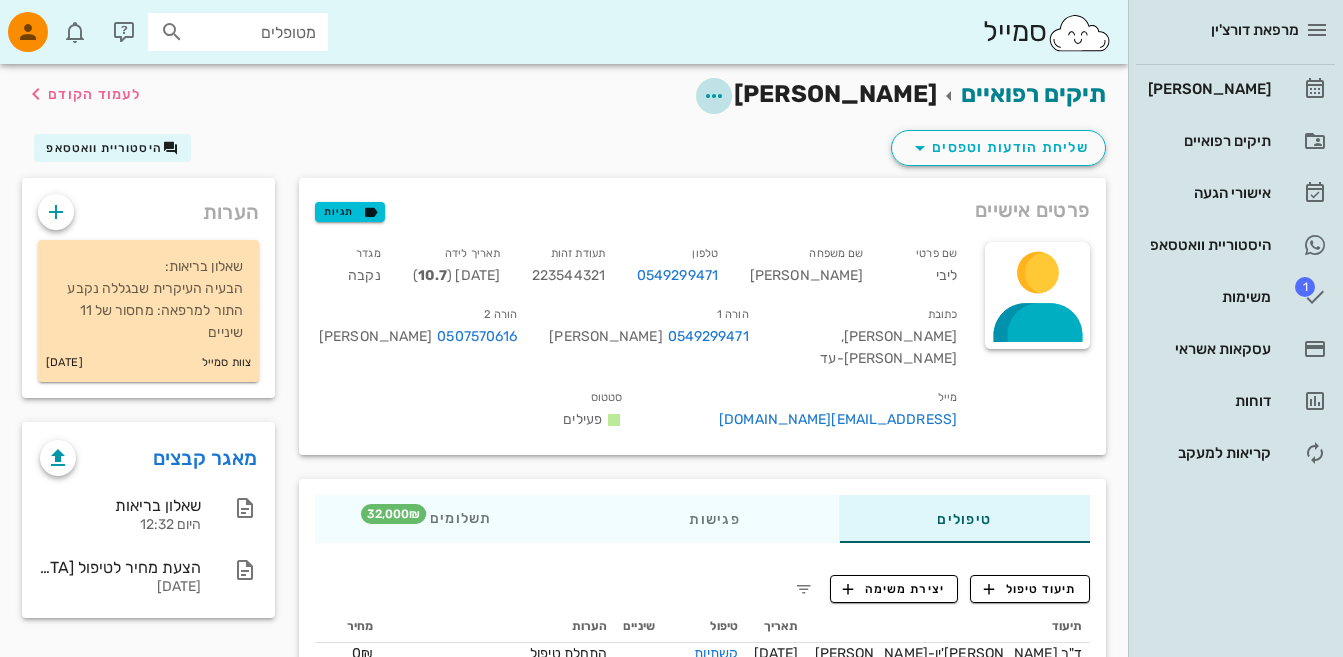 click at bounding box center [714, 96] 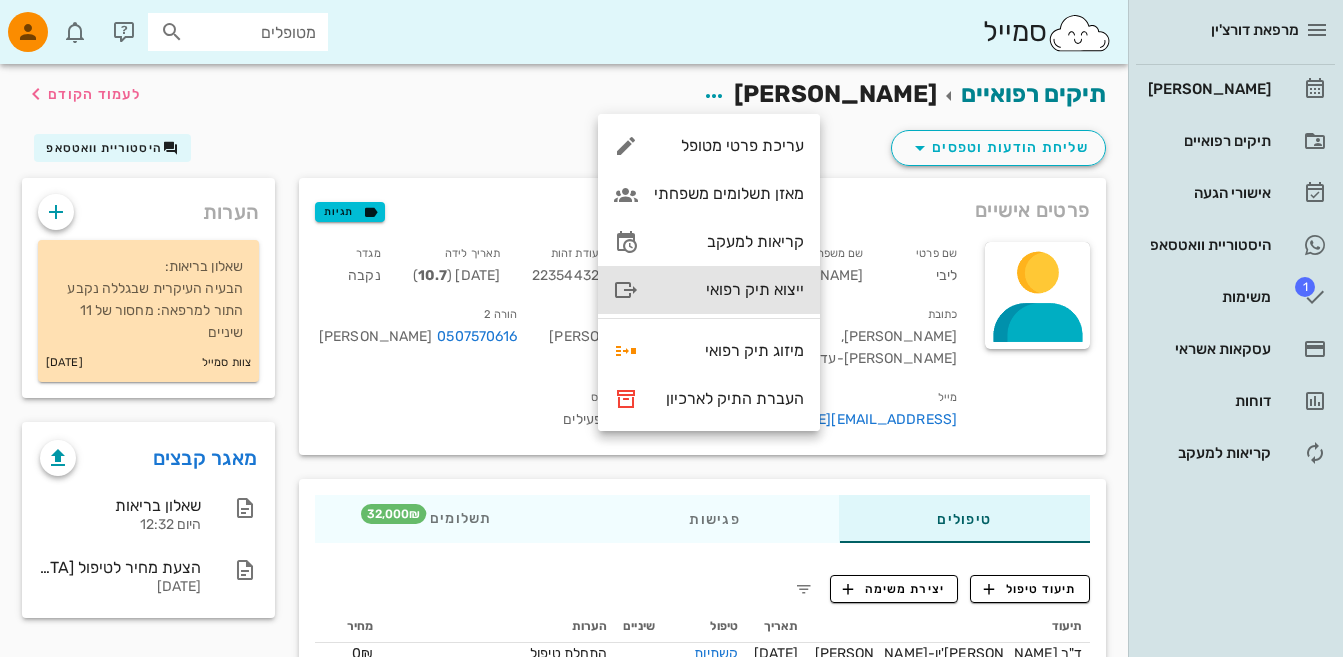 click on "ייצוא תיק רפואי" at bounding box center [729, 289] 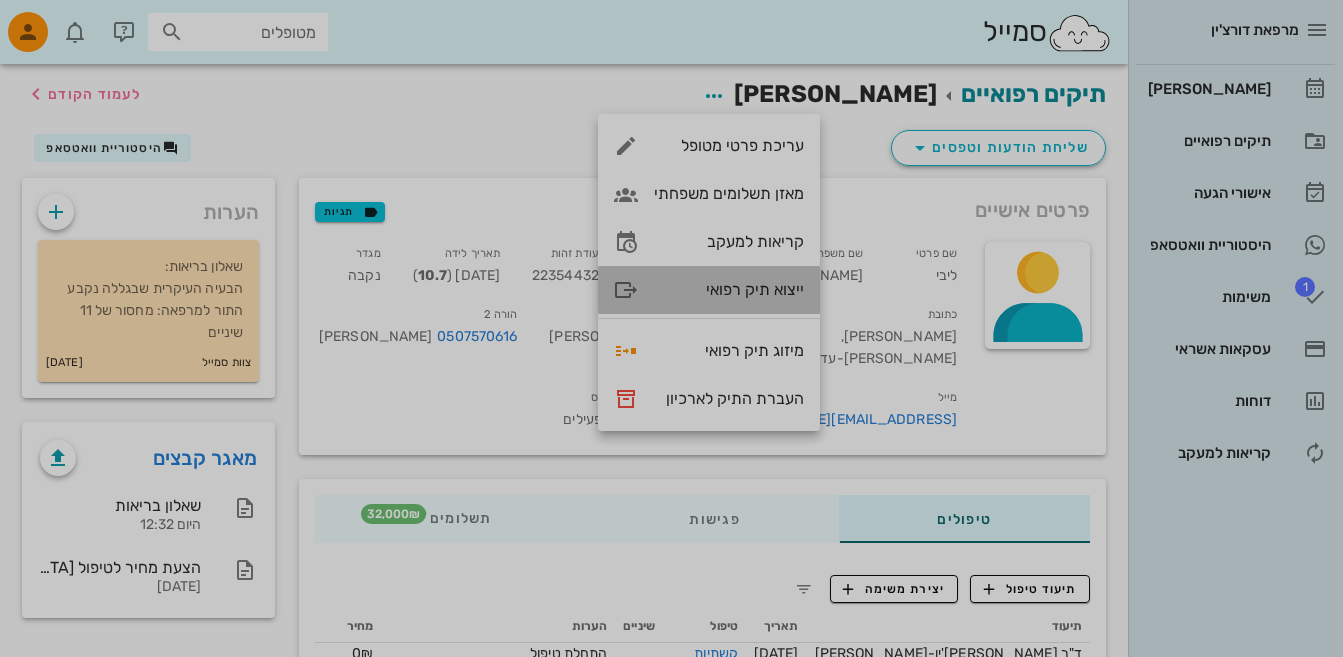 type on "בדיקה ליישור שיניים
בת 7.5 שנים. תלונה עיקרית: דיאסטמה בין 11-21.
מדווחת שיש חסר מולד של שיניים במשפחה.
מספרת שבלסת תחתונה לא נשרו כלל שיניים ולא התחלפו חדשות, ורק בלסת עליונה התחלפו שיניים. לדבריה נשרו ארבעת החותכות החלביות העליונות ורק הצנטרליות הקבועות בקעו ו 12 ו 22 לא בקעו
בבדיקה:
דיאסטמה גדולה בין 11 ל 21- חיבור נמוך של הפרנולום
12 ו 22 לא בפה
דיאסטמה תחתונה עם חיבור נמוך של הפרנולום.
שיניים נשירות: 71,72,81,82 מוקטנות בגודלן.
הייגנה אוראלית טובה, caries free
ניתנה הפנייה לצילום: פנורמי, פריאפיקלים חותכות עליונות ותחתונות, צילומי פנים ושיניים.
הוסבר שכנראה יש חוסר של שיניים, ניתן לסגור דיאסטמה עליונה ובשילוב עם רופא שיקומאי לשקם את איזור החותכות החסרות באמצעות פלטה נשלפת או מודבקת בהתאם להחלטת המשקם.
הצעת מחיר: 4000 ש"ח לטיפול האורתודונטי עבור סגירת דיאסטמה בלבד
רופאת השיניים של הילדה: ד"ר שרי..." 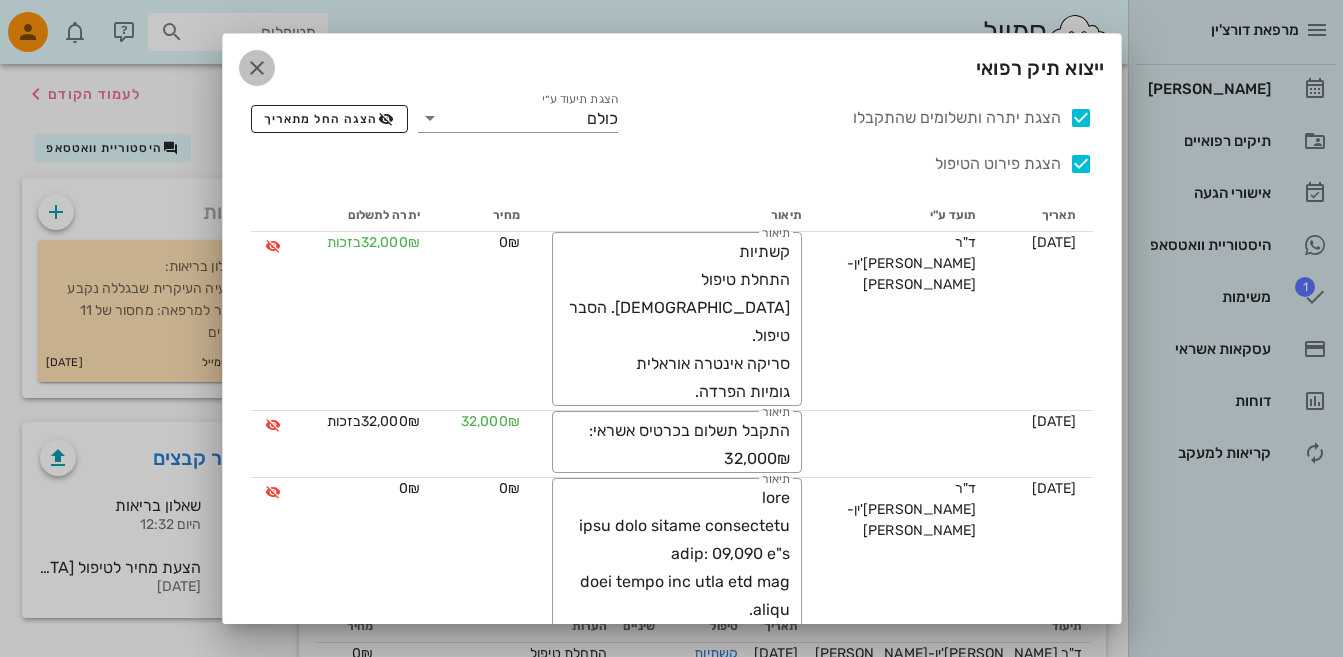 click at bounding box center [257, 68] 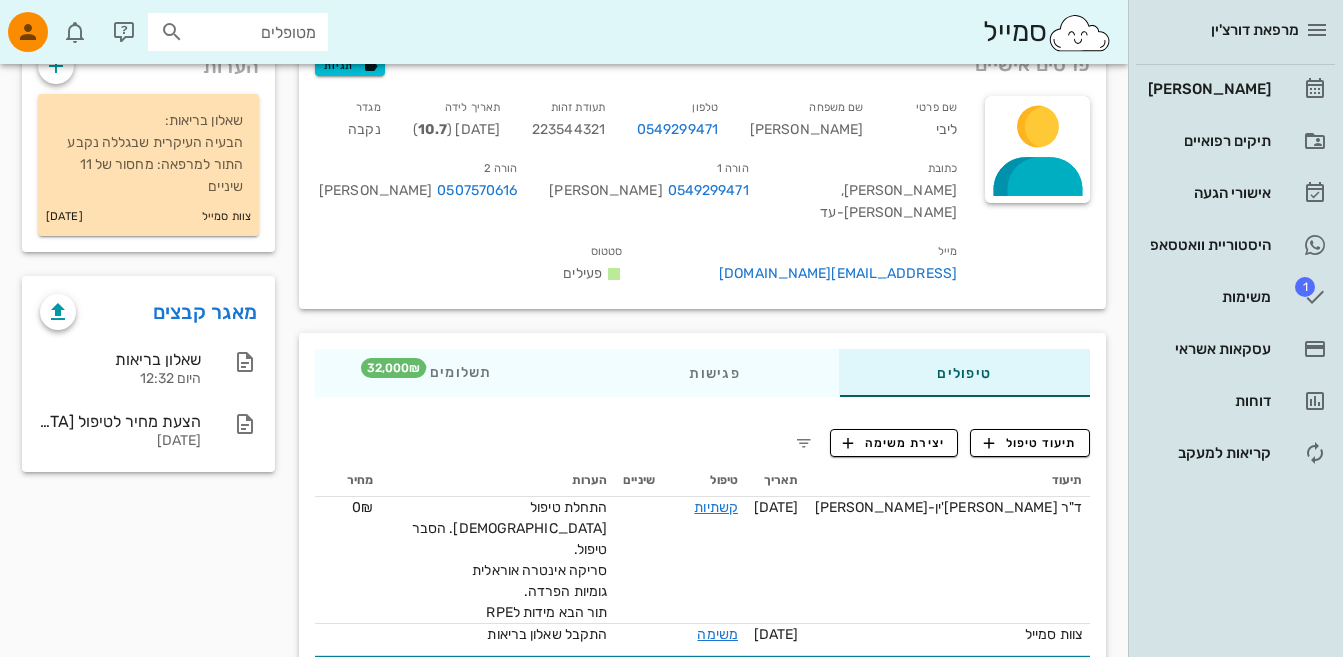 scroll, scrollTop: 400, scrollLeft: 0, axis: vertical 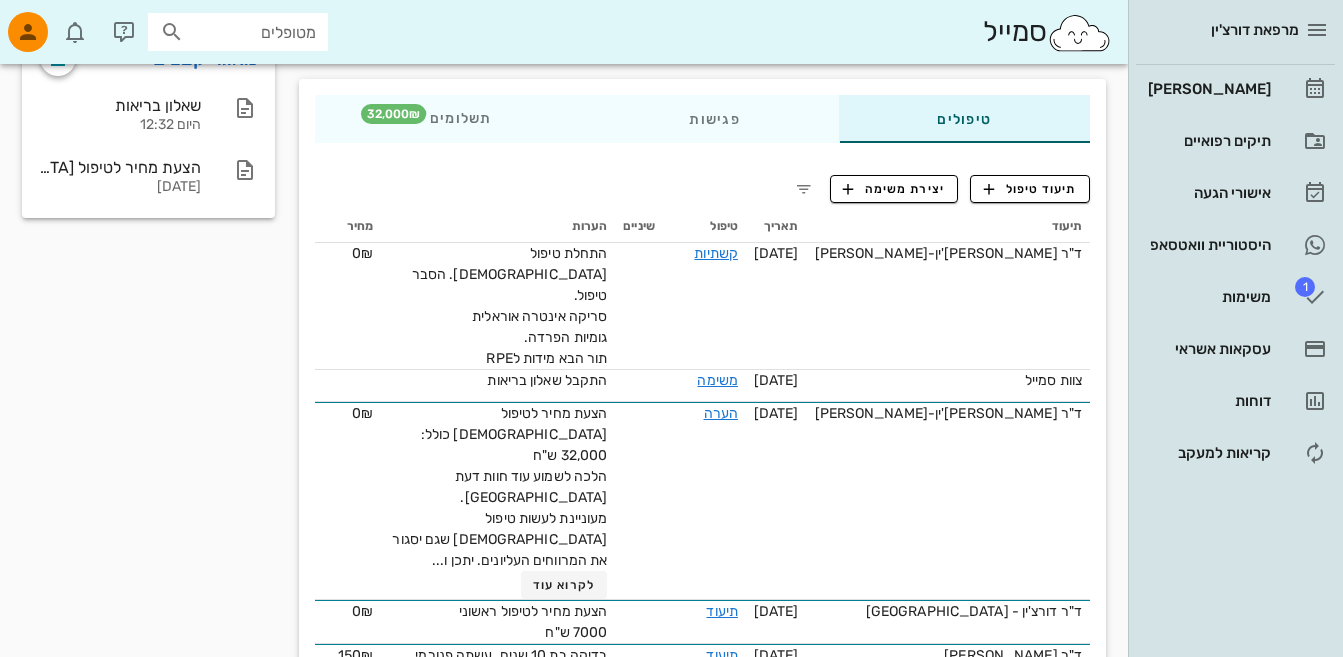 click on "טיפול" at bounding box center (704, 227) 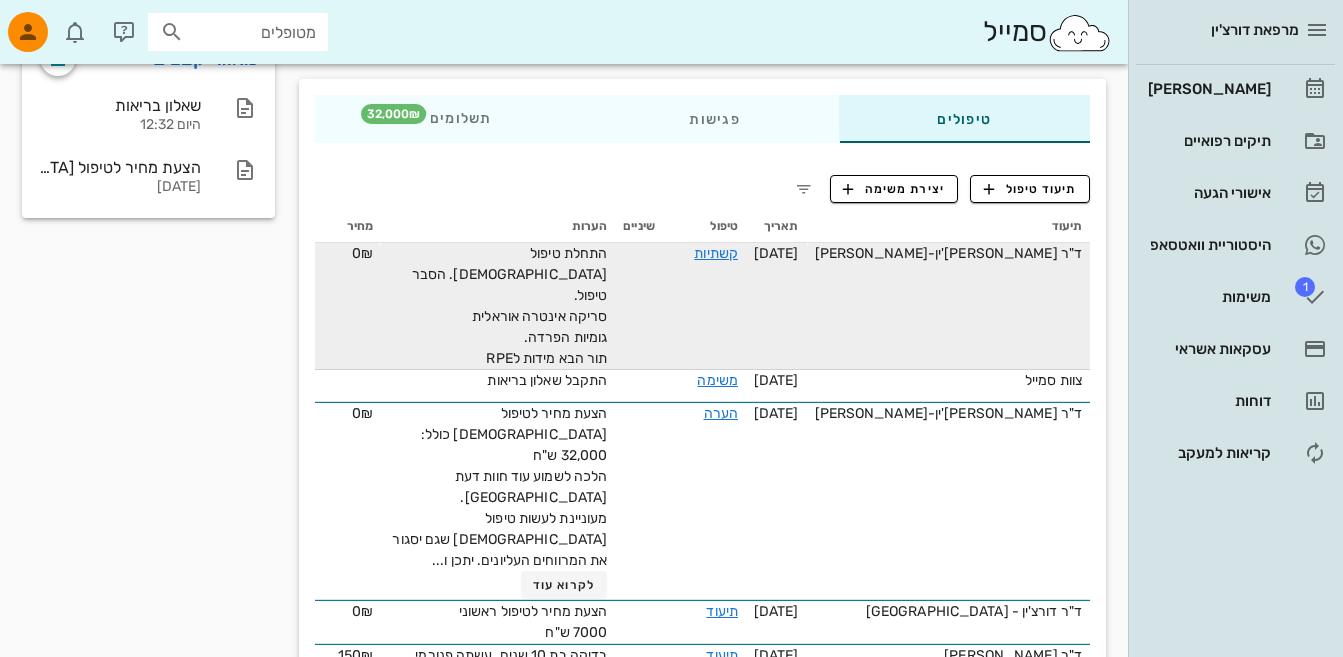 click on "קשתיות" at bounding box center [716, 253] 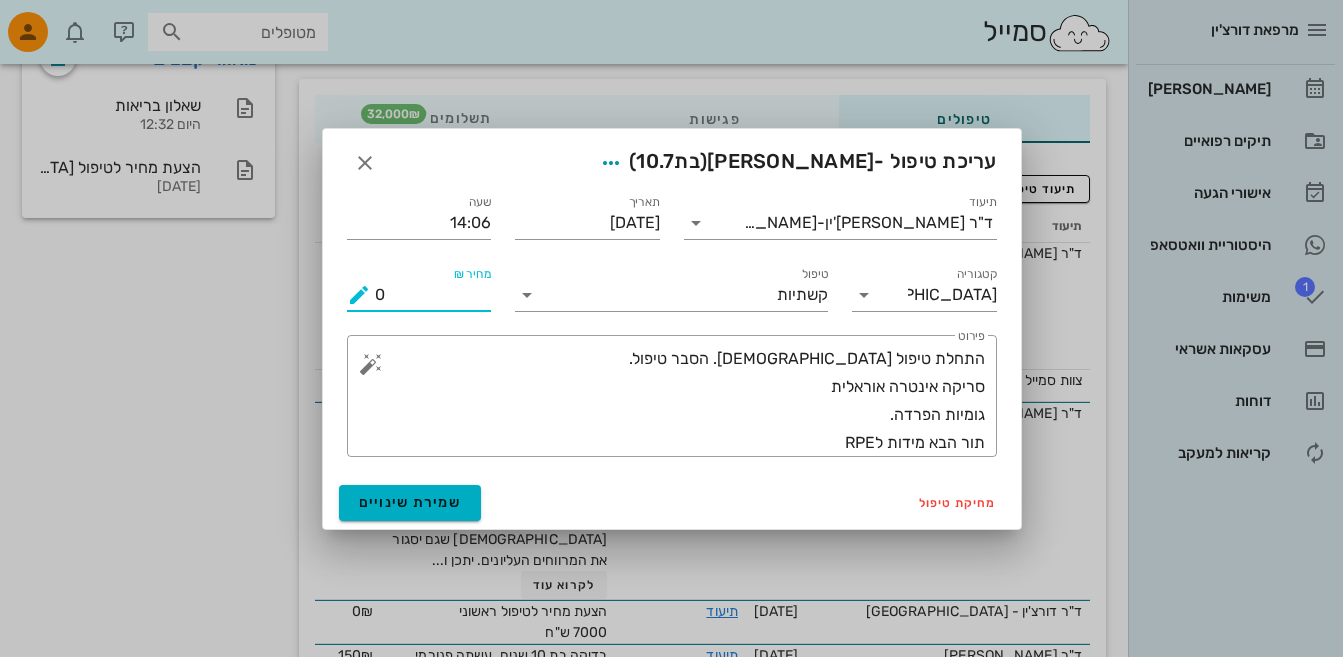drag, startPoint x: 384, startPoint y: 296, endPoint x: 228, endPoint y: 298, distance: 156.01282 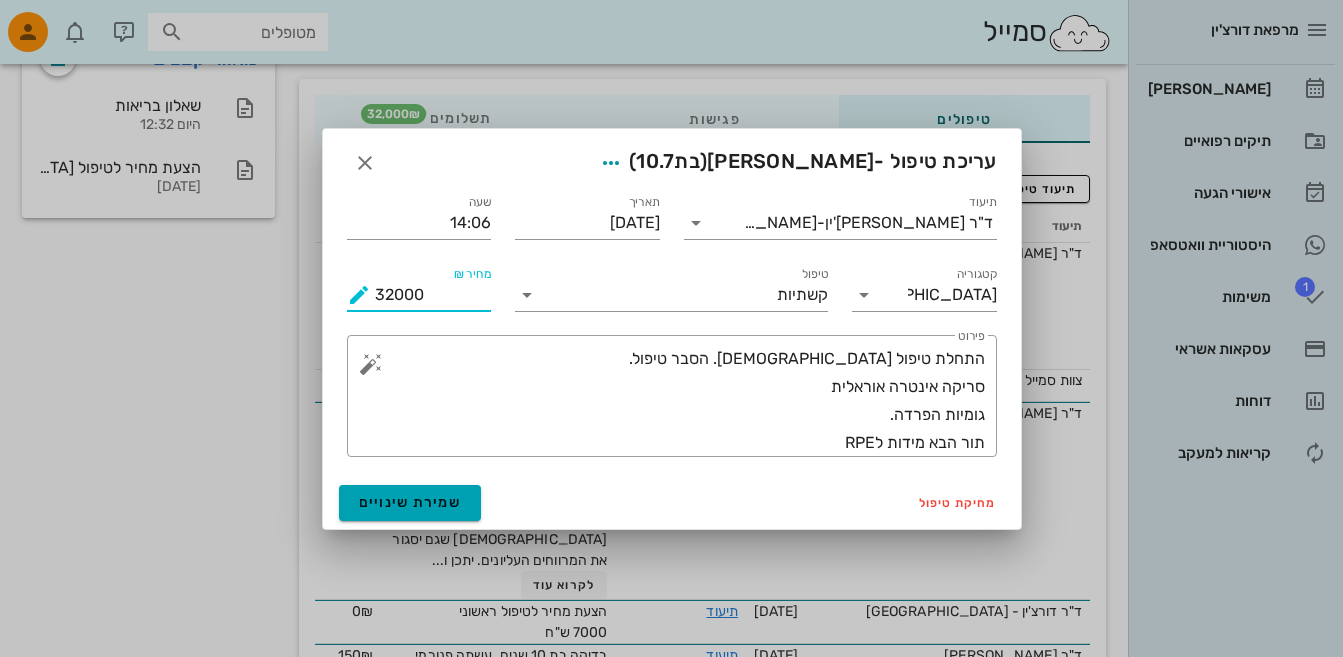type on "32000" 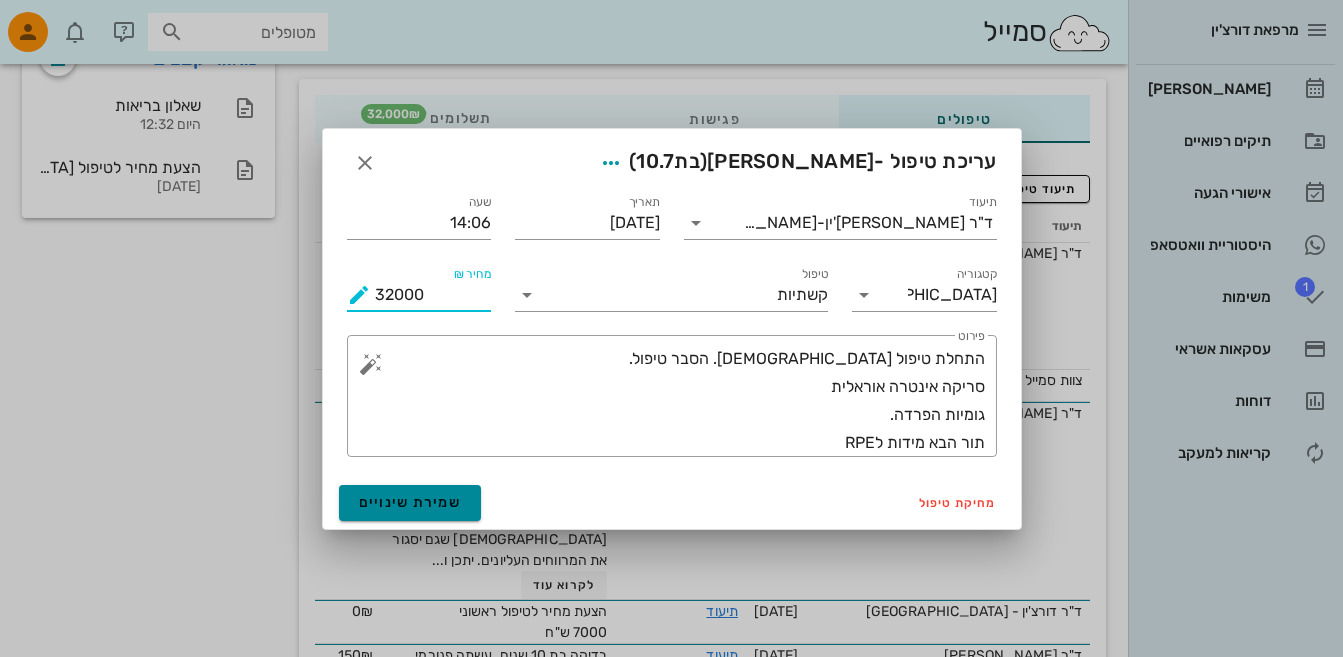 click on "שמירת שינויים" at bounding box center [410, 503] 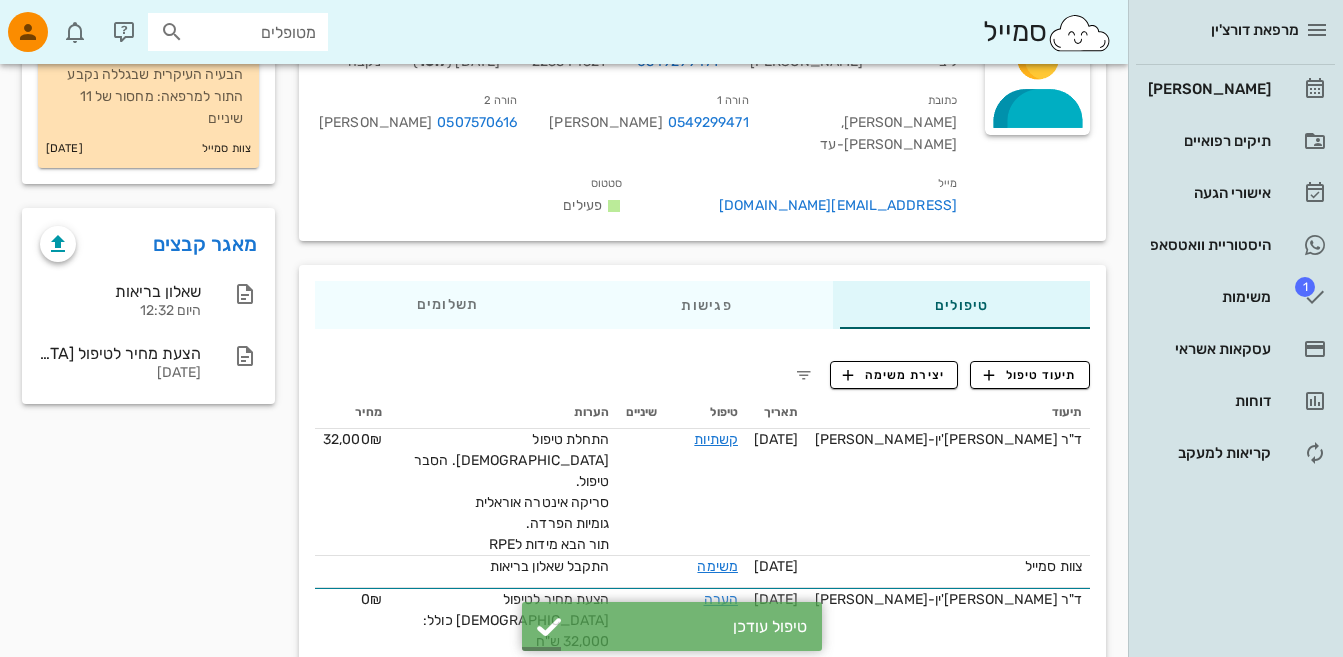 scroll, scrollTop: 100, scrollLeft: 0, axis: vertical 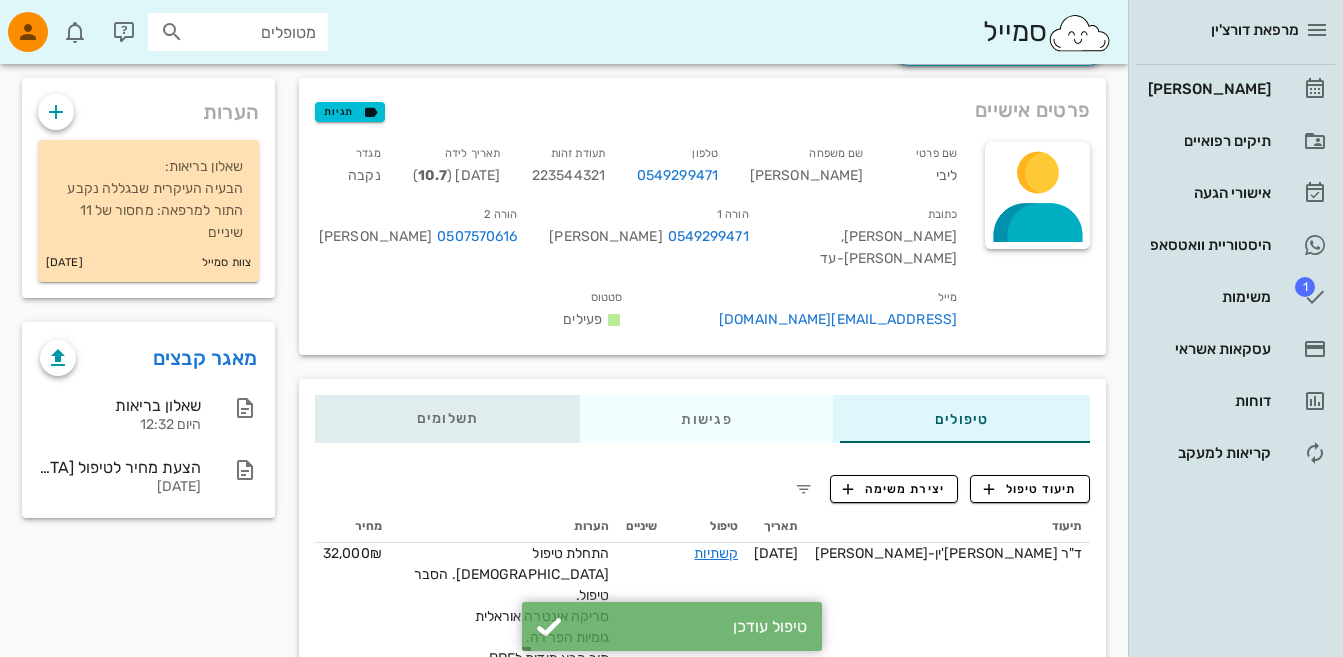 click on "תשלומים
0₪" at bounding box center (448, 419) 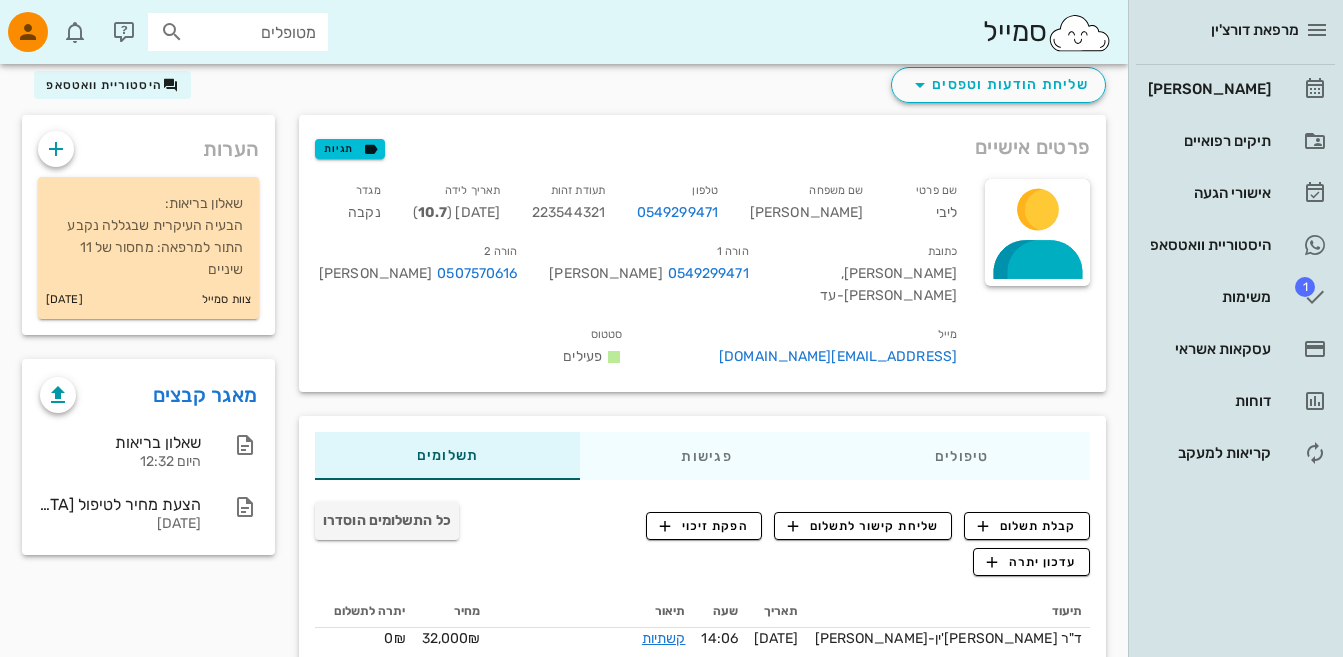 scroll, scrollTop: 0, scrollLeft: 0, axis: both 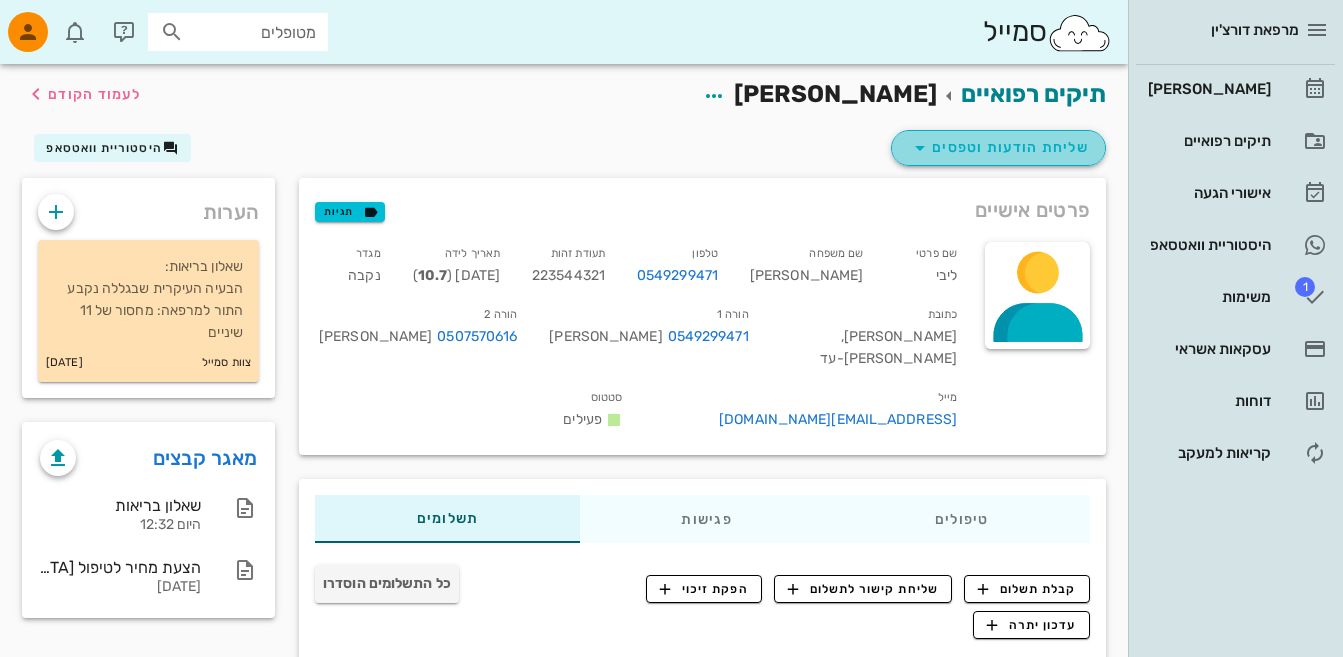 click at bounding box center (920, 148) 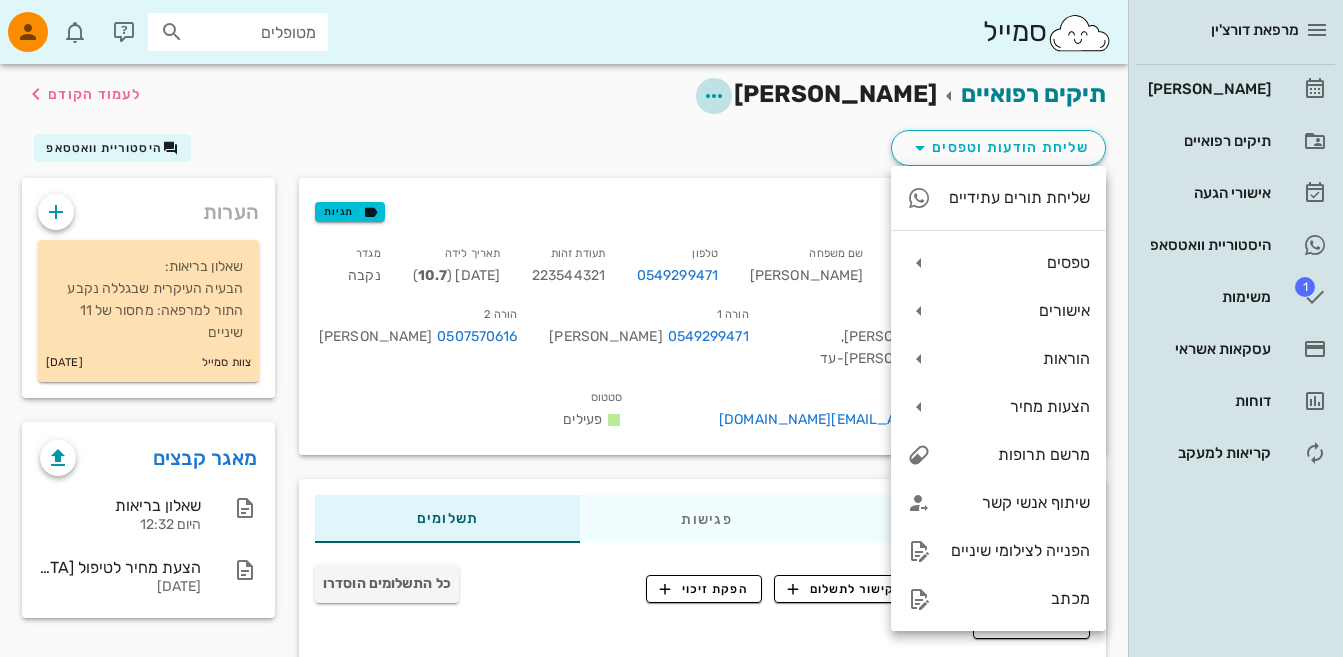 click at bounding box center [714, 96] 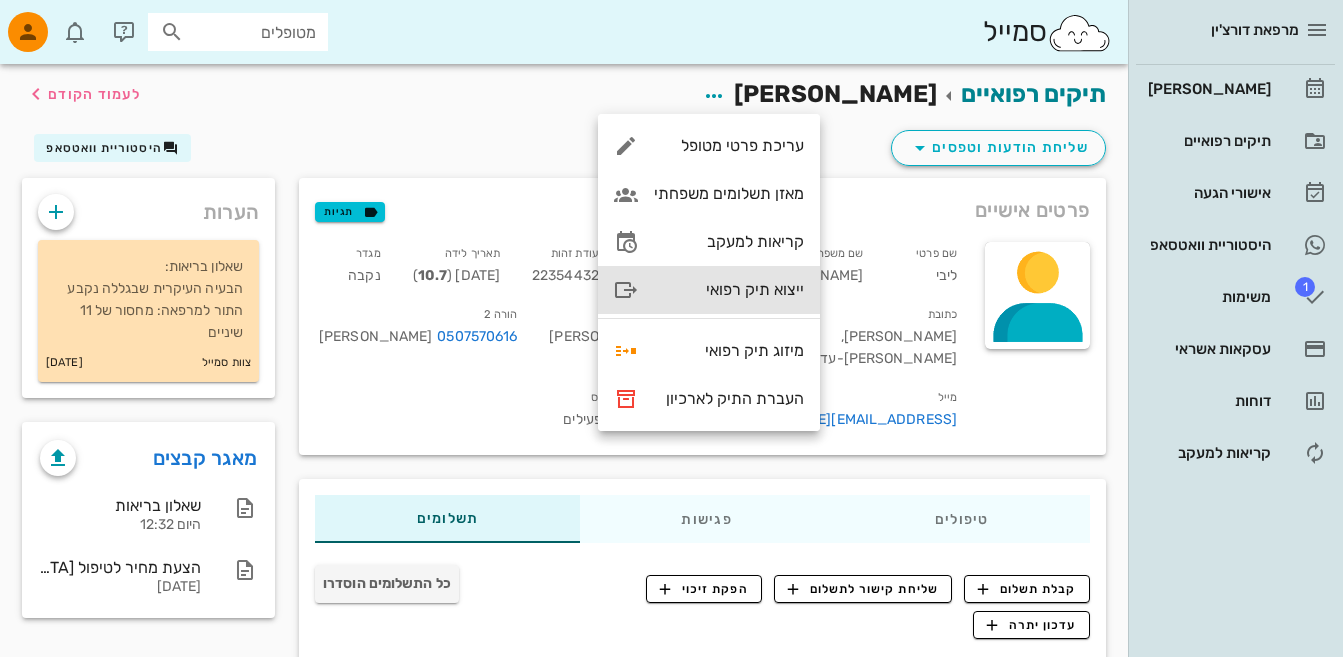 click on "ייצוא תיק רפואי" at bounding box center [729, 289] 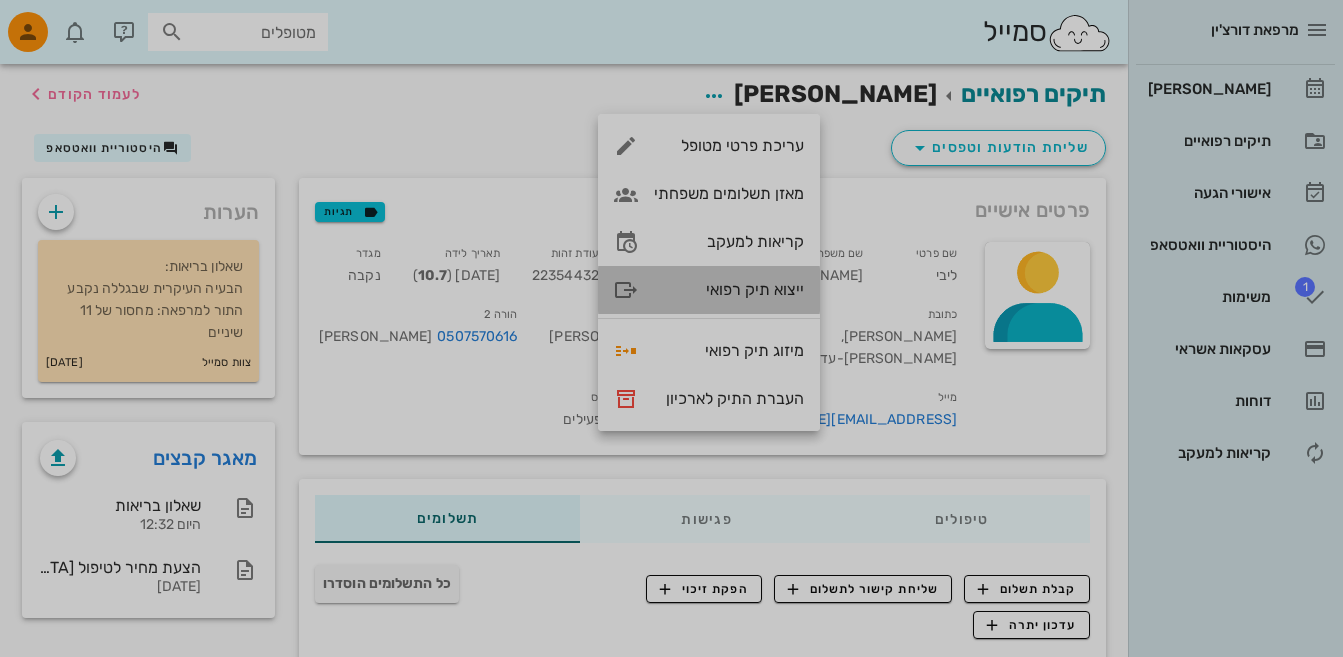 type on "בדיקה ליישור שיניים
בת 7.5 שנים. תלונה עיקרית: דיאסטמה בין 11-21.
מדווחת שיש חסר מולד של שיניים במשפחה.
מספרת שבלסת תחתונה לא נשרו כלל שיניים ולא התחלפו חדשות, ורק בלסת עליונה התחלפו שיניים. לדבריה נשרו ארבעת החותכות החלביות העליונות ורק הצנטרליות הקבועות בקעו ו 12 ו 22 לא בקעו
בבדיקה:
דיאסטמה גדולה בין 11 ל 21- חיבור נמוך של הפרנולום
12 ו 22 לא בפה
דיאסטמה תחתונה עם חיבור נמוך של הפרנולום.
שיניים נשירות: 71,72,81,82 מוקטנות בגודלן.
הייגנה אוראלית טובה, caries free
ניתנה הפנייה לצילום: פנורמי, פריאפיקלים חותכות עליונות ותחתונות, צילומי פנים ושיניים.
הוסבר שכנראה יש חוסר של שיניים, ניתן לסגור דיאסטמה עליונה ובשילוב עם רופא שיקומאי לשקם את איזור החותכות החסרות באמצעות פלטה נשלפת או מודבקת בהתאם להחלטת המשקם.
הצעת מחיר: 4000 ש"ח לטיפול האורתודונטי עבור סגירת דיאסטמה בלבד
רופאת השיניים של הילדה: ד"ר שרי..." 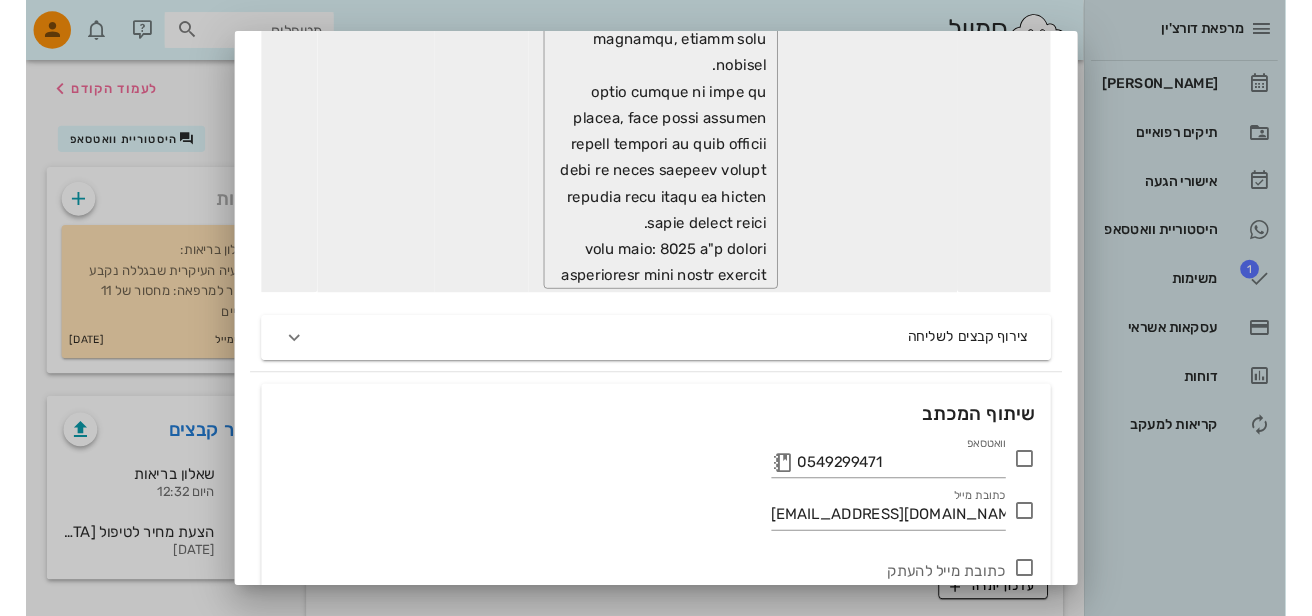 scroll, scrollTop: 5089, scrollLeft: 0, axis: vertical 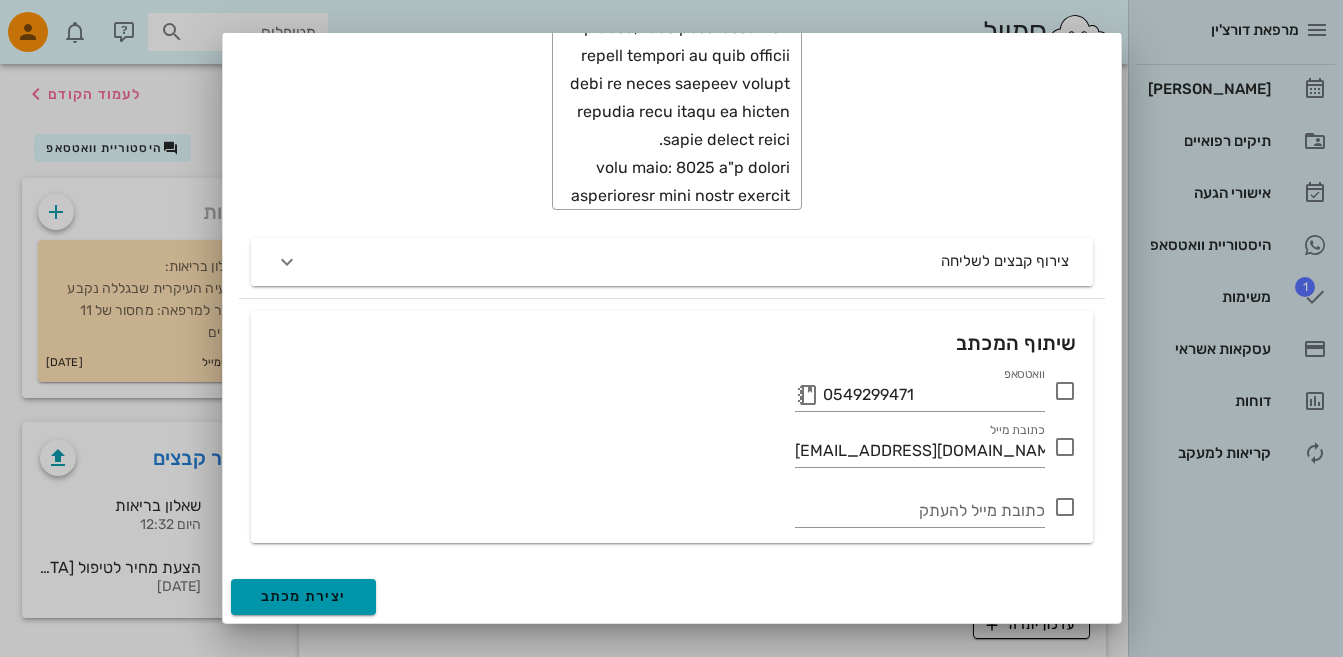 click on "יצירת מכתב" at bounding box center [304, 597] 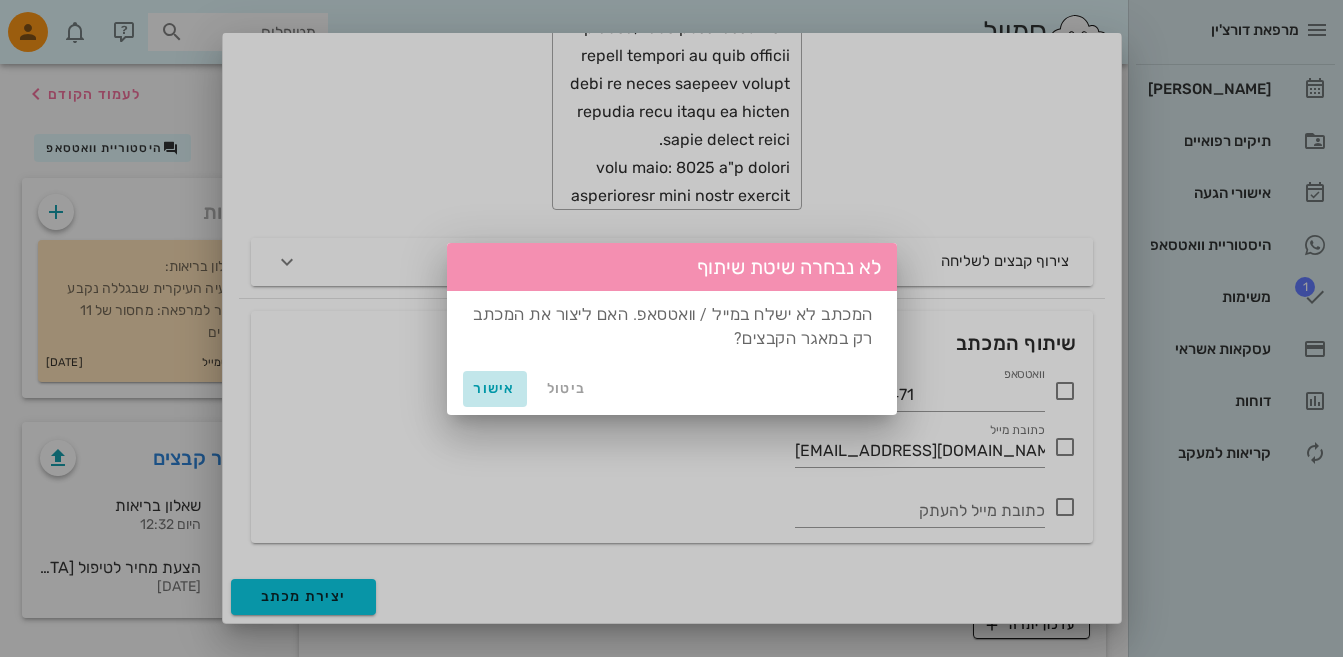 click on "אישור" at bounding box center (495, 388) 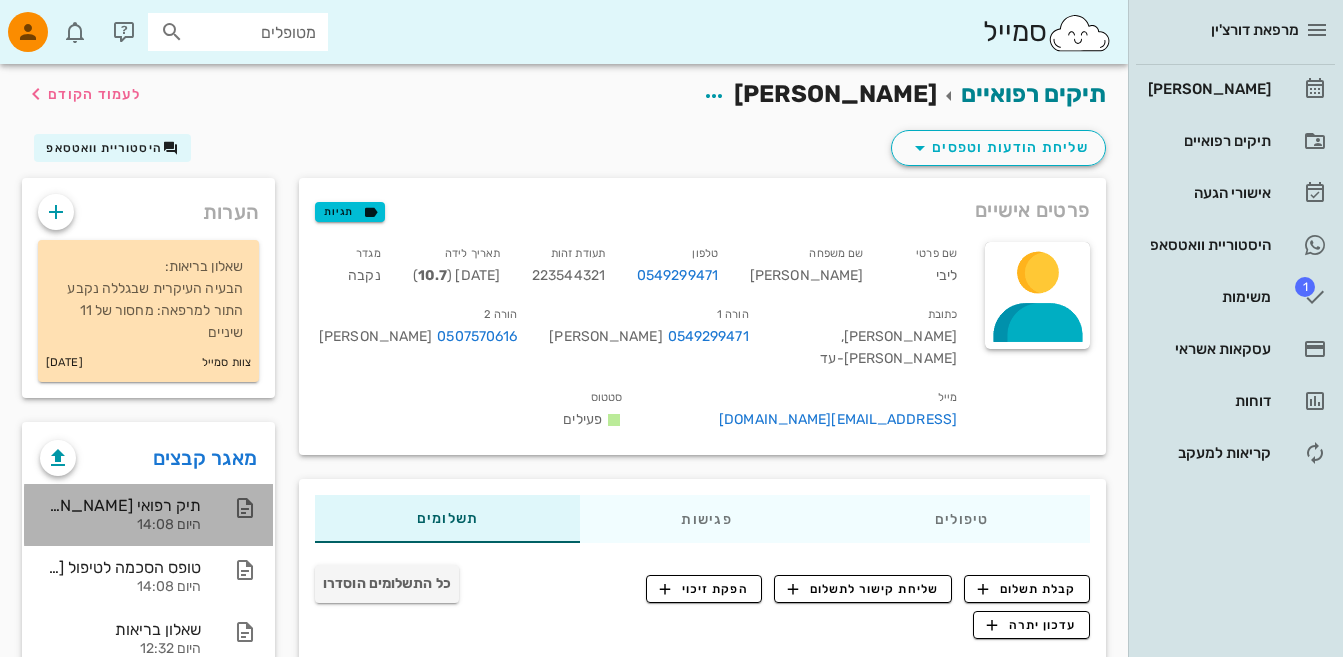 click on "היום 14:08" at bounding box center [120, 525] 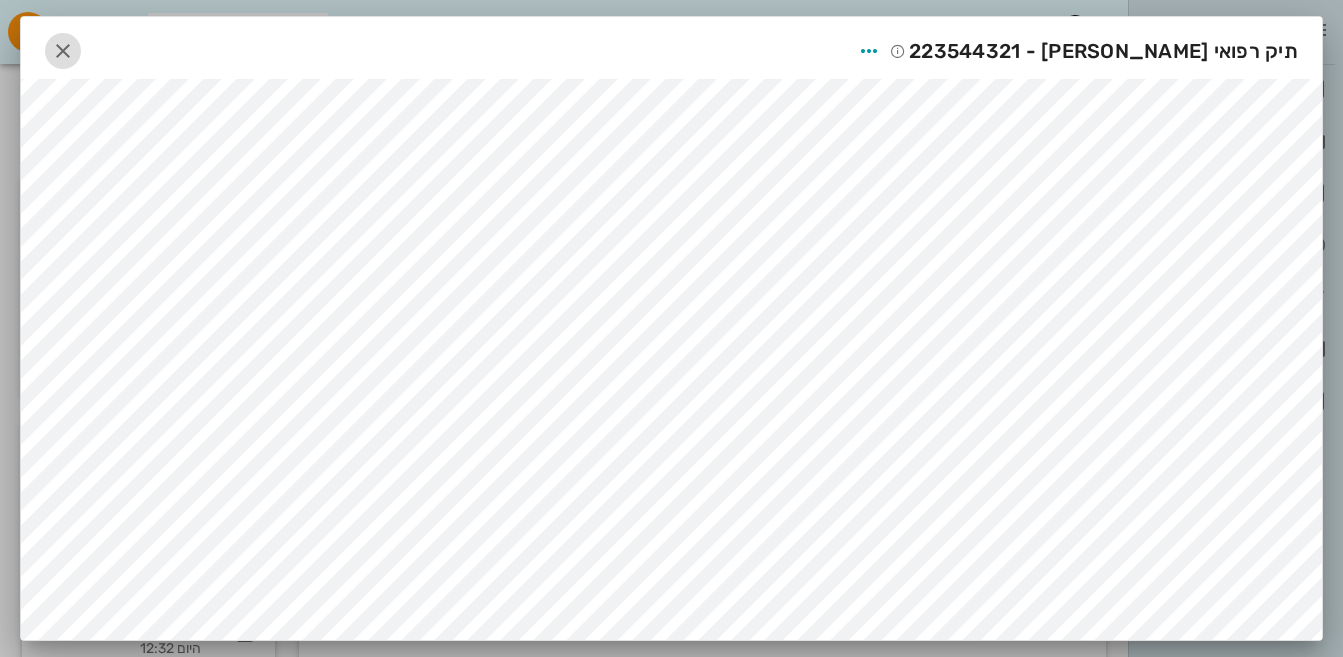 click at bounding box center [63, 51] 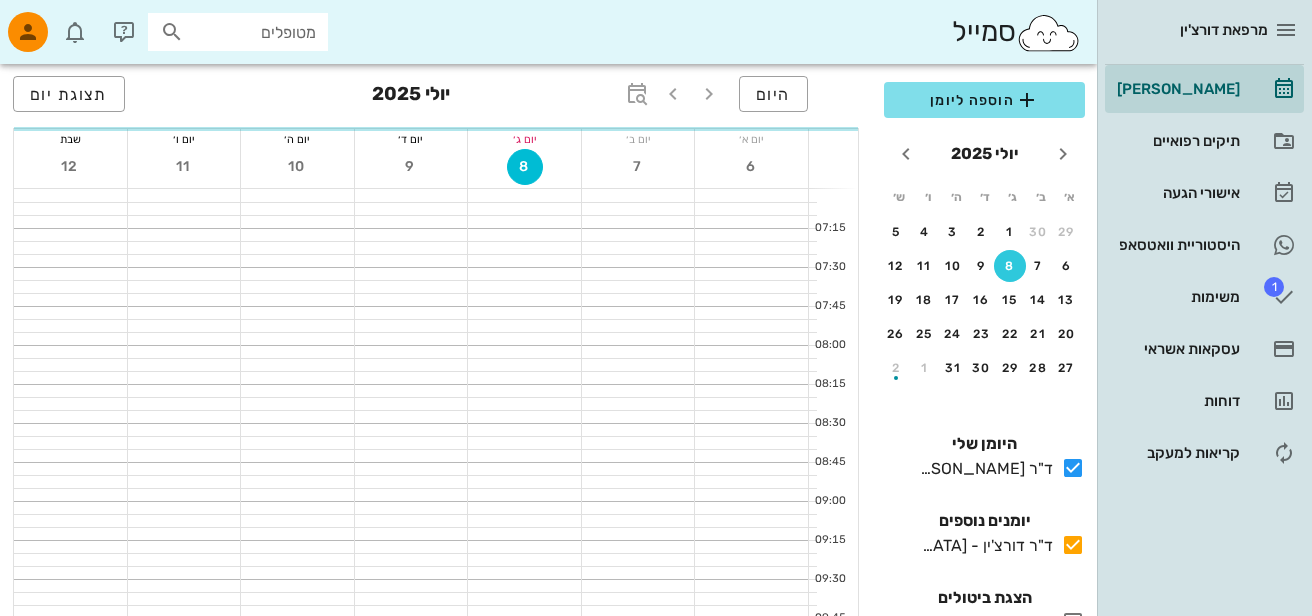scroll, scrollTop: 600, scrollLeft: 0, axis: vertical 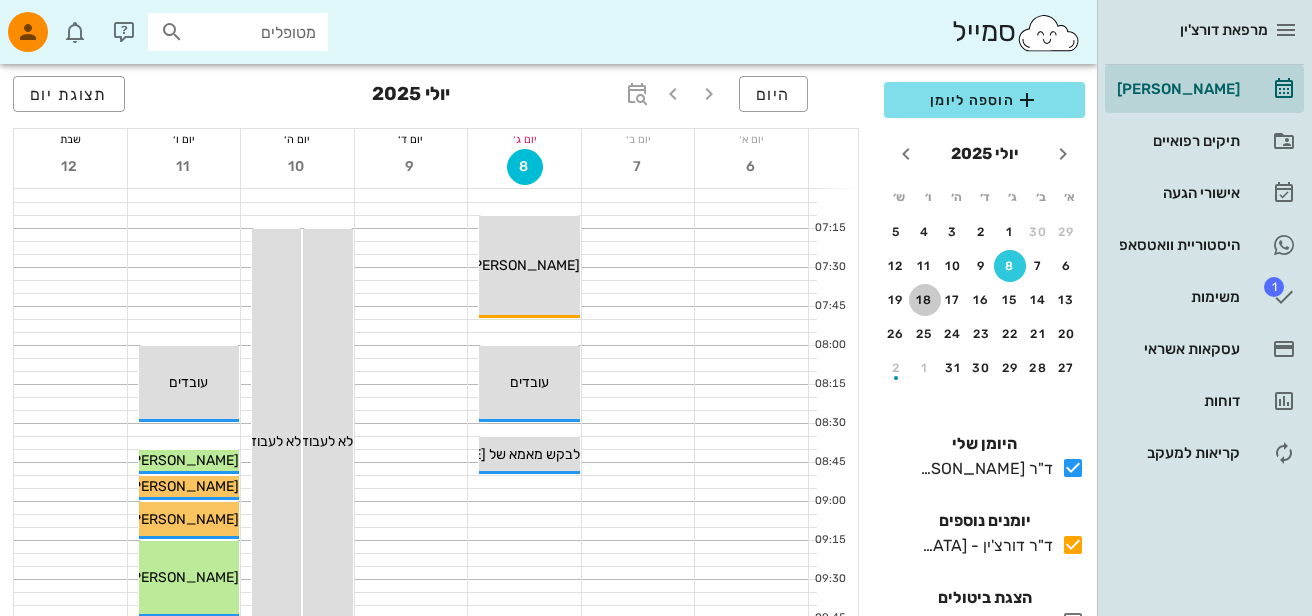 click on "18" at bounding box center [925, 300] 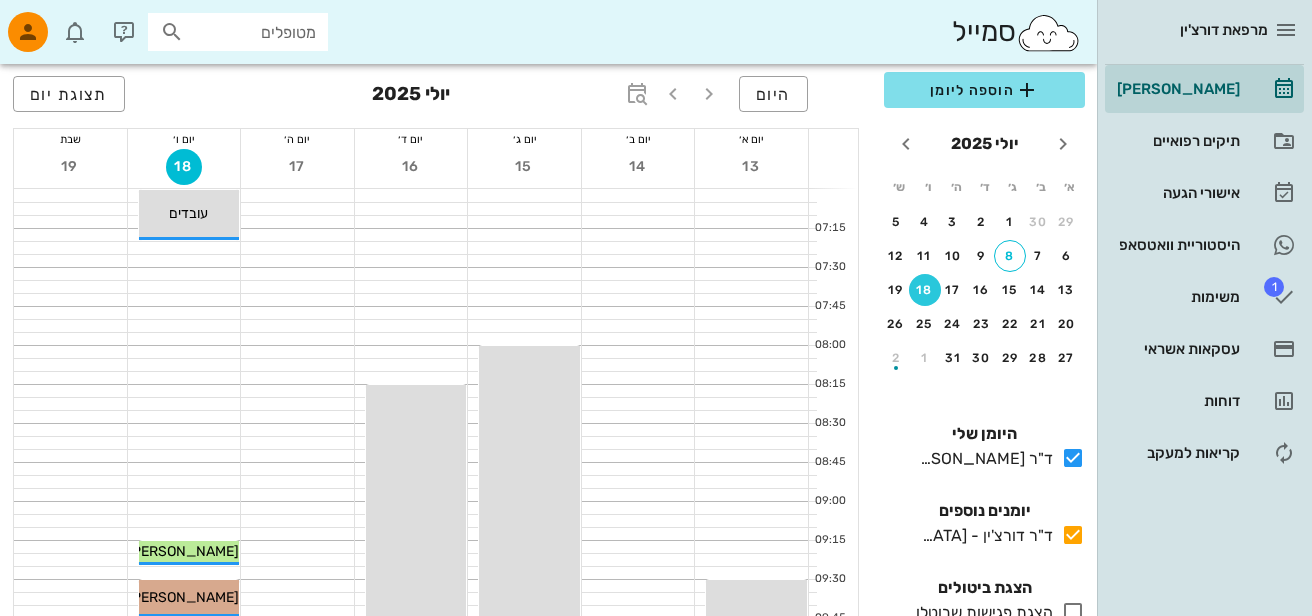 scroll, scrollTop: 31, scrollLeft: 0, axis: vertical 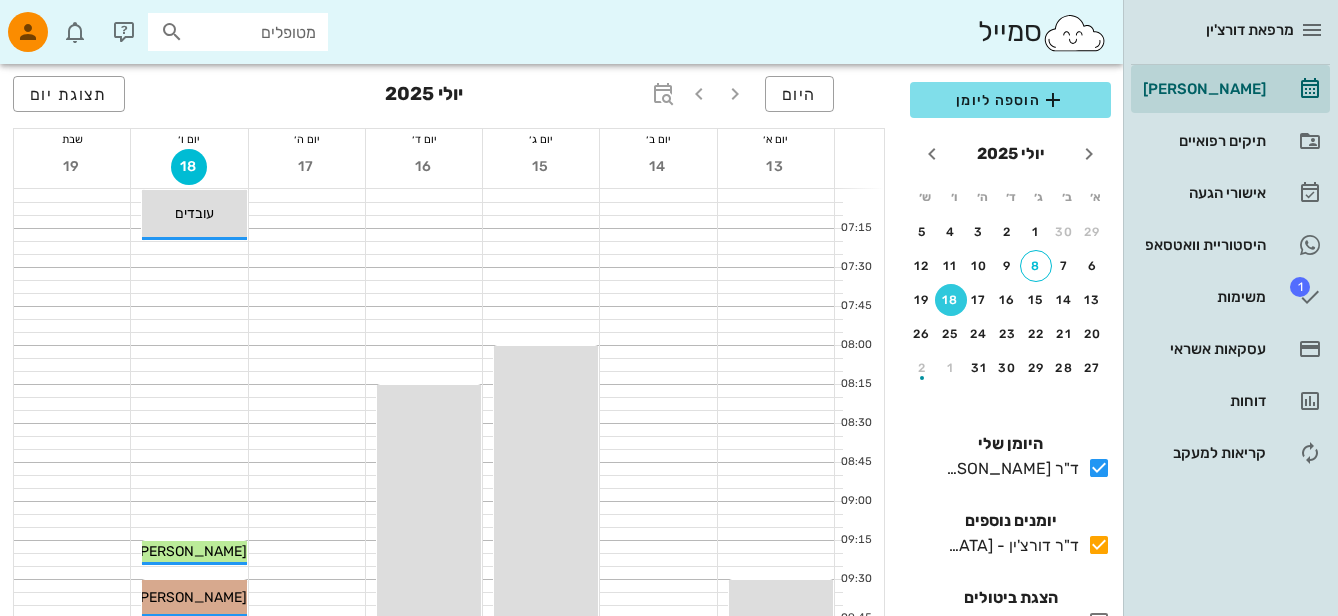 drag, startPoint x: 198, startPoint y: 515, endPoint x: 298, endPoint y: 572, distance: 115.1043 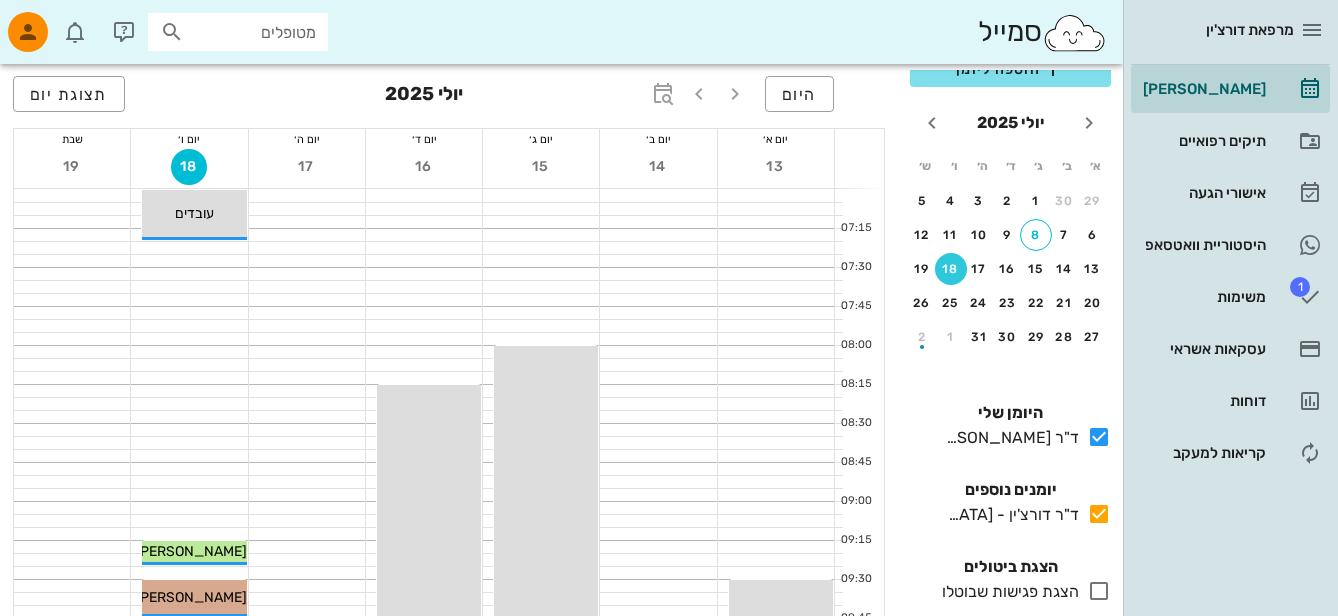 scroll, scrollTop: 0, scrollLeft: 0, axis: both 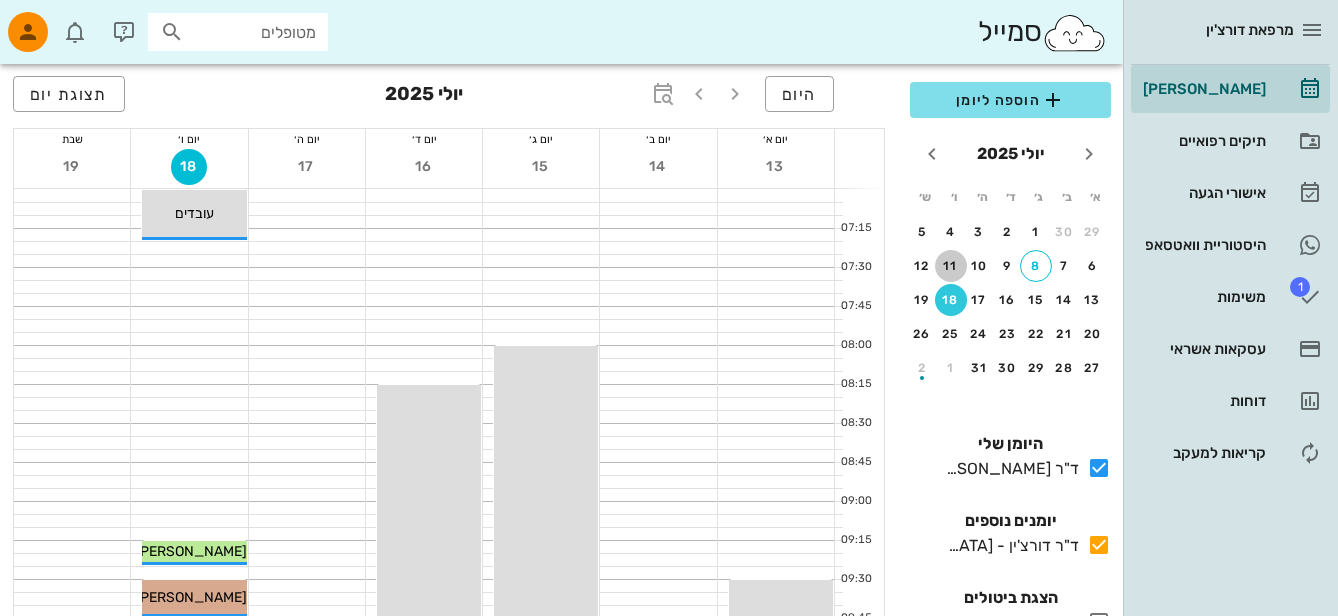 click on "11" at bounding box center [951, 266] 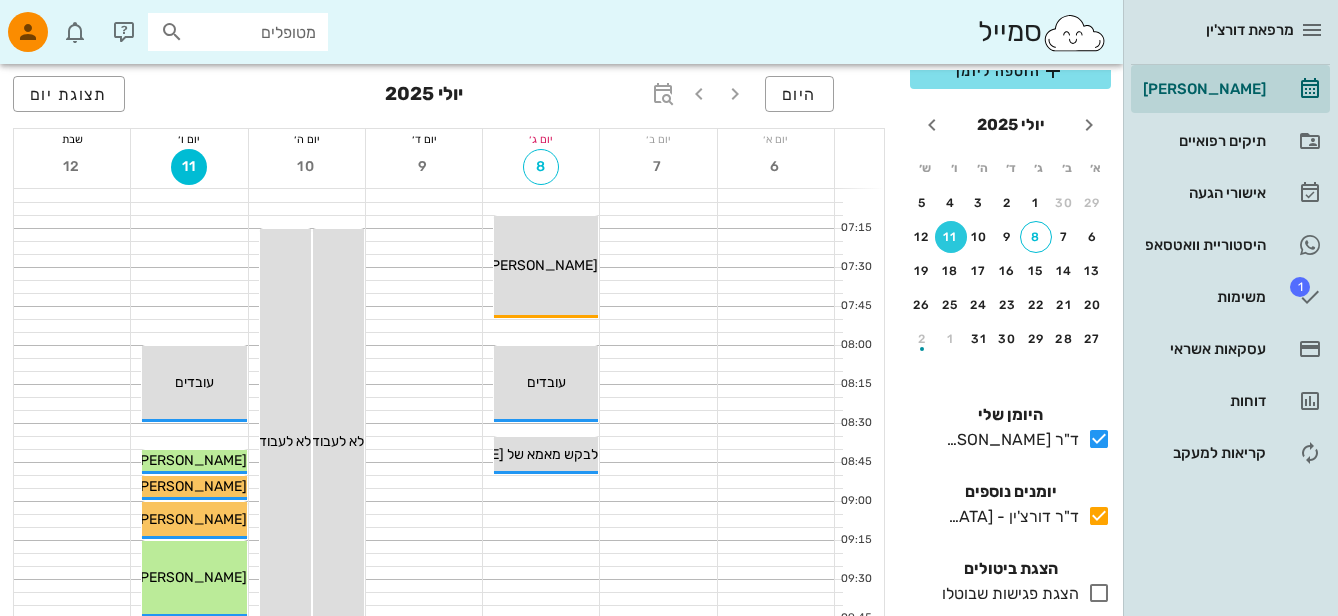 scroll, scrollTop: 31, scrollLeft: 0, axis: vertical 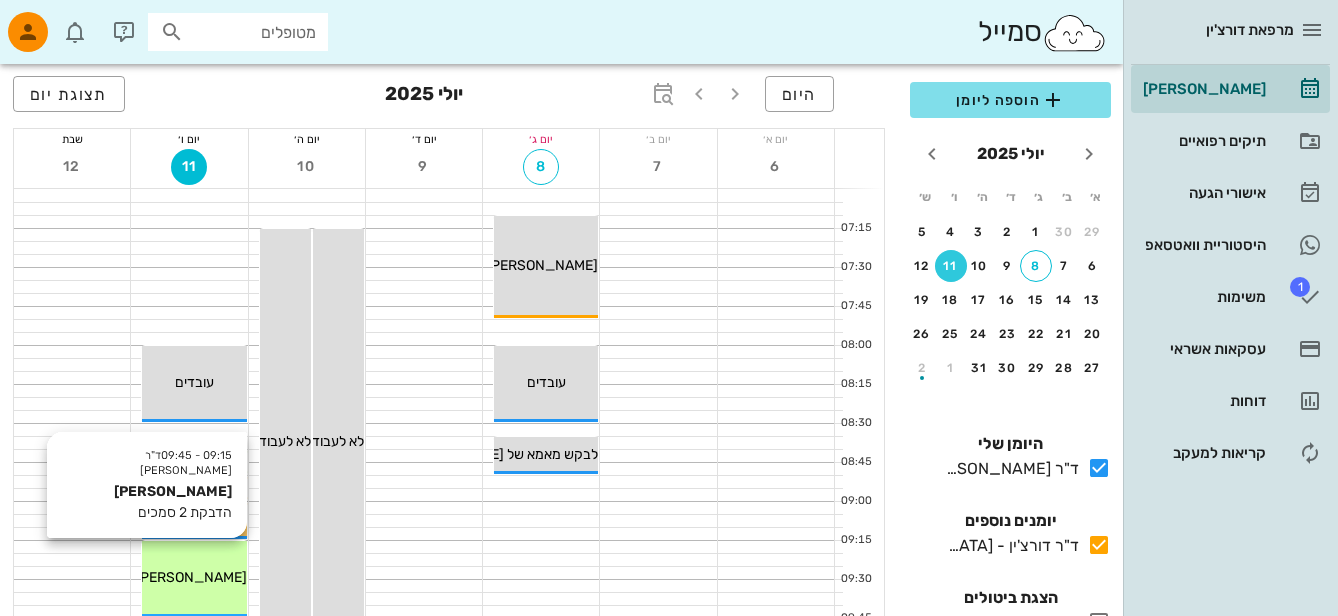 click on "09:15
- 09:45
ד"ר [PERSON_NAME]
הדבקת 2 סמכים
[PERSON_NAME]" at bounding box center (194, 579) 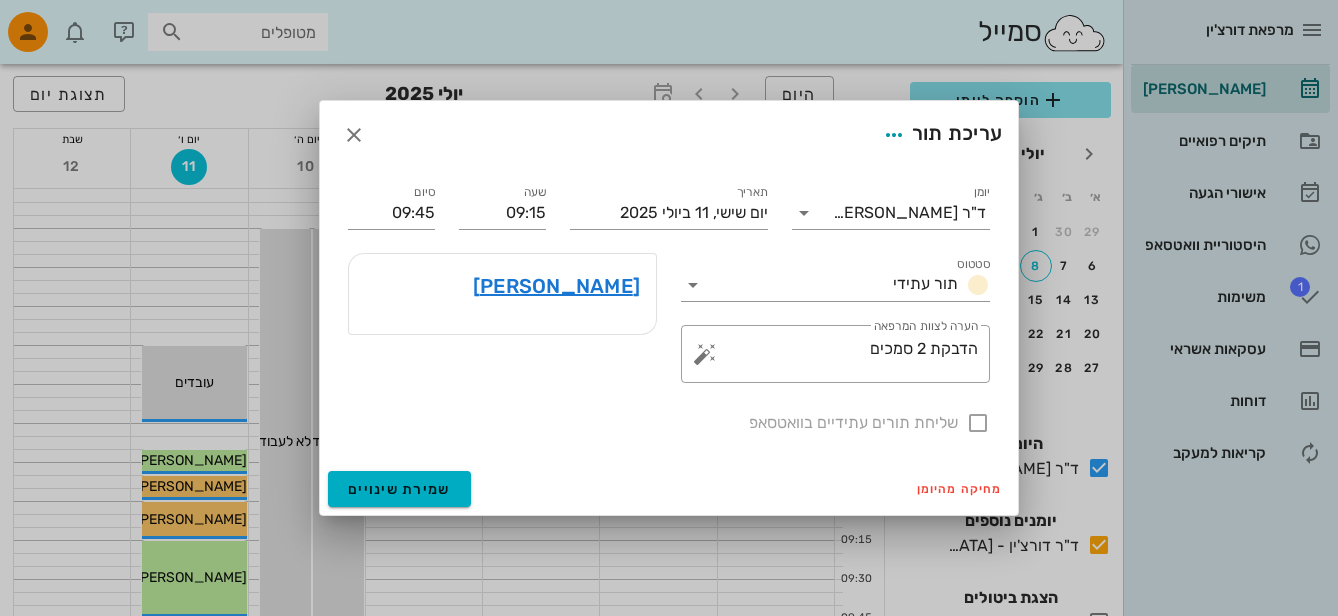 click at bounding box center [669, 308] 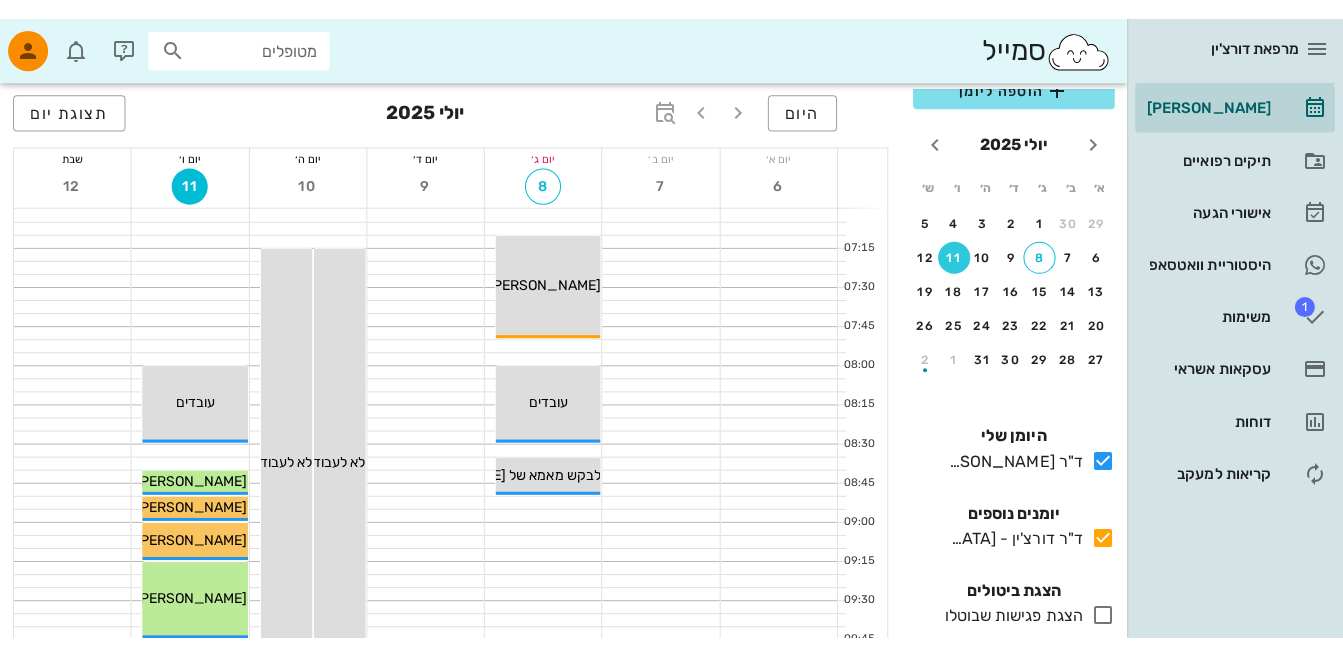 scroll, scrollTop: 31, scrollLeft: 0, axis: vertical 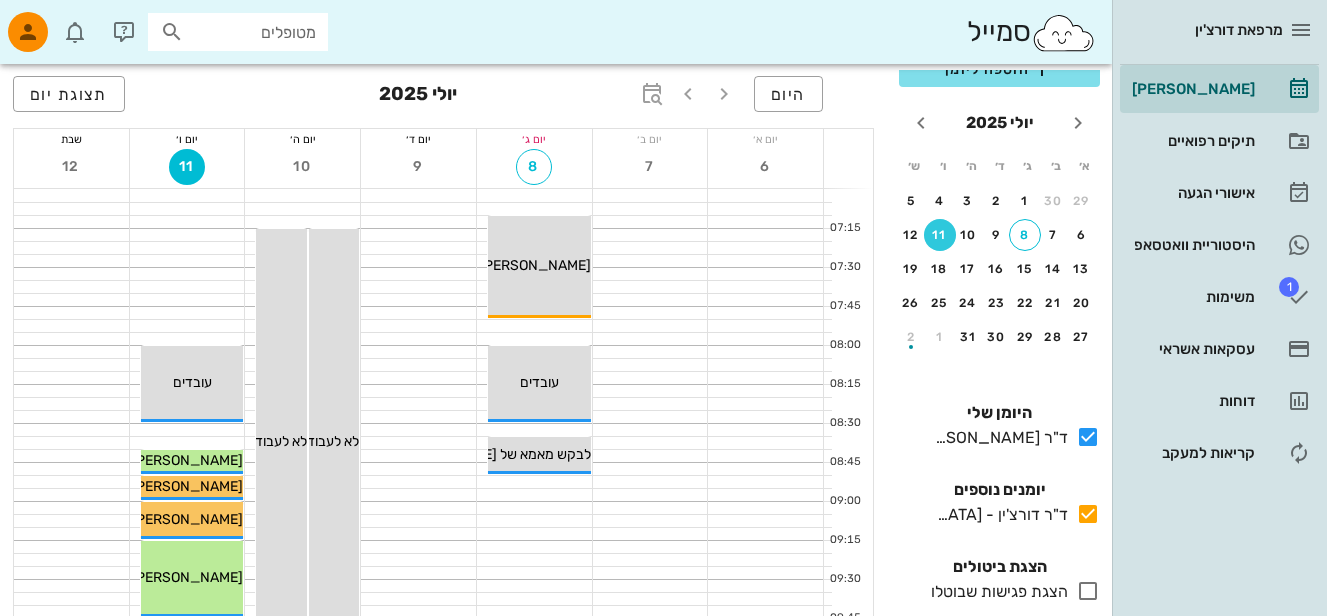 drag, startPoint x: 2, startPoint y: 329, endPoint x: 1, endPoint y: 393, distance: 64.00781 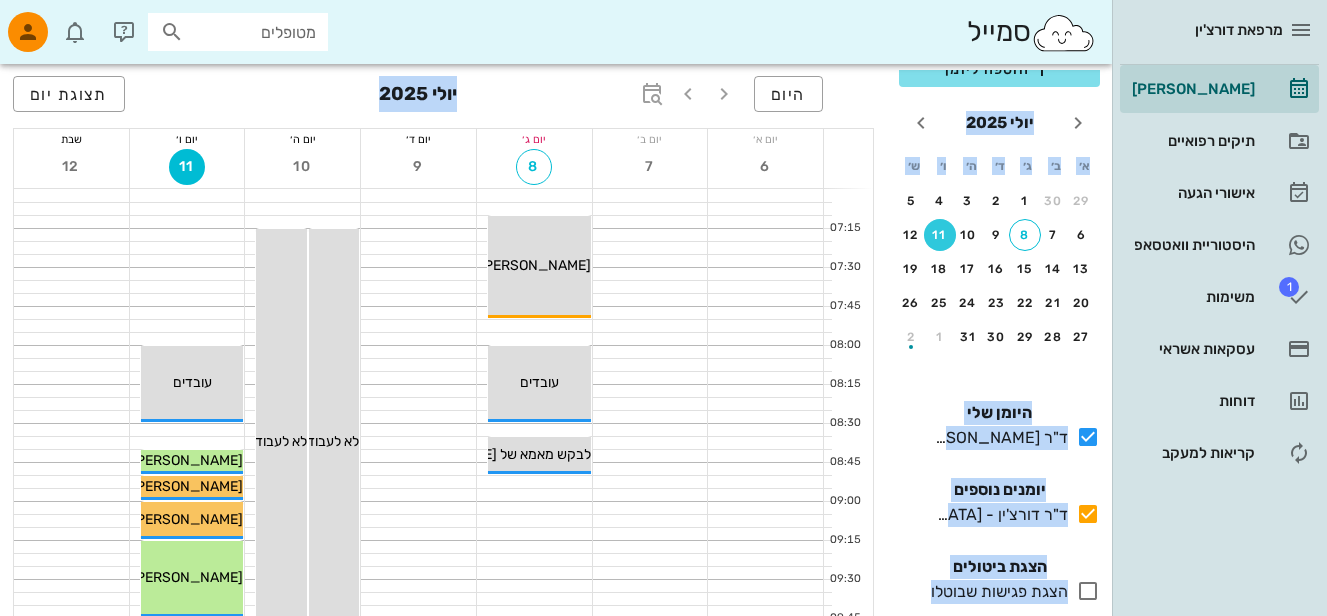 drag, startPoint x: 8, startPoint y: 477, endPoint x: -113, endPoint y: 312, distance: 204.61183 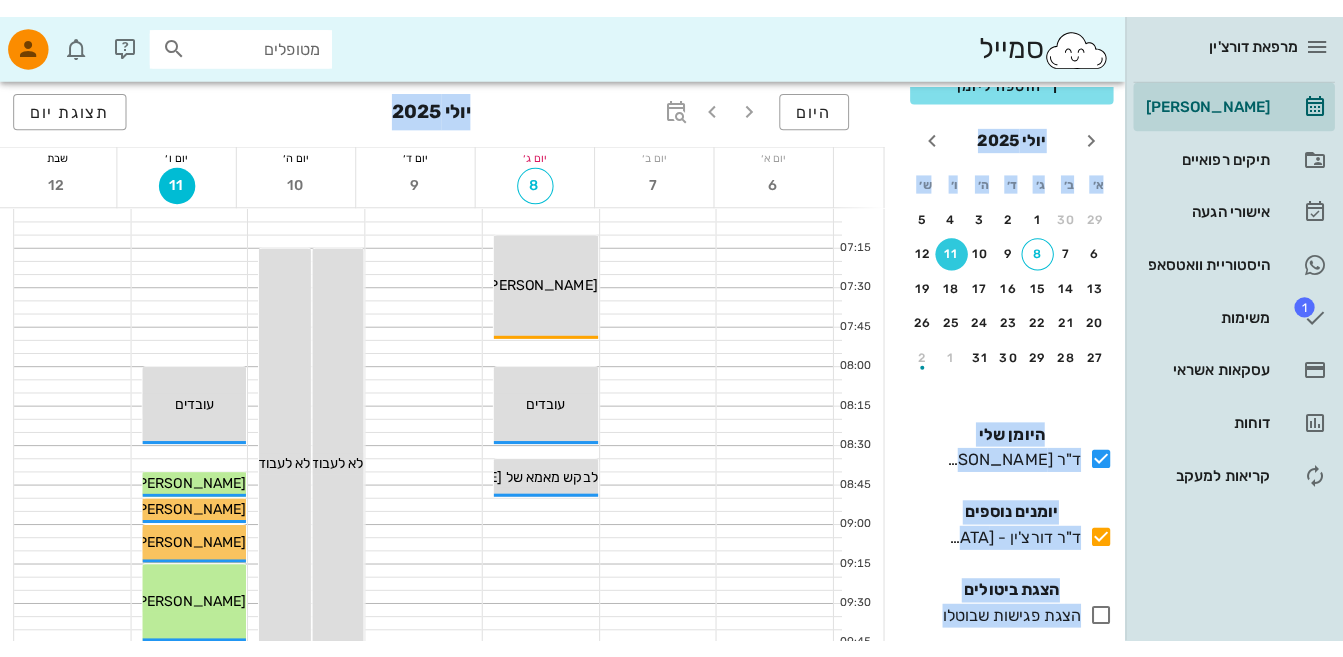 scroll, scrollTop: 0, scrollLeft: 0, axis: both 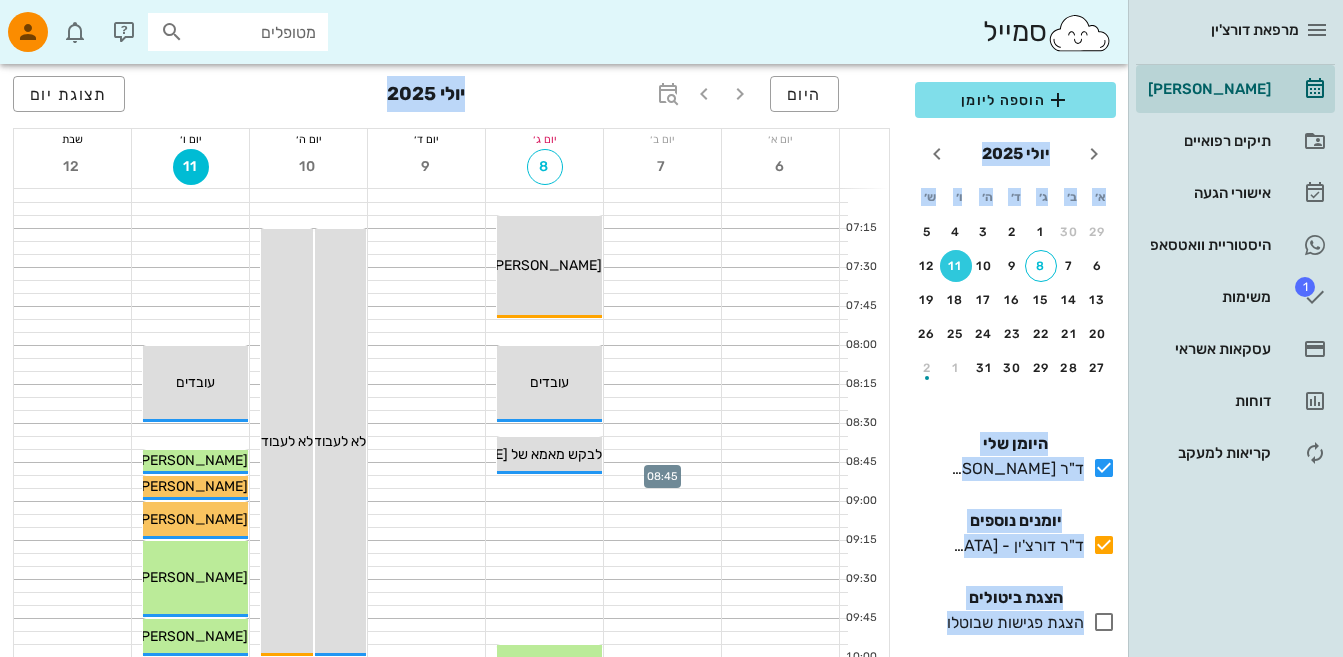 click at bounding box center [662, 469] 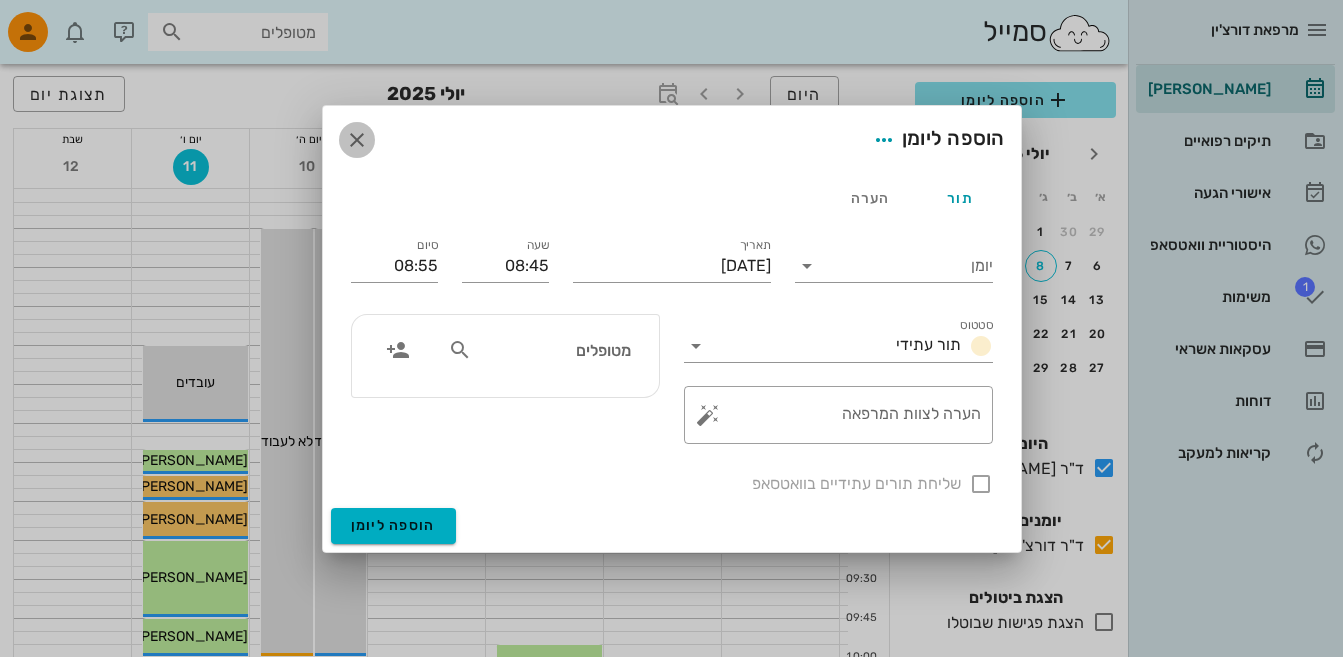 click at bounding box center (357, 140) 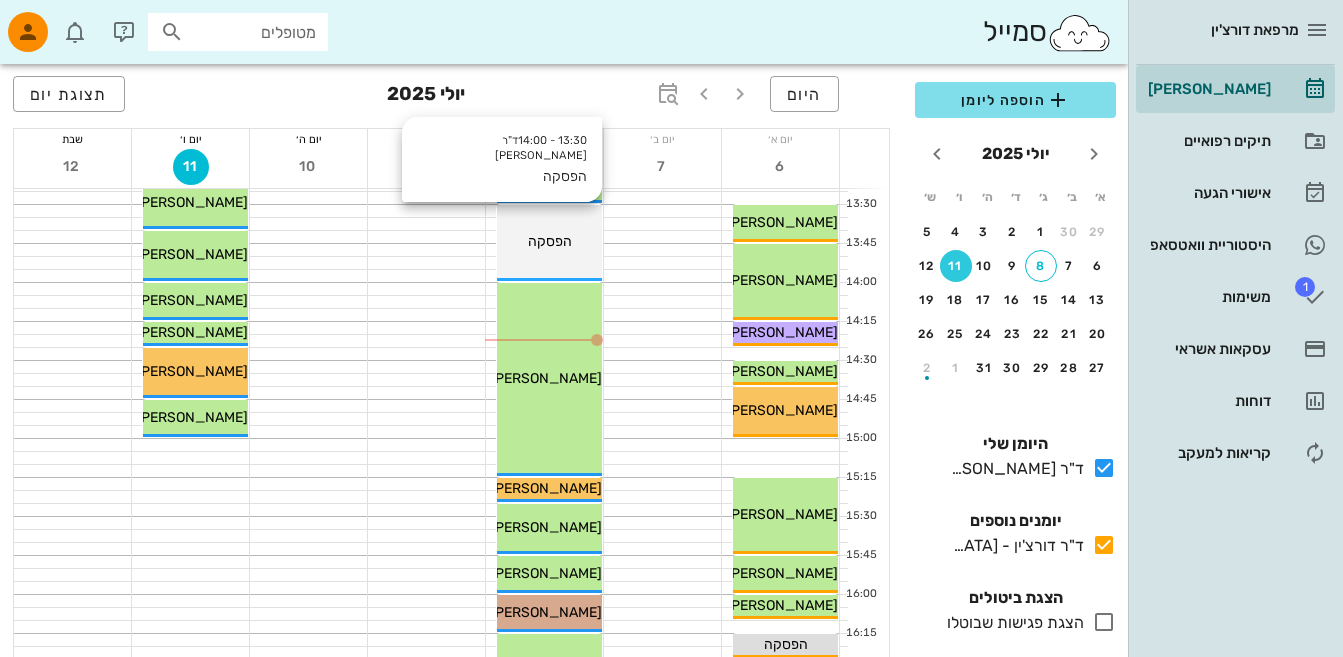 scroll, scrollTop: 1000, scrollLeft: 0, axis: vertical 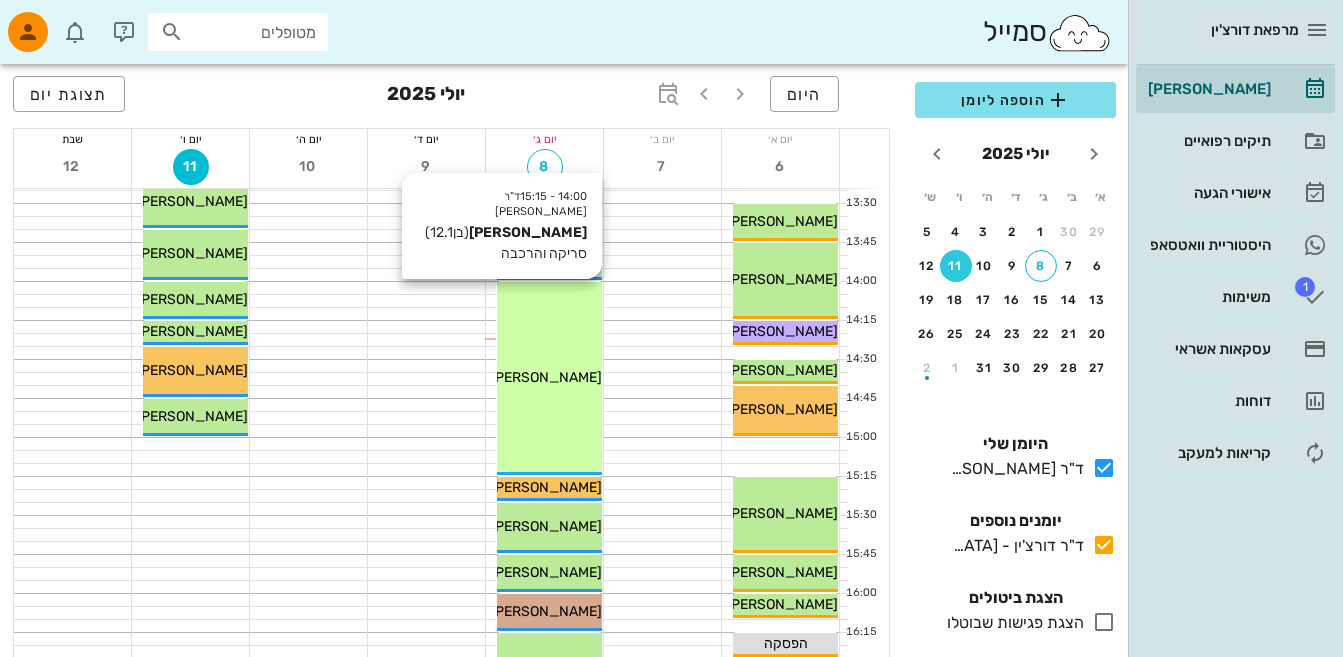 click on "[PERSON_NAME]" at bounding box center (546, 377) 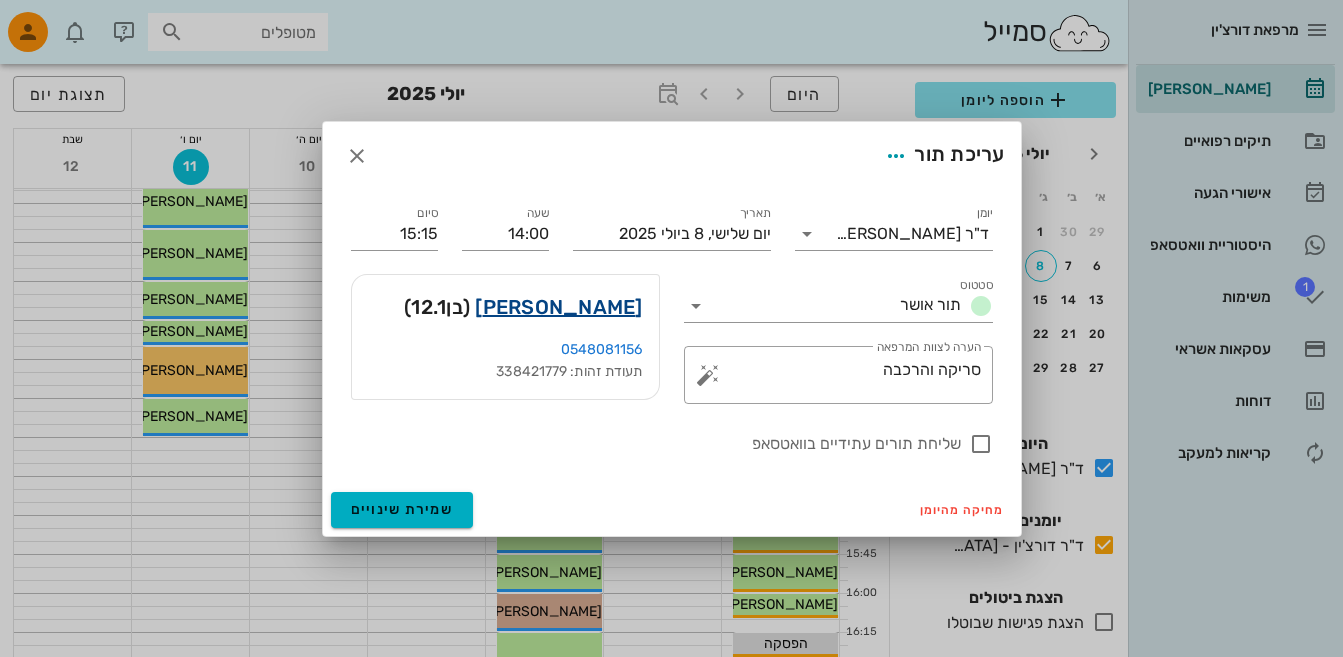 click on "[PERSON_NAME]" at bounding box center [558, 307] 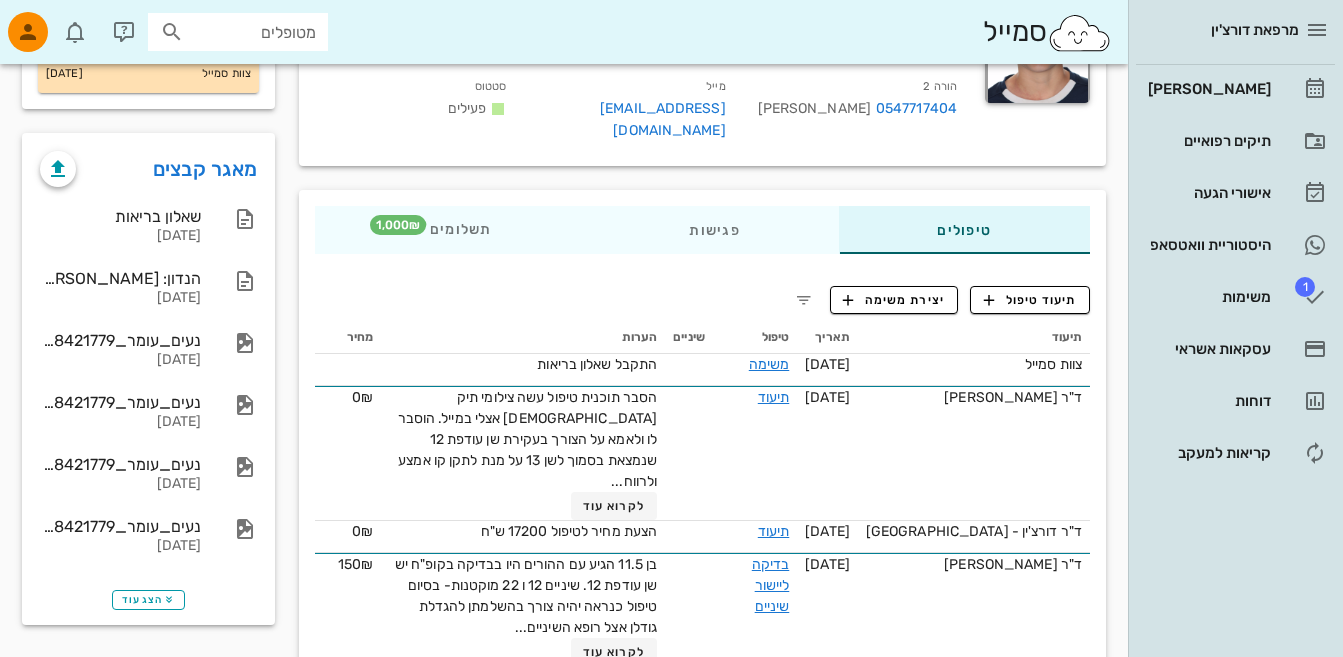 scroll, scrollTop: 0, scrollLeft: 0, axis: both 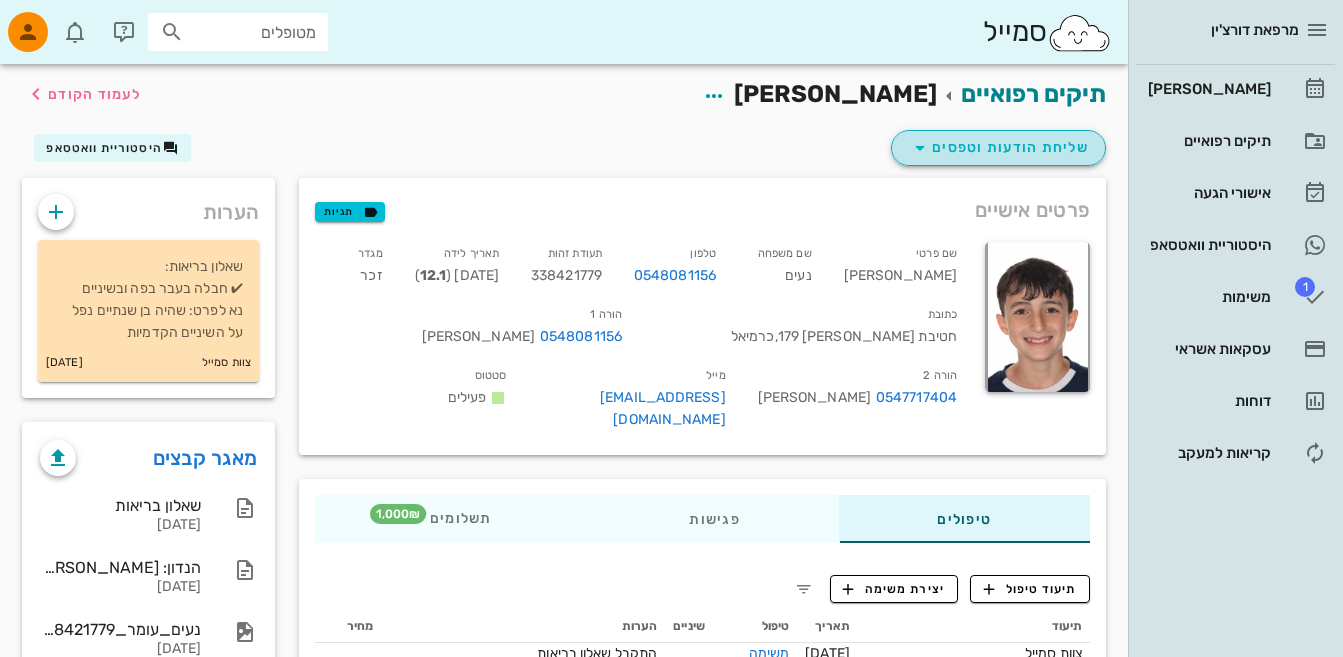 click at bounding box center (920, 148) 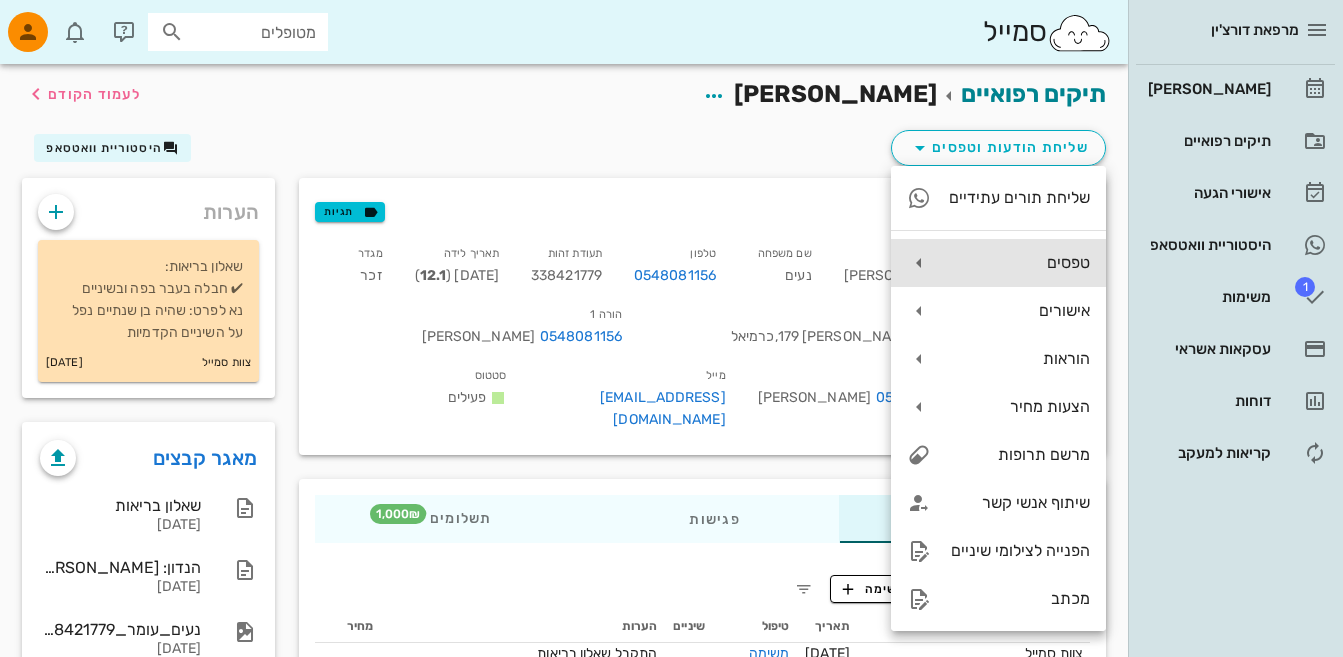 click at bounding box center (919, 263) 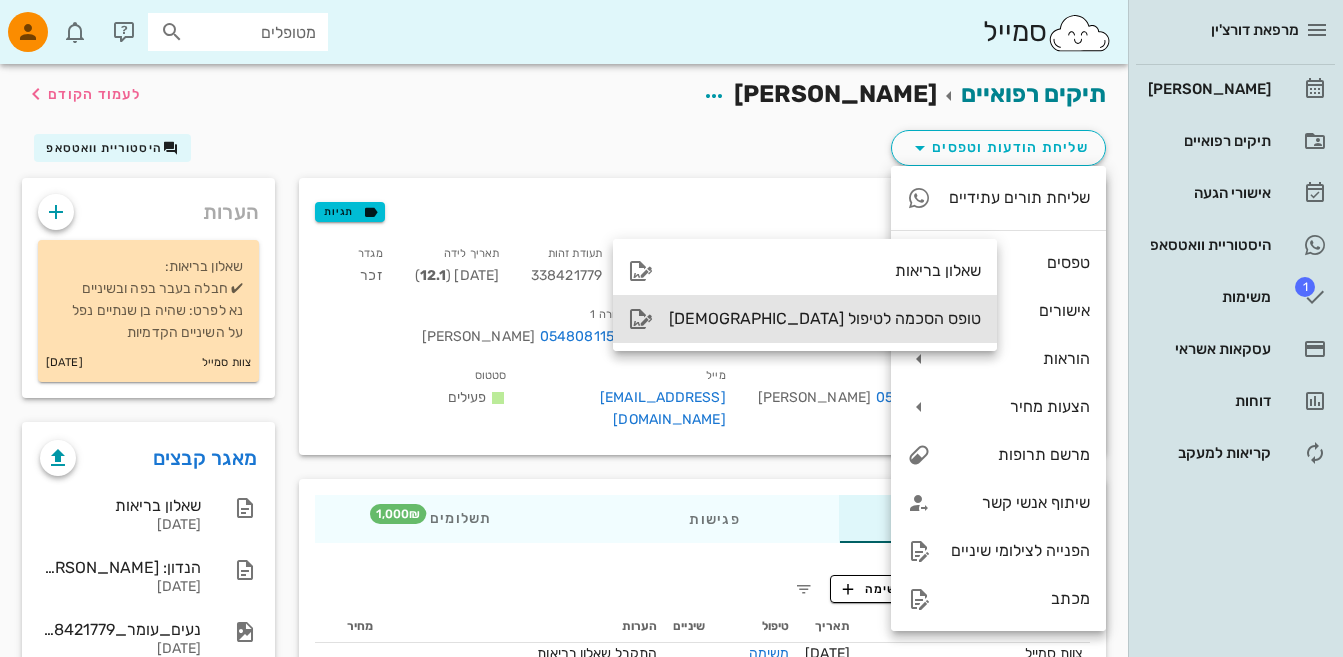 click on "טופס הסכמה לטיפול [DEMOGRAPHIC_DATA]" at bounding box center [825, 318] 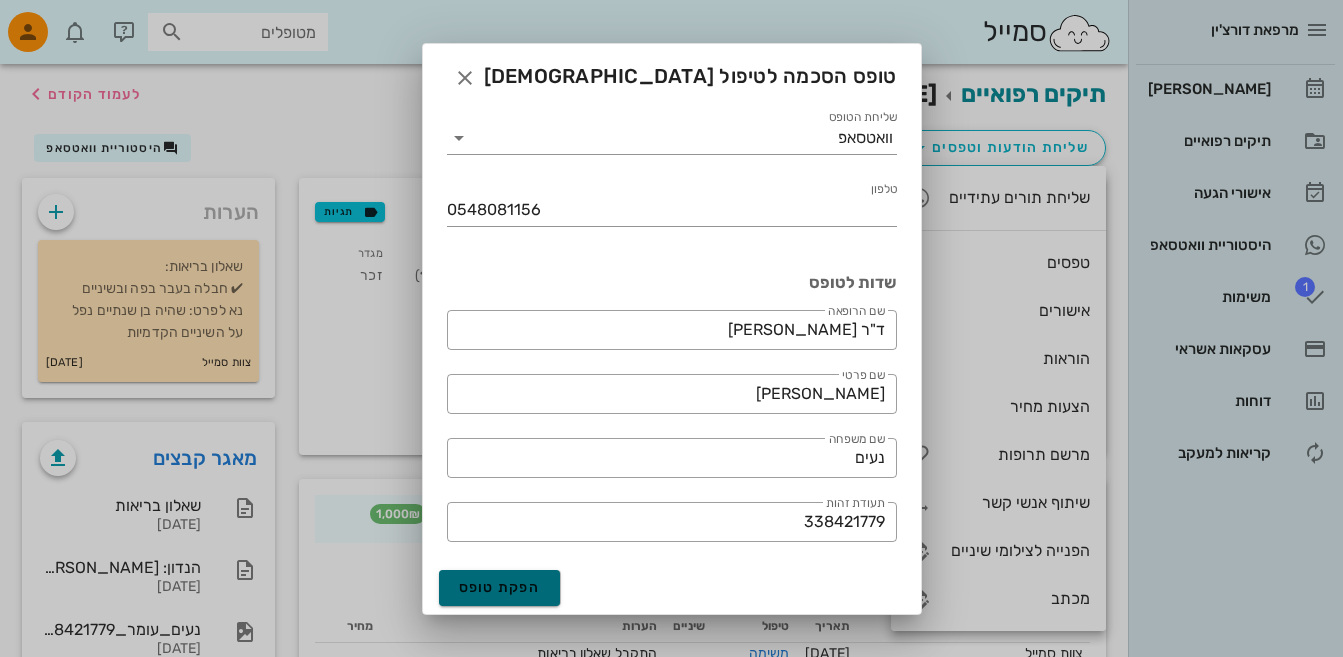 click on "הפקת טופס" at bounding box center (500, 587) 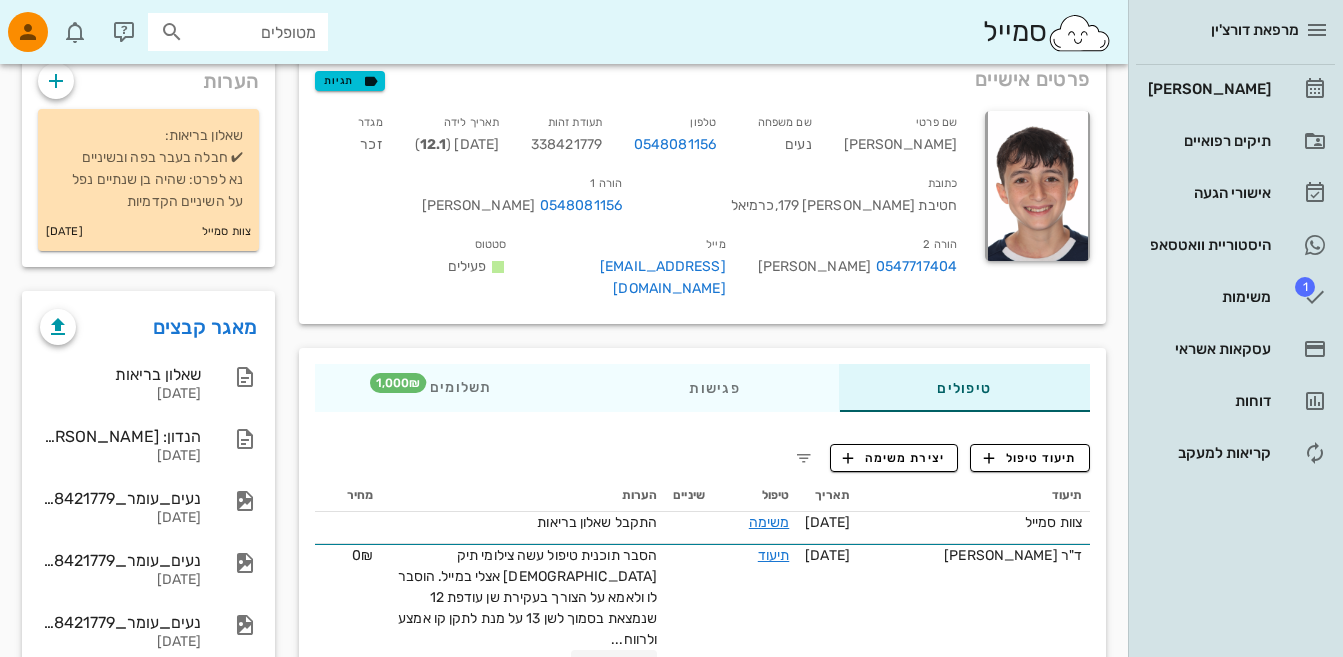 scroll, scrollTop: 289, scrollLeft: 0, axis: vertical 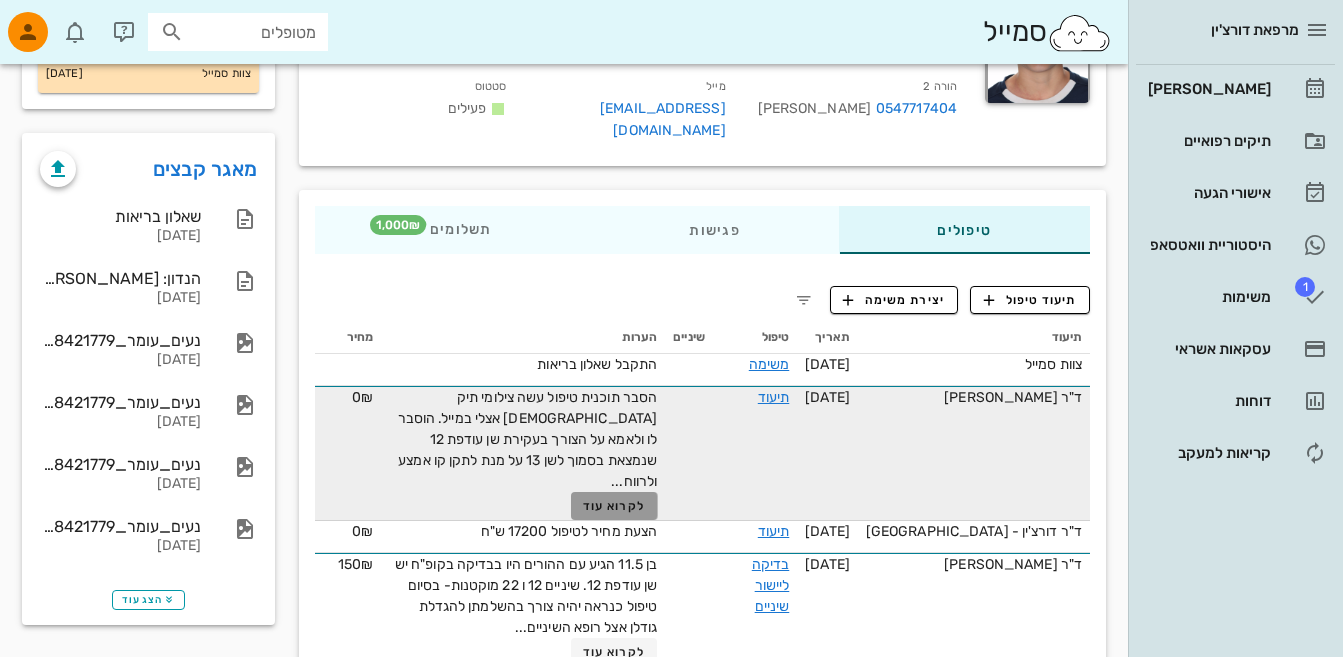click on "לקרוא עוד" at bounding box center (614, 506) 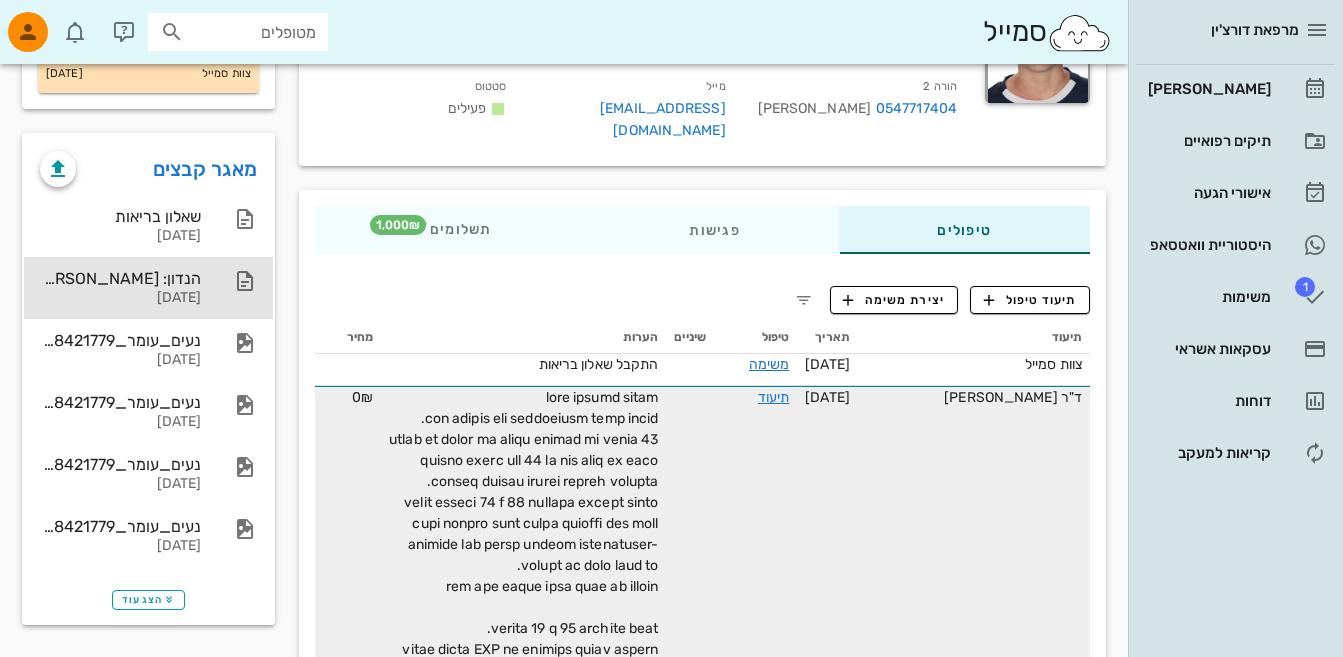 click on "הנדון: [PERSON_NAME]" at bounding box center [120, 278] 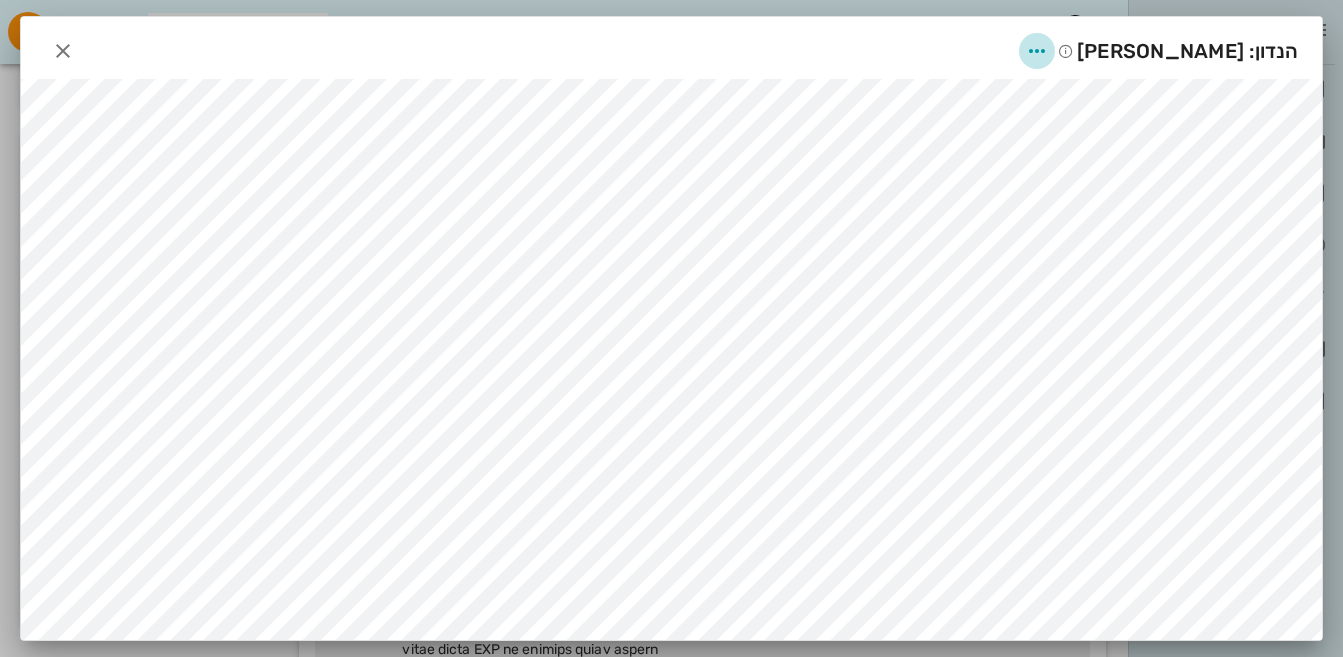 click at bounding box center [1037, 51] 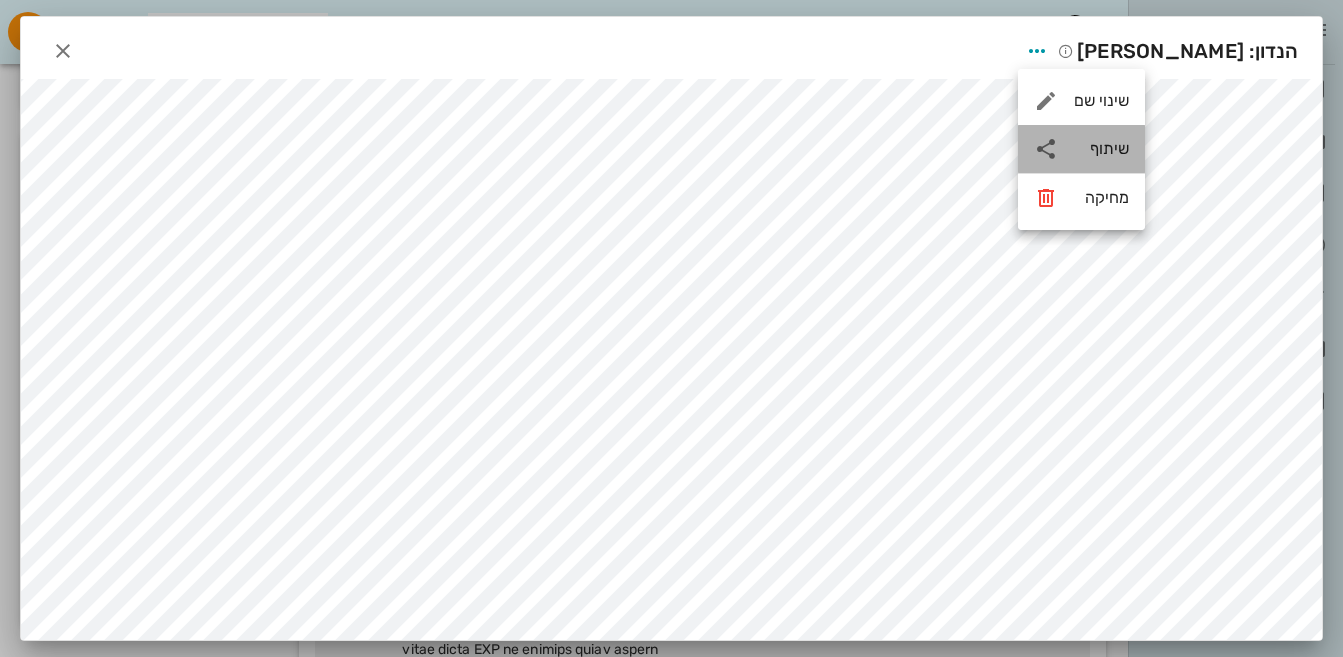 click on "שיתוף" at bounding box center [1101, 148] 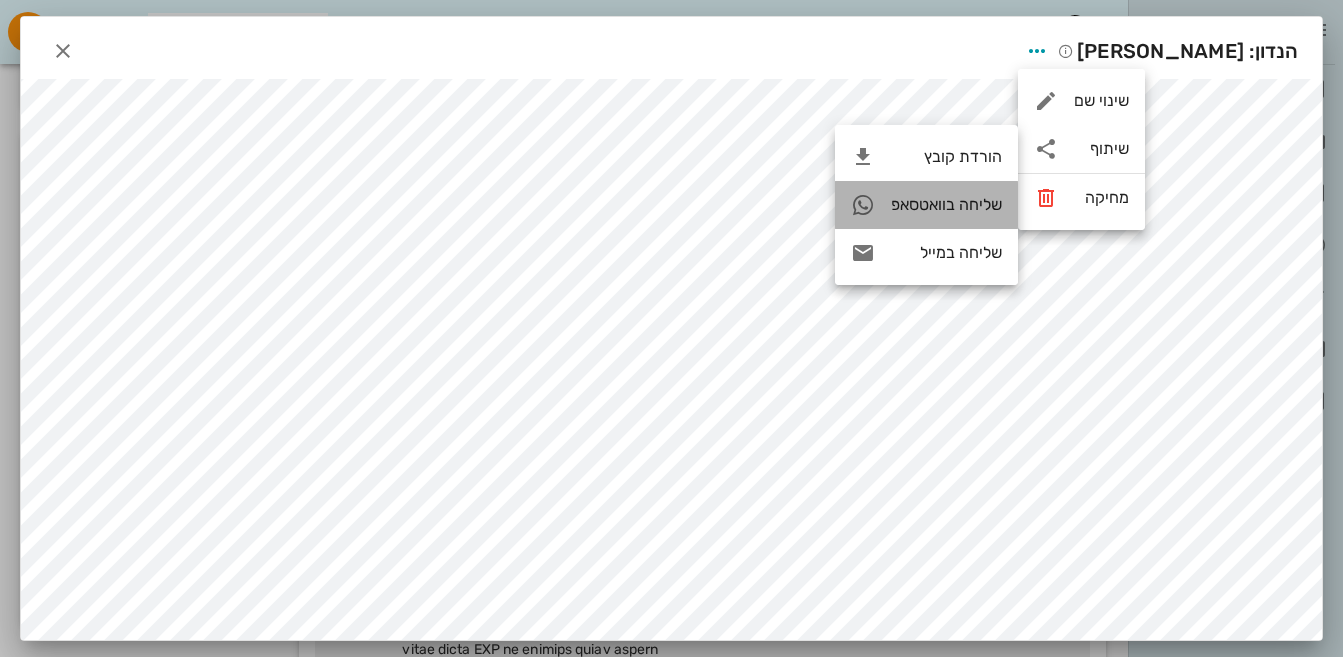 click on "שליחה בוואטסאפ" at bounding box center (946, 204) 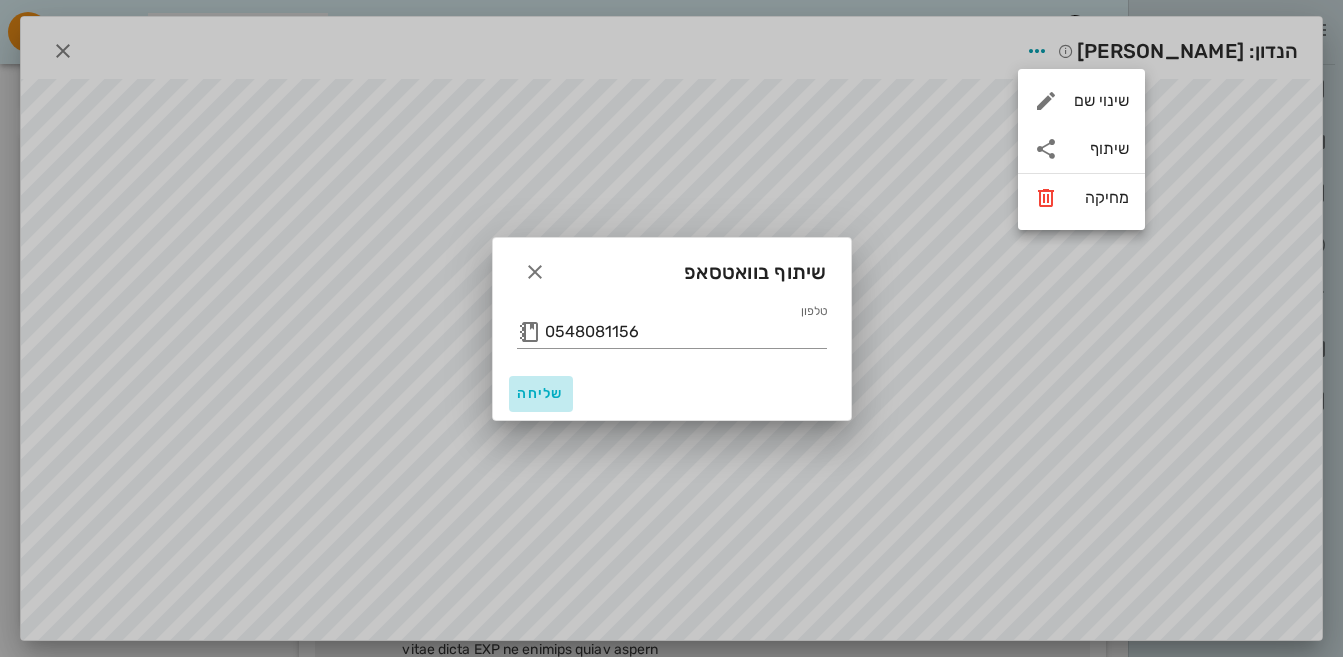 click on "שליחה" at bounding box center (541, 393) 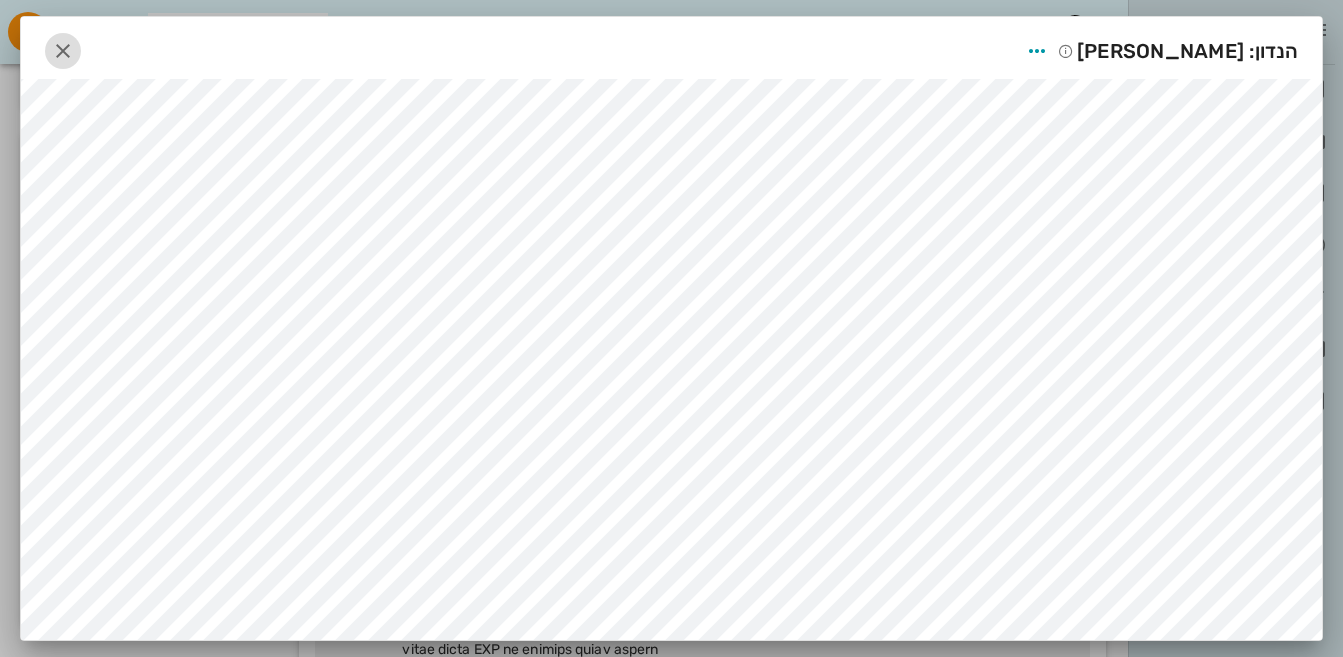 click at bounding box center [63, 51] 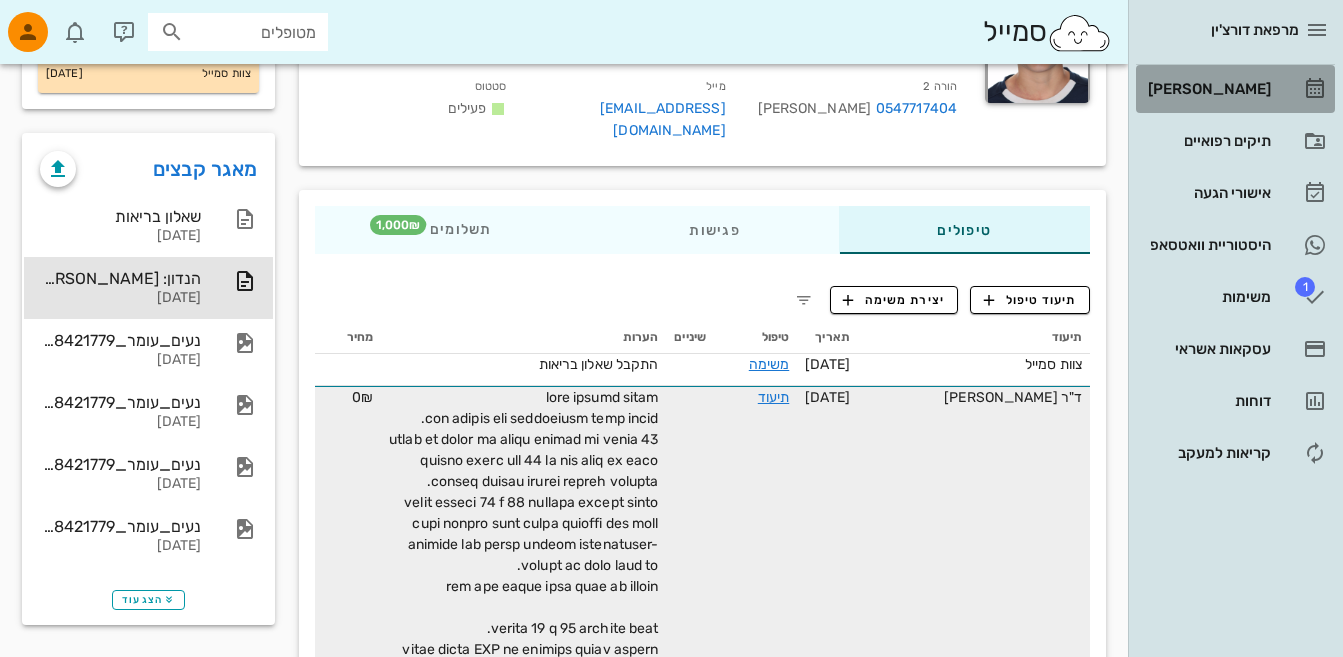 click at bounding box center [1315, 89] 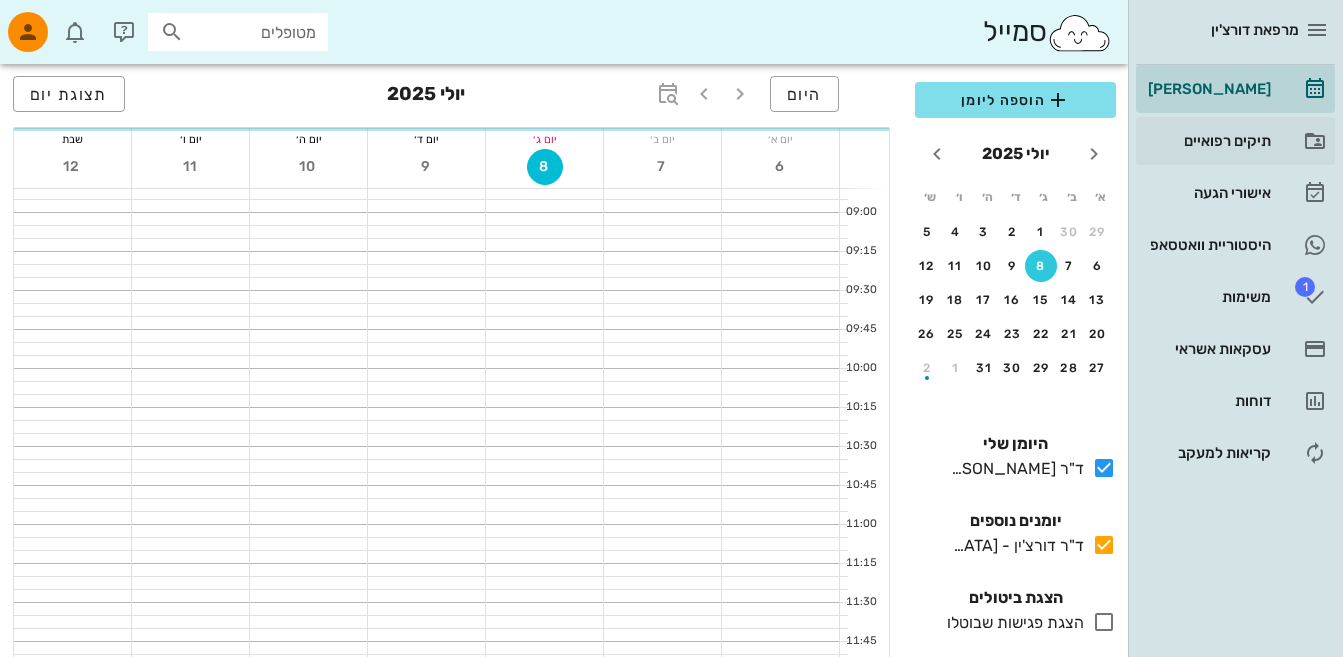 scroll, scrollTop: 0, scrollLeft: 0, axis: both 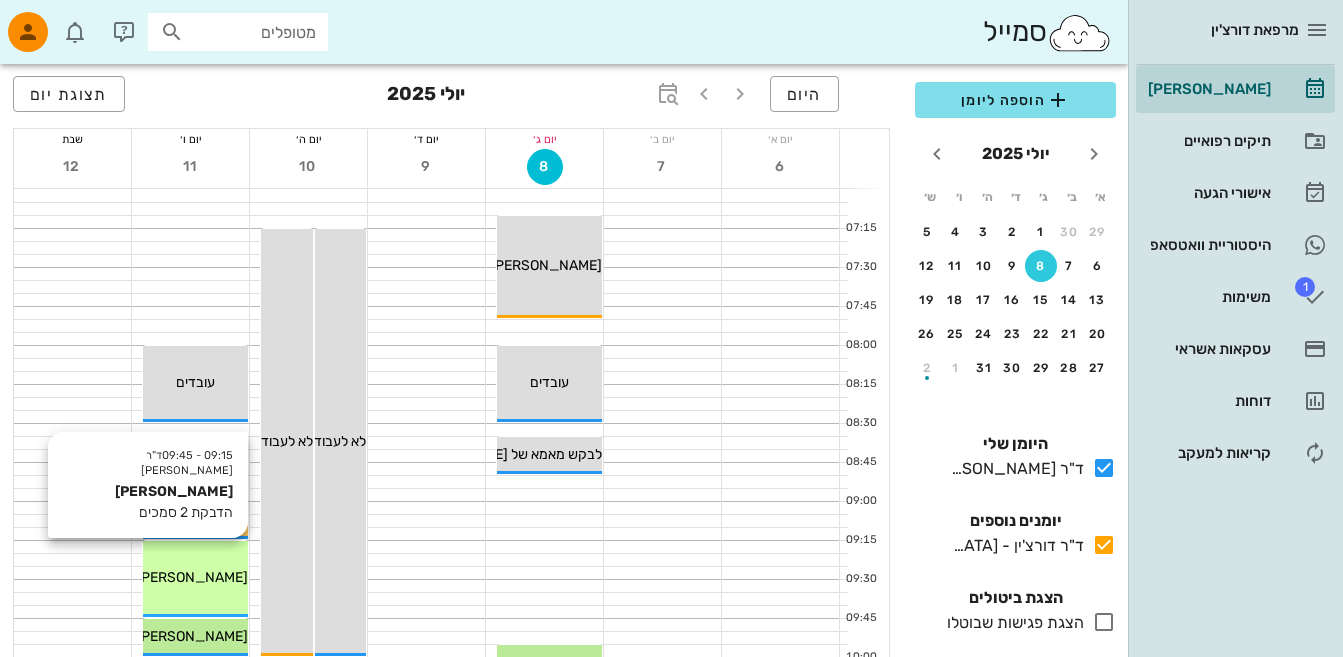 click on "[PERSON_NAME]" at bounding box center (192, 577) 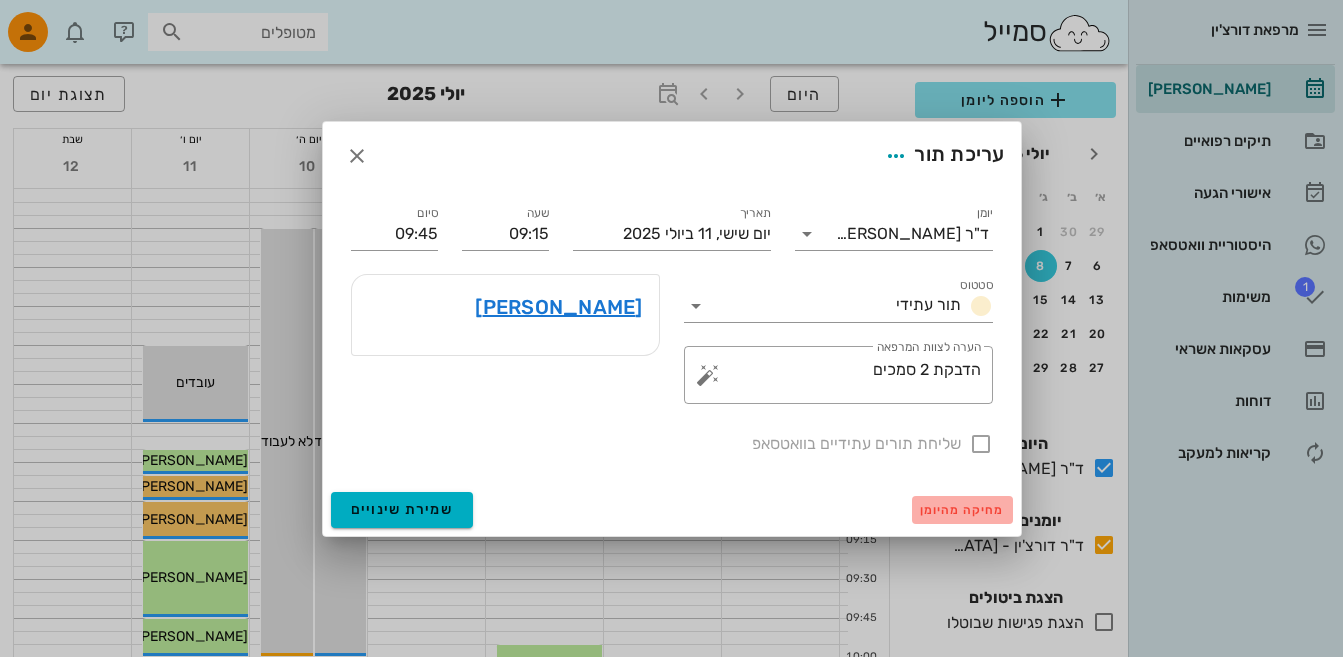 click on "מחיקה מהיומן" at bounding box center [962, 510] 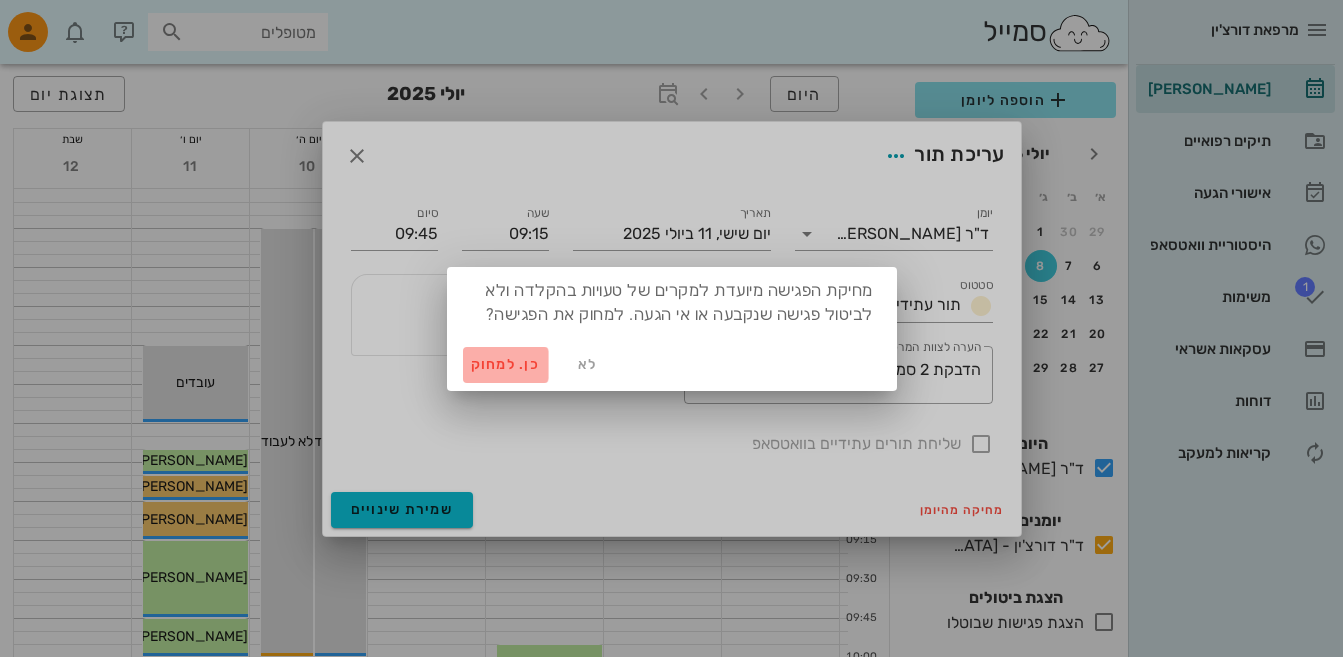 click on "כן. למחוק" at bounding box center (506, 364) 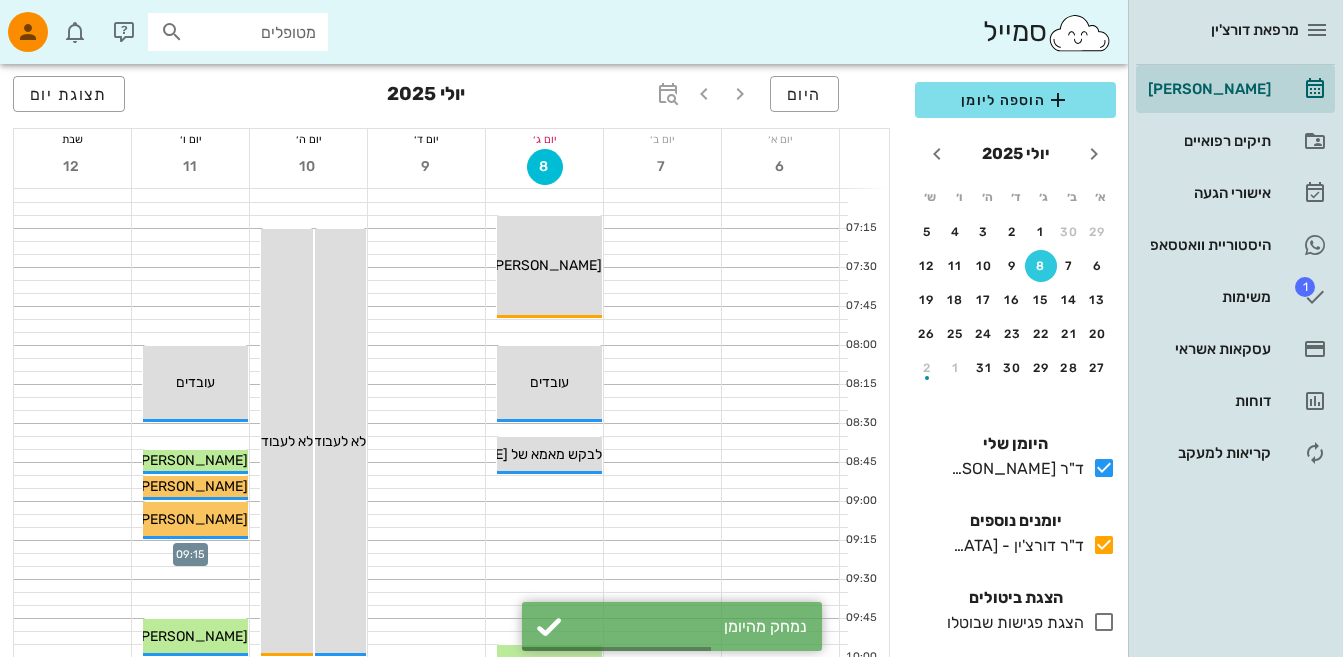 click at bounding box center [190, 547] 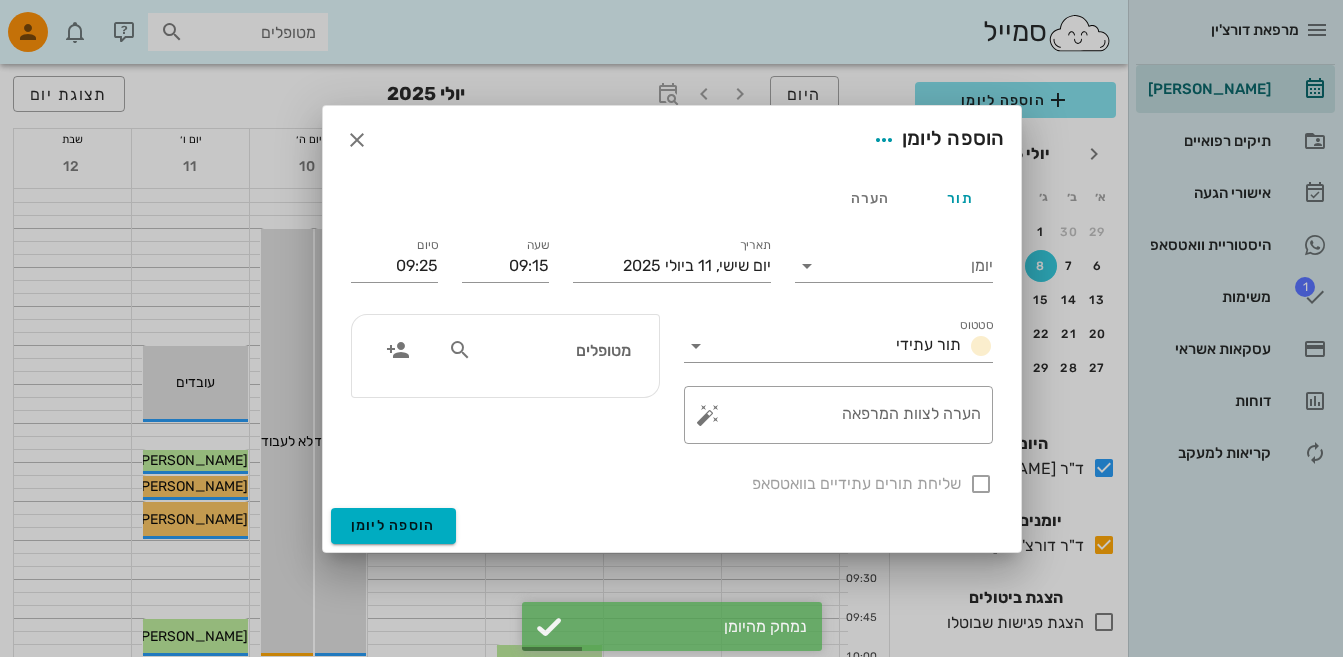 click at bounding box center (460, 350) 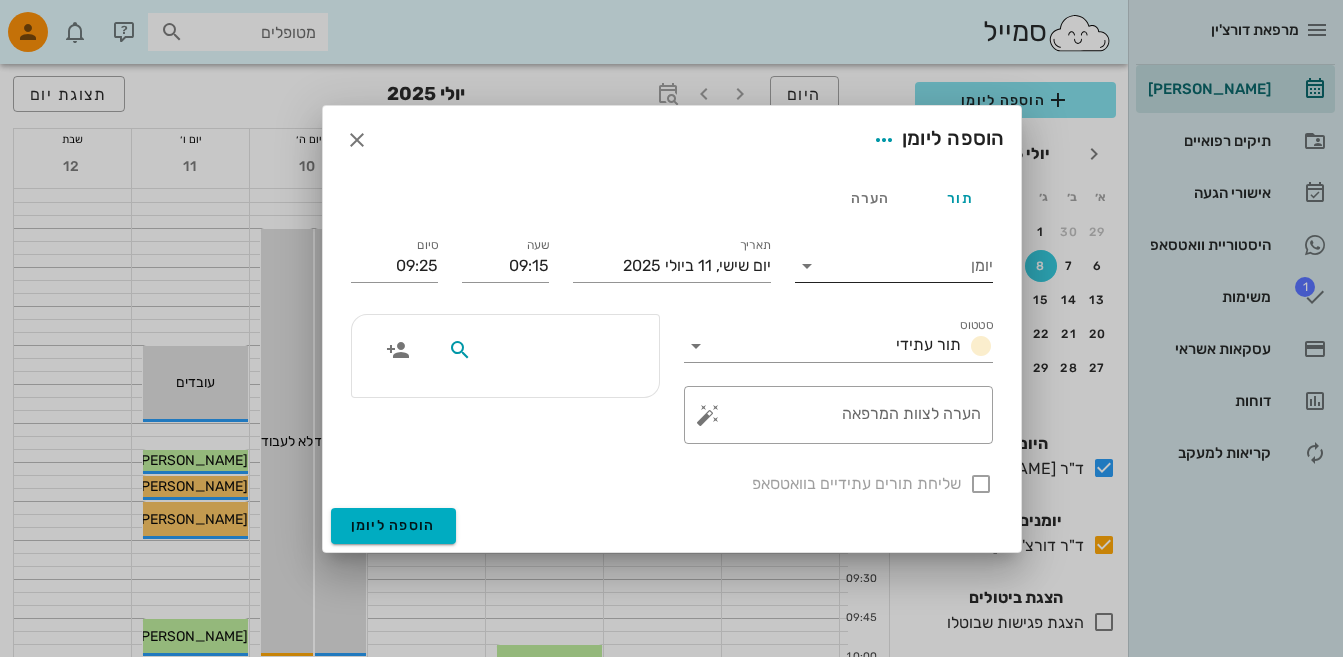 click at bounding box center [807, 266] 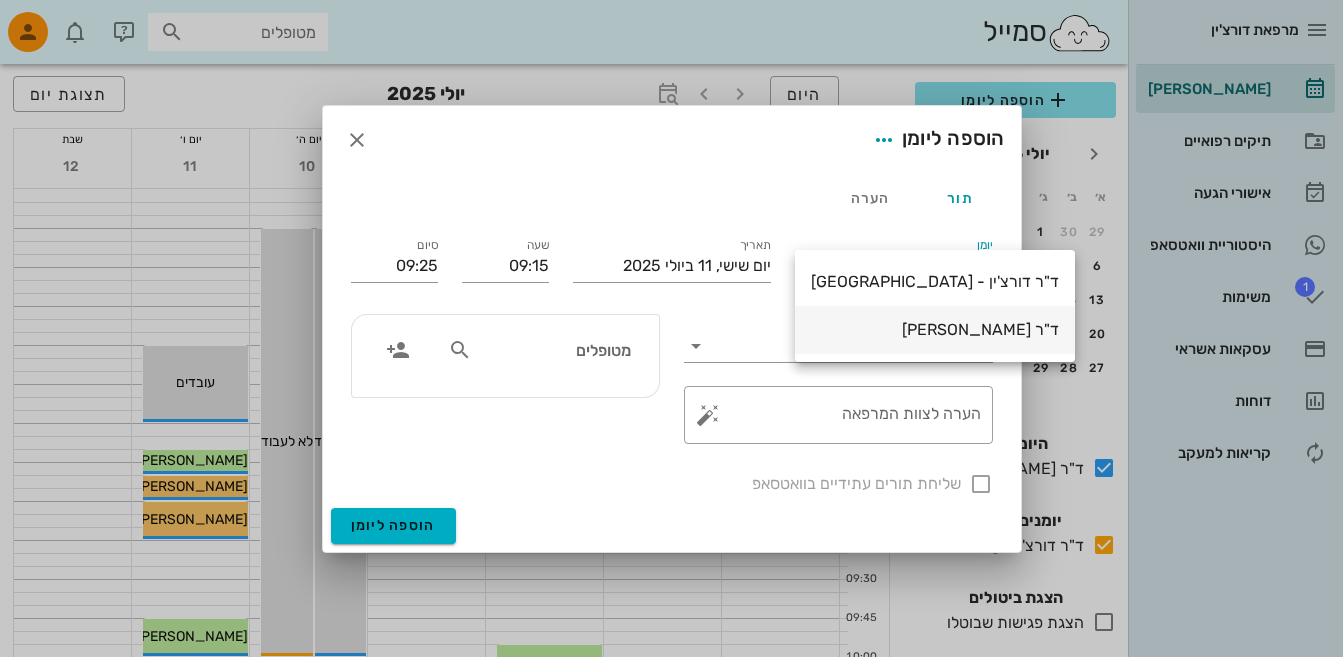 click on "ד"ר [PERSON_NAME]" at bounding box center [935, 329] 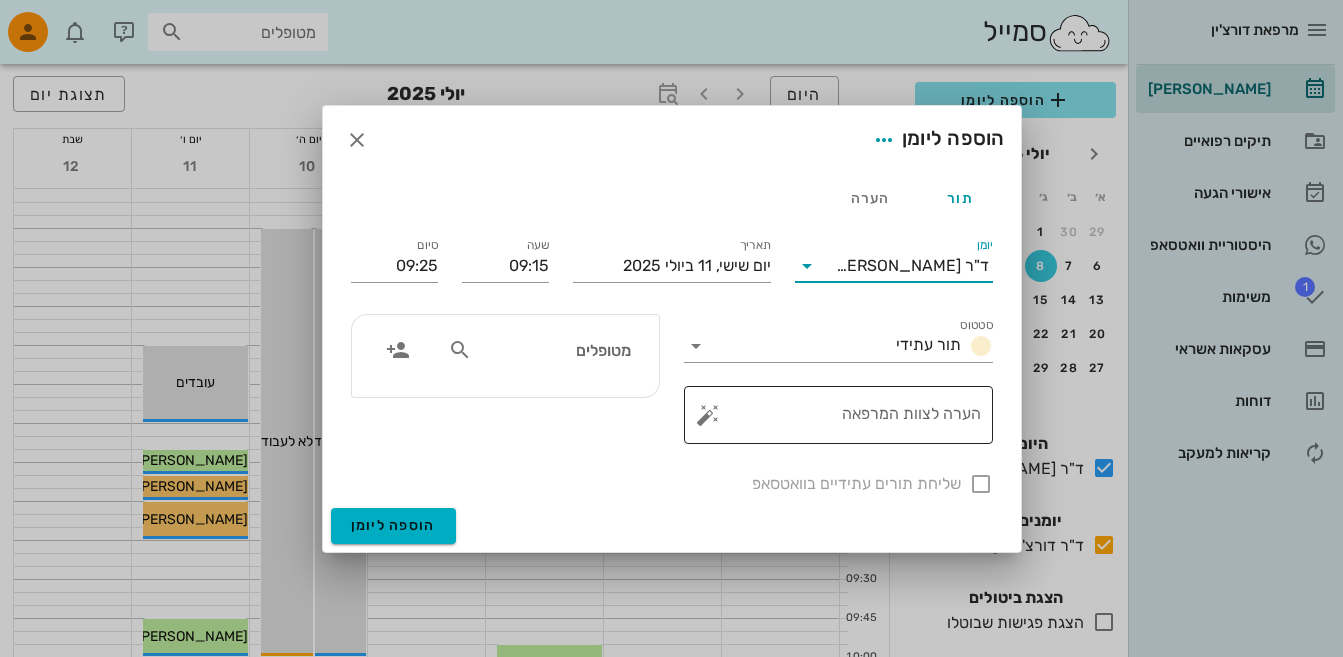 click on "הערה לצוות המרפאה" at bounding box center [846, 420] 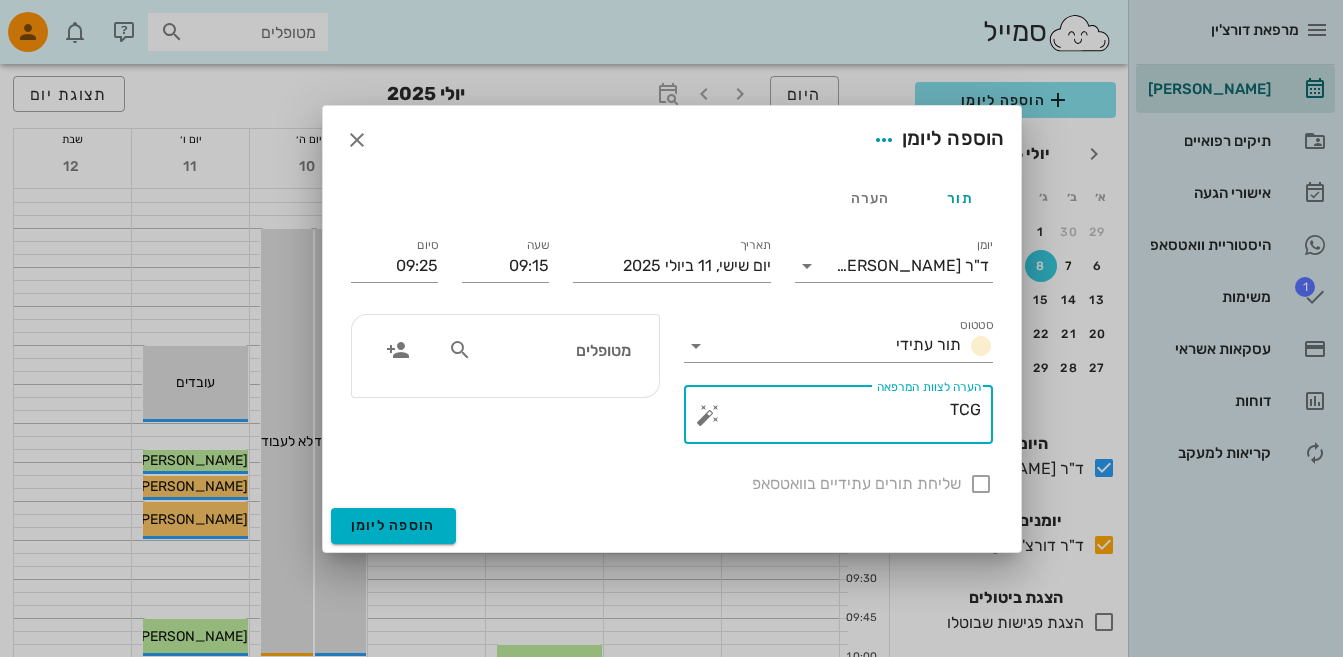 drag, startPoint x: 1027, startPoint y: 434, endPoint x: 1284, endPoint y: 437, distance: 257.01752 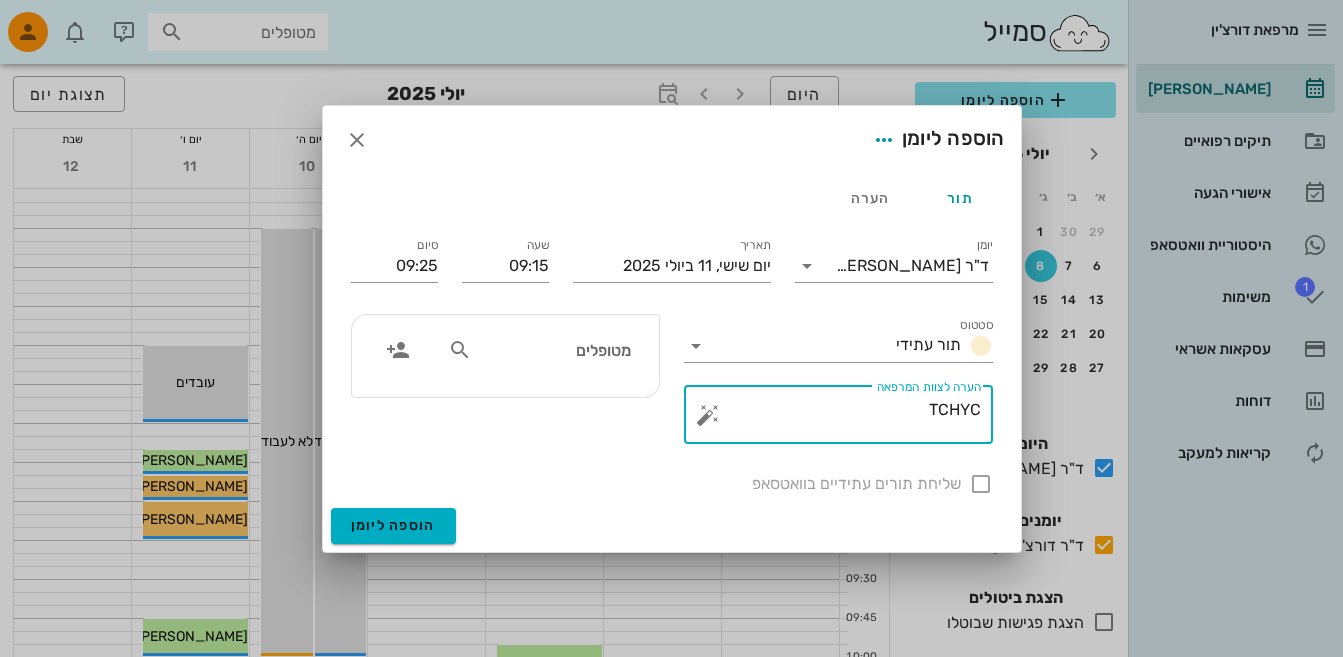 drag, startPoint x: 876, startPoint y: 403, endPoint x: 1176, endPoint y: 416, distance: 300.28152 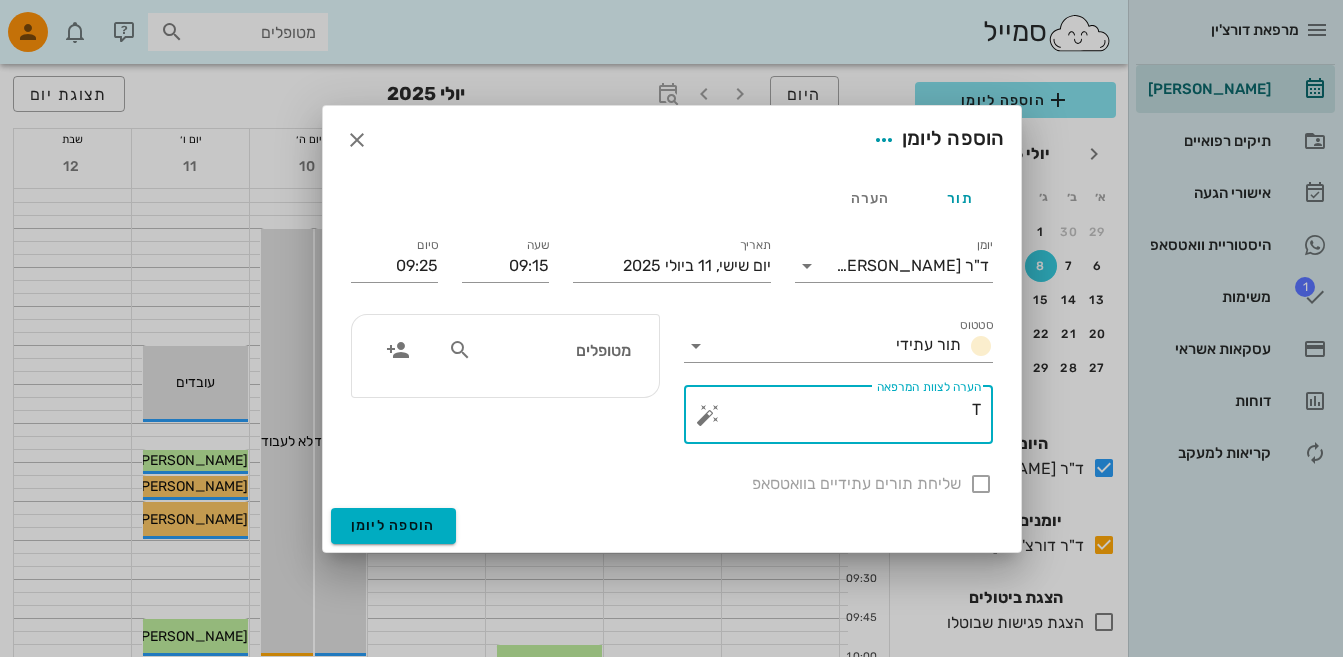 drag, startPoint x: 958, startPoint y: 430, endPoint x: 1041, endPoint y: 444, distance: 84.17244 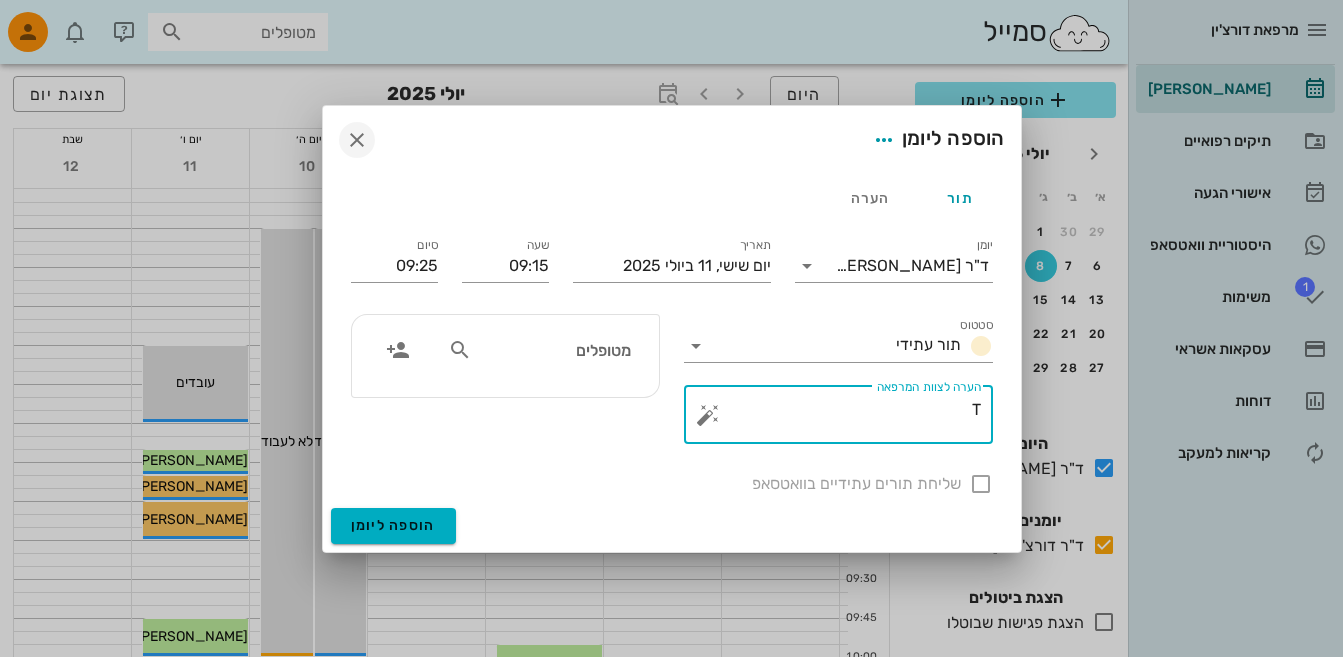 type on "T" 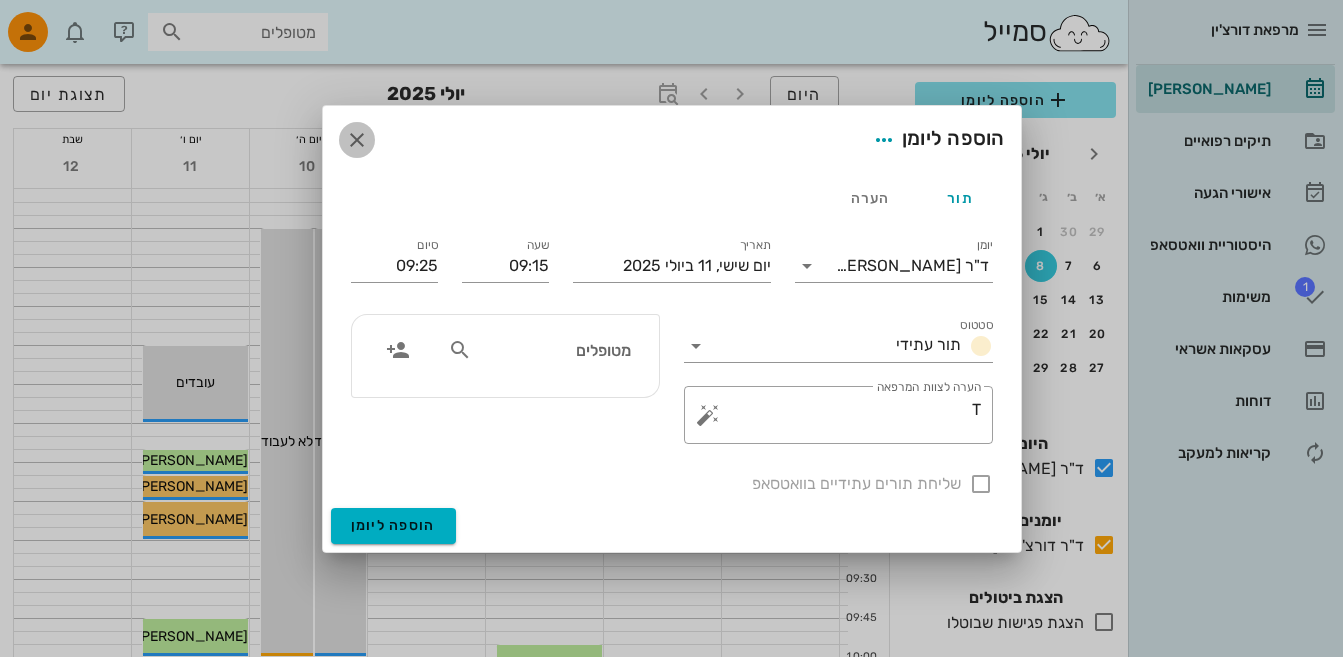 click at bounding box center (357, 140) 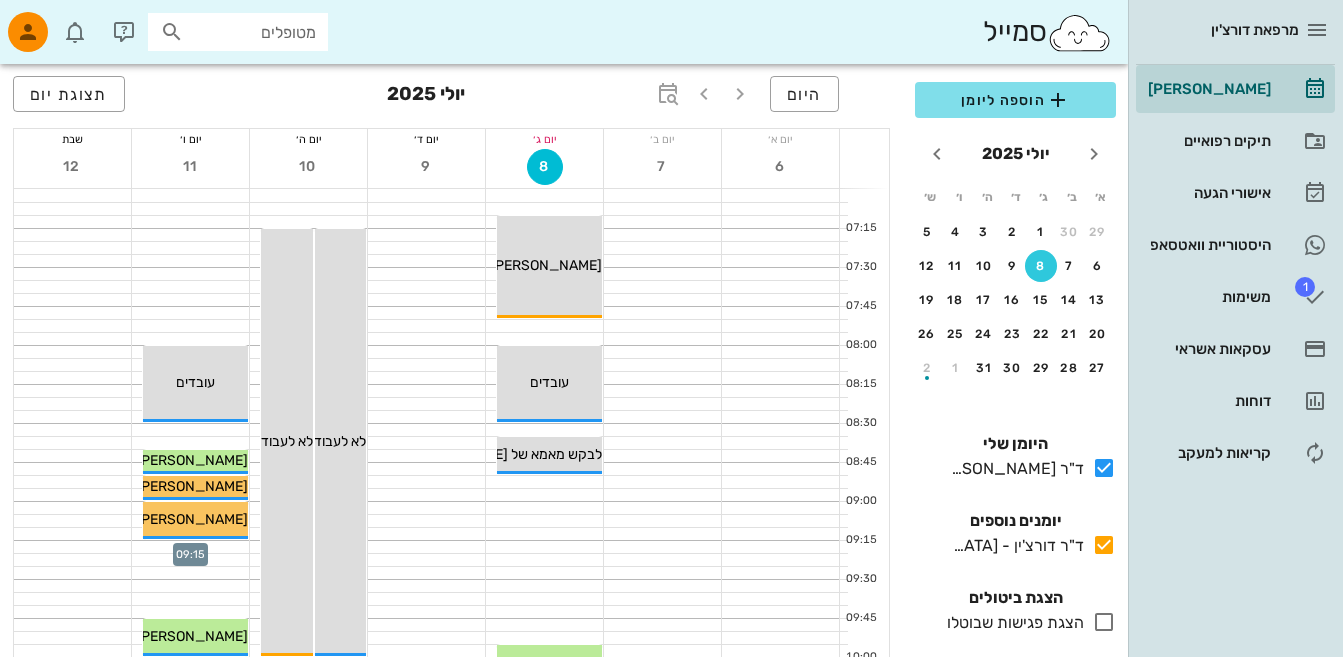 click at bounding box center (190, 547) 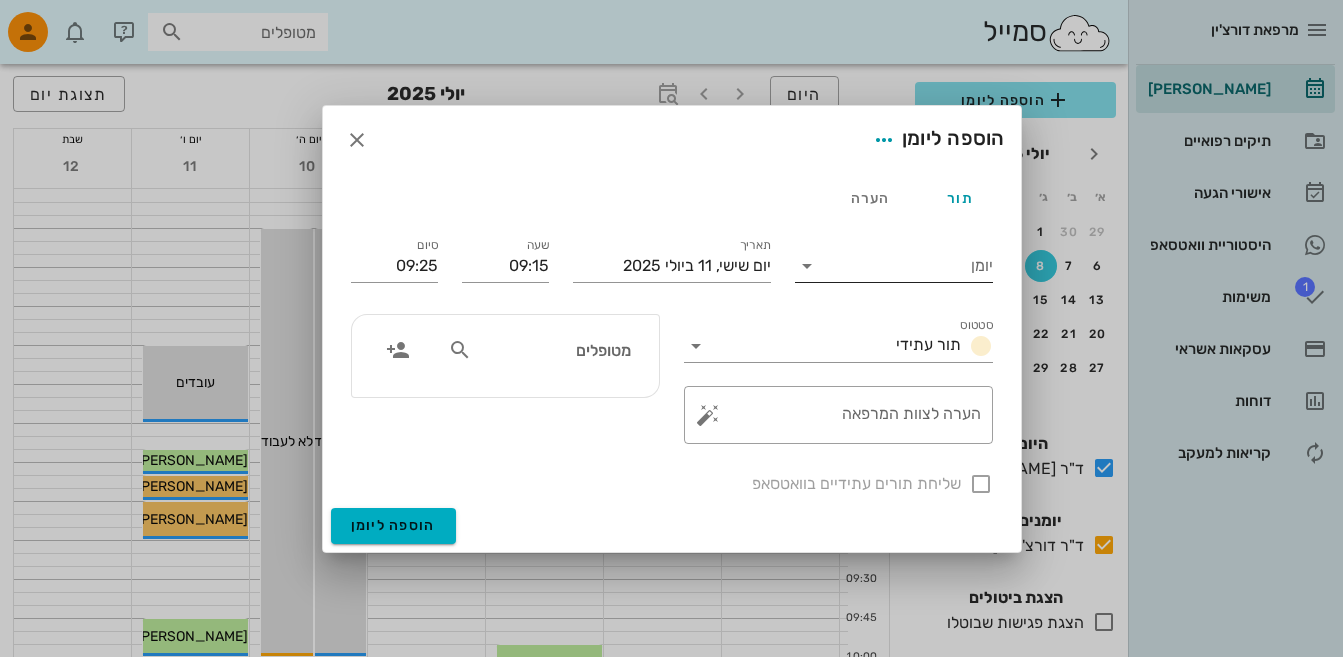 click at bounding box center (807, 266) 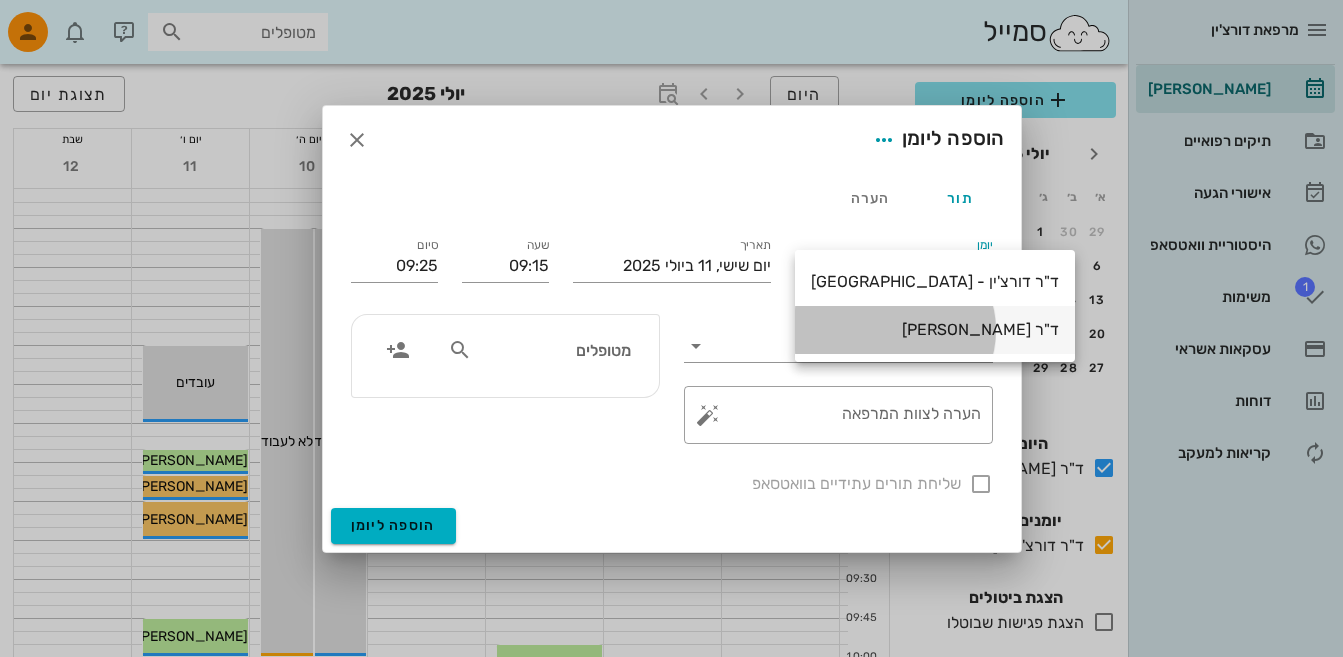 click on "ד"ר [PERSON_NAME]" at bounding box center (935, 329) 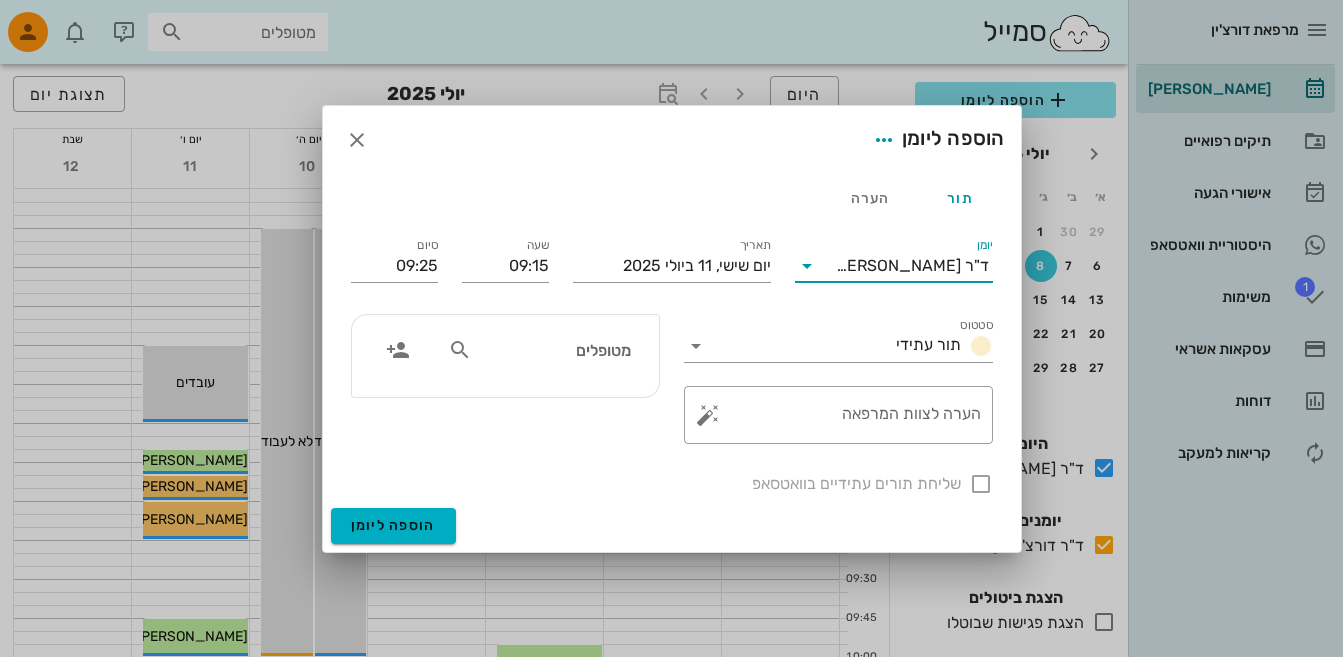 click at bounding box center (460, 350) 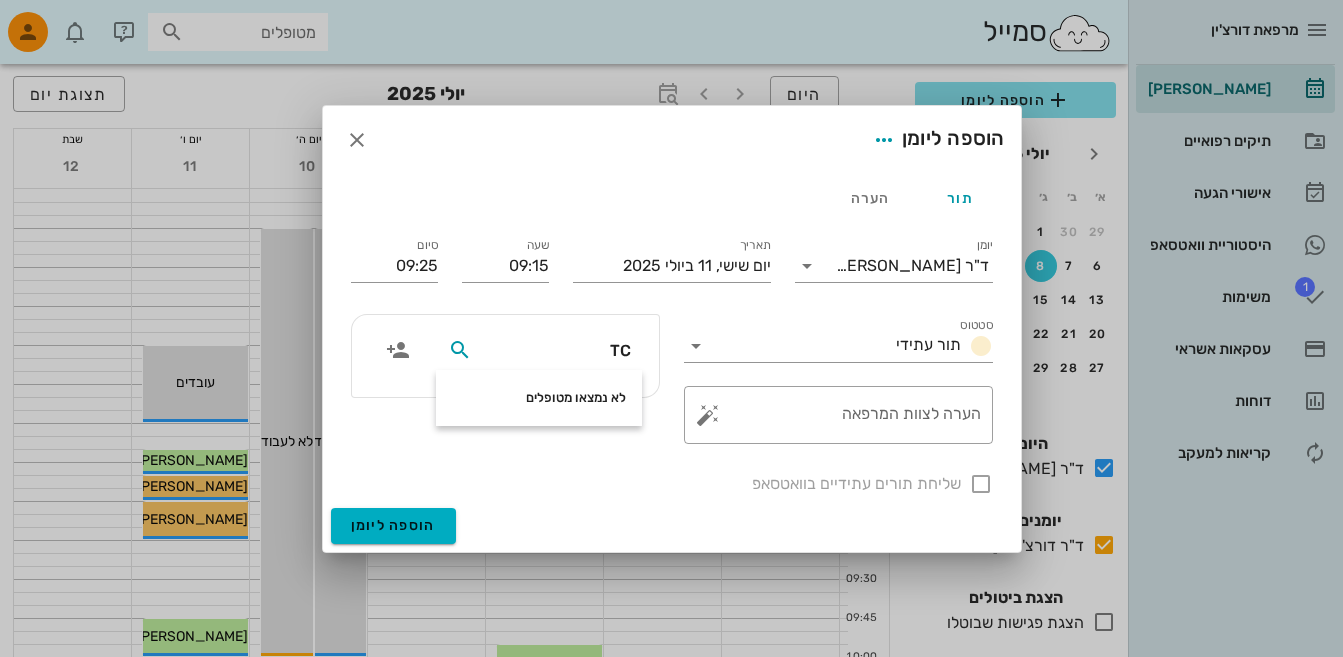 drag, startPoint x: 588, startPoint y: 349, endPoint x: 976, endPoint y: 449, distance: 400.6794 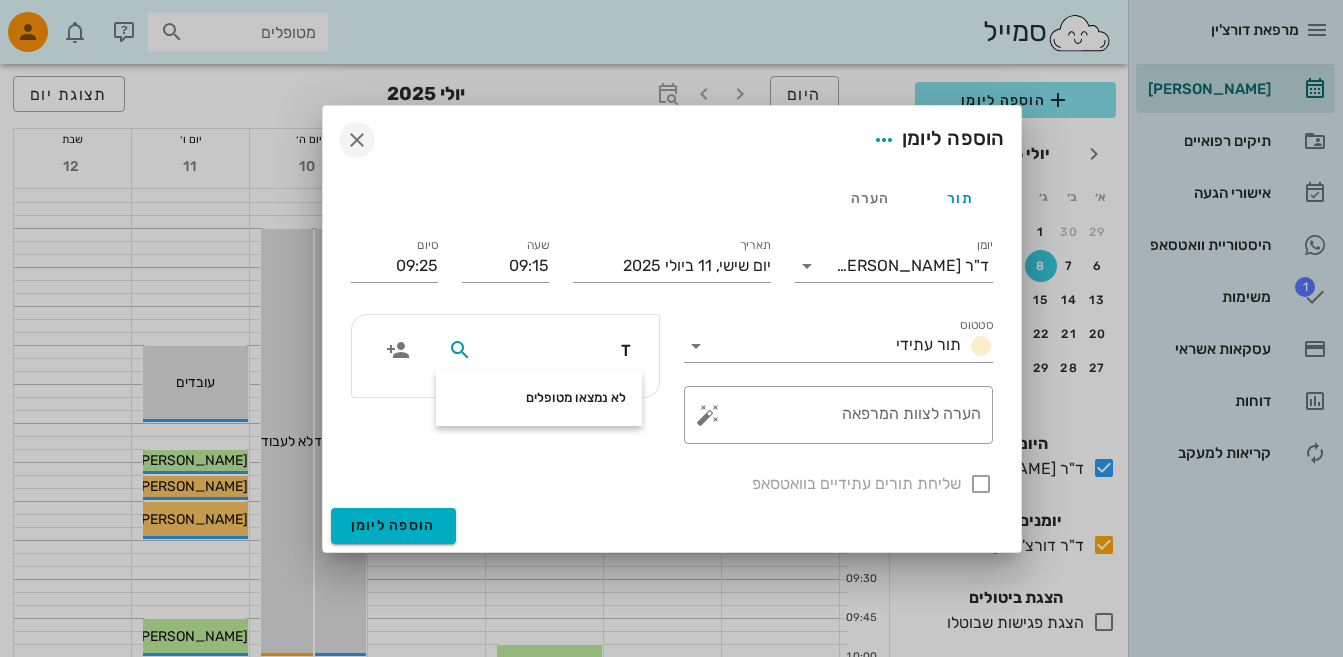 type on "T" 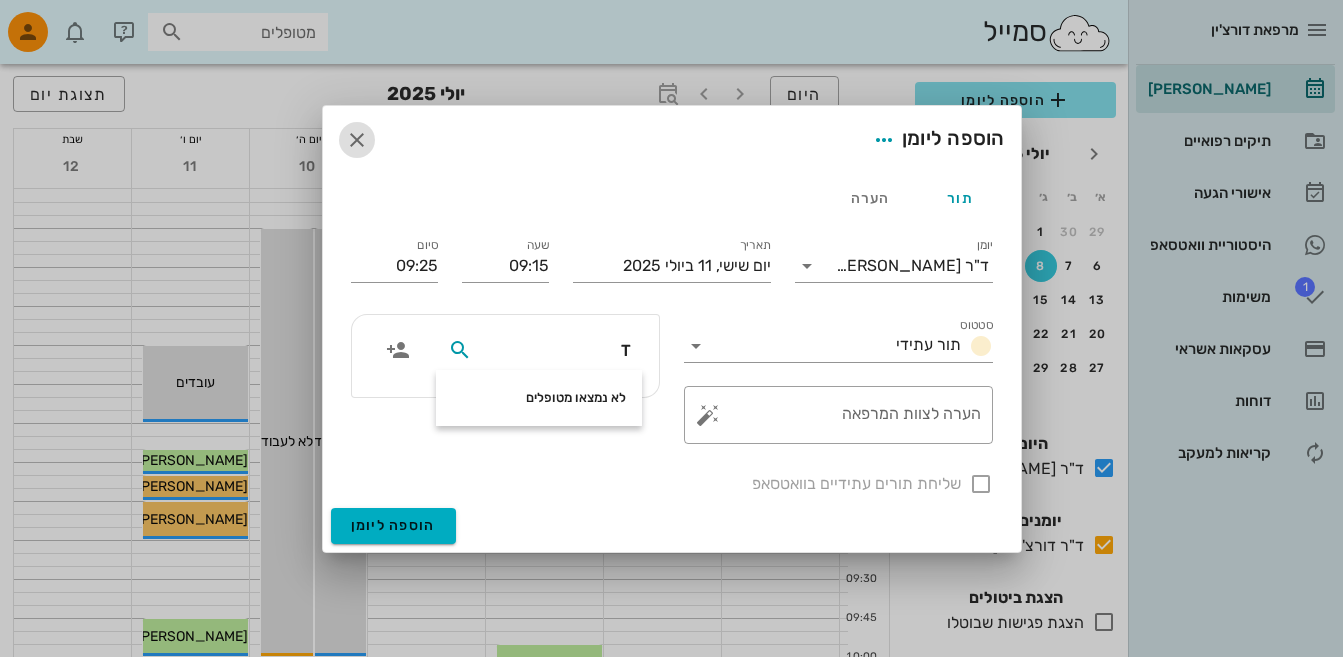 click at bounding box center (357, 140) 